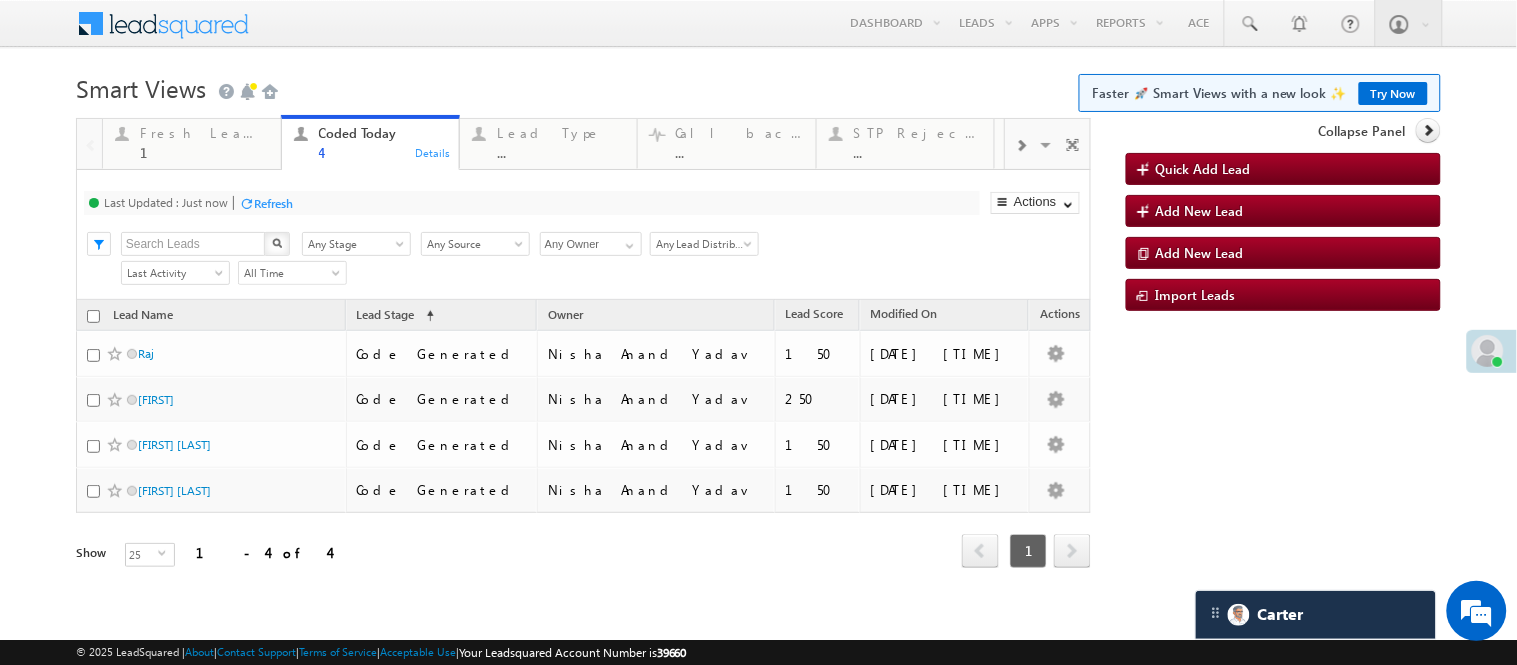 scroll, scrollTop: 0, scrollLeft: 0, axis: both 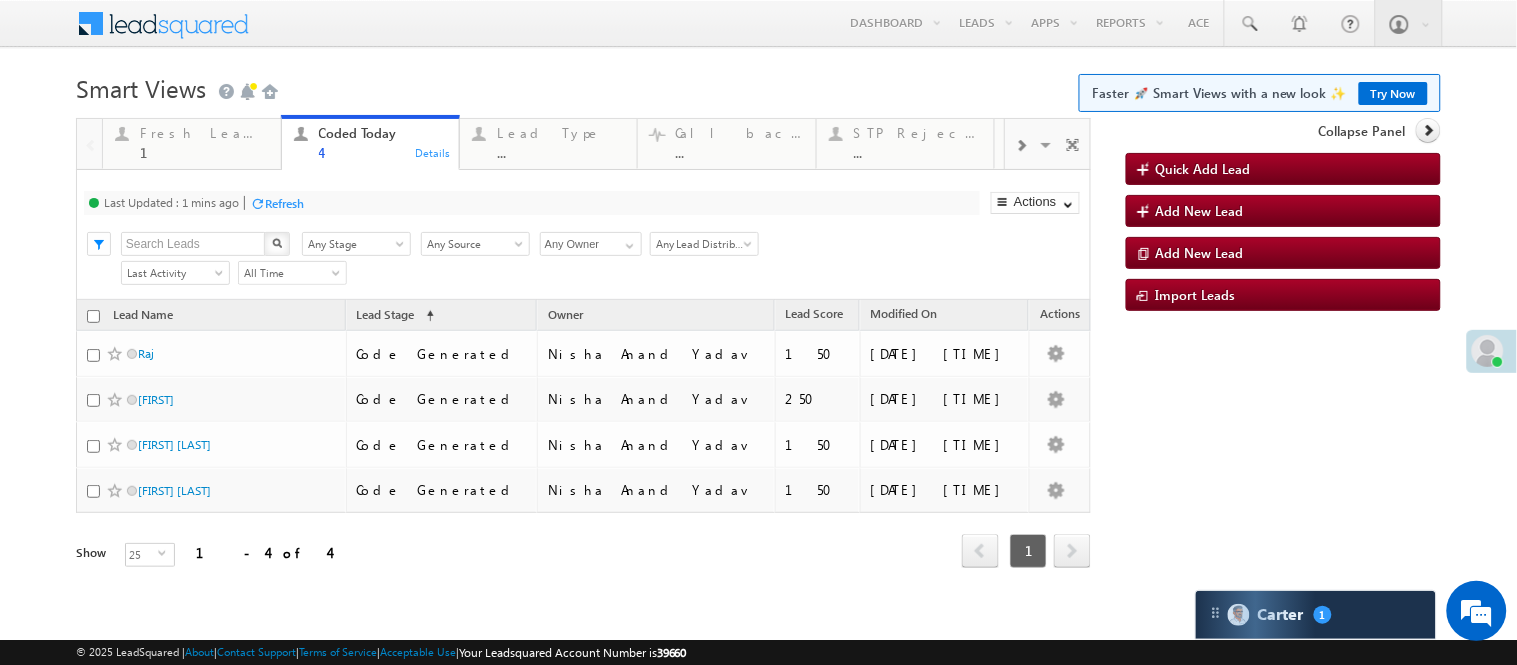 click at bounding box center (758, 112) 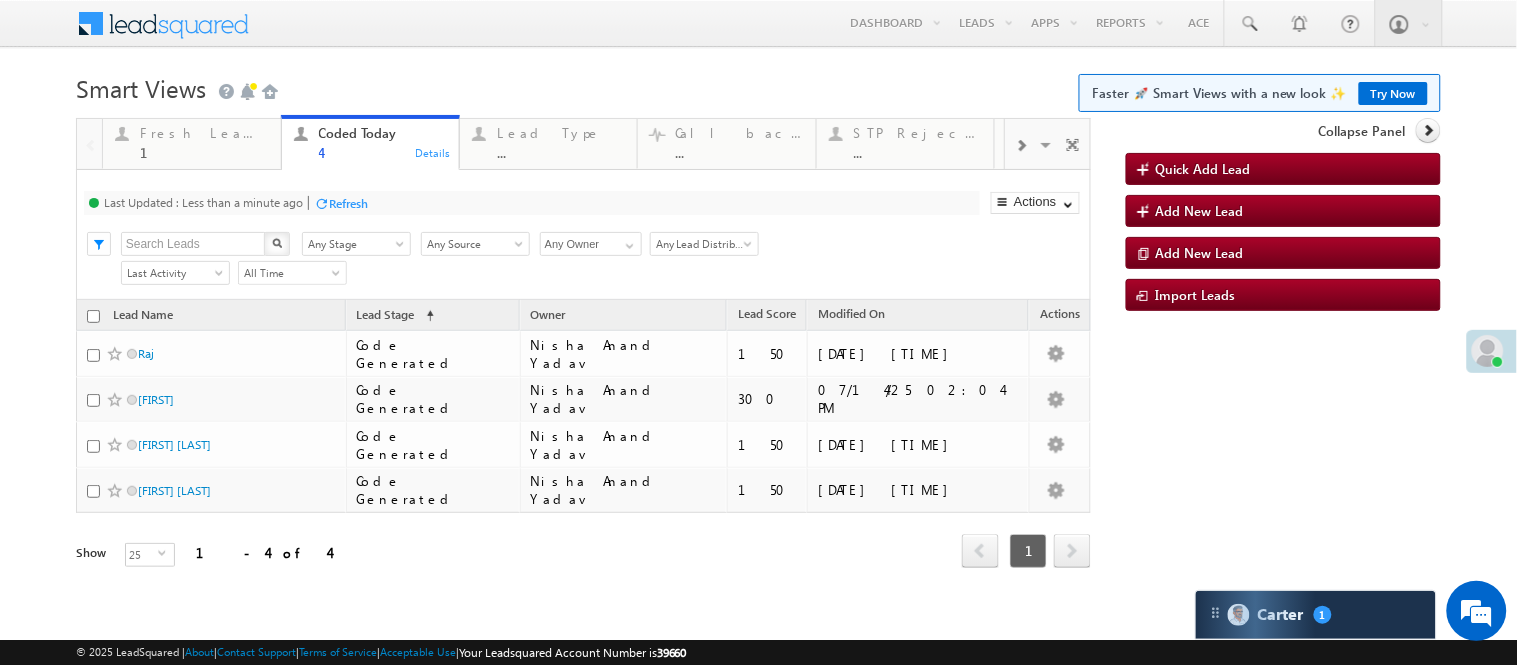 click on "Smart Views Getting Started Faster 🚀 Smart Views with a new look ✨ Try Now" at bounding box center [758, 86] 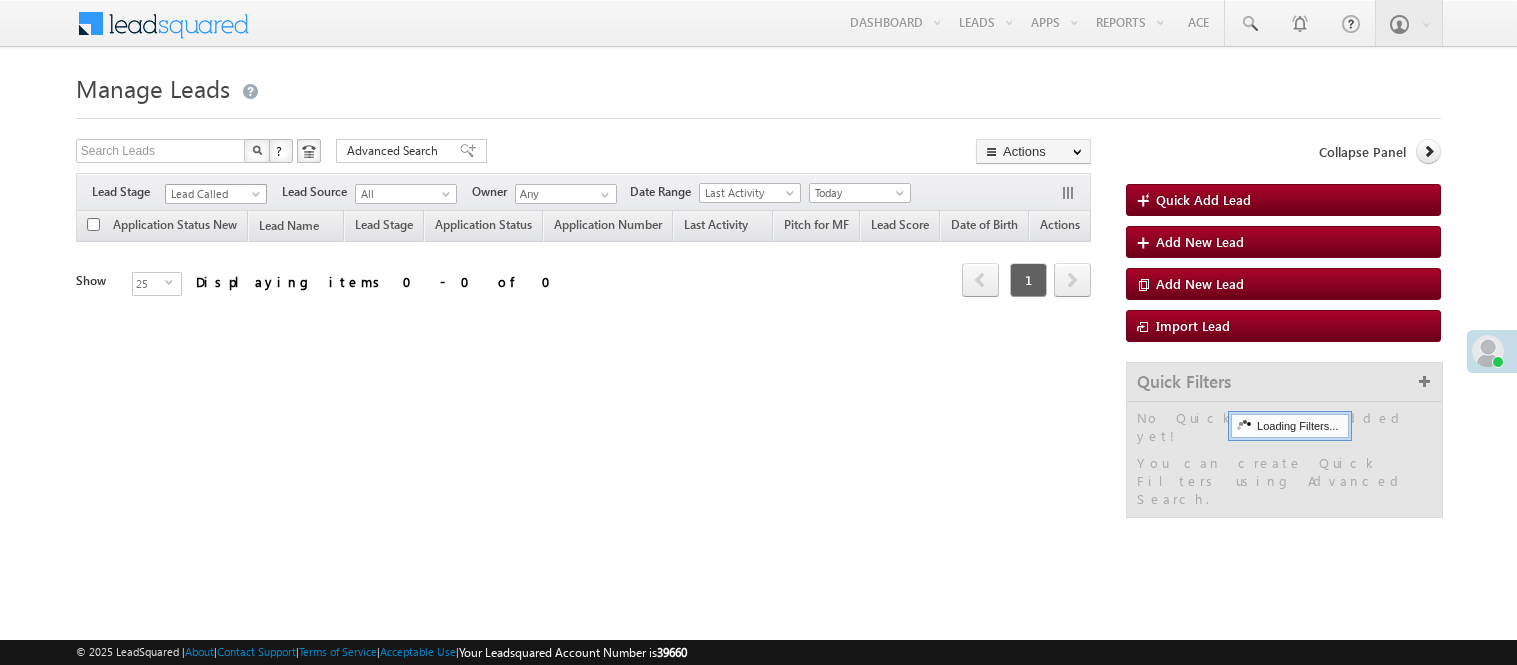 scroll, scrollTop: 0, scrollLeft: 0, axis: both 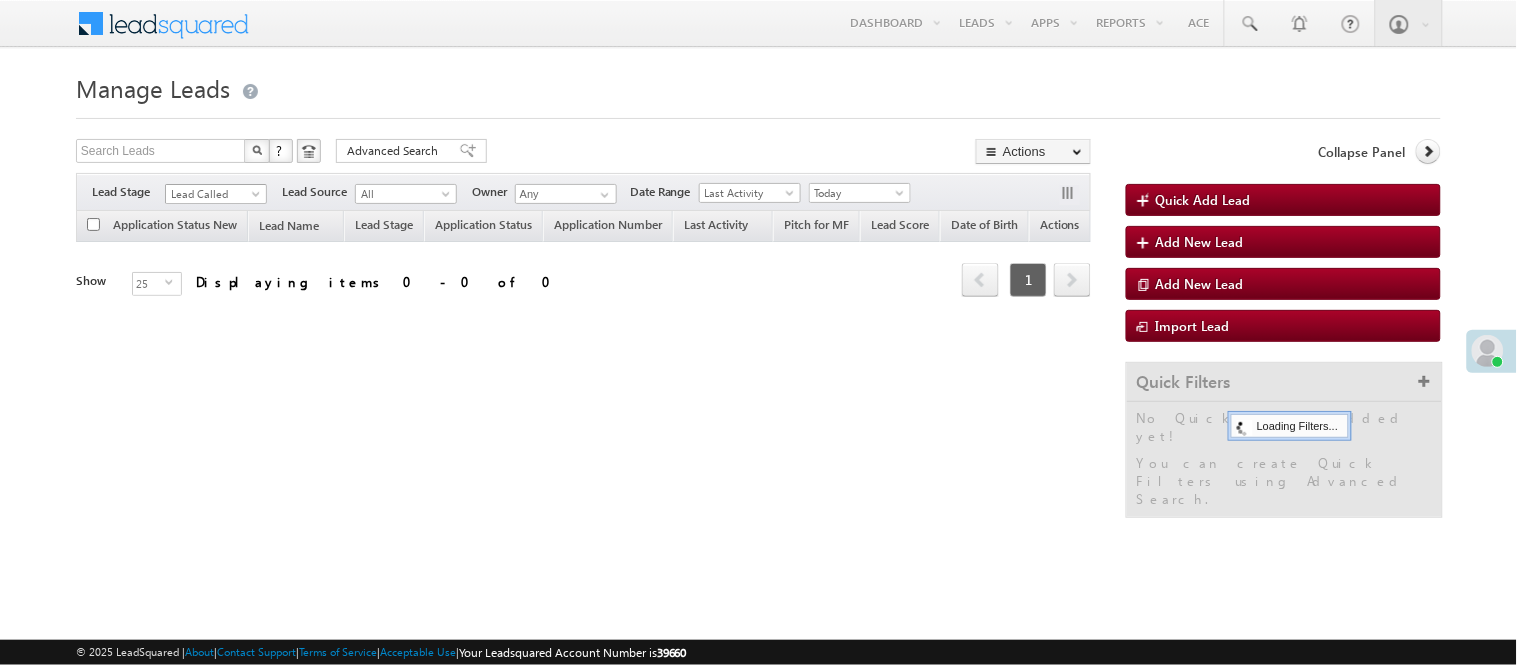 click on "Lead Called" at bounding box center (213, 194) 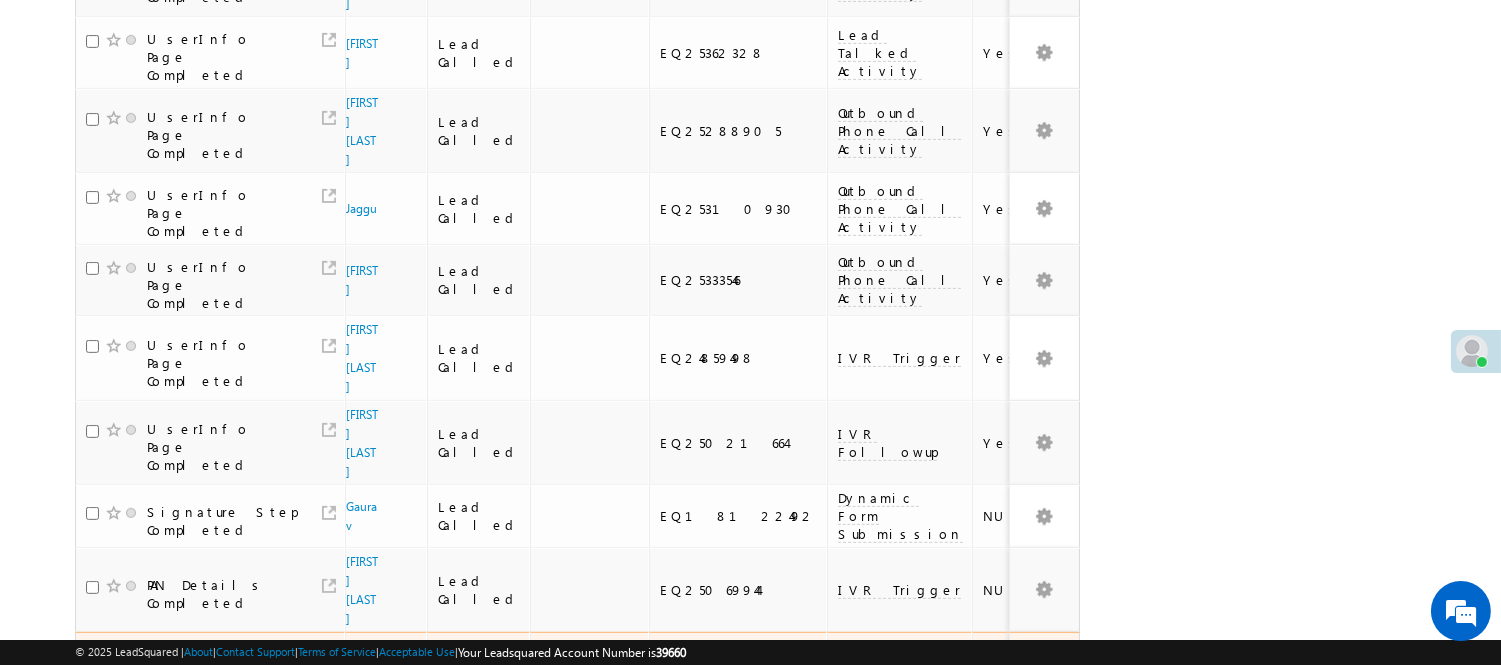 scroll, scrollTop: 1477, scrollLeft: 0, axis: vertical 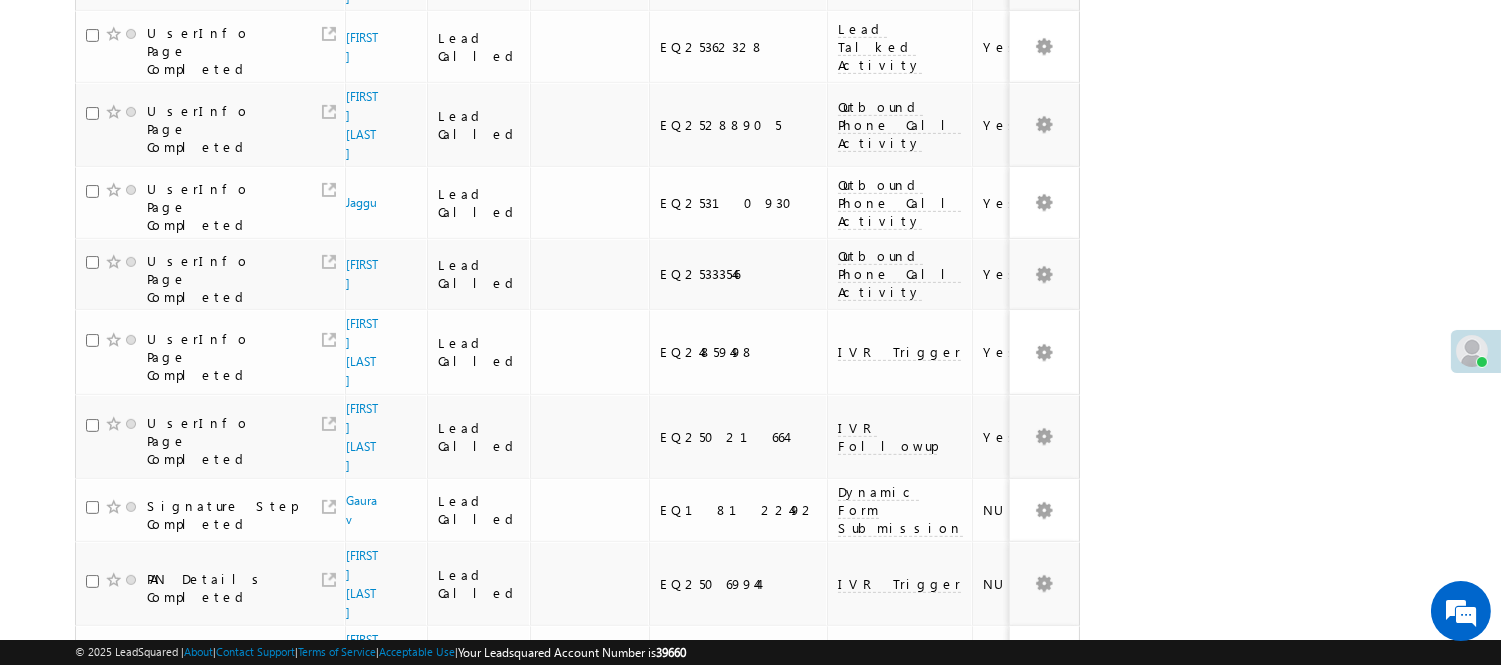 click on "3" at bounding box center (938, 918) 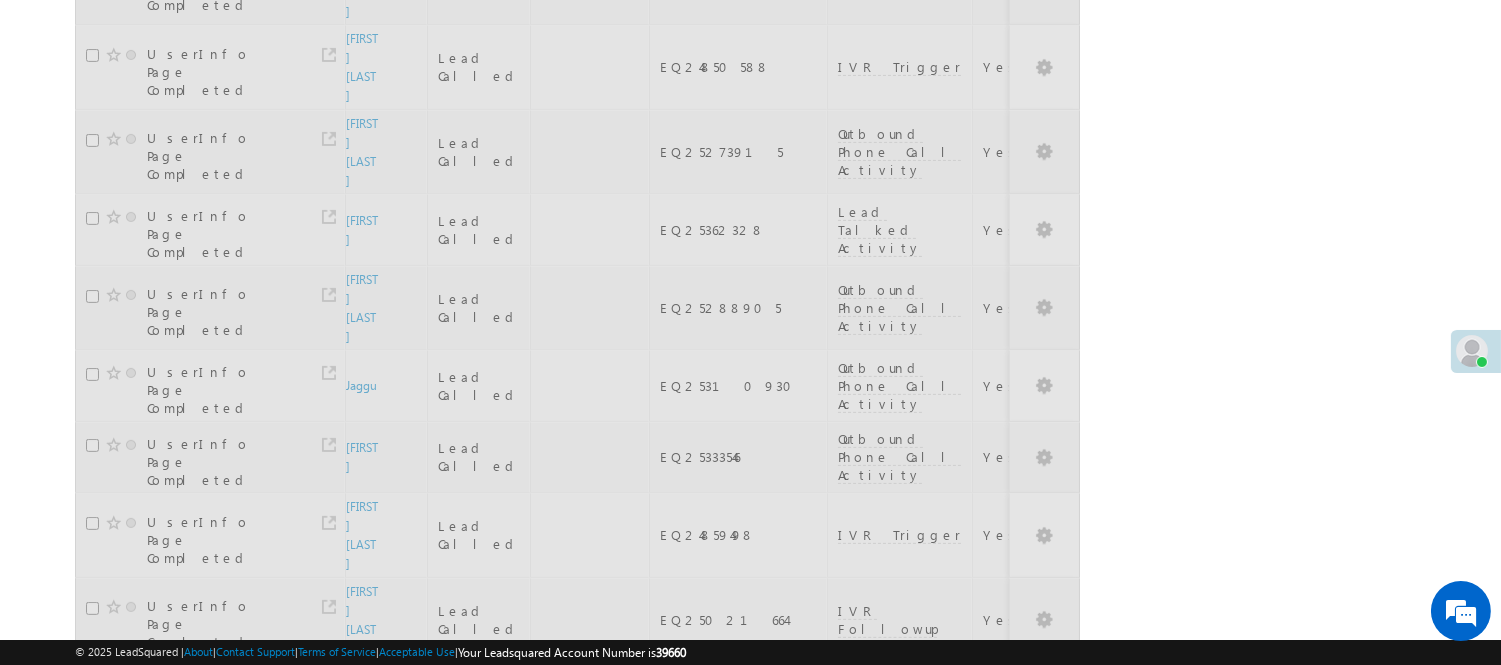 scroll, scrollTop: 1477, scrollLeft: 0, axis: vertical 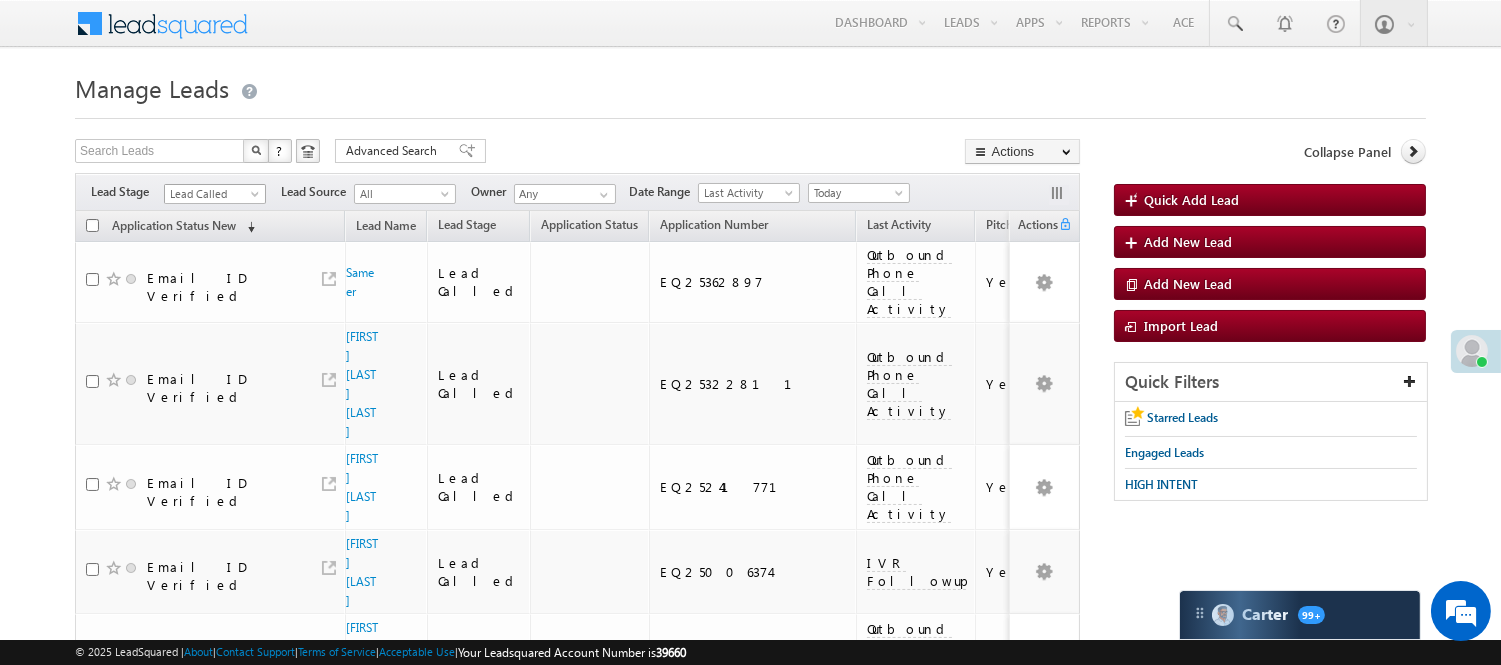 click on "Lead Called" at bounding box center [212, 194] 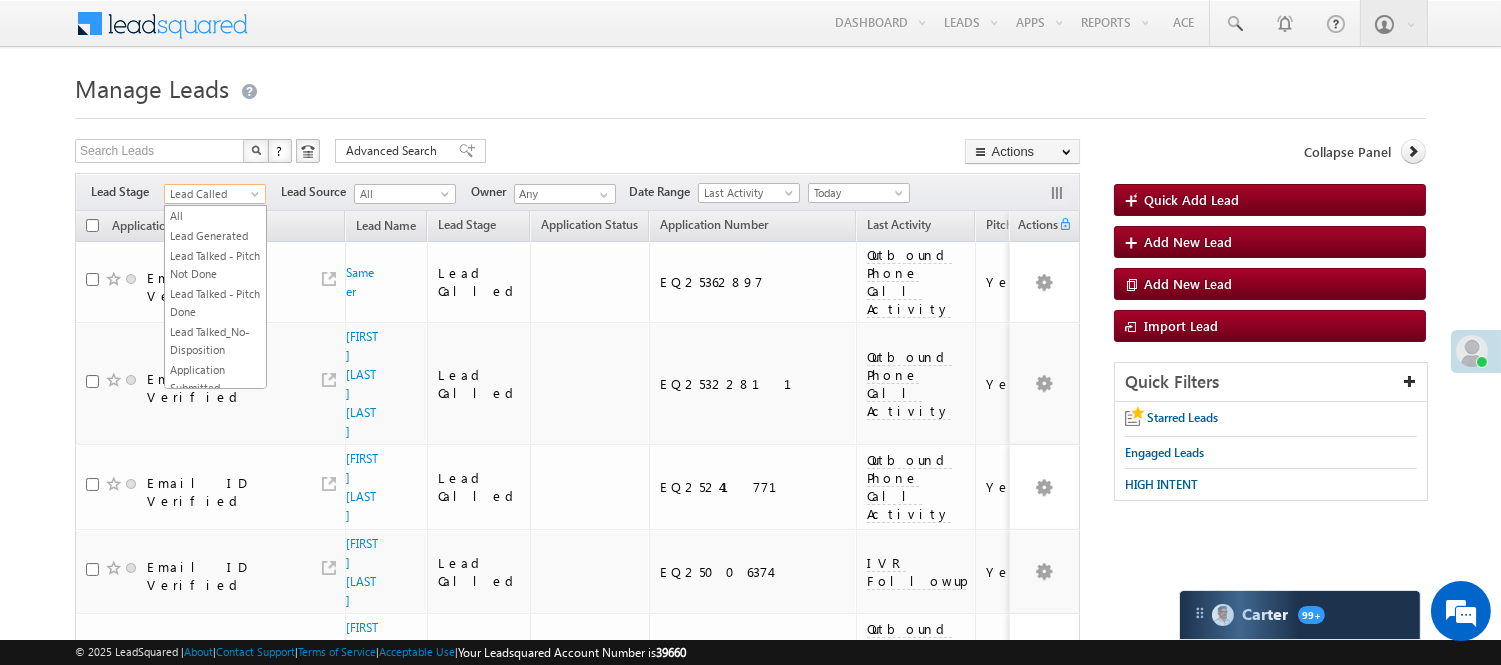 scroll, scrollTop: 245, scrollLeft: 0, axis: vertical 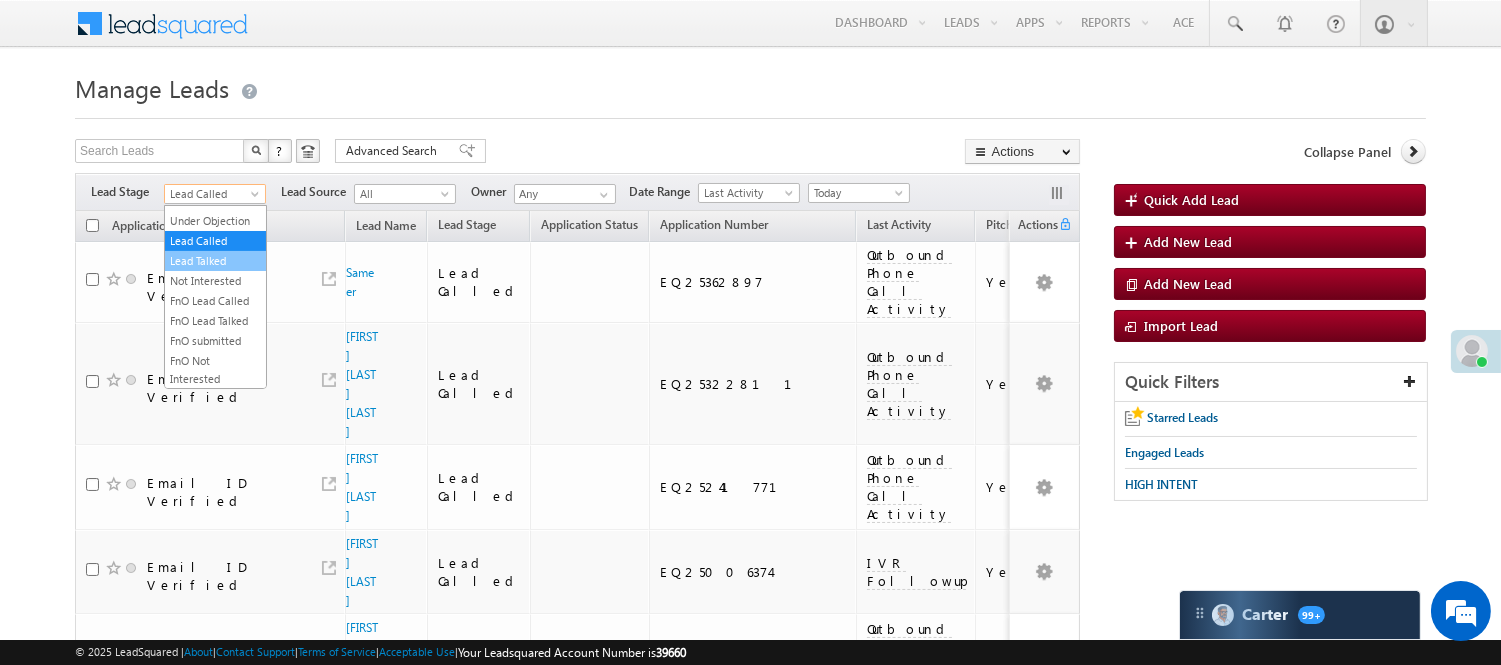 click on "Lead Talked" at bounding box center (215, 261) 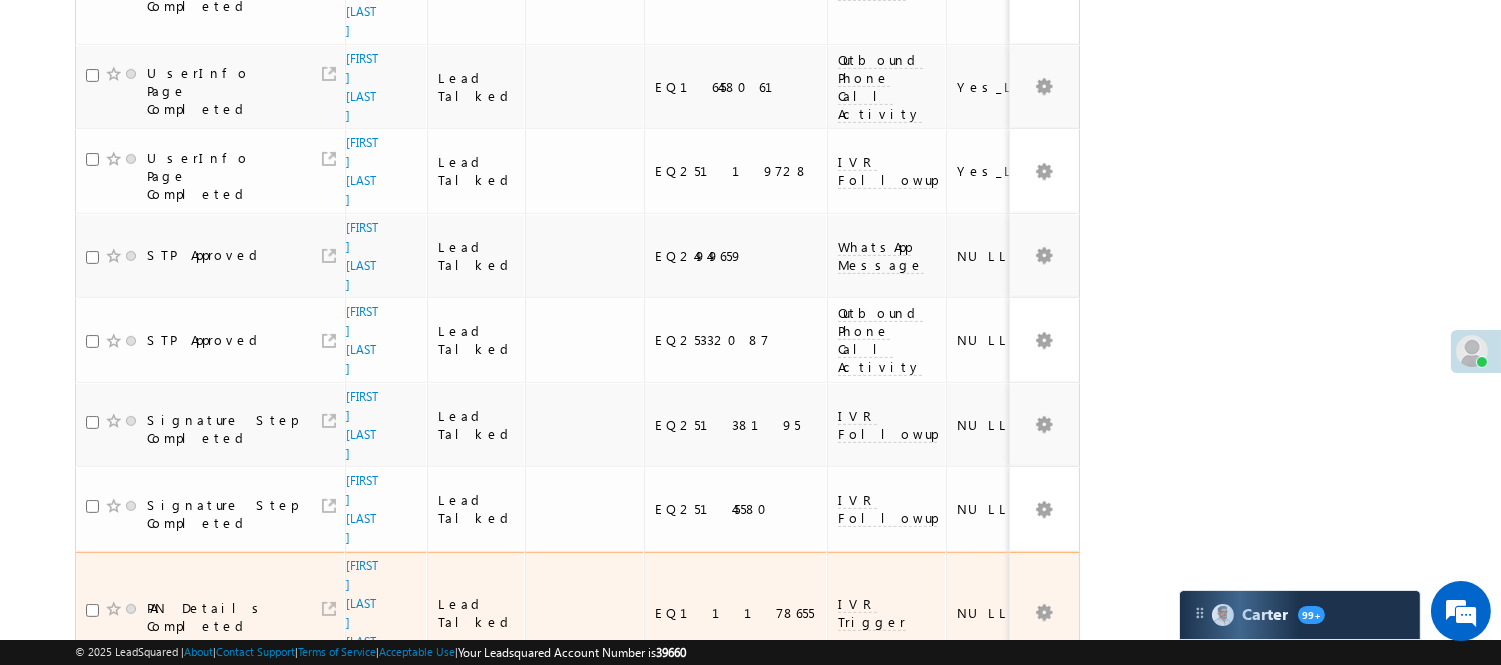 scroll, scrollTop: 1398, scrollLeft: 0, axis: vertical 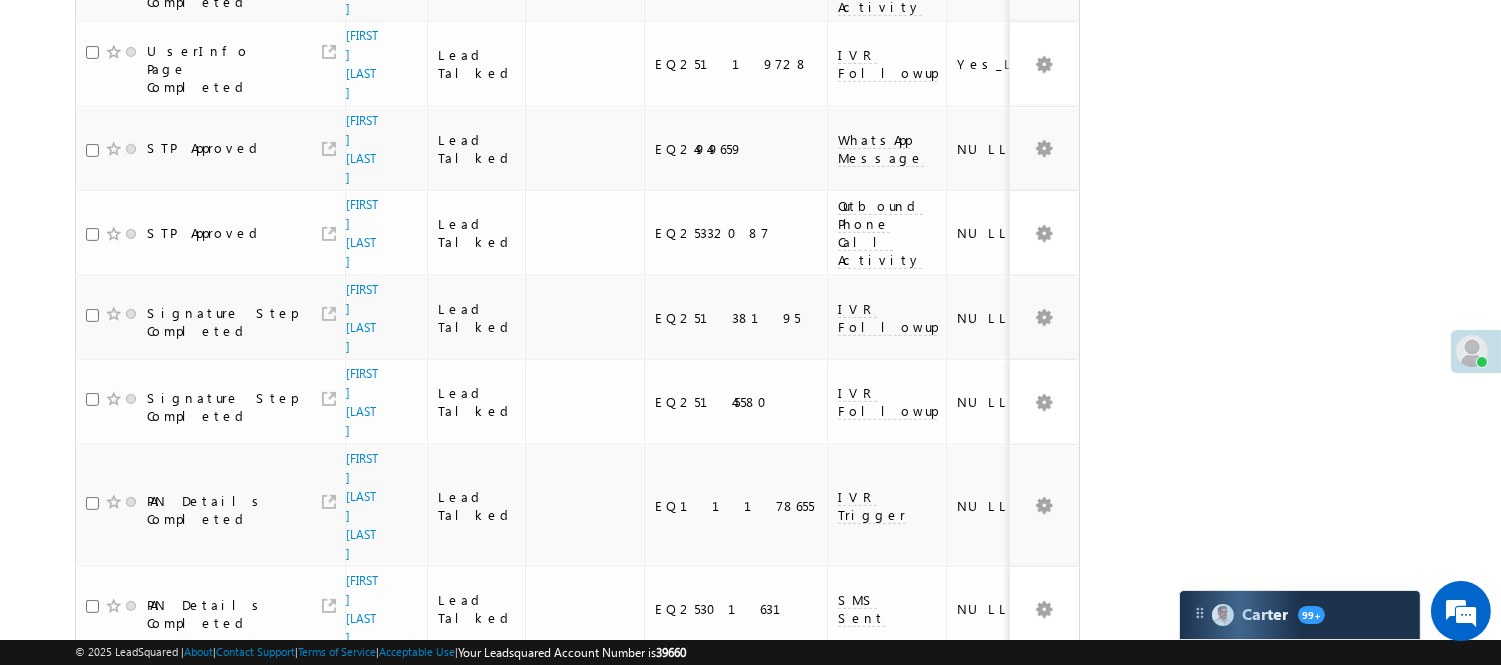 click on "2" at bounding box center (978, 1035) 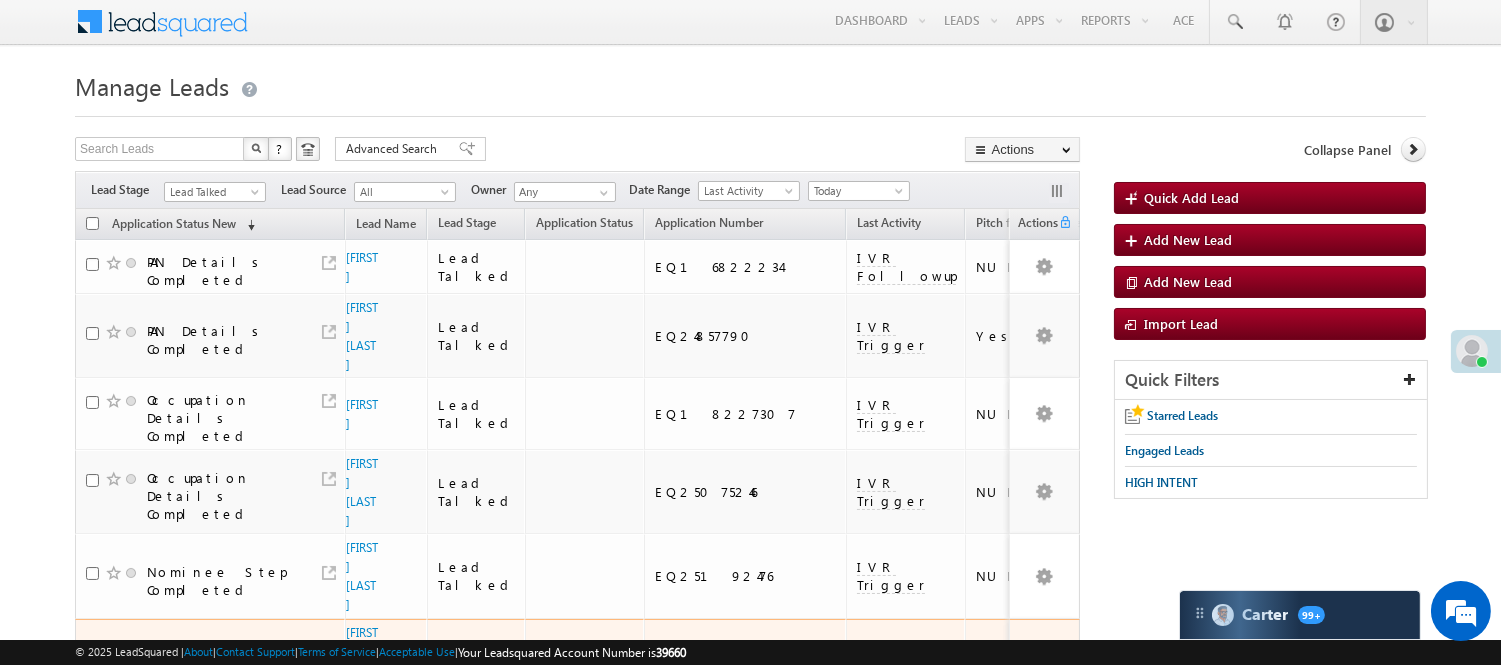 scroll, scrollTop: 0, scrollLeft: 0, axis: both 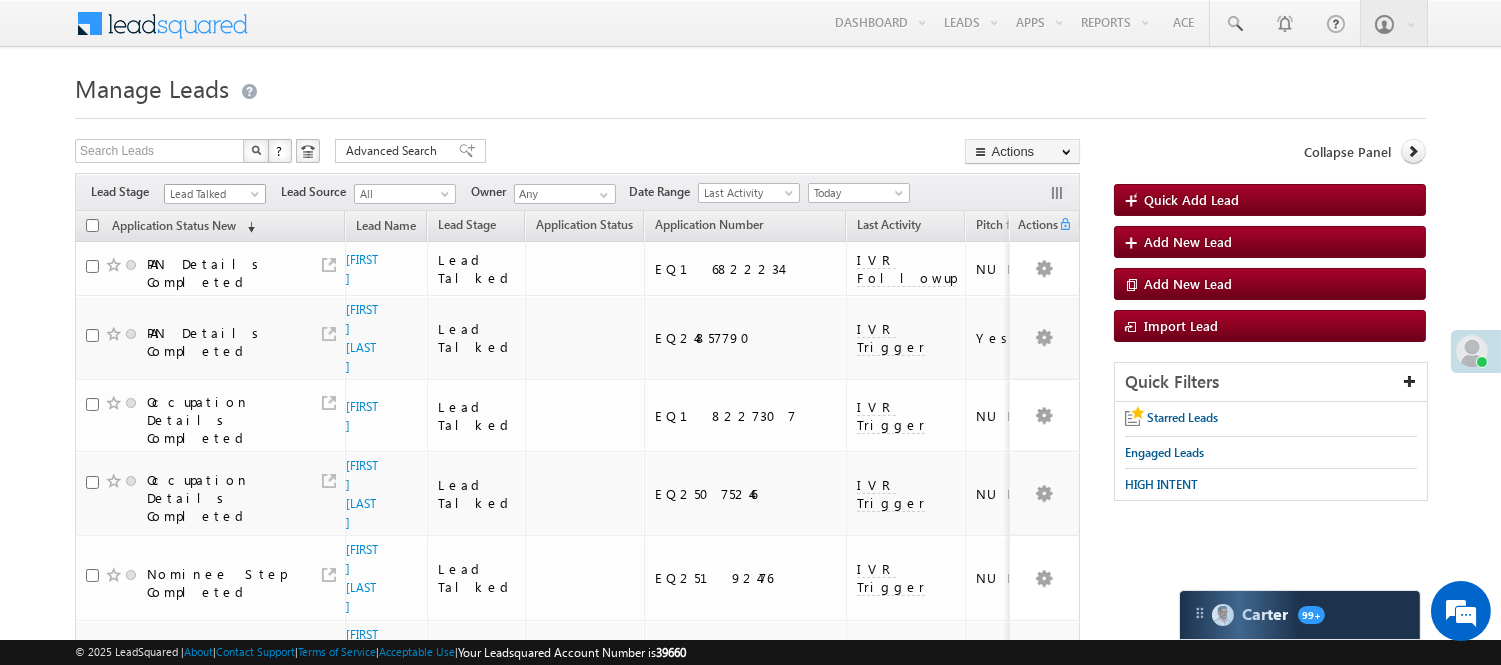 click on "Lead Talked" at bounding box center [212, 194] 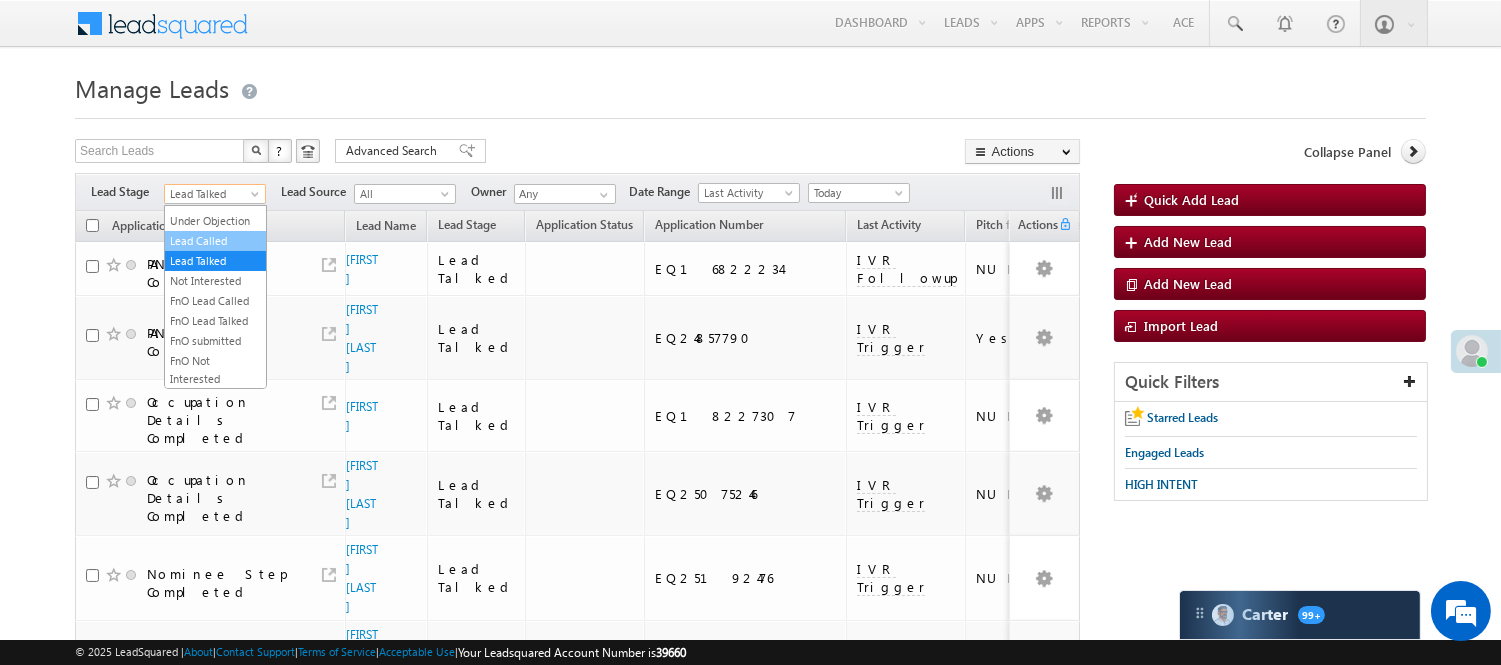 click on "Lead Called" at bounding box center (215, 241) 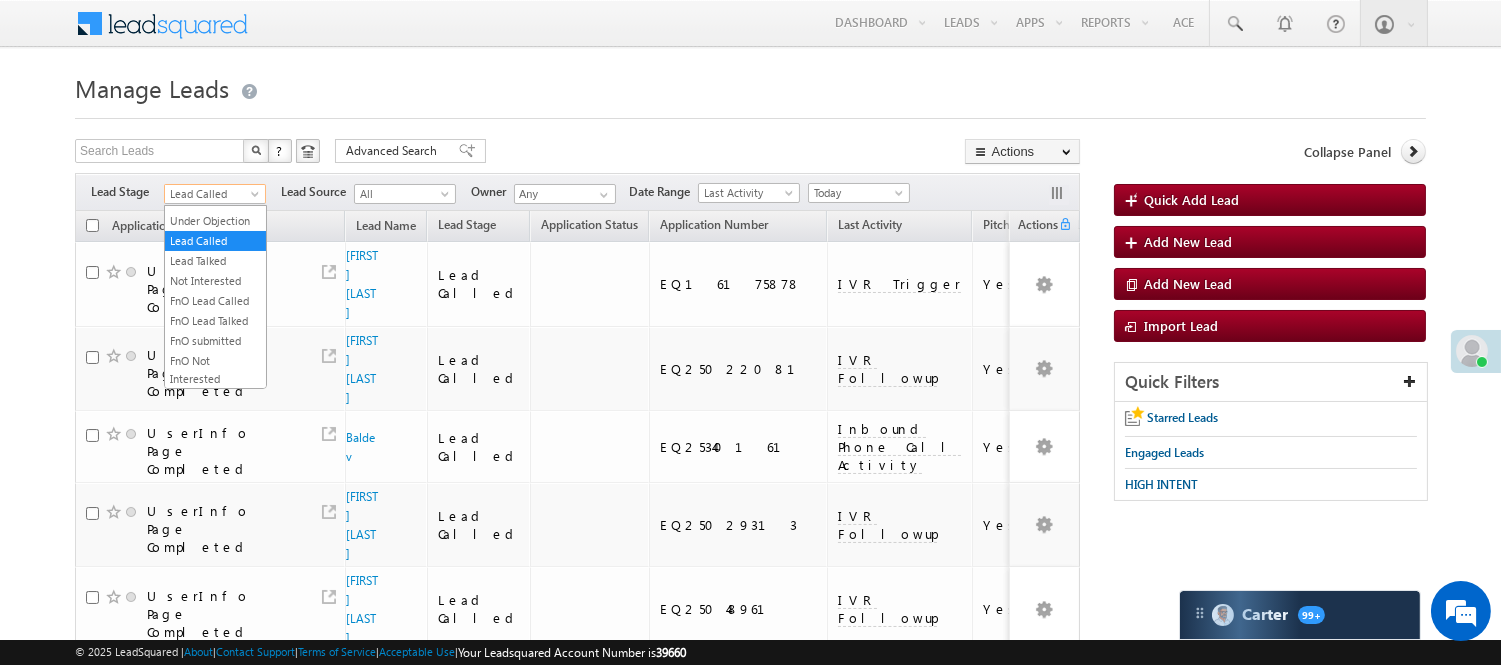 click on "Lead Called" at bounding box center (212, 194) 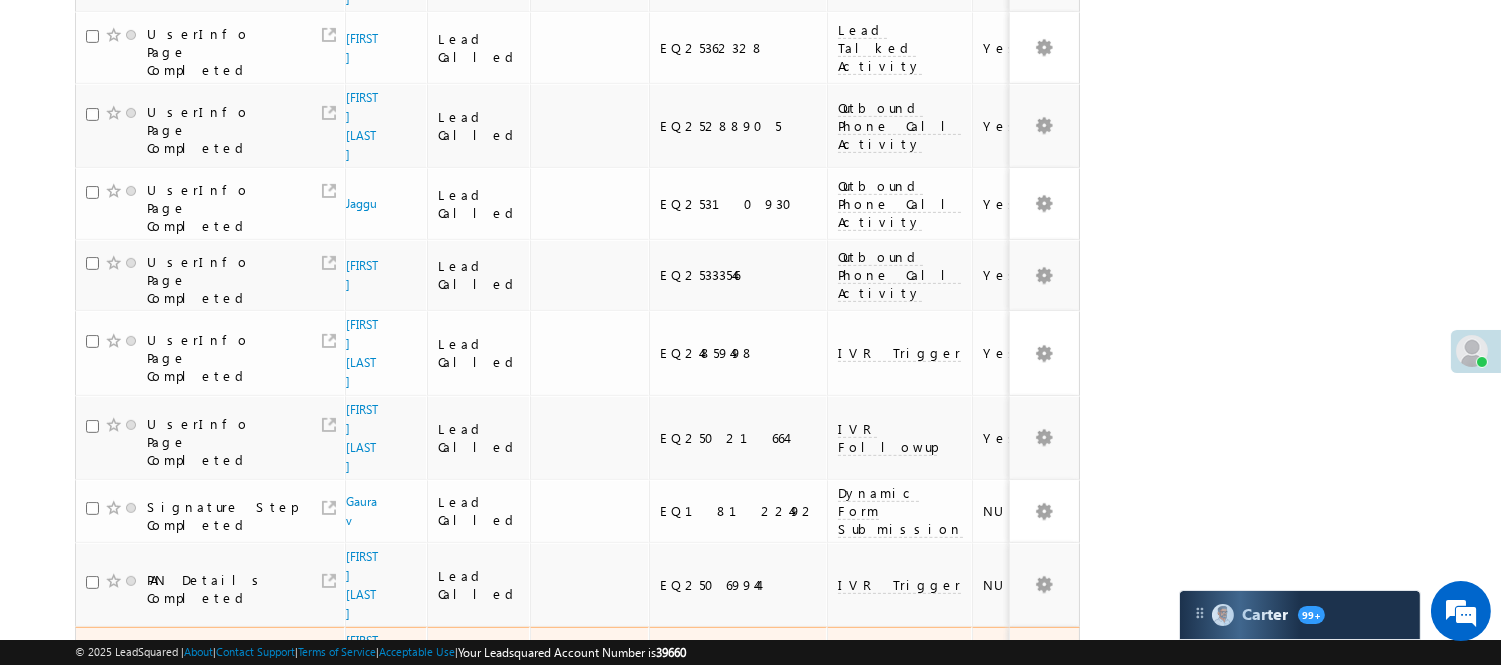 scroll, scrollTop: 1477, scrollLeft: 0, axis: vertical 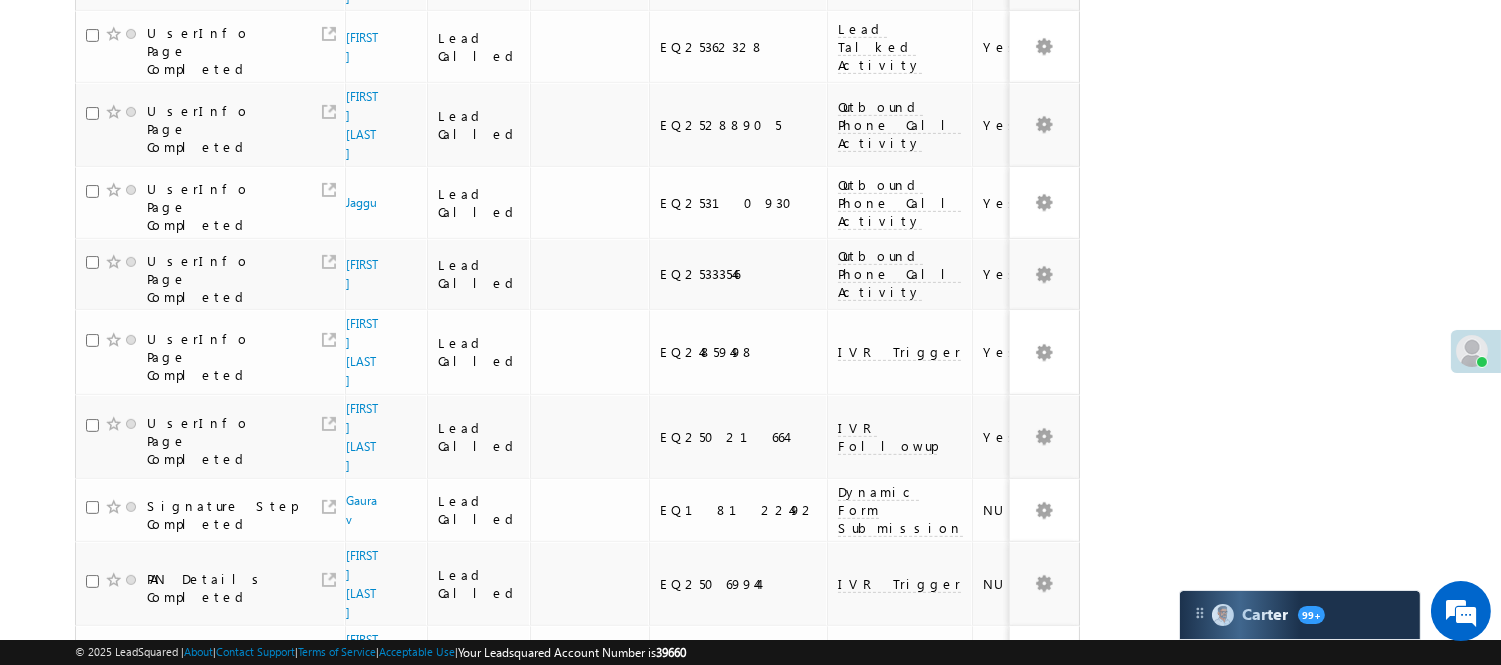 click on "2" at bounding box center (898, 918) 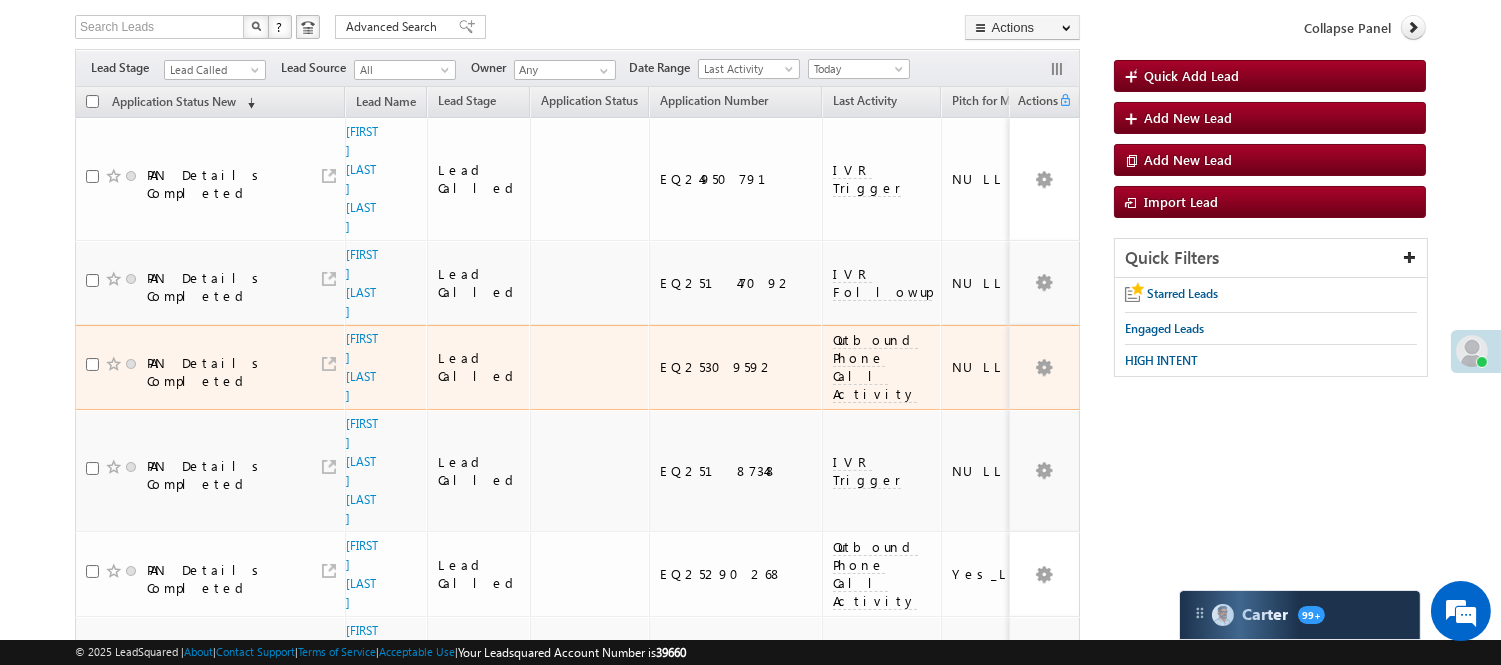 scroll, scrollTop: 115, scrollLeft: 0, axis: vertical 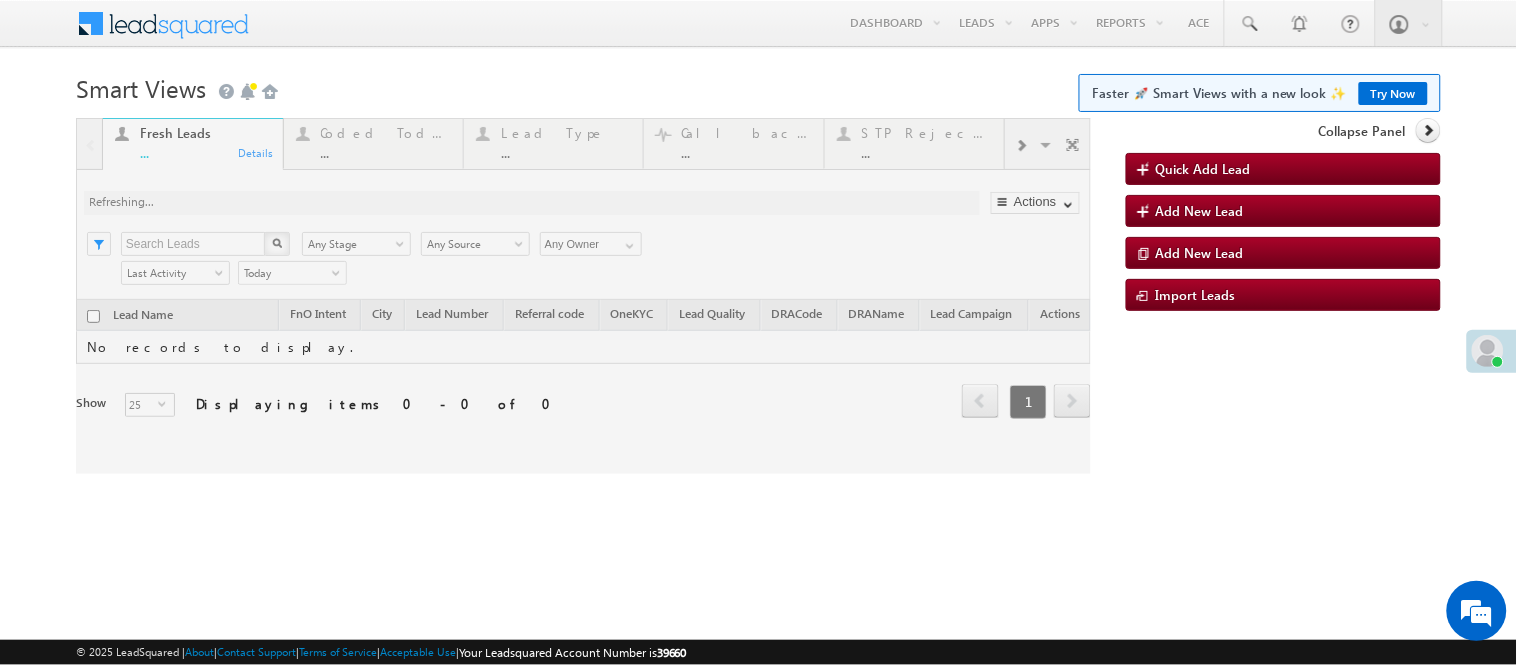 click at bounding box center (583, 296) 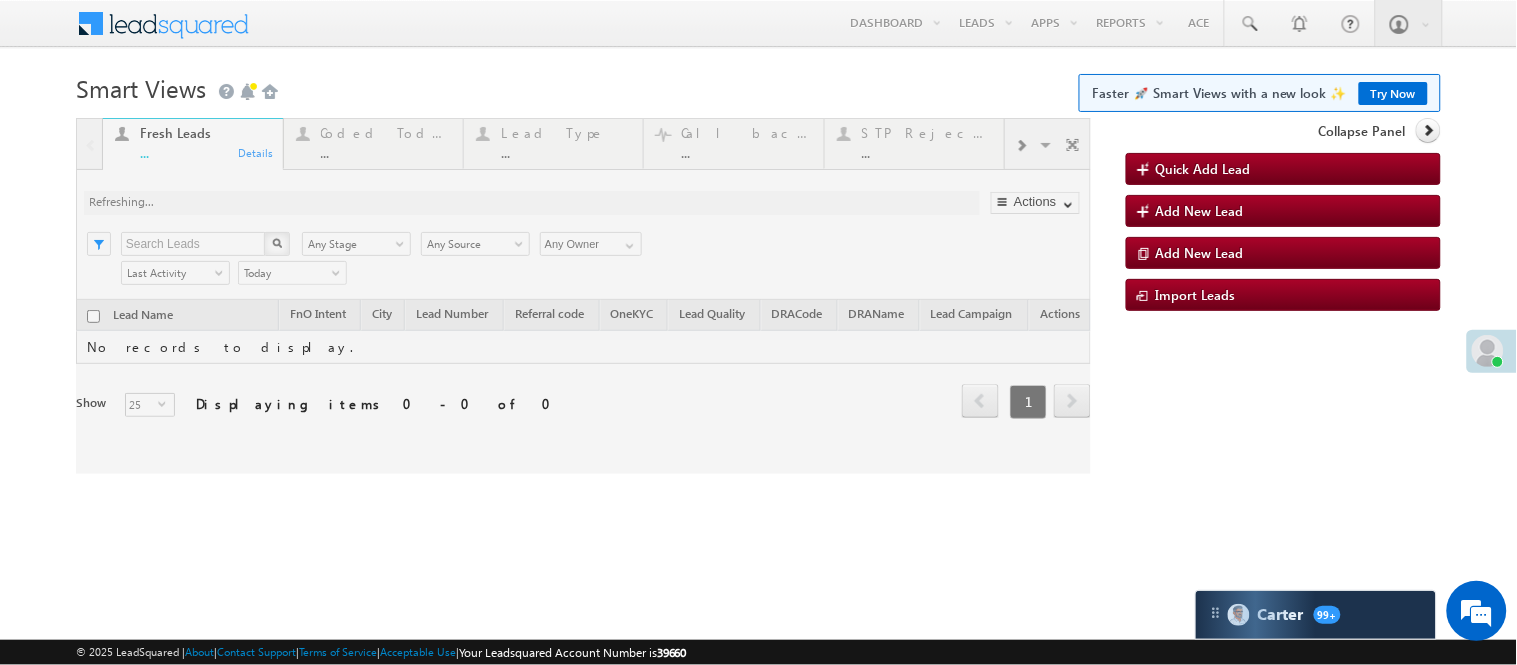 click at bounding box center (583, 296) 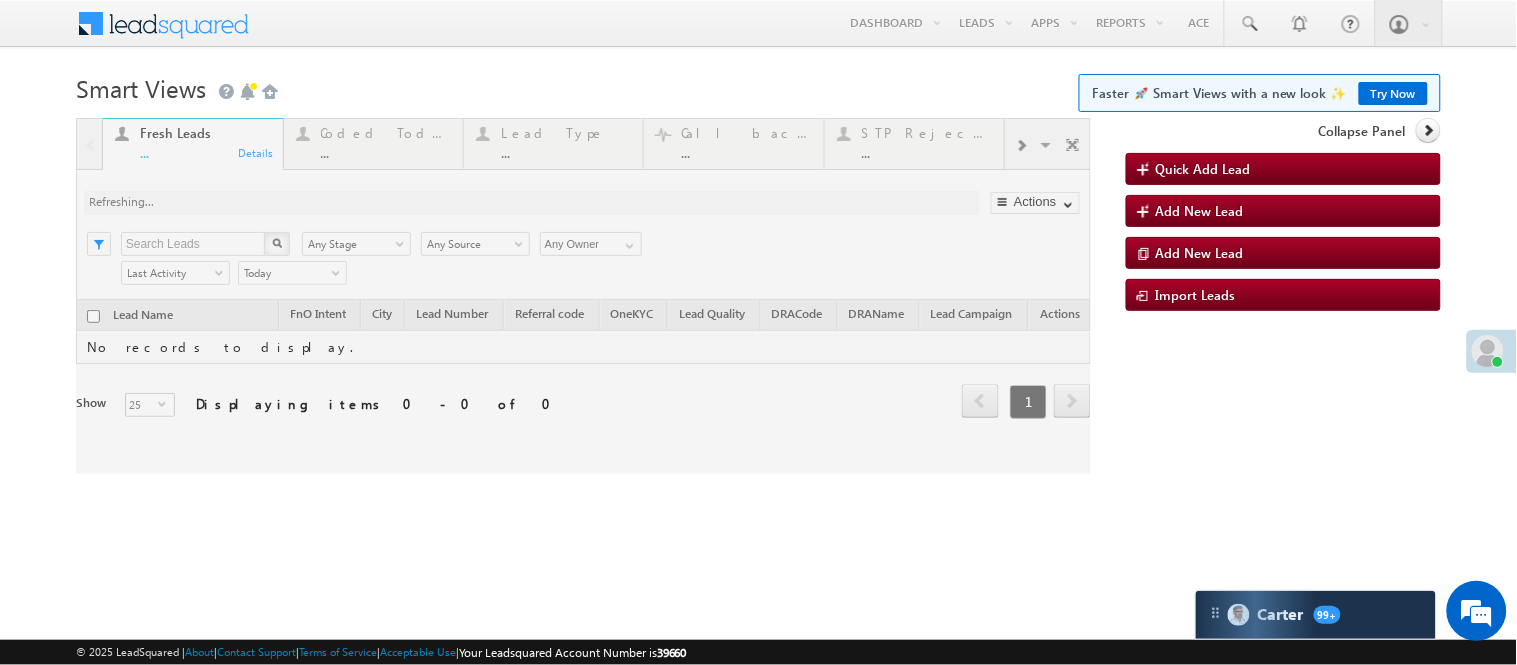 click at bounding box center (583, 296) 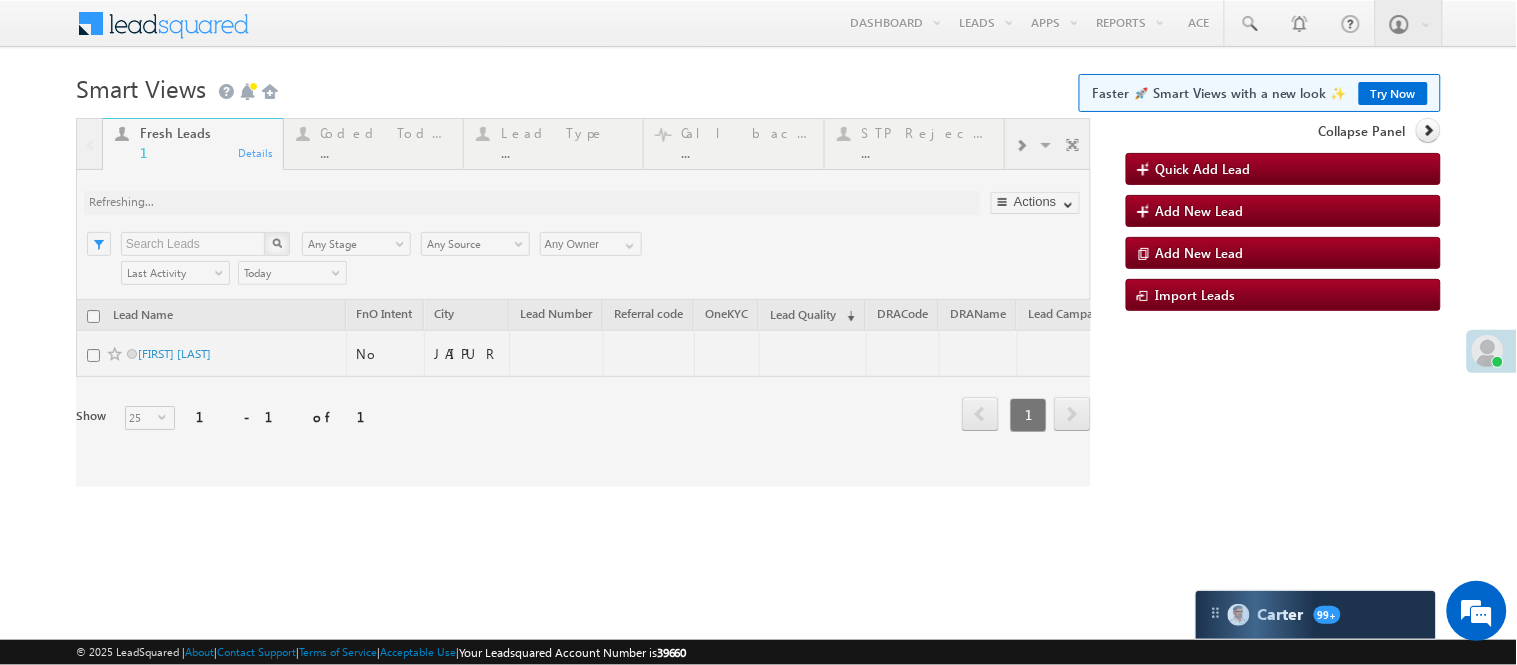 scroll, scrollTop: 0, scrollLeft: 0, axis: both 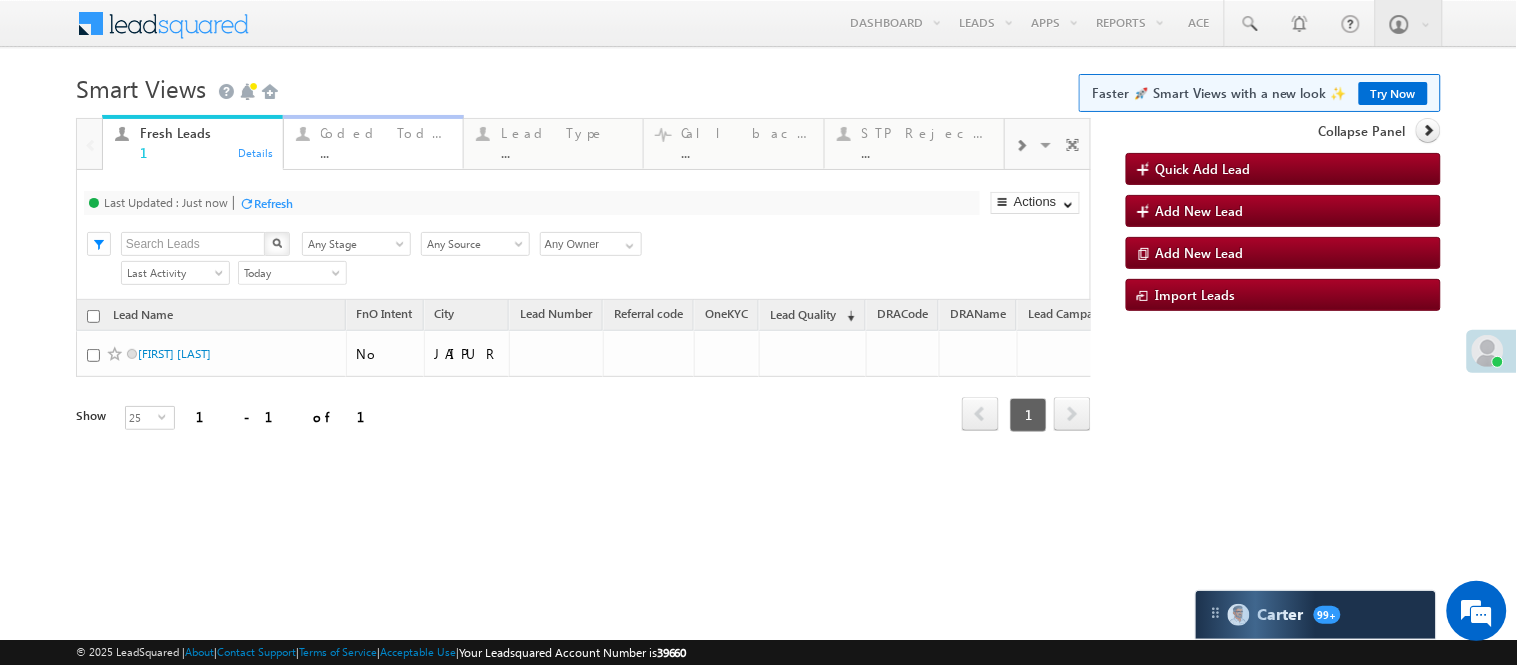 click on "Coded Today ..." at bounding box center [386, 140] 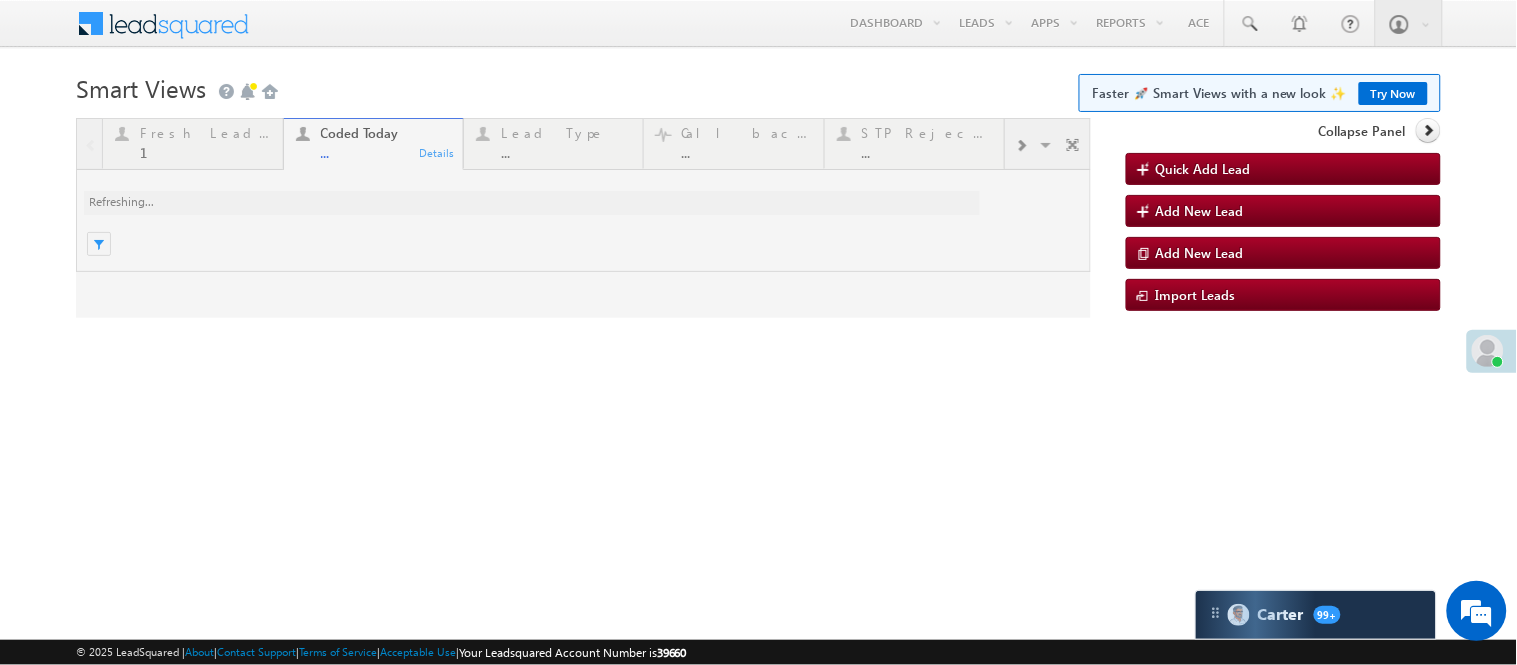 scroll, scrollTop: 0, scrollLeft: 0, axis: both 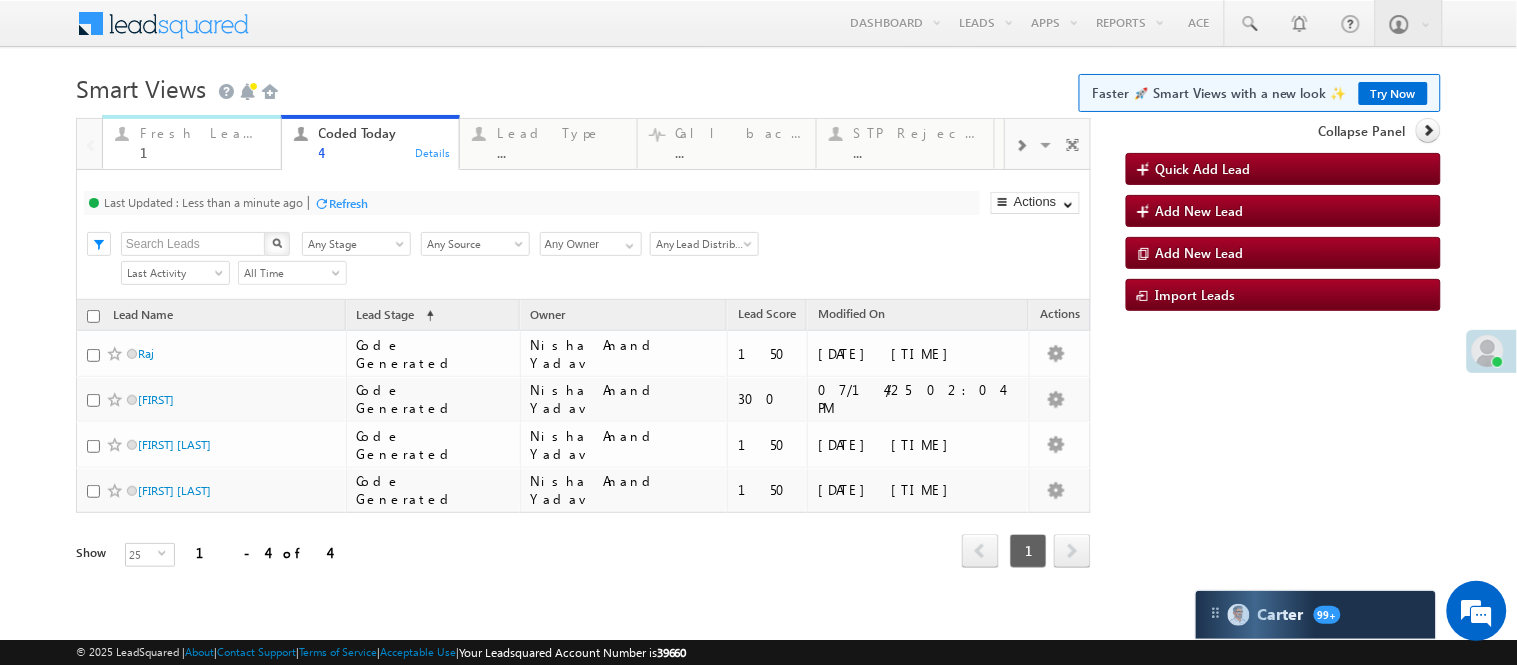 click on "Fresh Leads 1 Details" at bounding box center [191, 142] 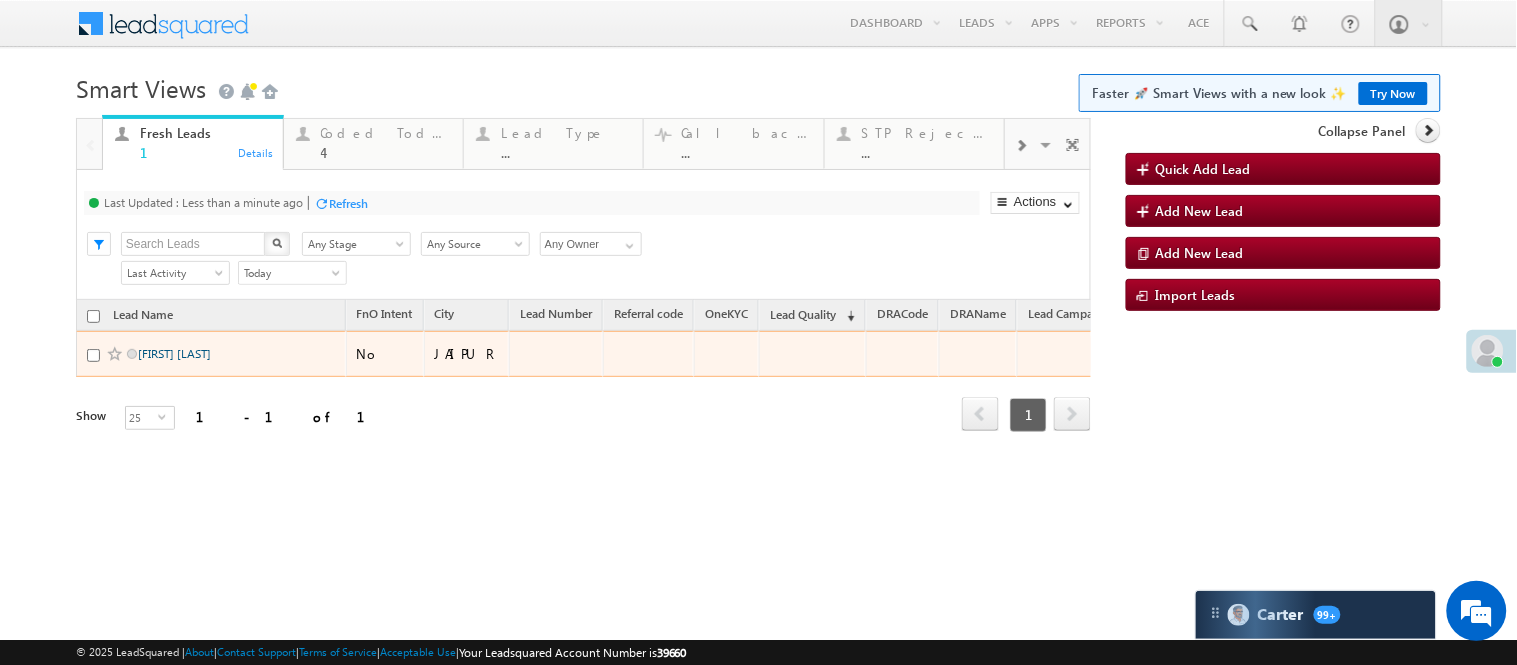 click on "Gunjan upadhyay" at bounding box center [174, 353] 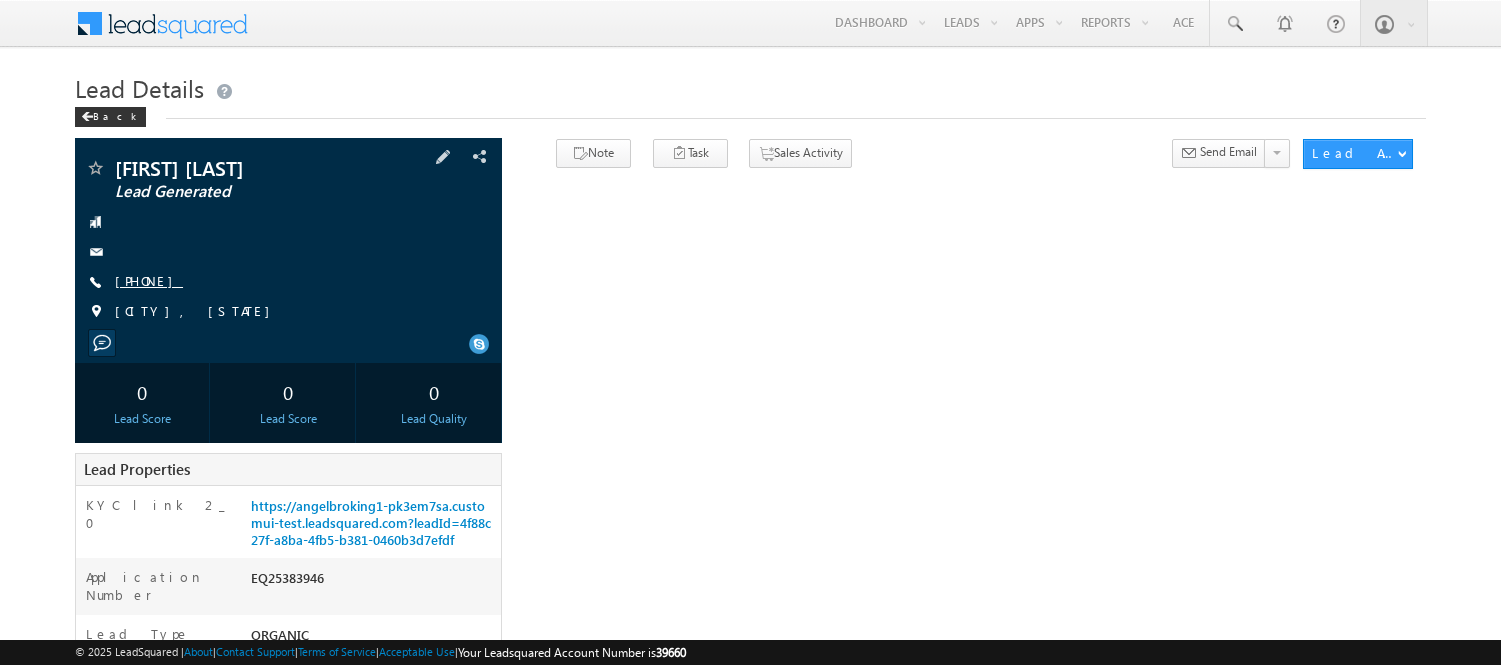 scroll, scrollTop: 0, scrollLeft: 0, axis: both 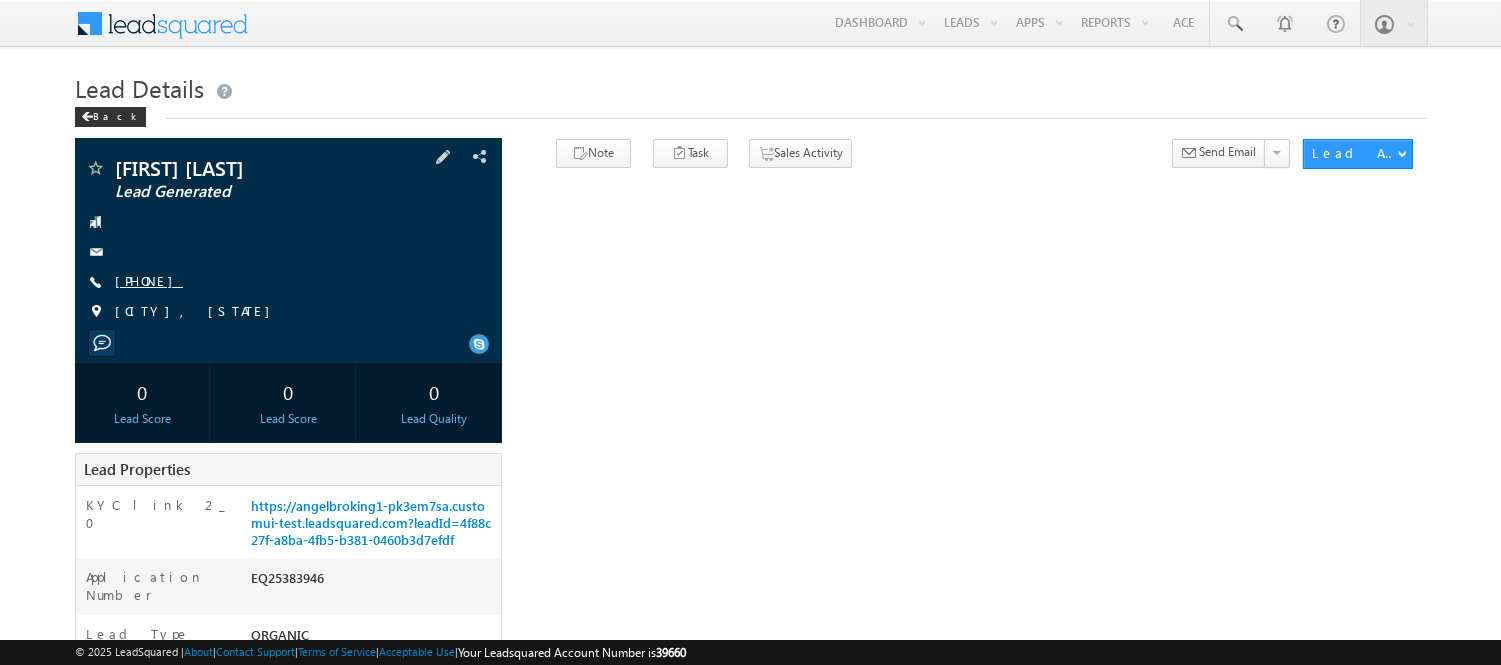 click on "[PHONE]" at bounding box center [149, 280] 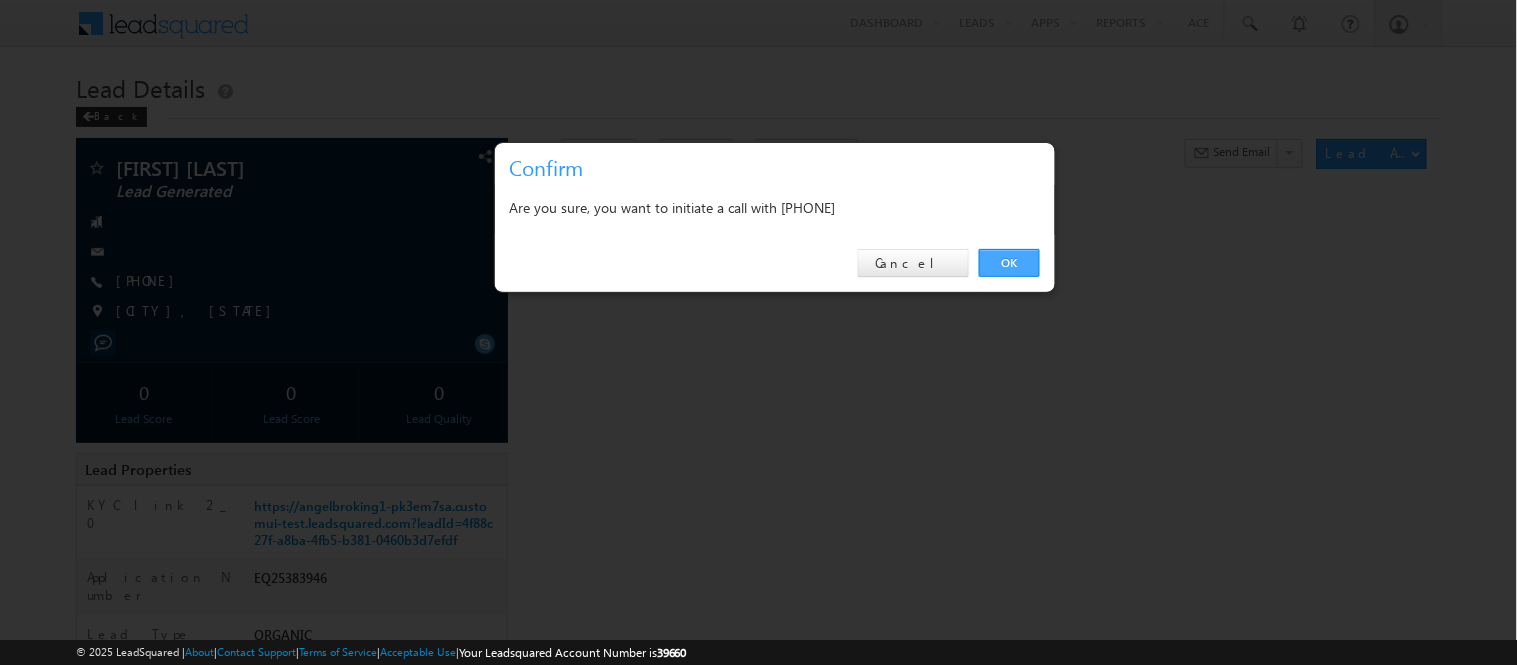 click on "OK" at bounding box center [1009, 263] 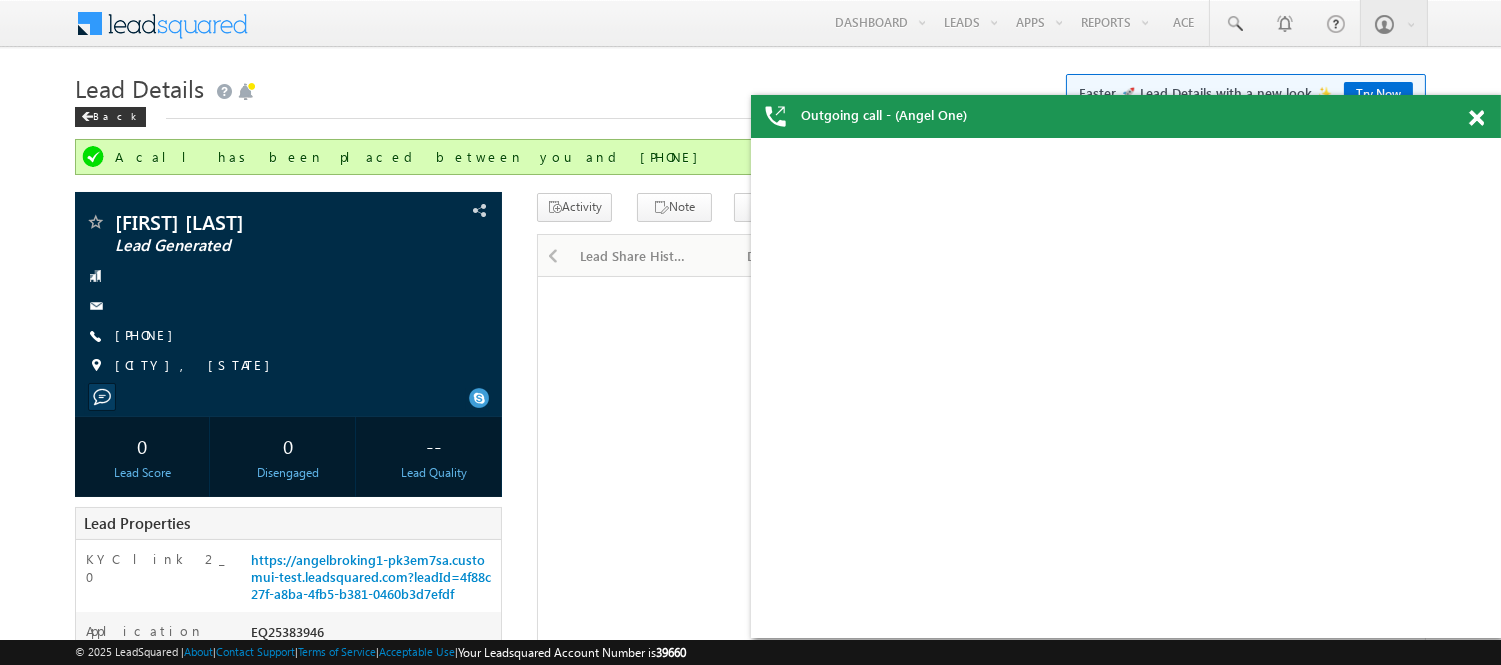 scroll, scrollTop: 0, scrollLeft: 0, axis: both 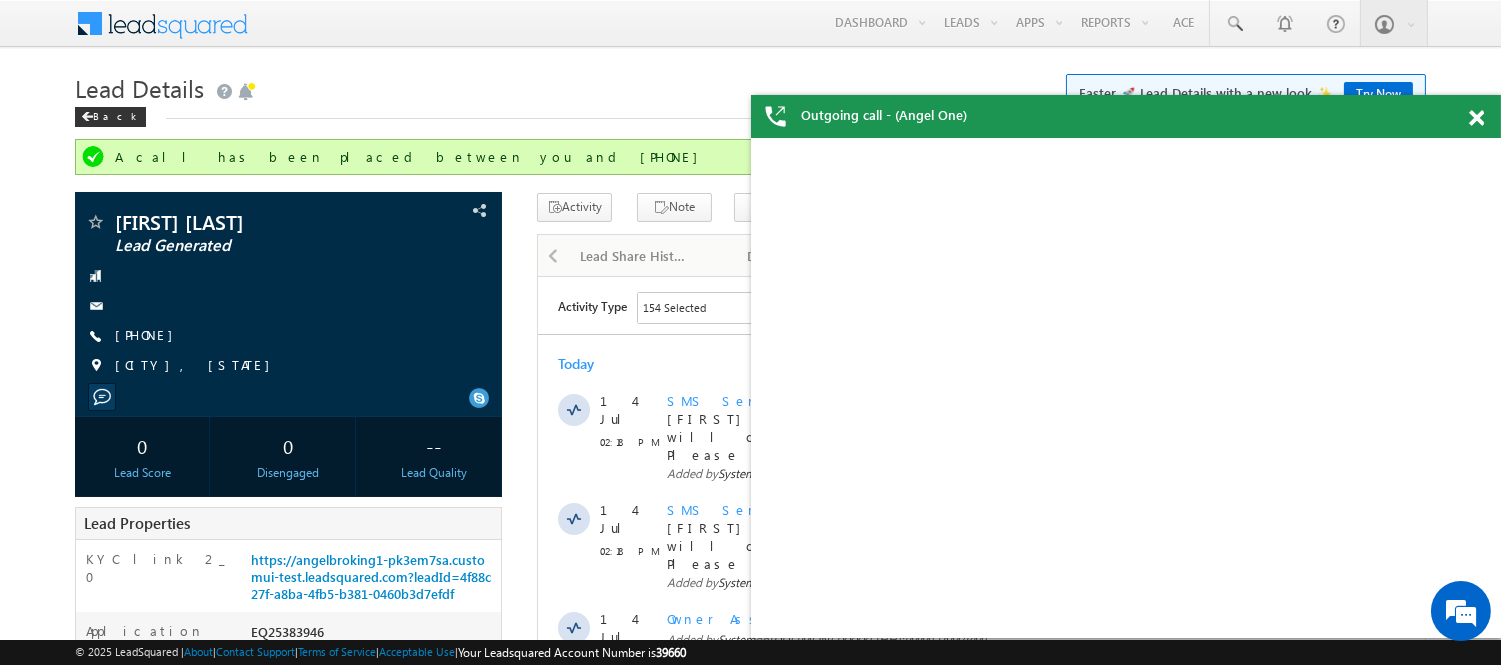 click at bounding box center (1476, 118) 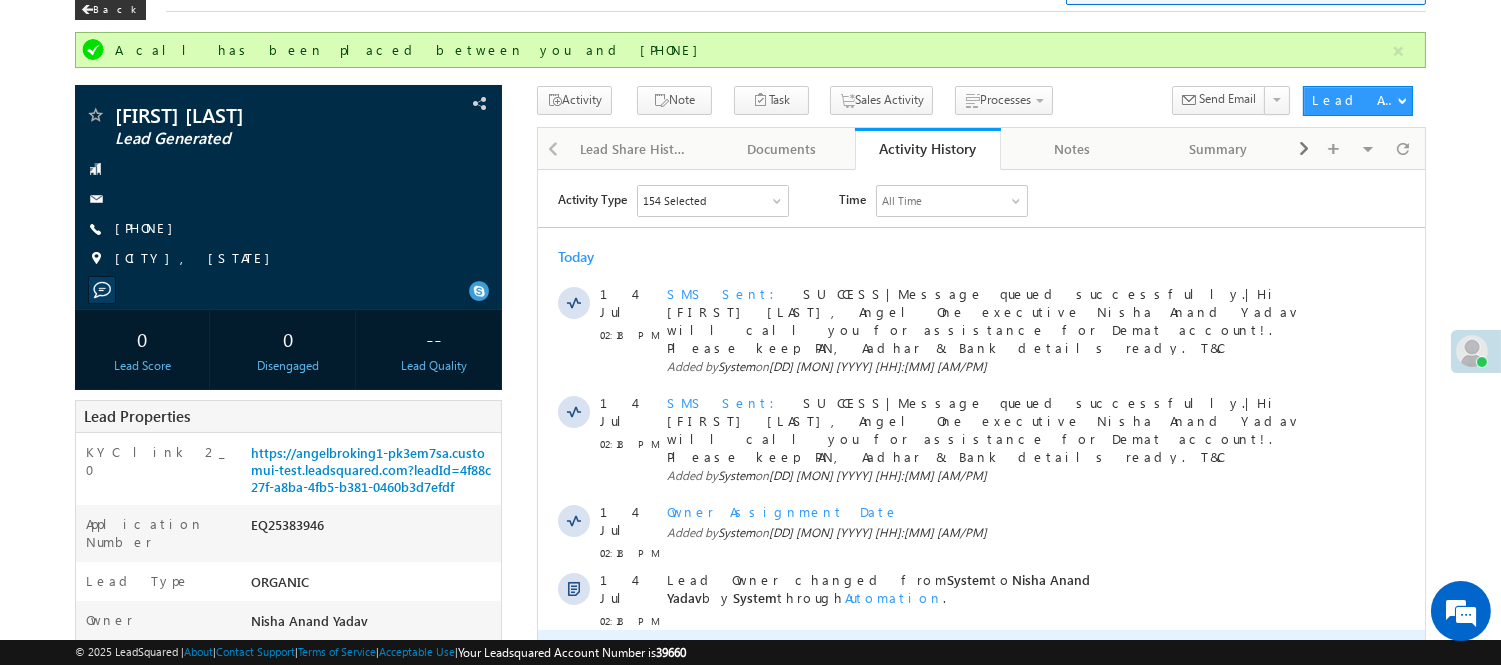 scroll, scrollTop: 333, scrollLeft: 0, axis: vertical 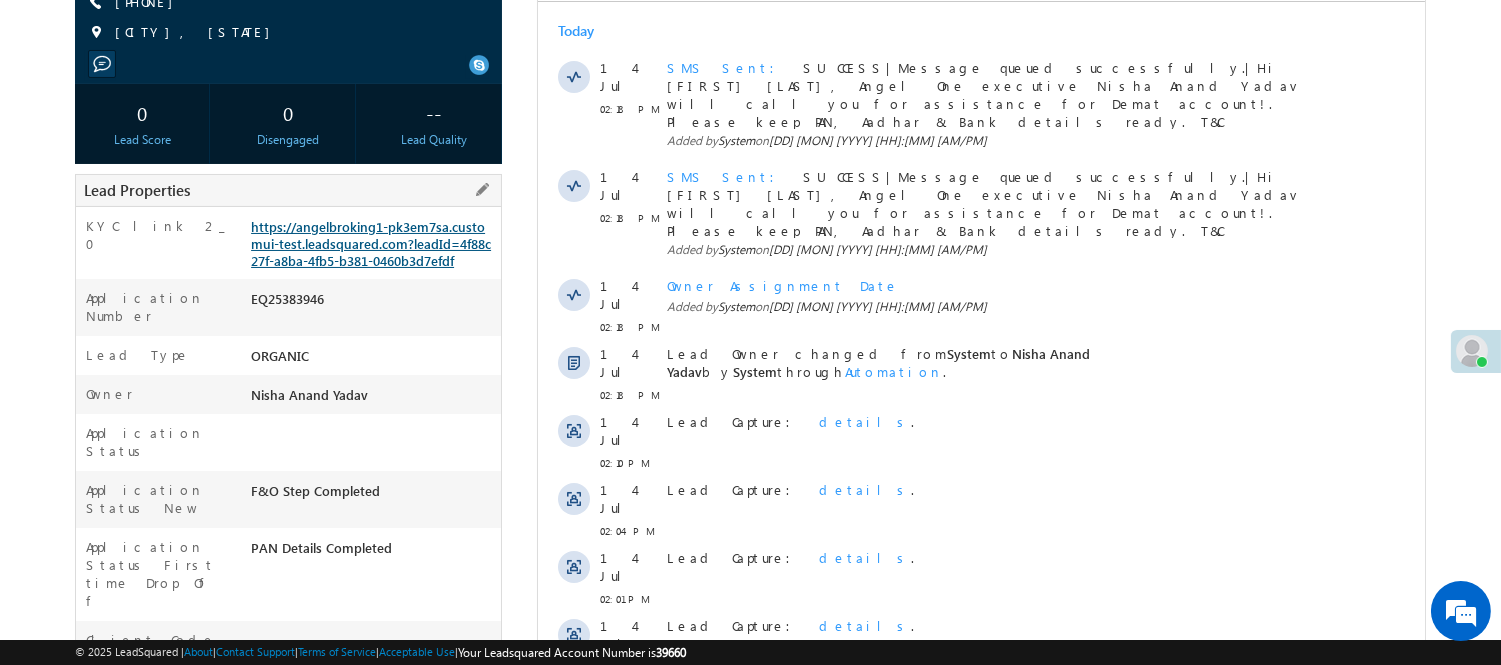 click on "https://angelbroking1-pk3em7sa.customui-test.leadsquared.com?leadId=4f88c27f-a8ba-4fb5-b381-0460b3d7efdf" at bounding box center [371, 243] 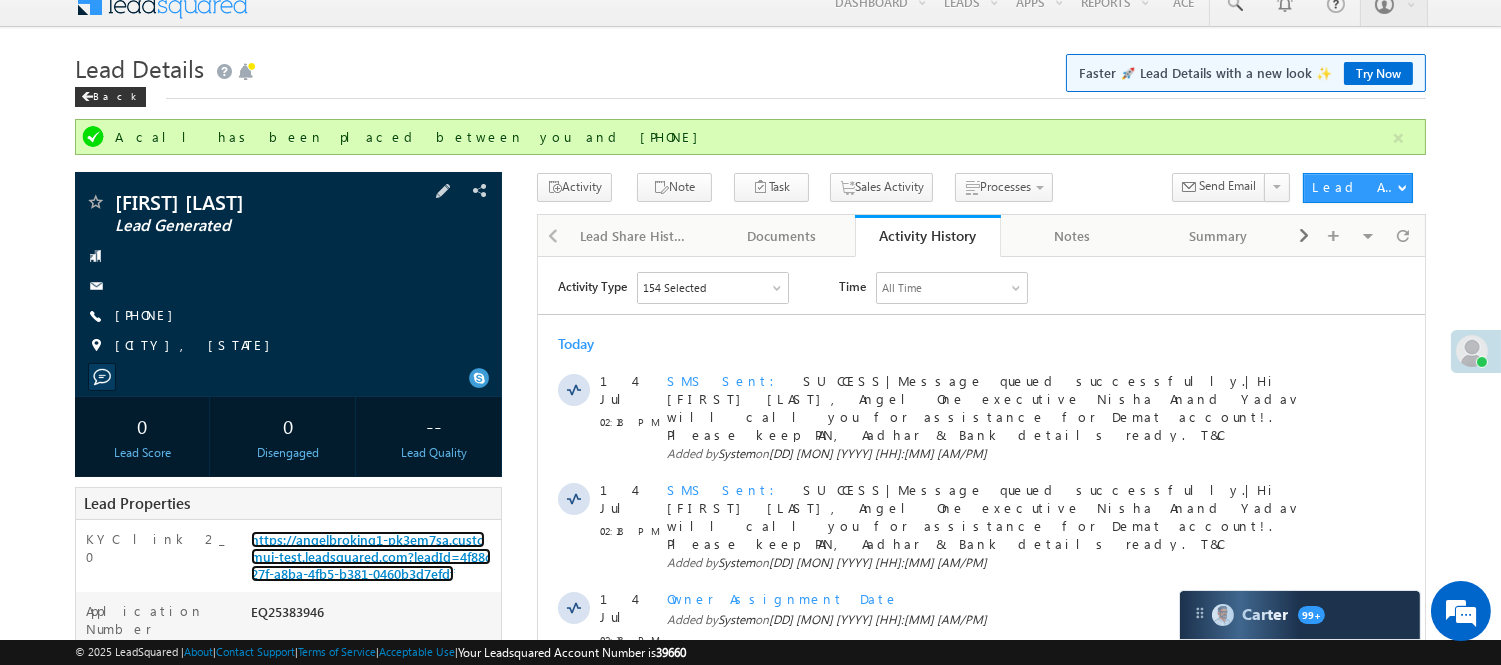 scroll, scrollTop: 0, scrollLeft: 0, axis: both 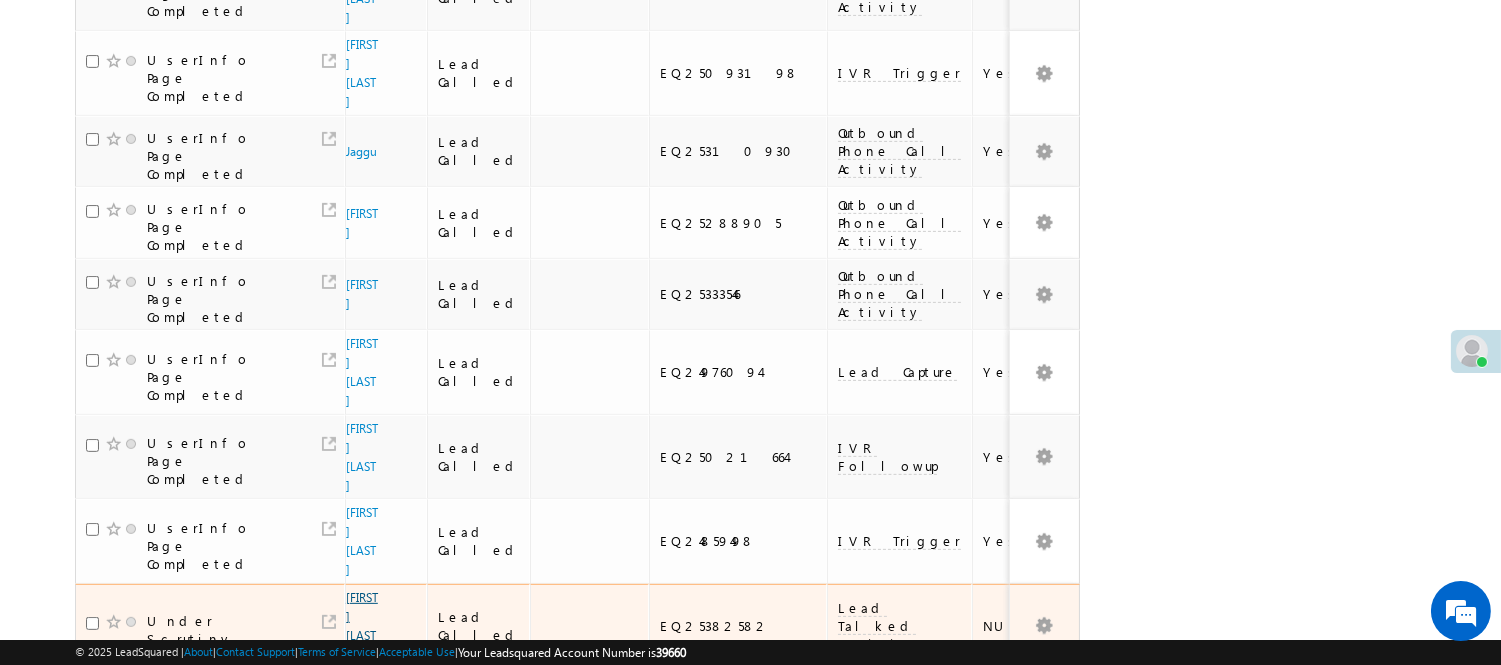 click on "[FIRST] [LAST]" at bounding box center [362, 626] 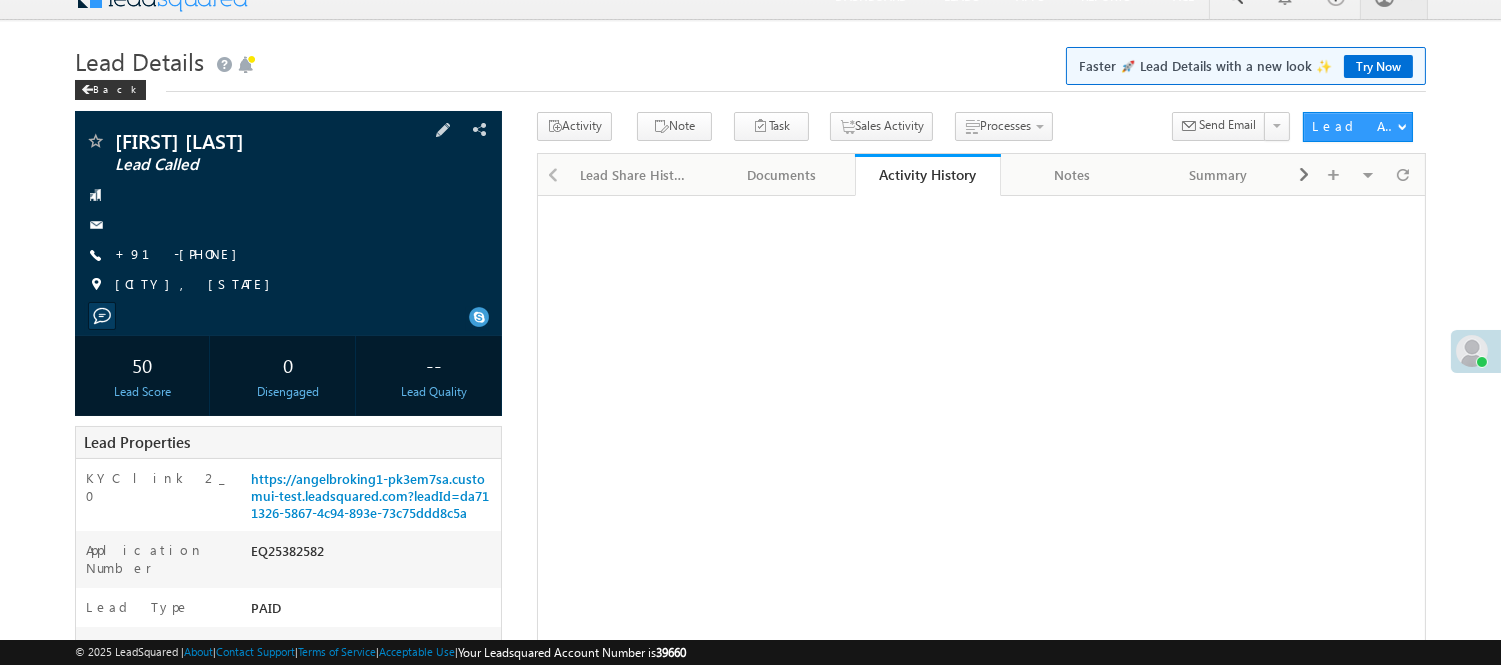 scroll, scrollTop: 222, scrollLeft: 0, axis: vertical 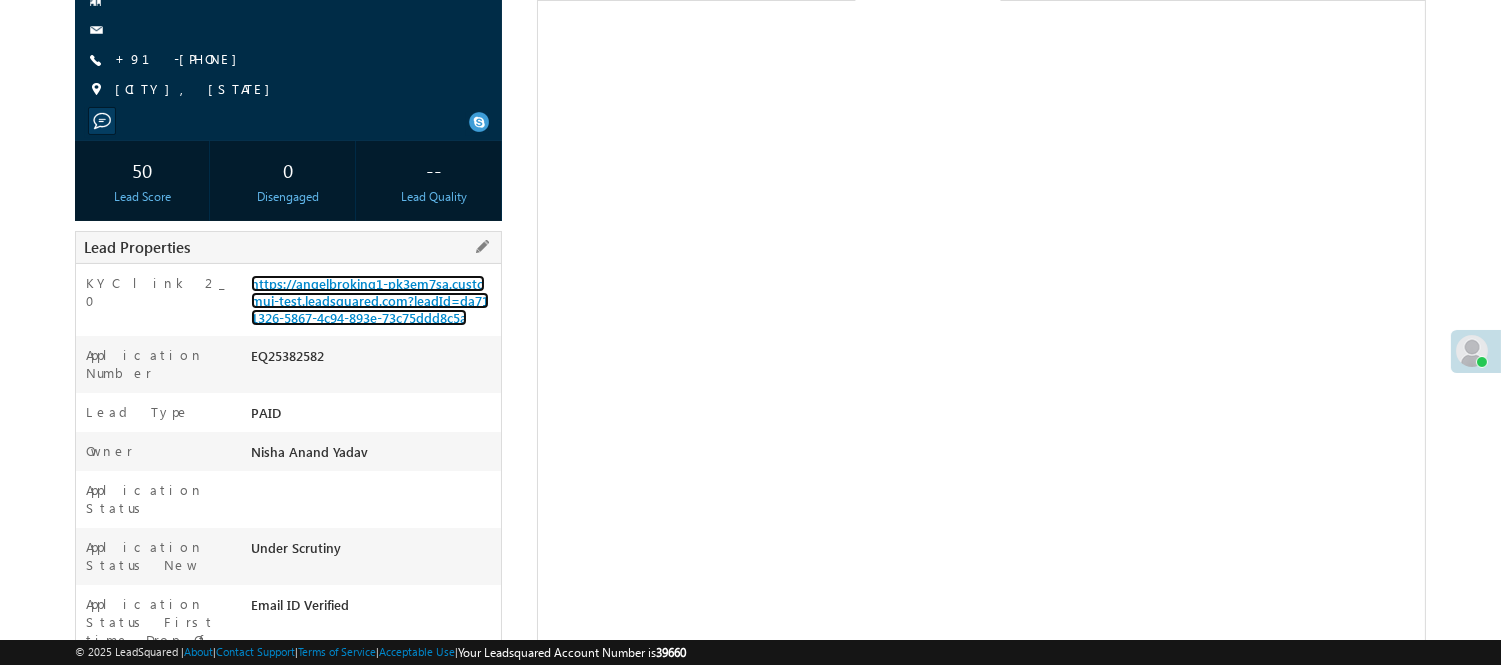 click on "https://angelbroking1-pk3em7sa.customui-test.leadsquared.com?leadId=da711326-5867-4c94-893e-73c75ddd8c5a" at bounding box center [373, 305] 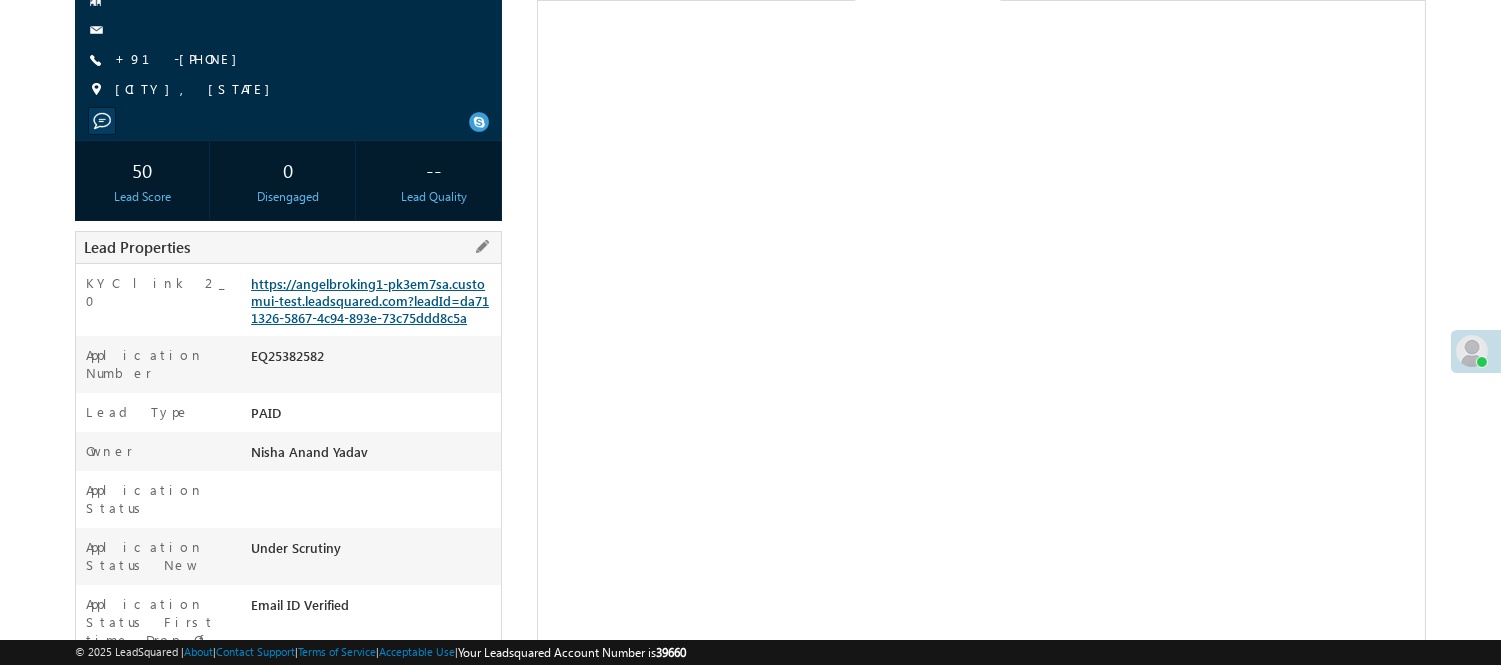 click on "https://angelbroking1-pk3em7sa.customui-test.leadsquared.com?leadId=da711326-5867-4c94-893e-73c75ddd8c5a" at bounding box center [370, 300] 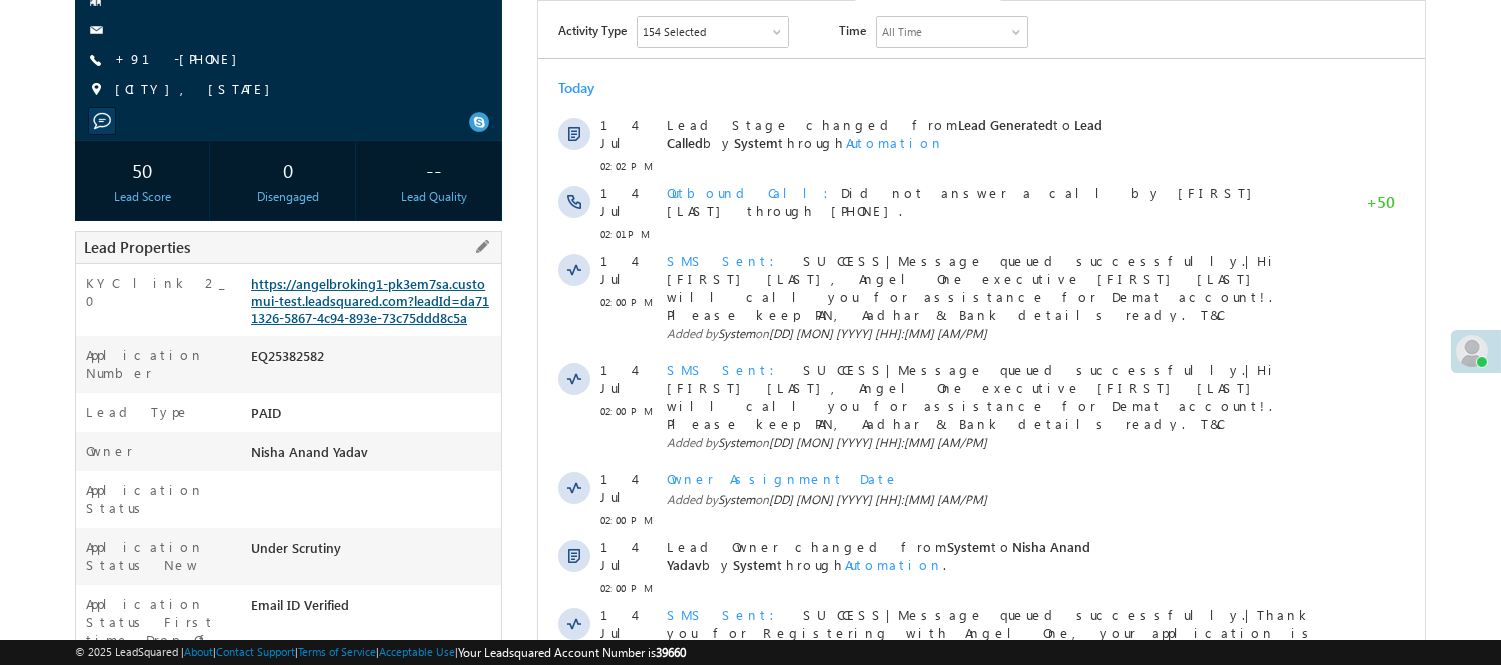 scroll, scrollTop: 0, scrollLeft: 0, axis: both 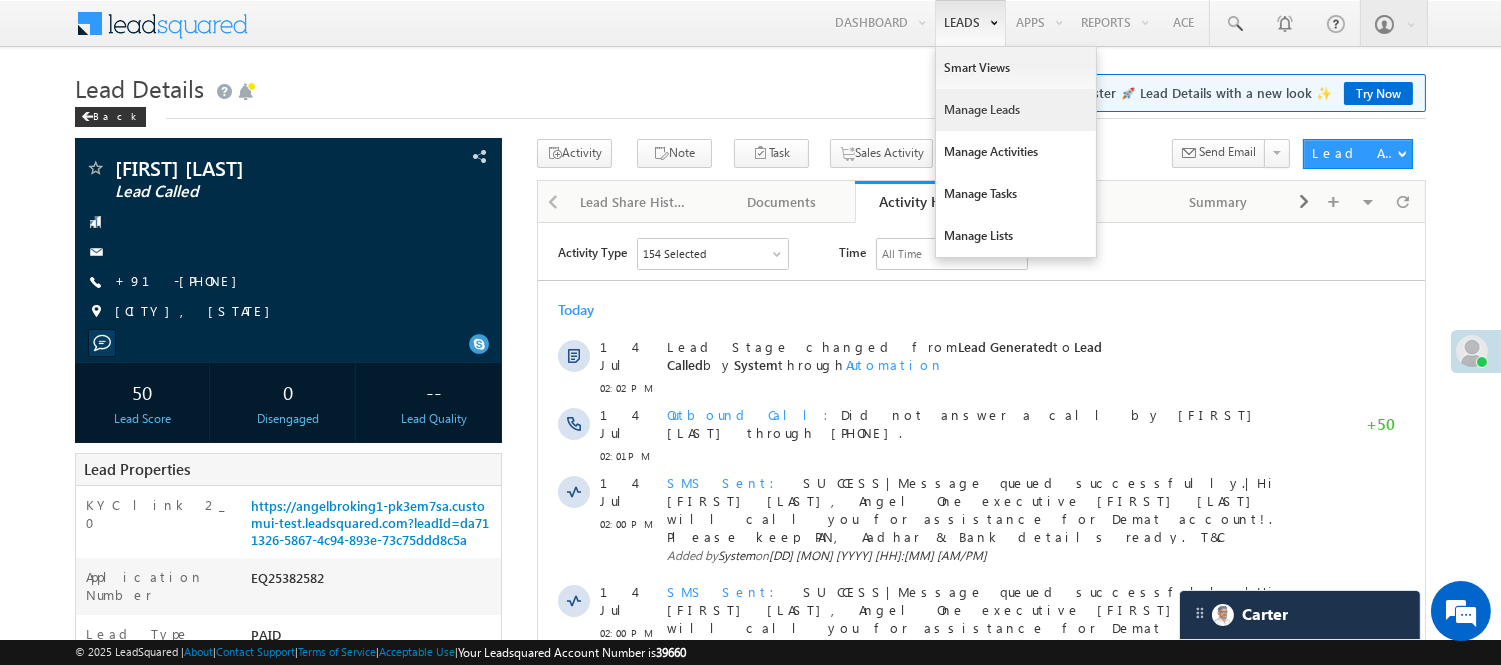 click on "Manage Leads" at bounding box center (1016, 110) 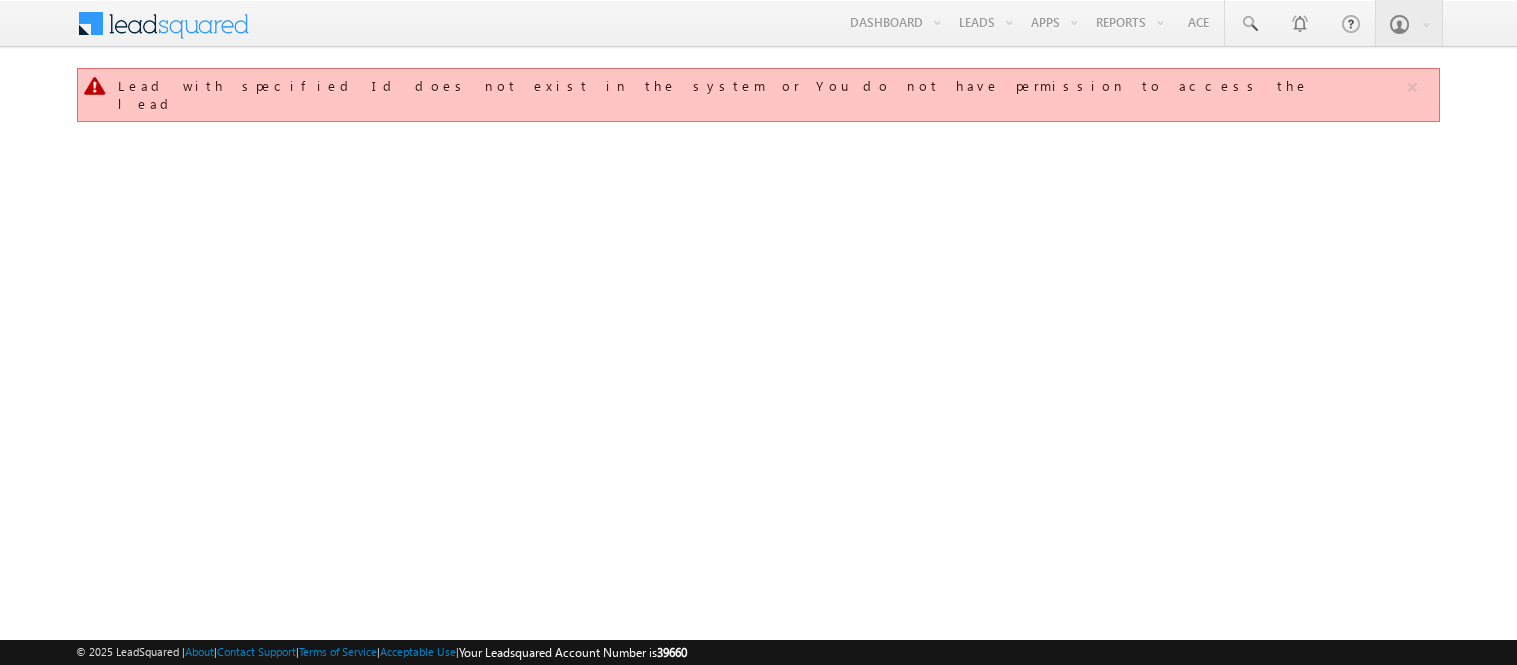 scroll, scrollTop: 0, scrollLeft: 0, axis: both 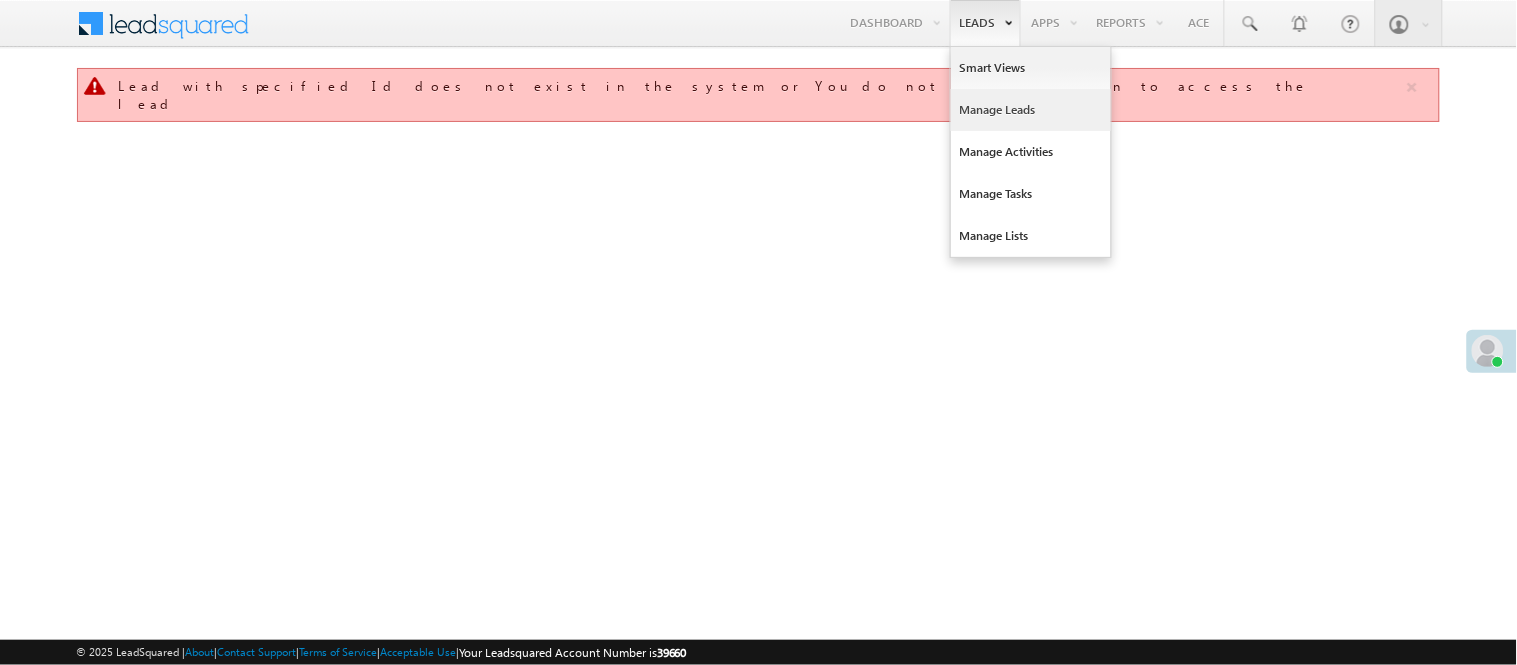 click on "Manage Leads" at bounding box center (1031, 110) 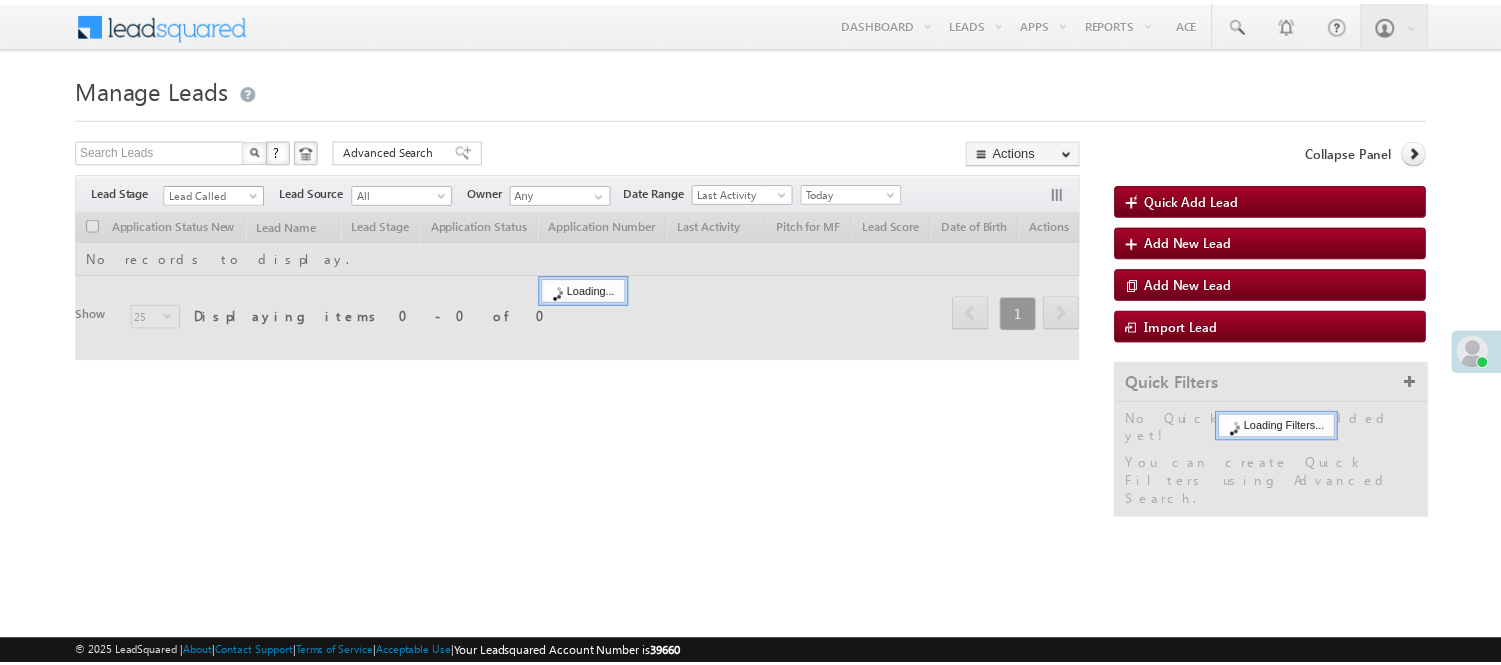 scroll, scrollTop: 0, scrollLeft: 0, axis: both 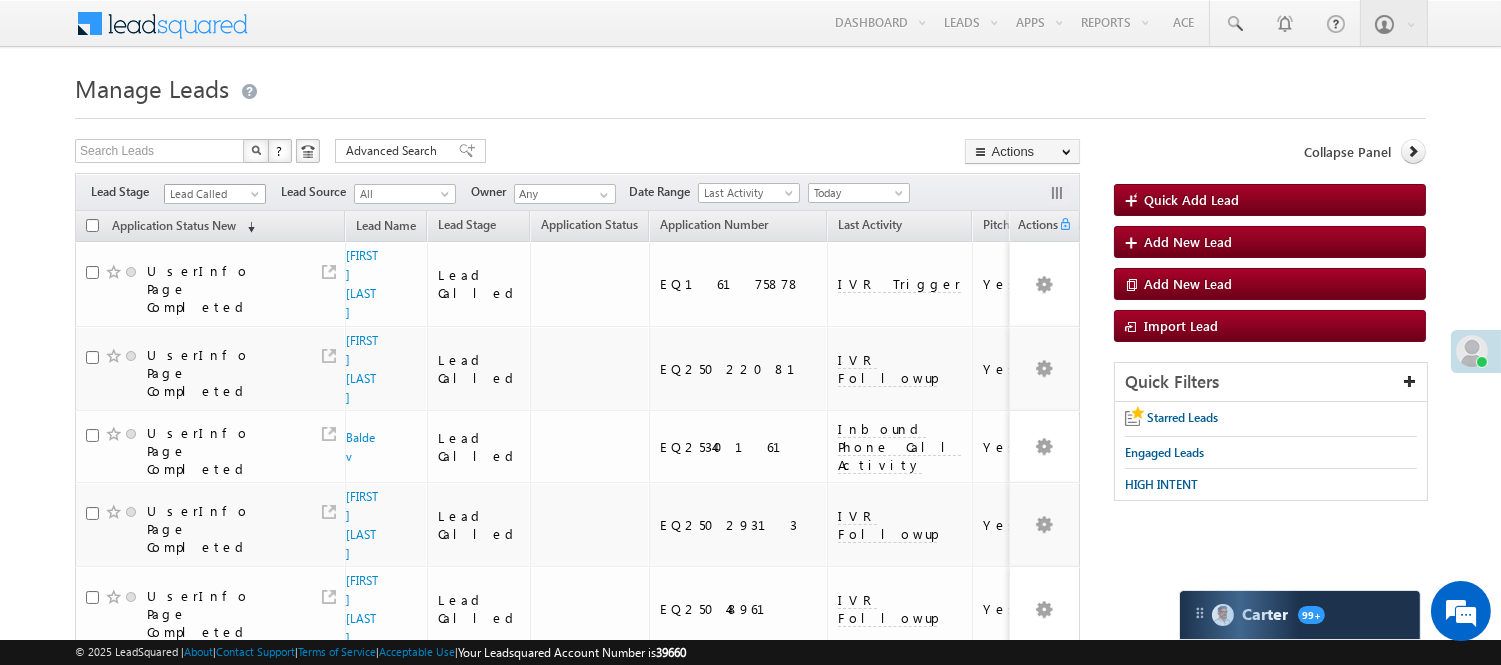 click on "Lead Called" at bounding box center (215, 194) 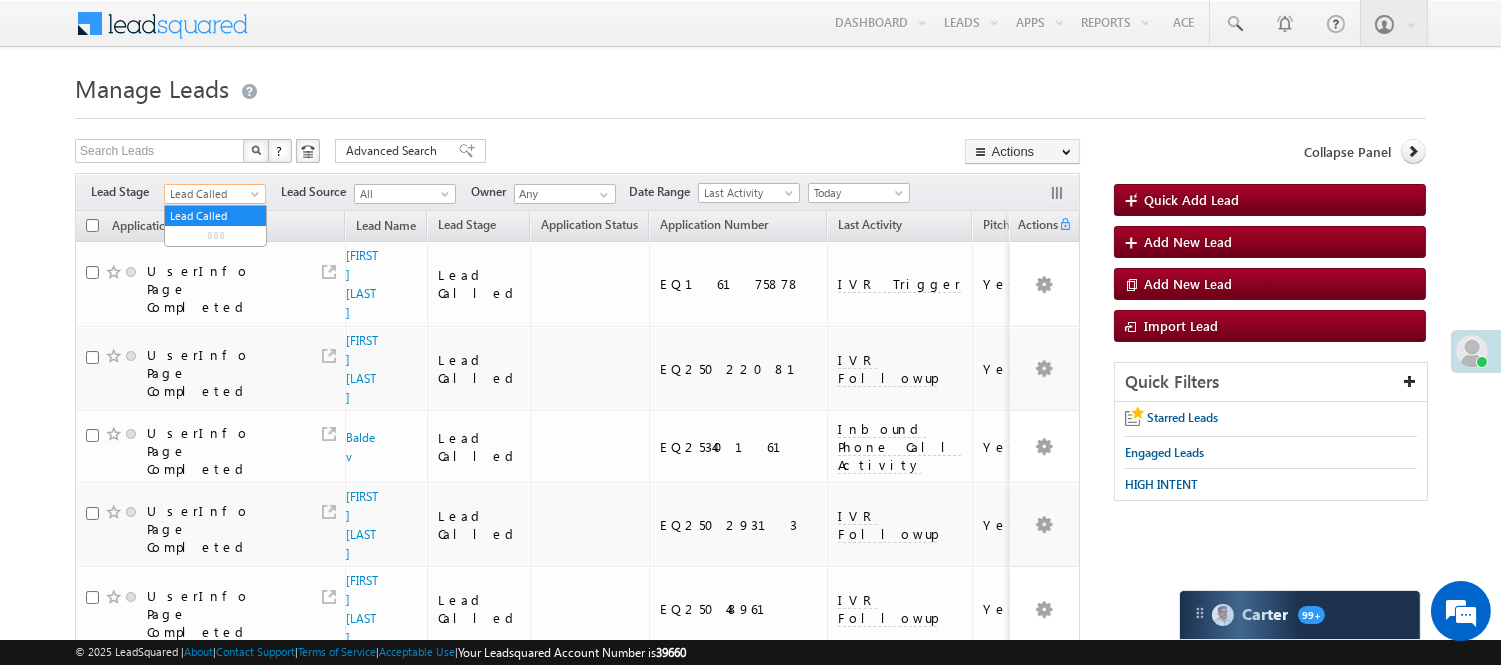 click on "Lead Called" at bounding box center [212, 194] 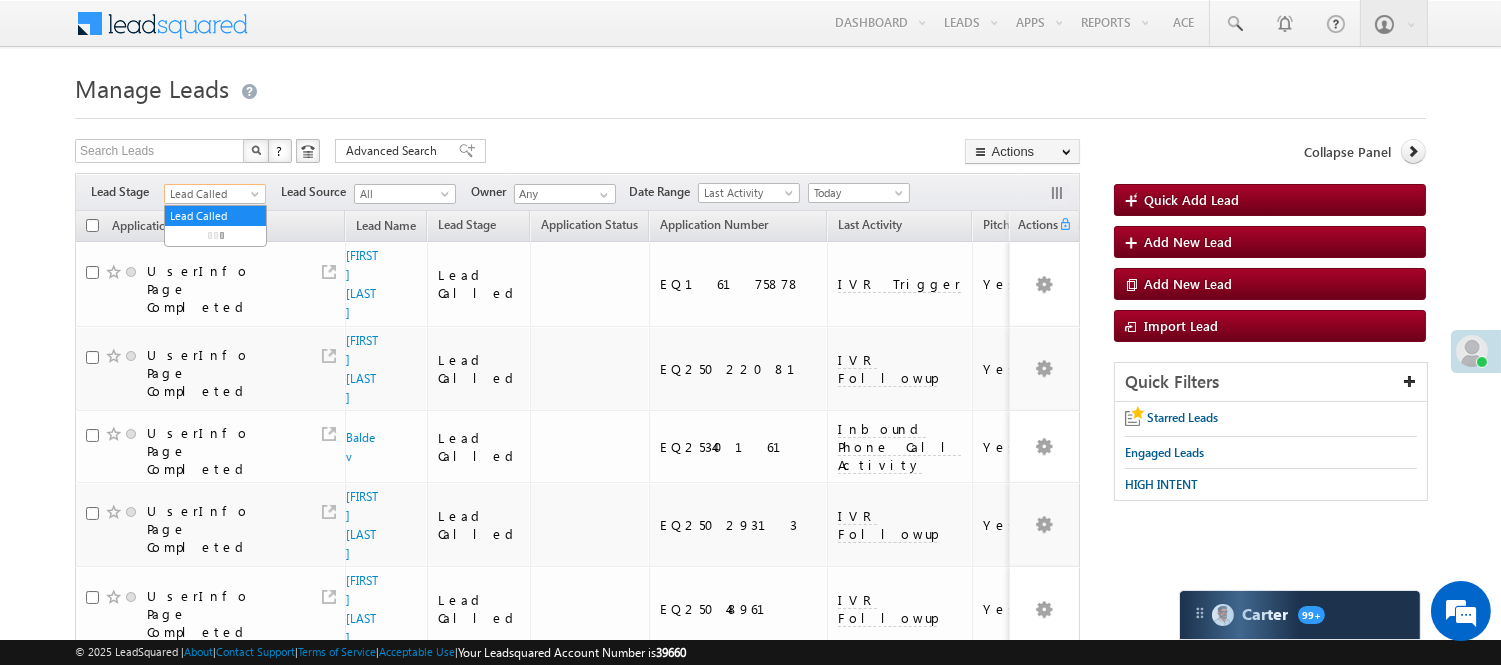 click on "Lead Called" at bounding box center [212, 194] 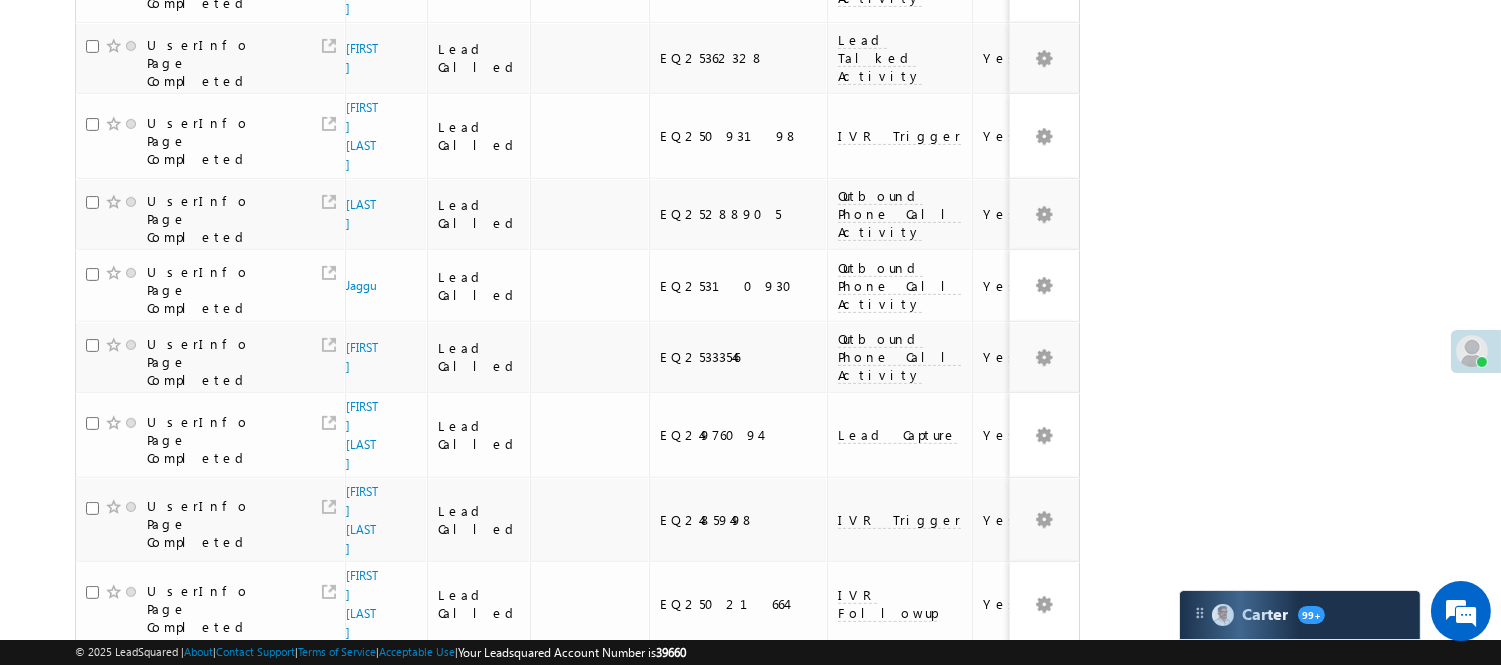 scroll, scrollTop: 28, scrollLeft: 0, axis: vertical 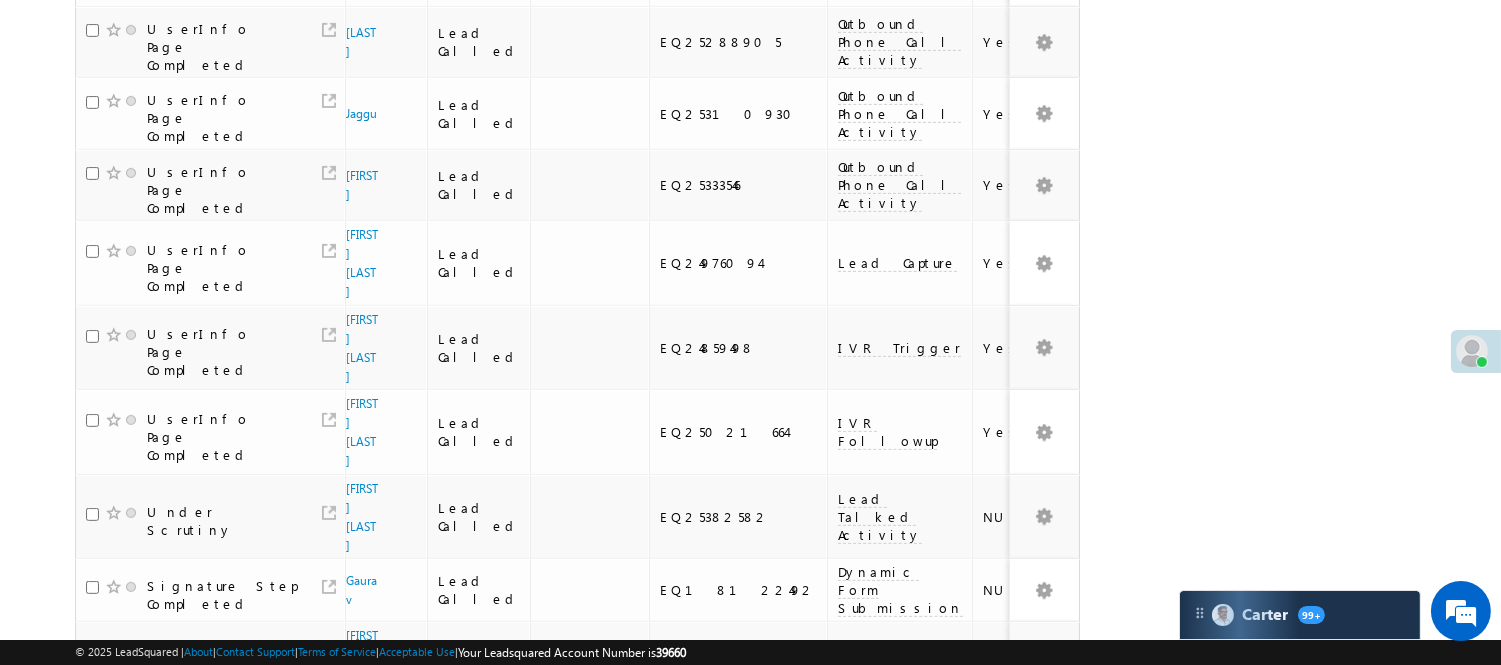 click on "2" at bounding box center [898, 829] 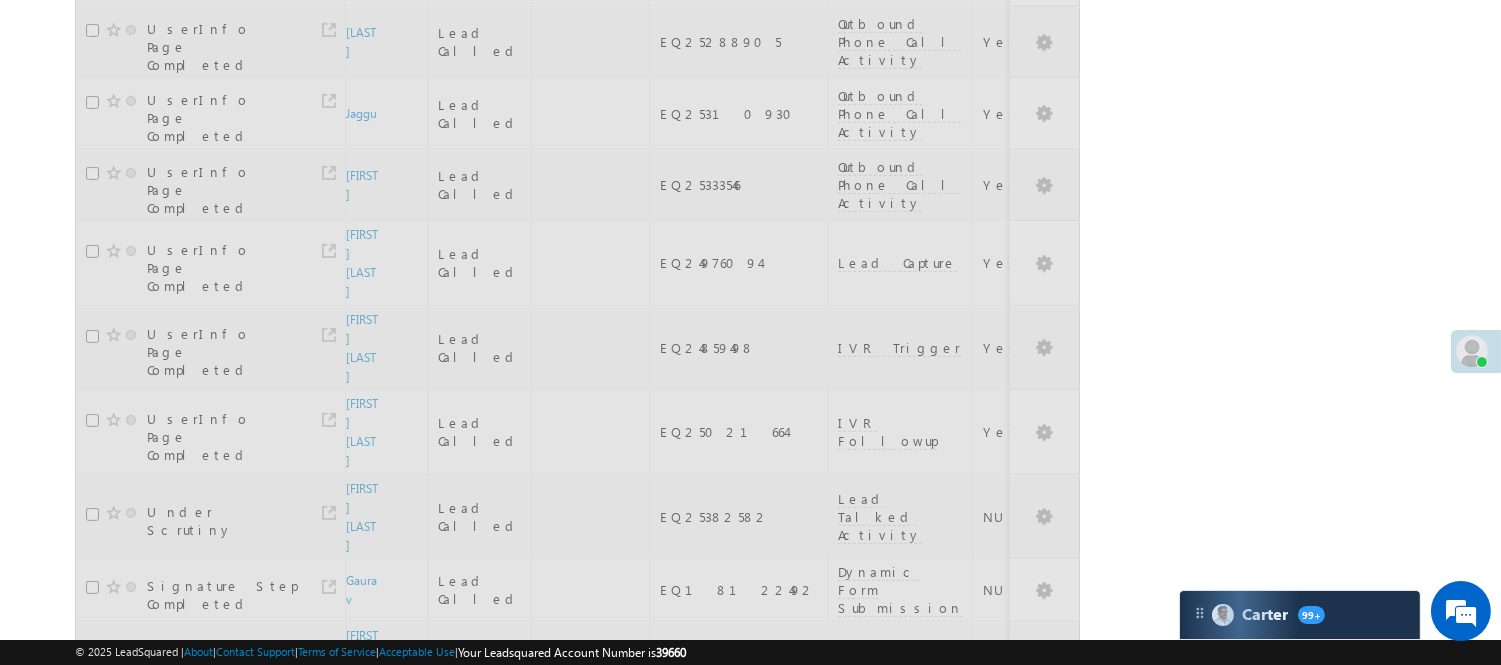scroll, scrollTop: 0, scrollLeft: 0, axis: both 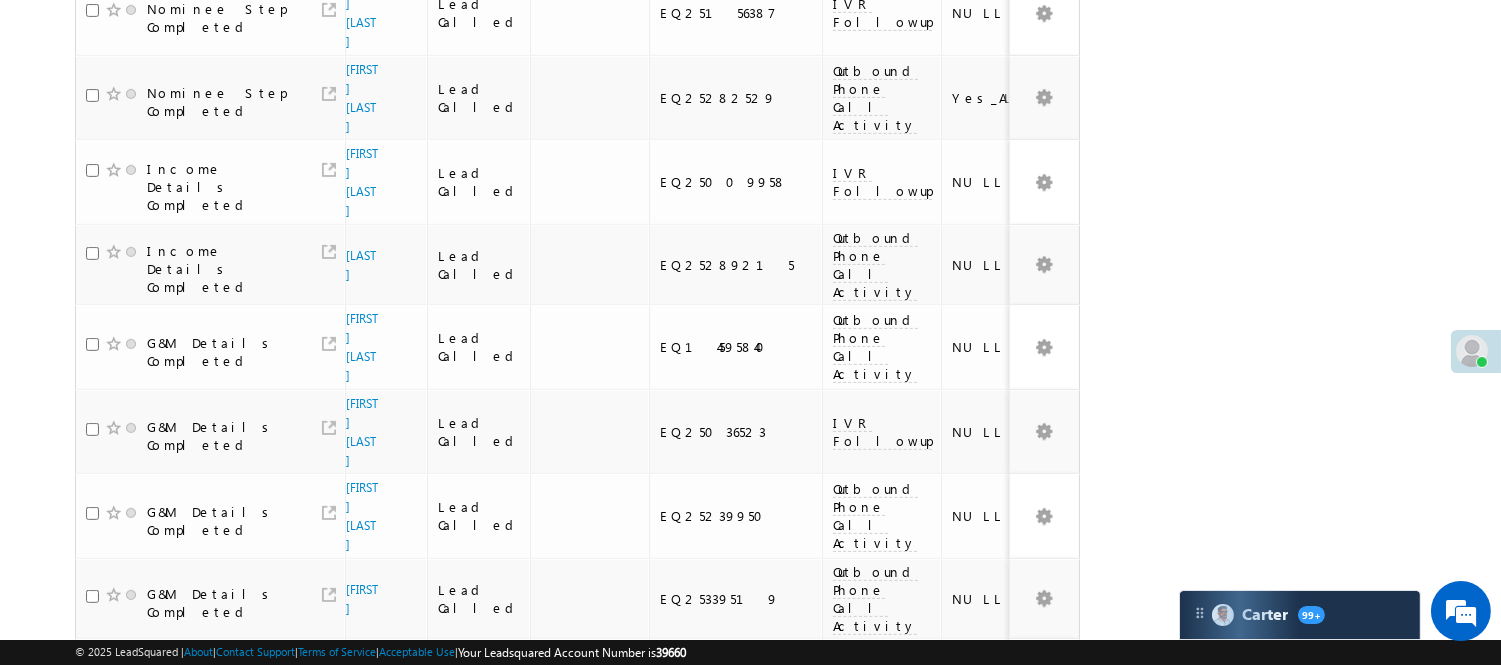 click on "2" at bounding box center (897, 923) 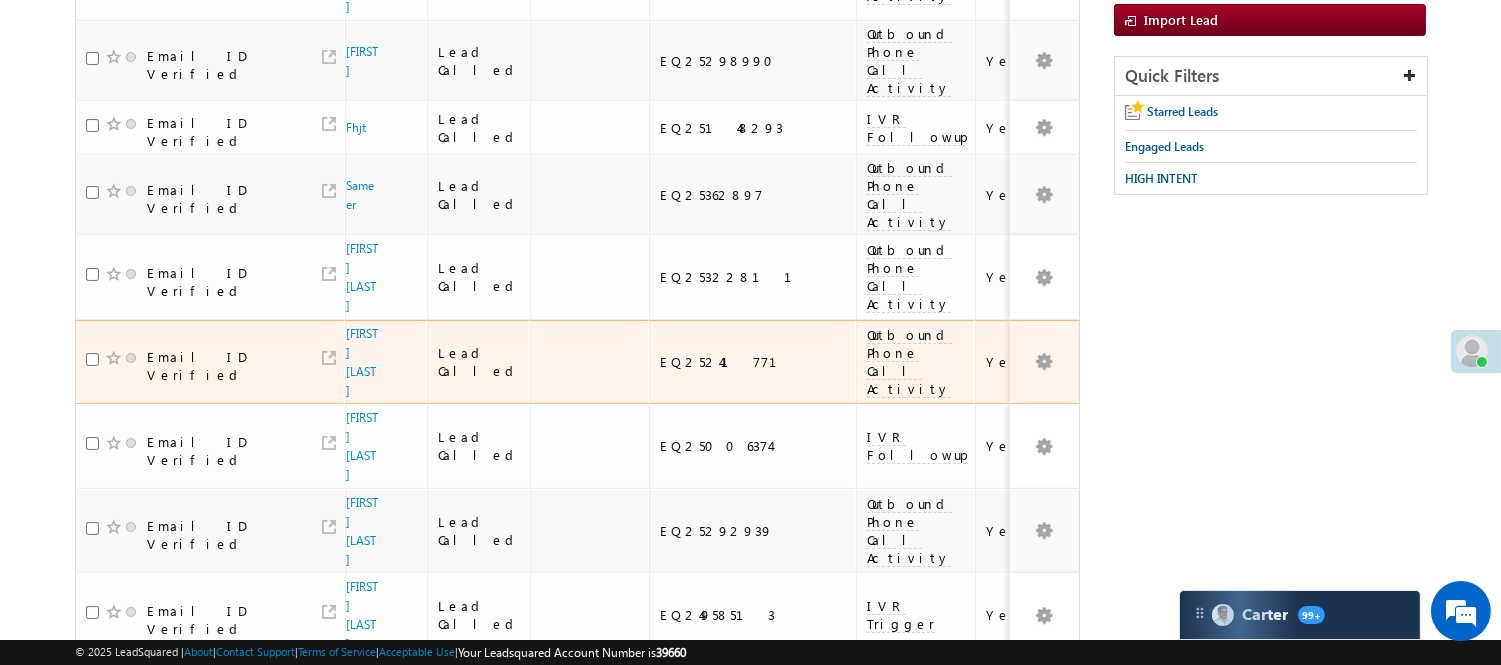scroll, scrollTop: 116, scrollLeft: 0, axis: vertical 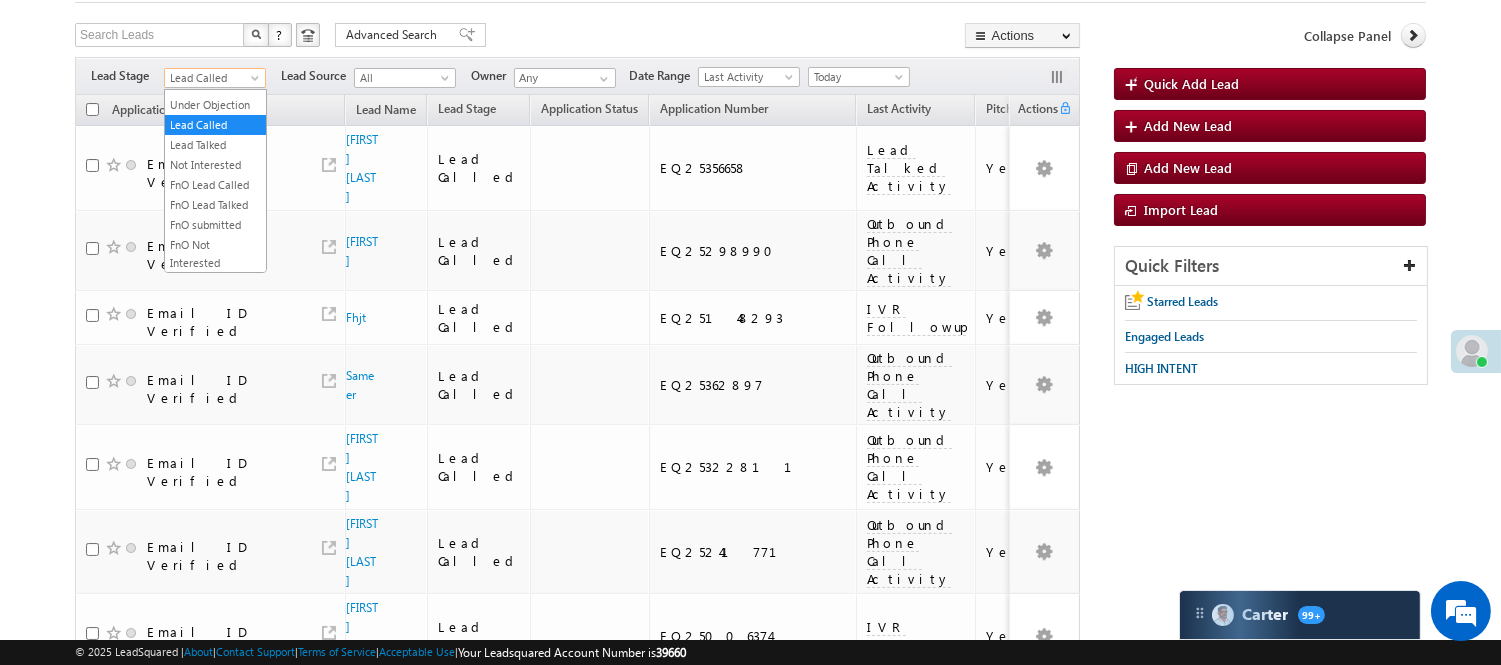 click on "Lead Called" at bounding box center (212, 78) 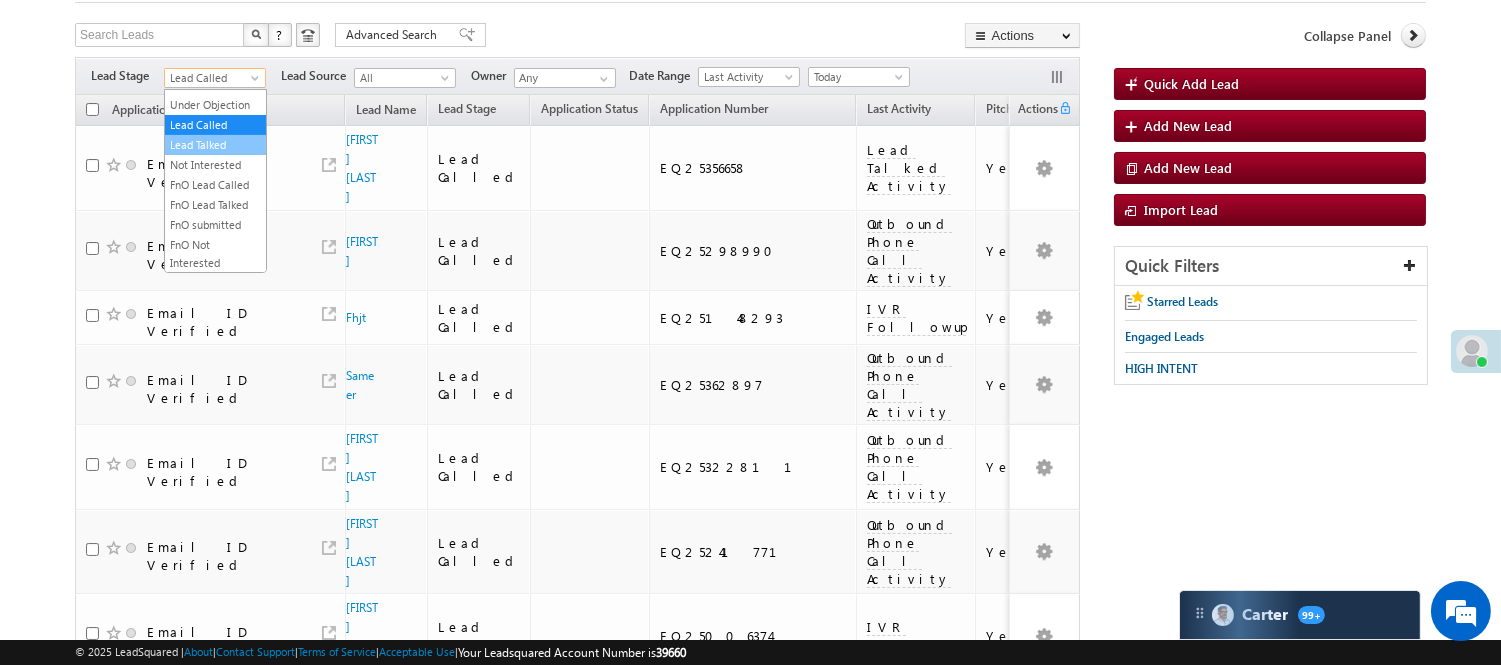 click on "Lead Talked" at bounding box center [215, 145] 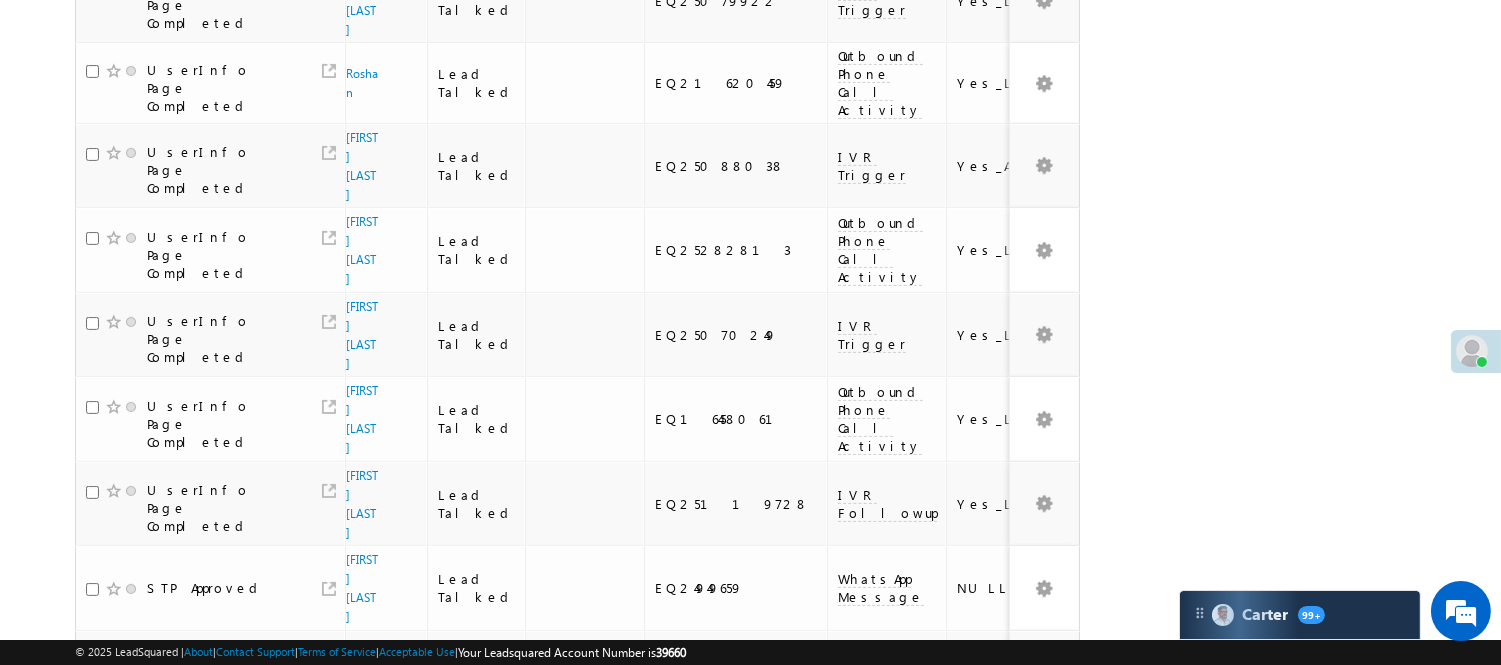 scroll, scrollTop: 1338, scrollLeft: 0, axis: vertical 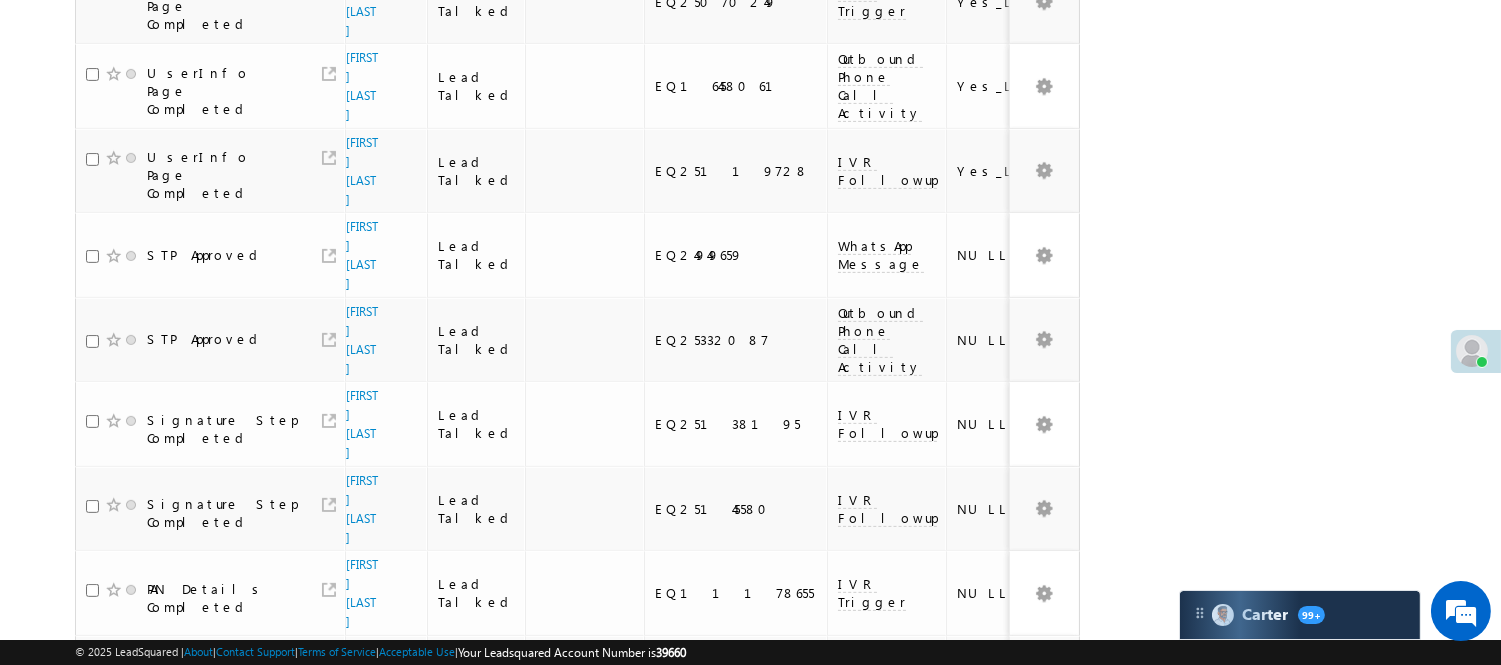 click on "2" at bounding box center (978, 981) 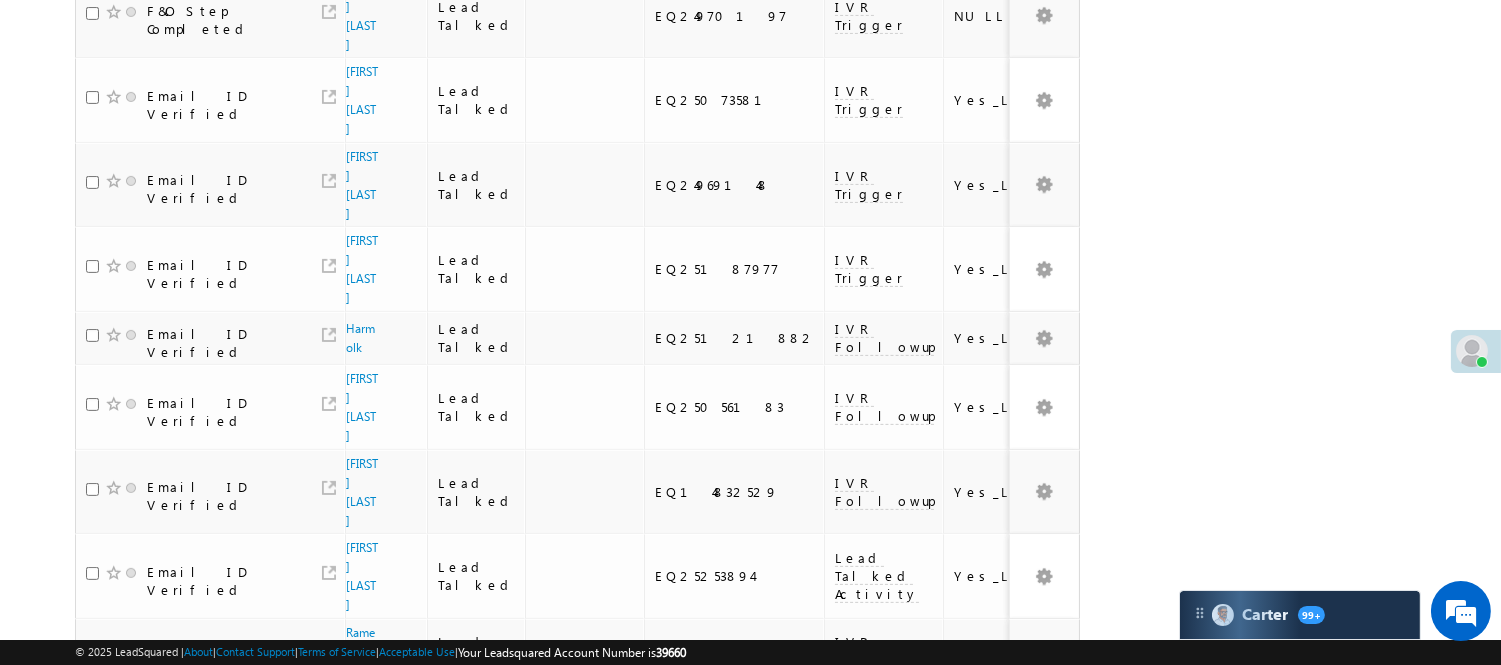 scroll, scrollTop: 1236, scrollLeft: 0, axis: vertical 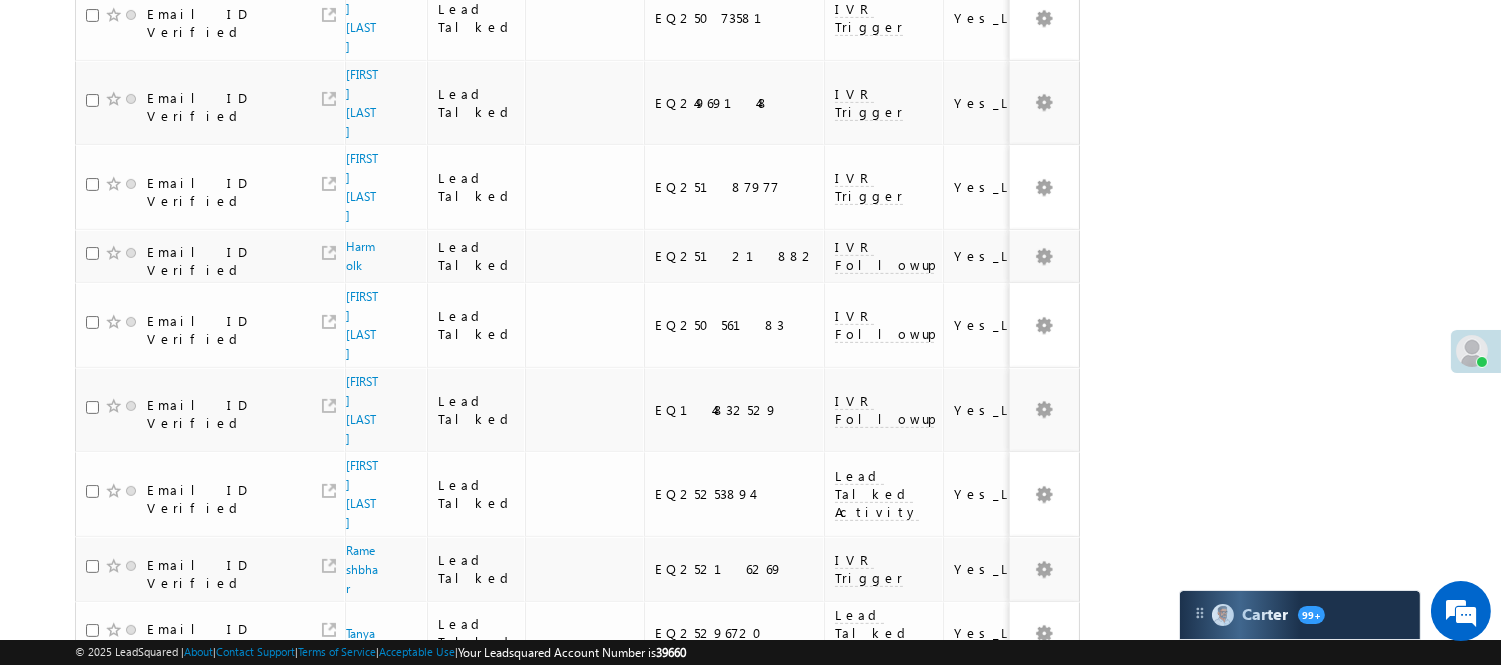 click on "3" at bounding box center (1018, 1010) 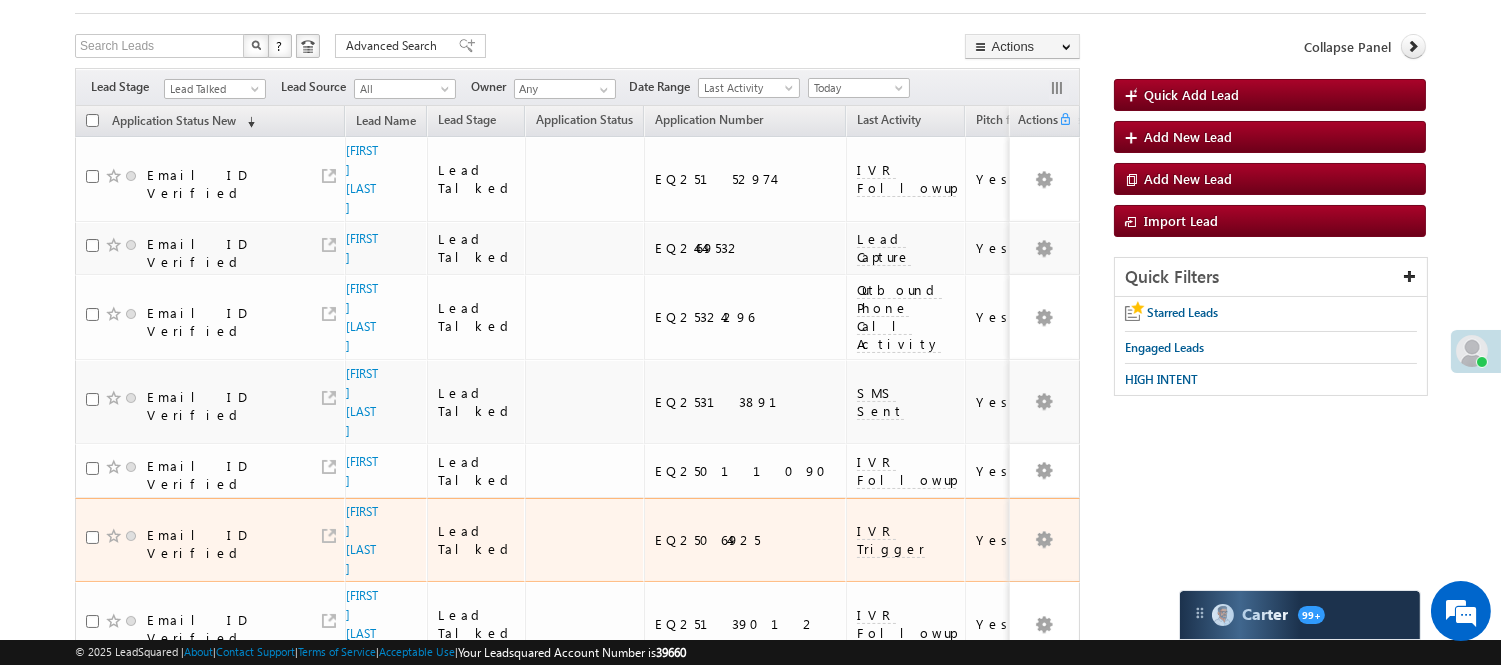 scroll, scrollTop: 0, scrollLeft: 0, axis: both 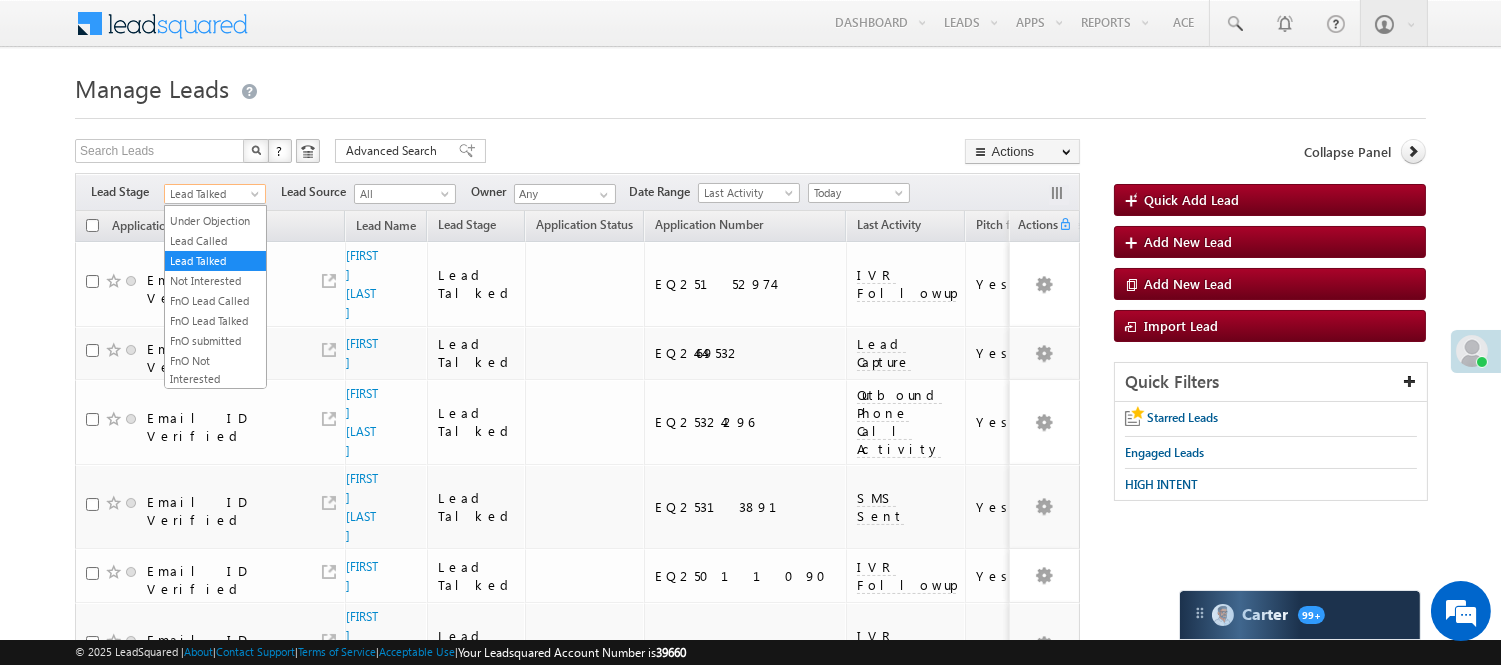 click on "Menu
Nisha Anand Yadav
Nisha .Yada v@ang elbro king. com" at bounding box center (750, 959) 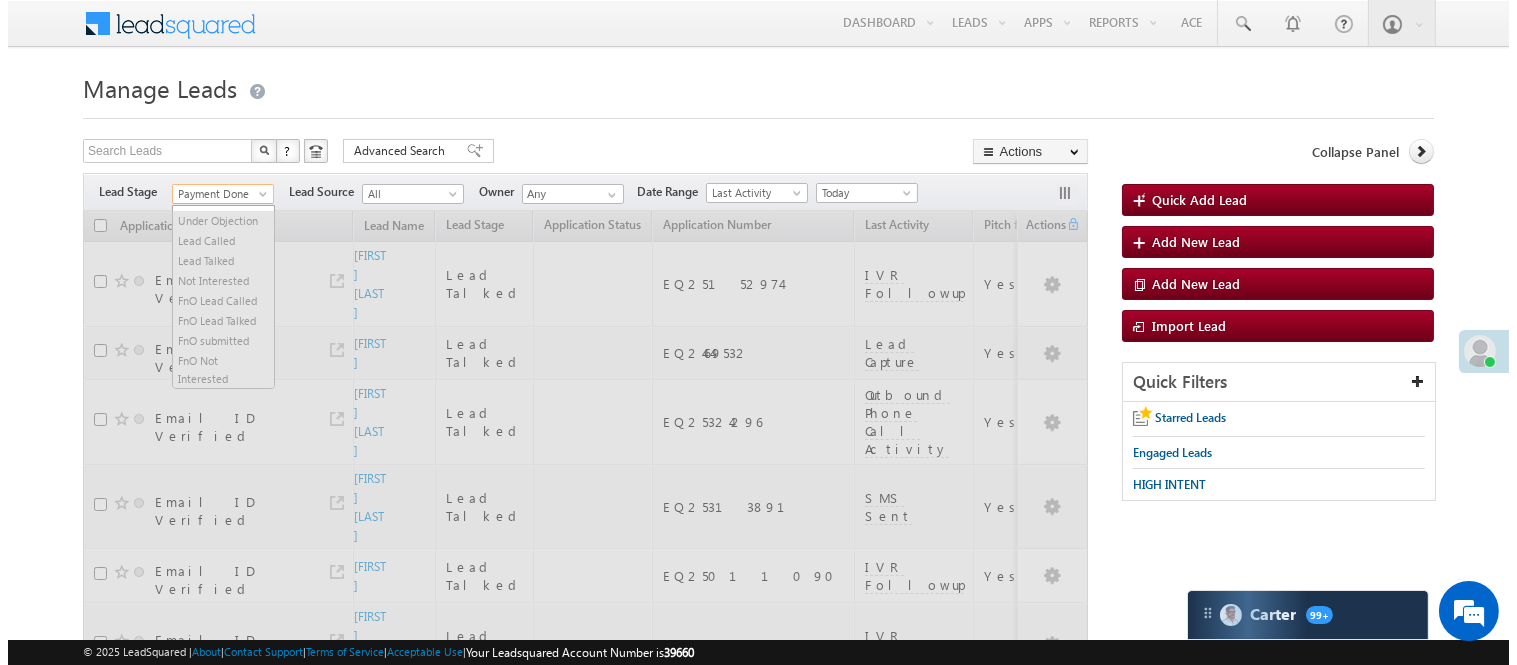 scroll, scrollTop: 230, scrollLeft: 0, axis: vertical 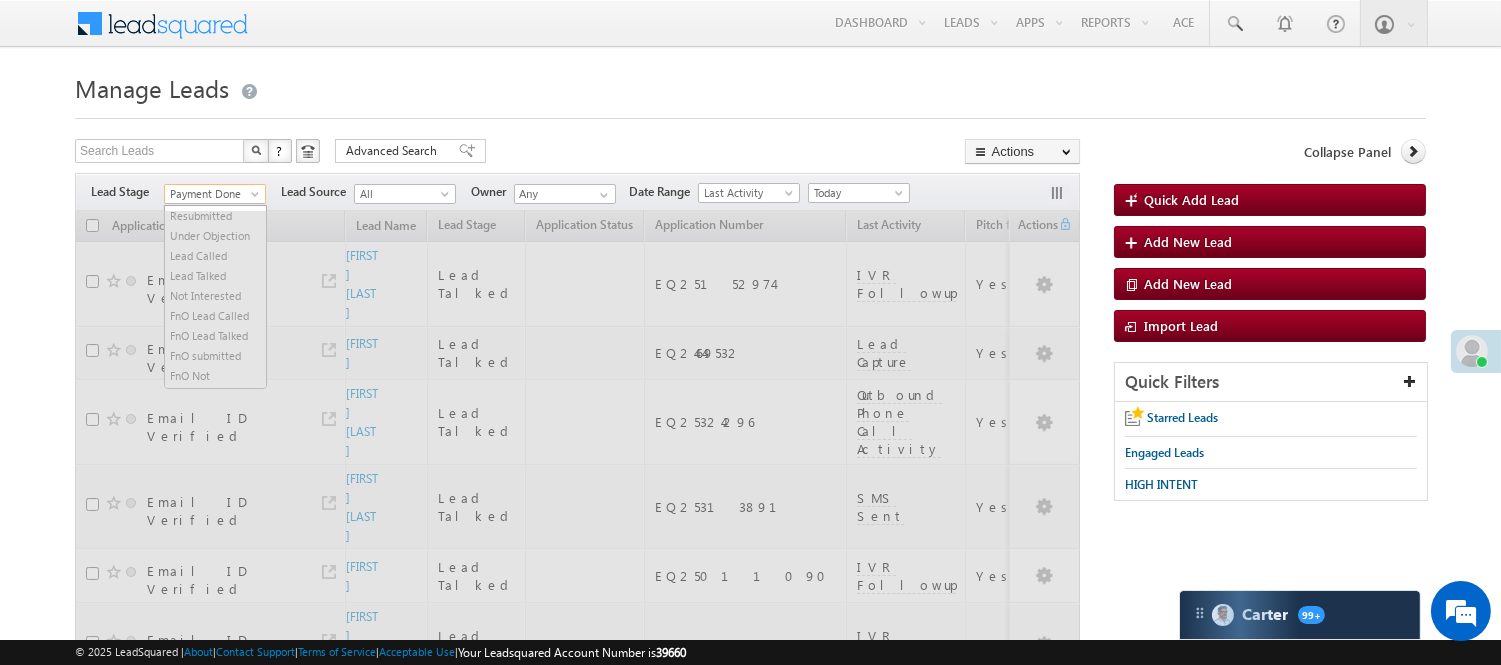 click on "Payment Done" at bounding box center [212, 194] 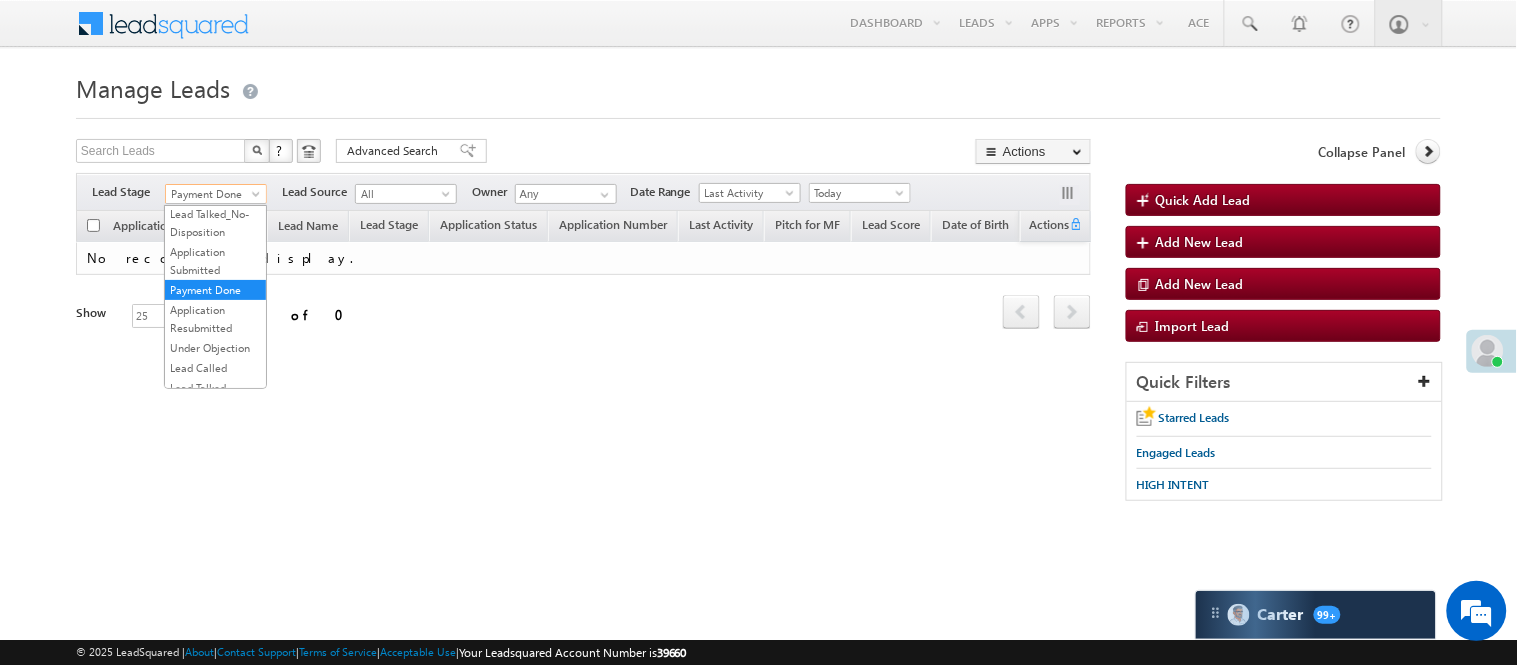 scroll, scrollTop: 0, scrollLeft: 0, axis: both 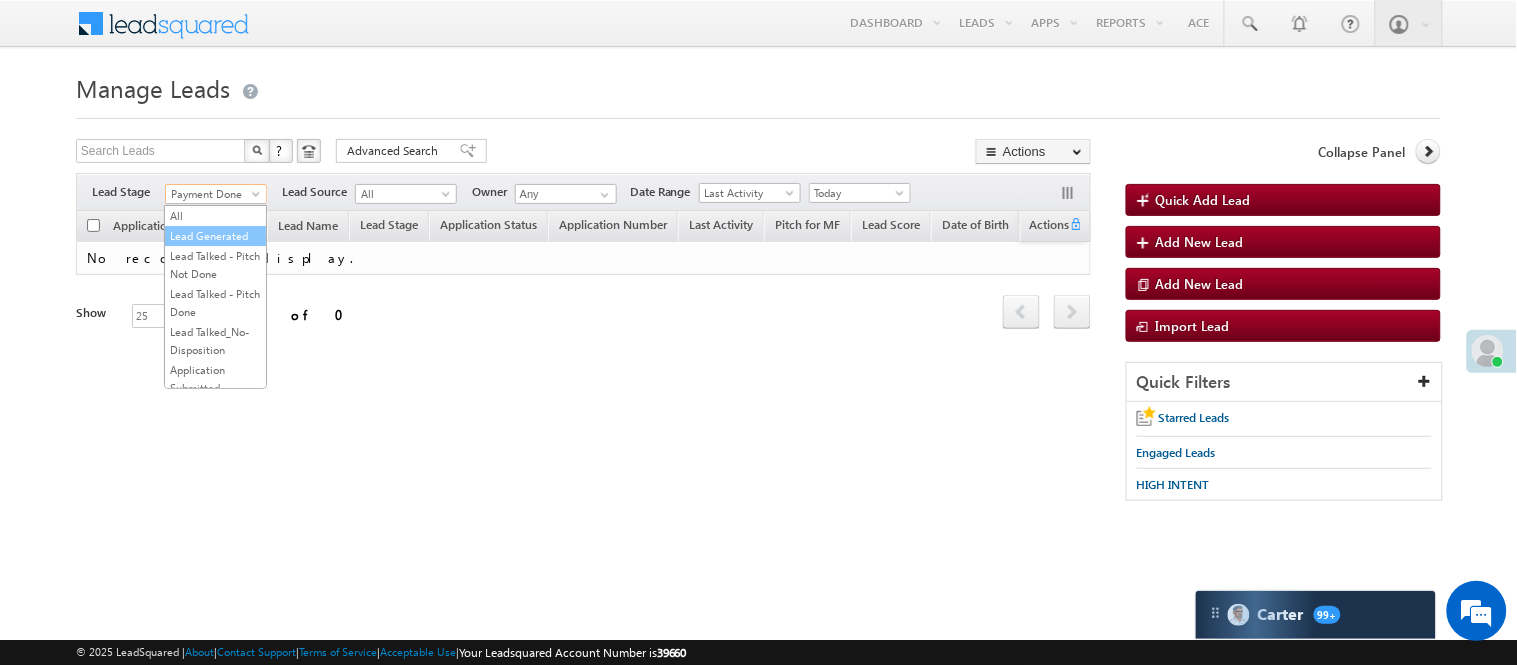 click on "Lead Generated" at bounding box center (215, 236) 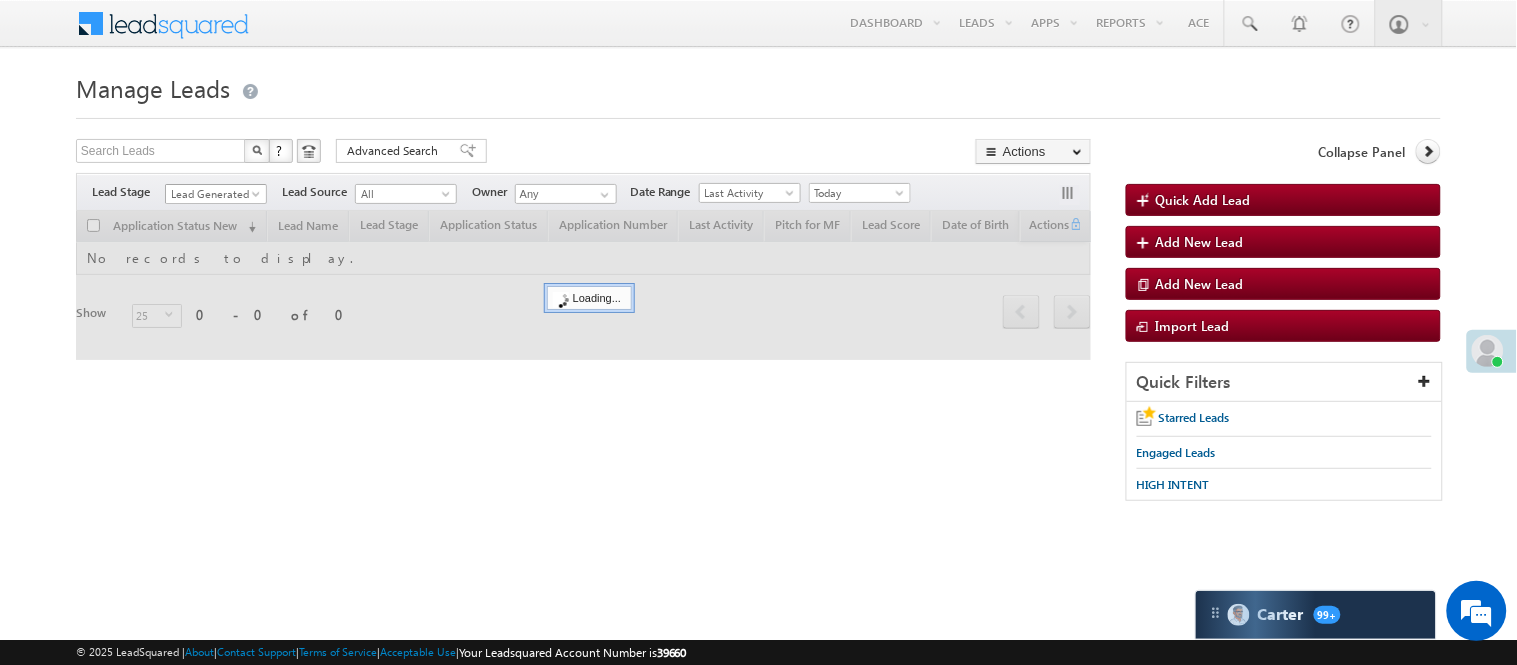 click on "Lead Generated" at bounding box center [213, 194] 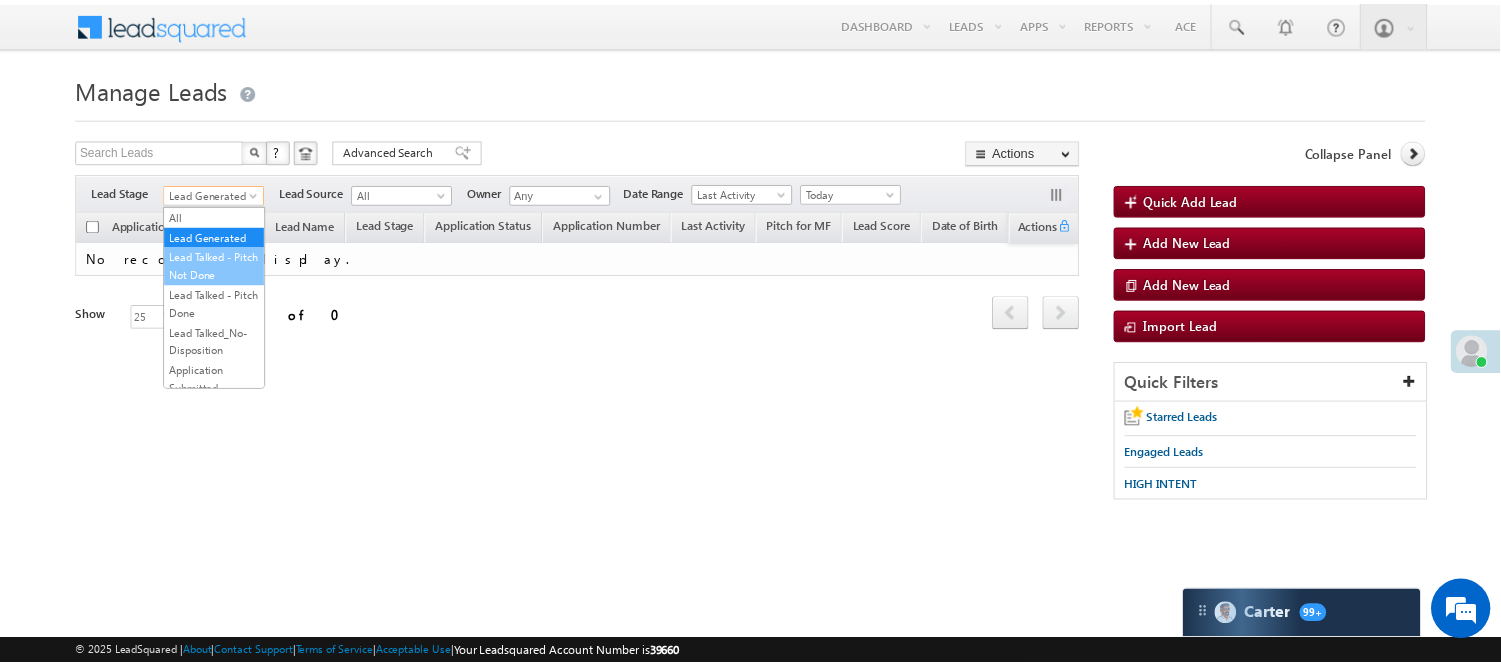 scroll, scrollTop: 496, scrollLeft: 0, axis: vertical 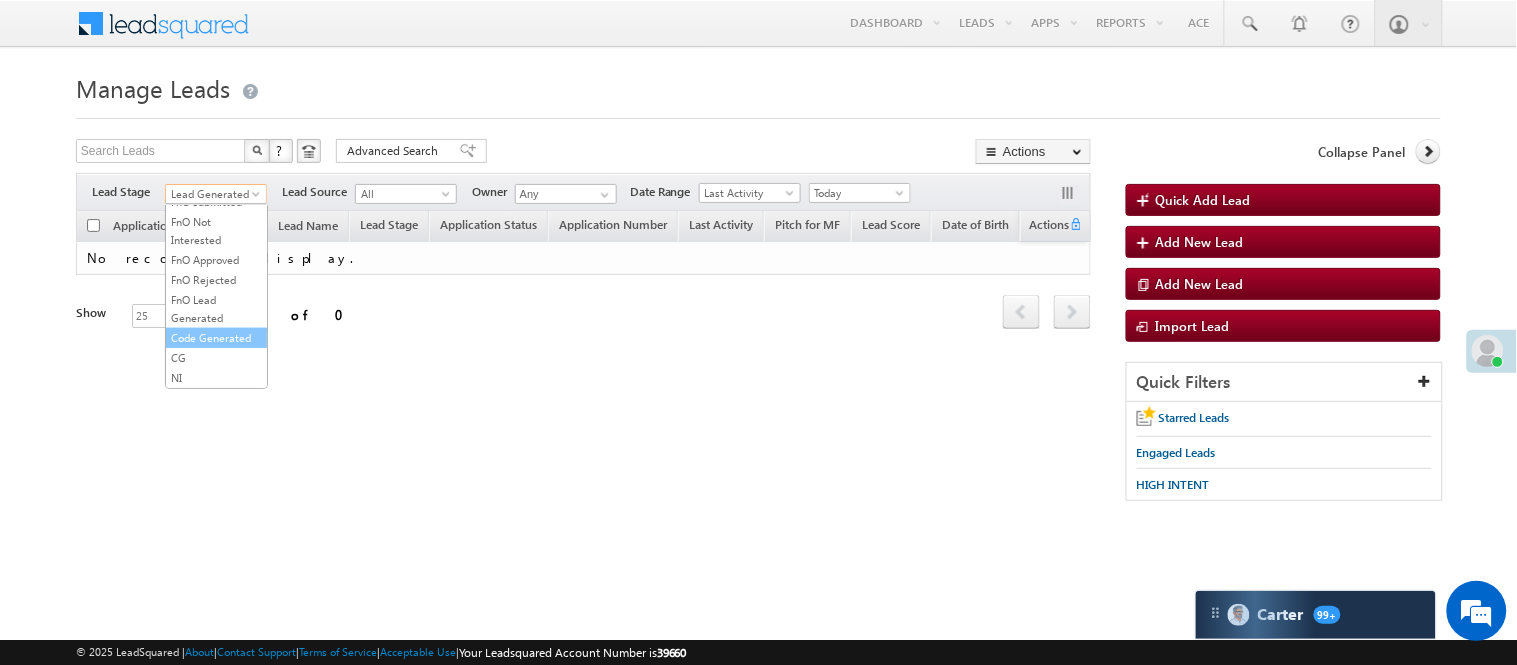 click on "Code Generated" at bounding box center (216, 338) 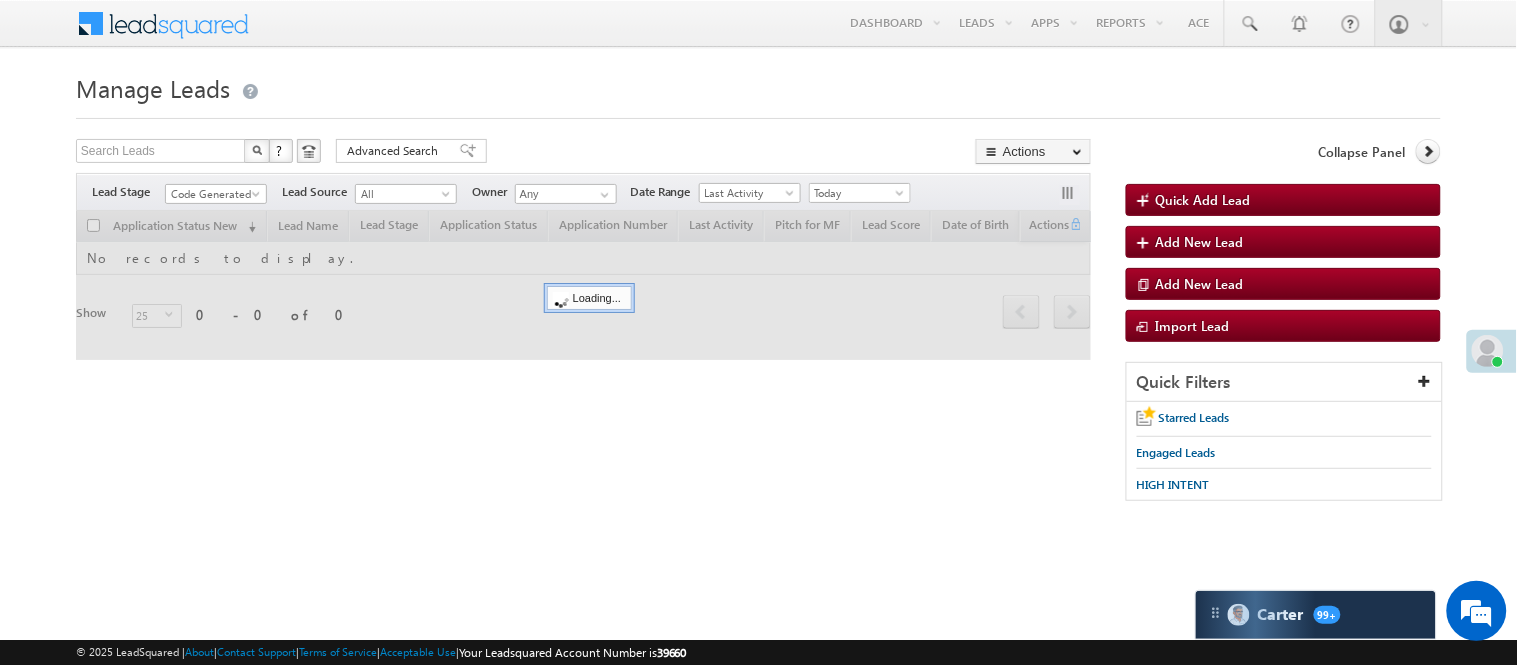 click on "Search Leads X ?   0 results found
Advanced Search
Advanced Search
Advanced search results
Actions Export Leads Reset all Filters
Actions Export Leads Bulk Update Send Email Add to List Add Activity Change Owner Change Stage Delete Merge Leads" at bounding box center (583, 153) 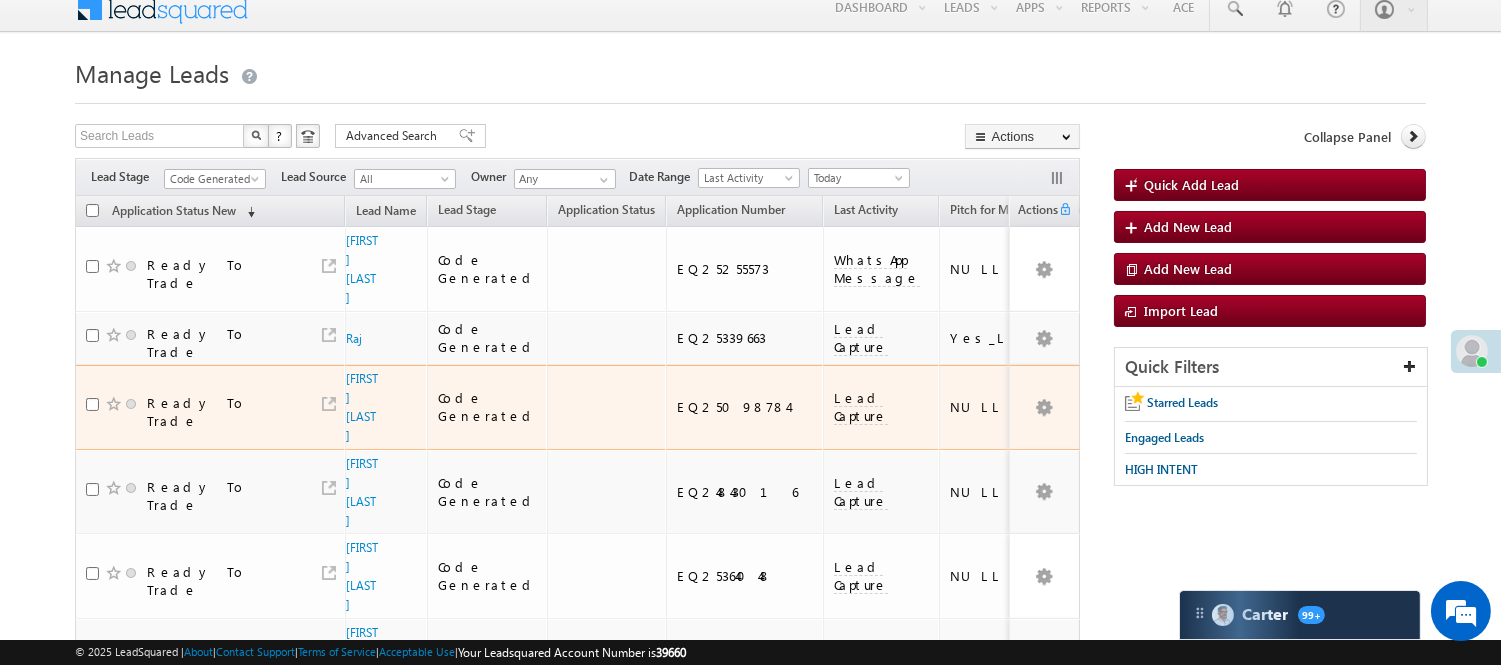 scroll, scrollTop: 0, scrollLeft: 0, axis: both 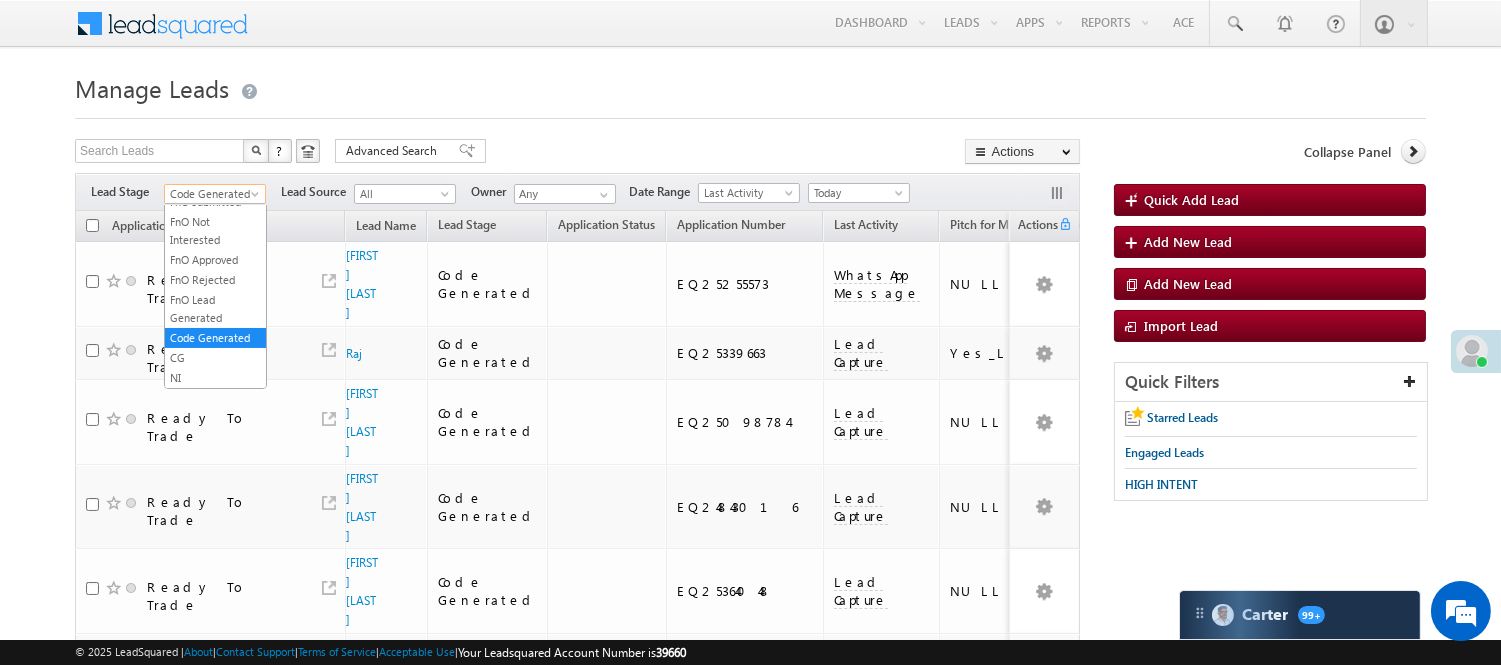 drag, startPoint x: 202, startPoint y: 186, endPoint x: 203, endPoint y: 208, distance: 22.022715 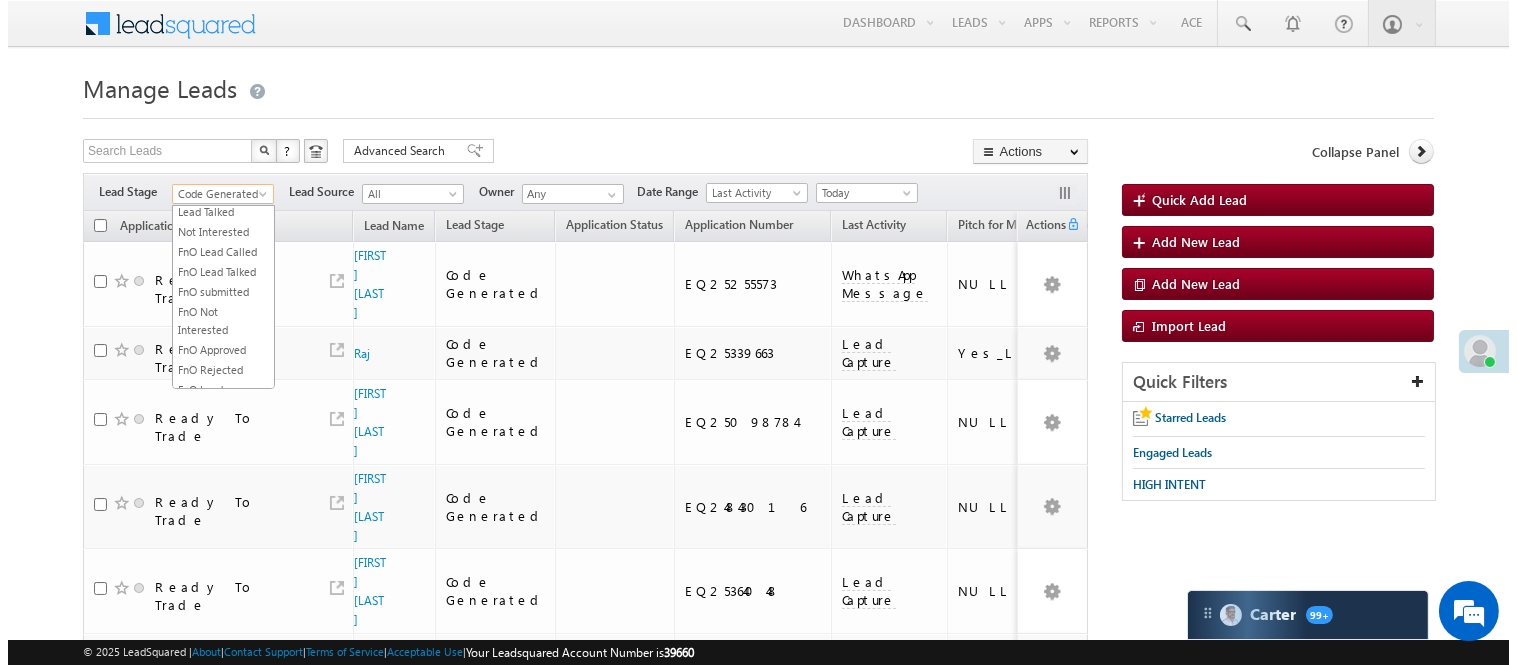 scroll, scrollTop: 0, scrollLeft: 0, axis: both 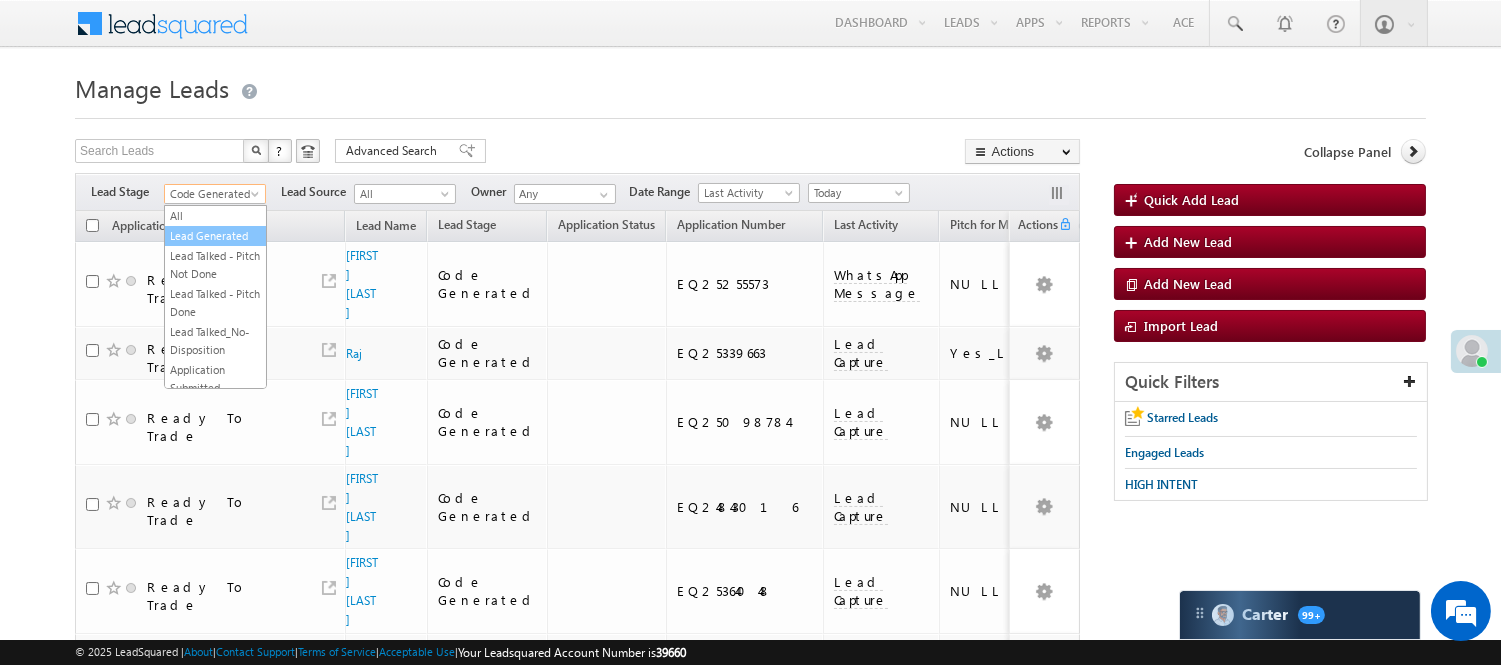 click on "Lead Generated" at bounding box center (215, 236) 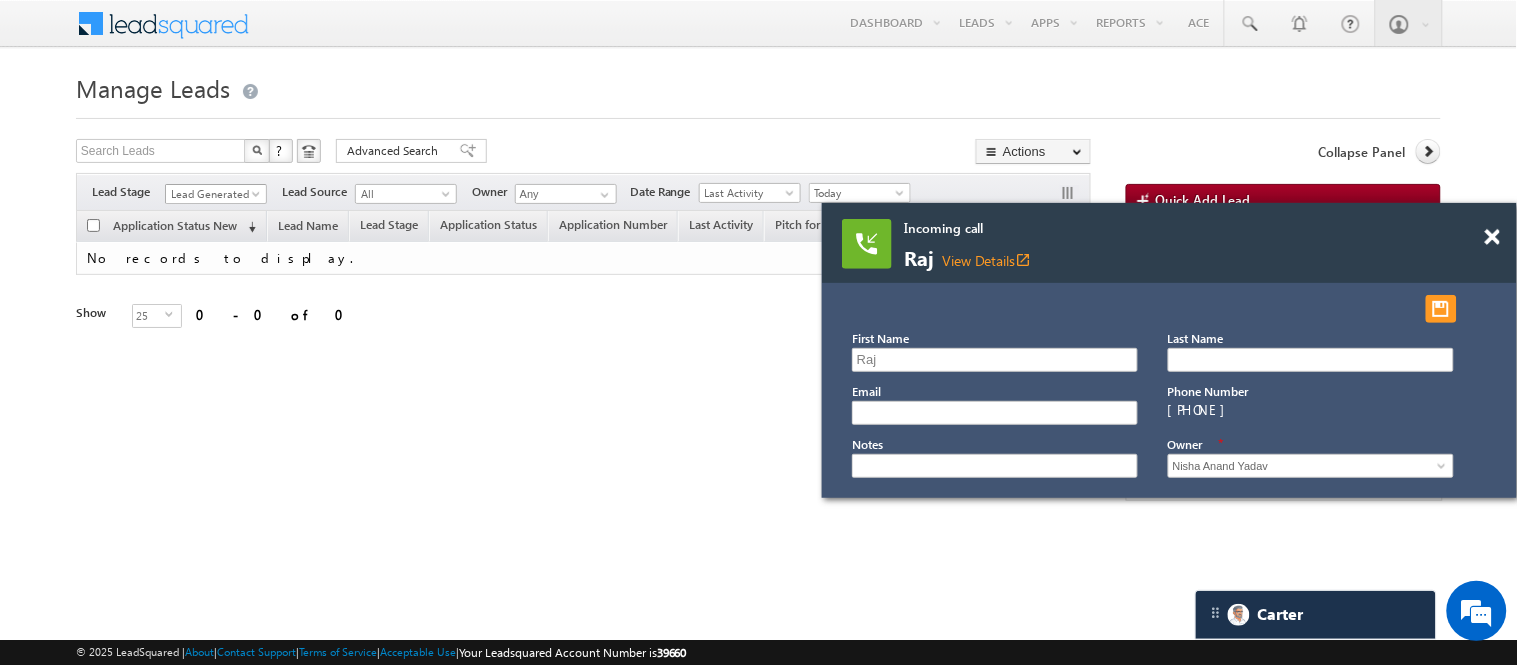 click on "Lead Generated" at bounding box center (216, 191) 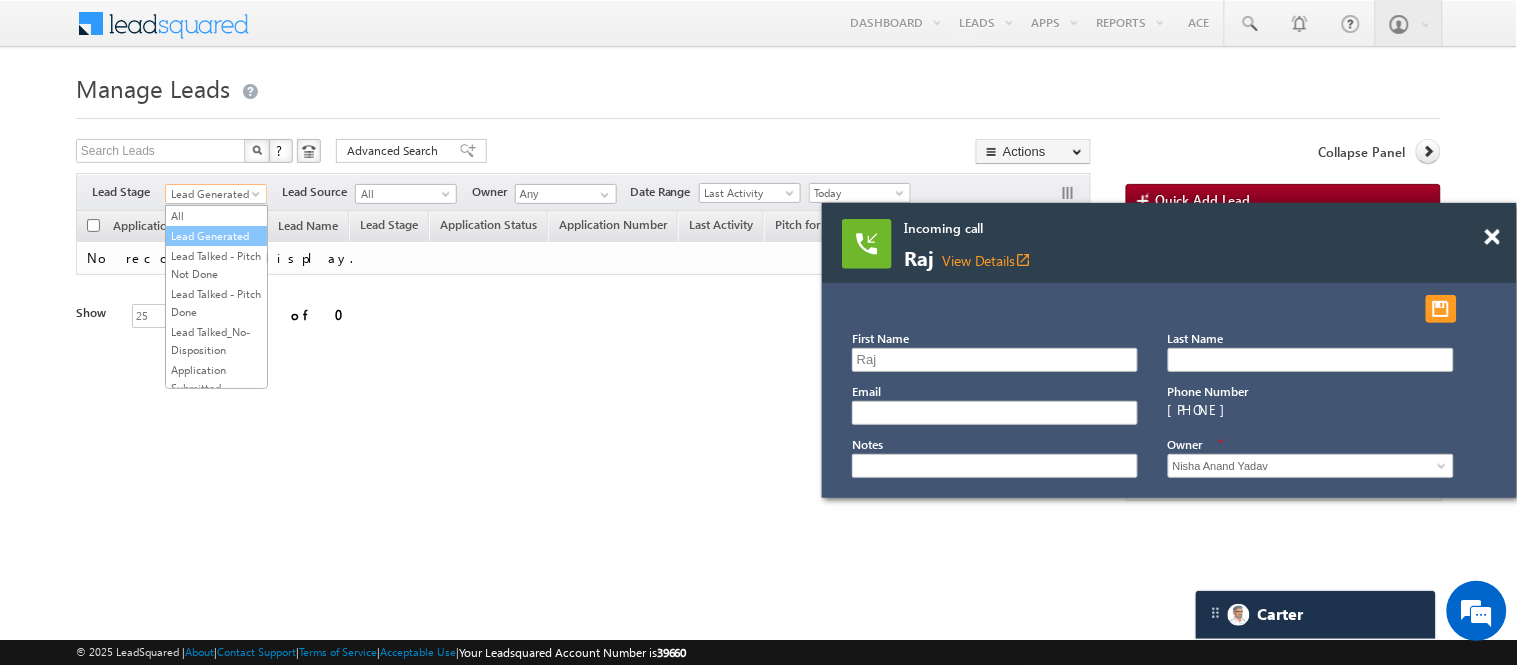scroll, scrollTop: 496, scrollLeft: 0, axis: vertical 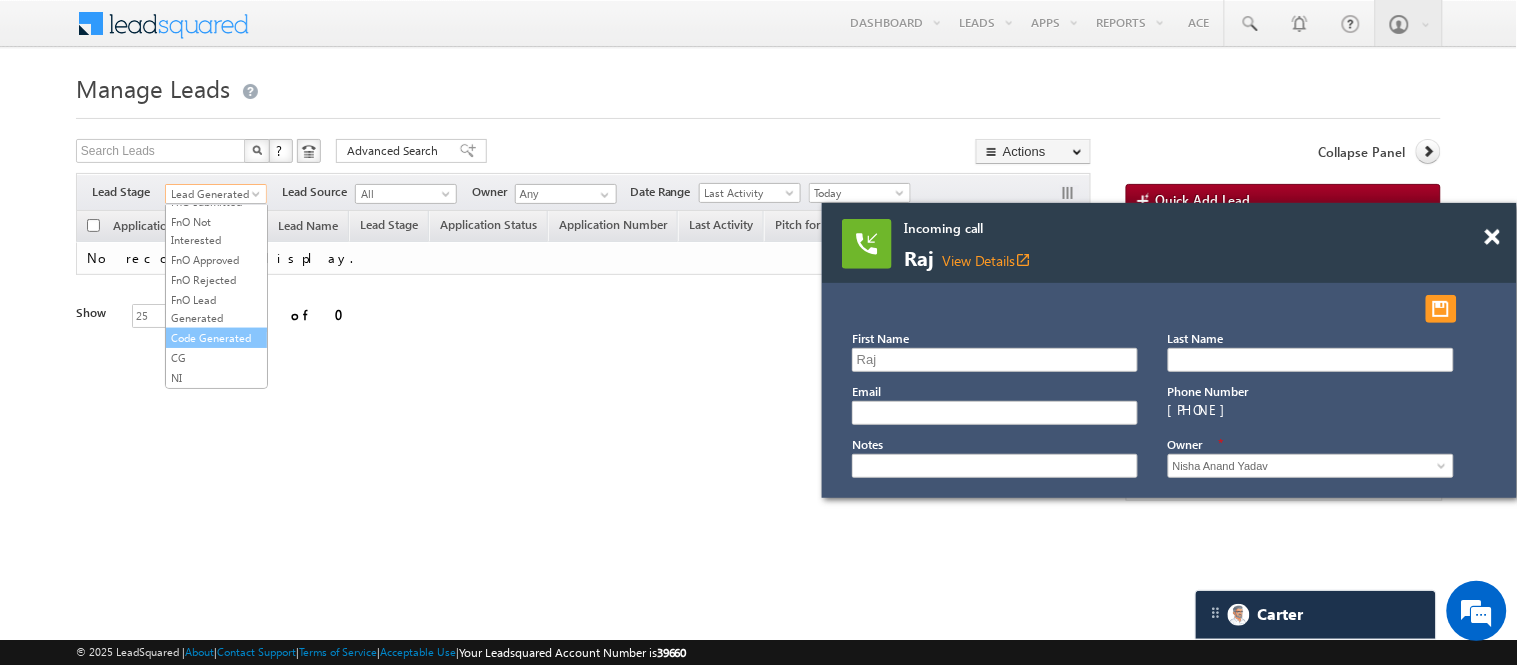 click on "Code Generated" at bounding box center (216, 338) 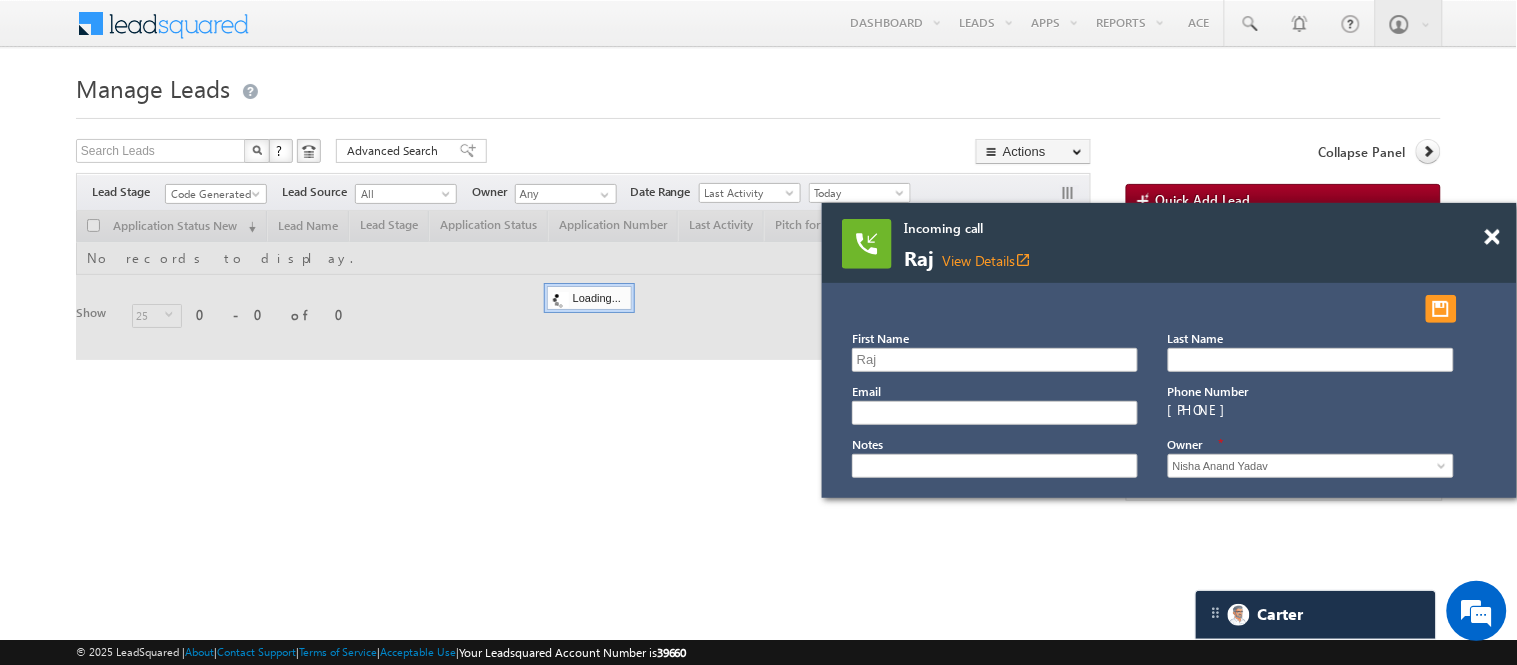 drag, startPoint x: 1493, startPoint y: 236, endPoint x: 64, endPoint y: 73, distance: 1438.2664 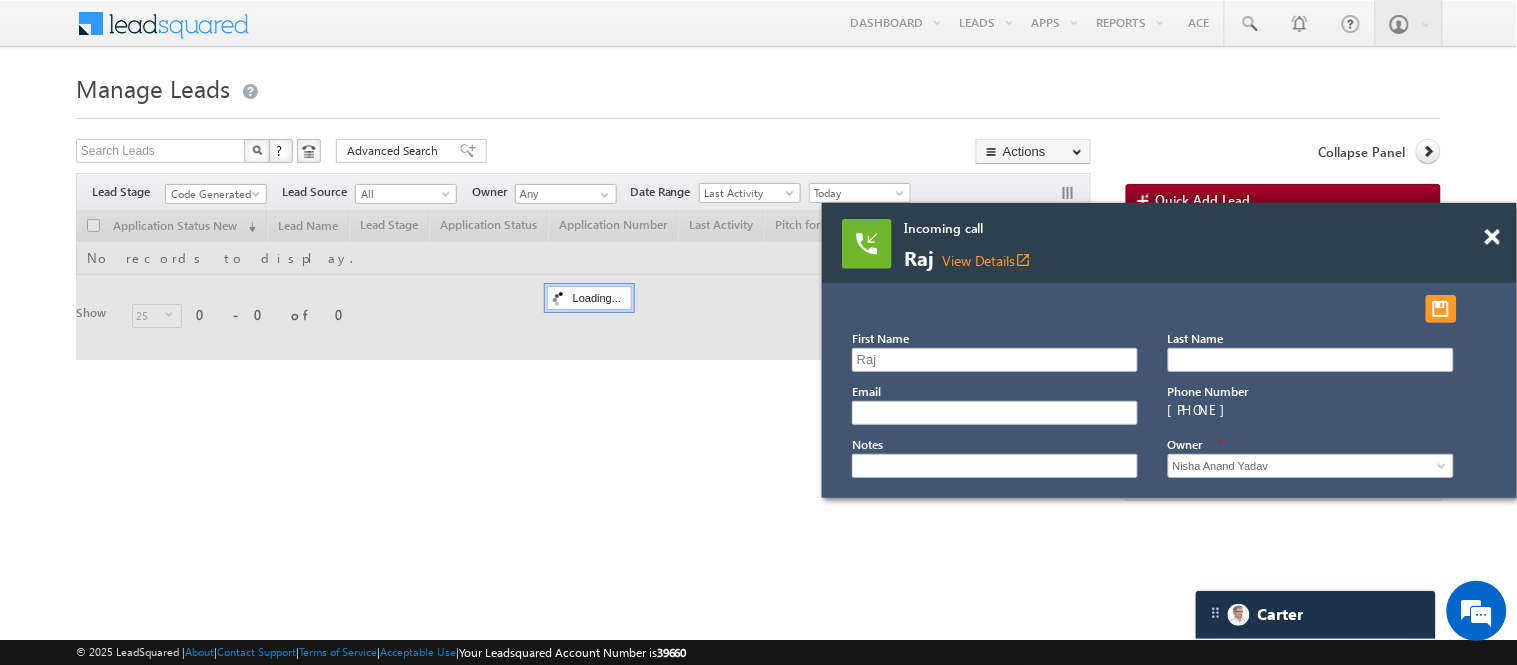 click at bounding box center [1492, 237] 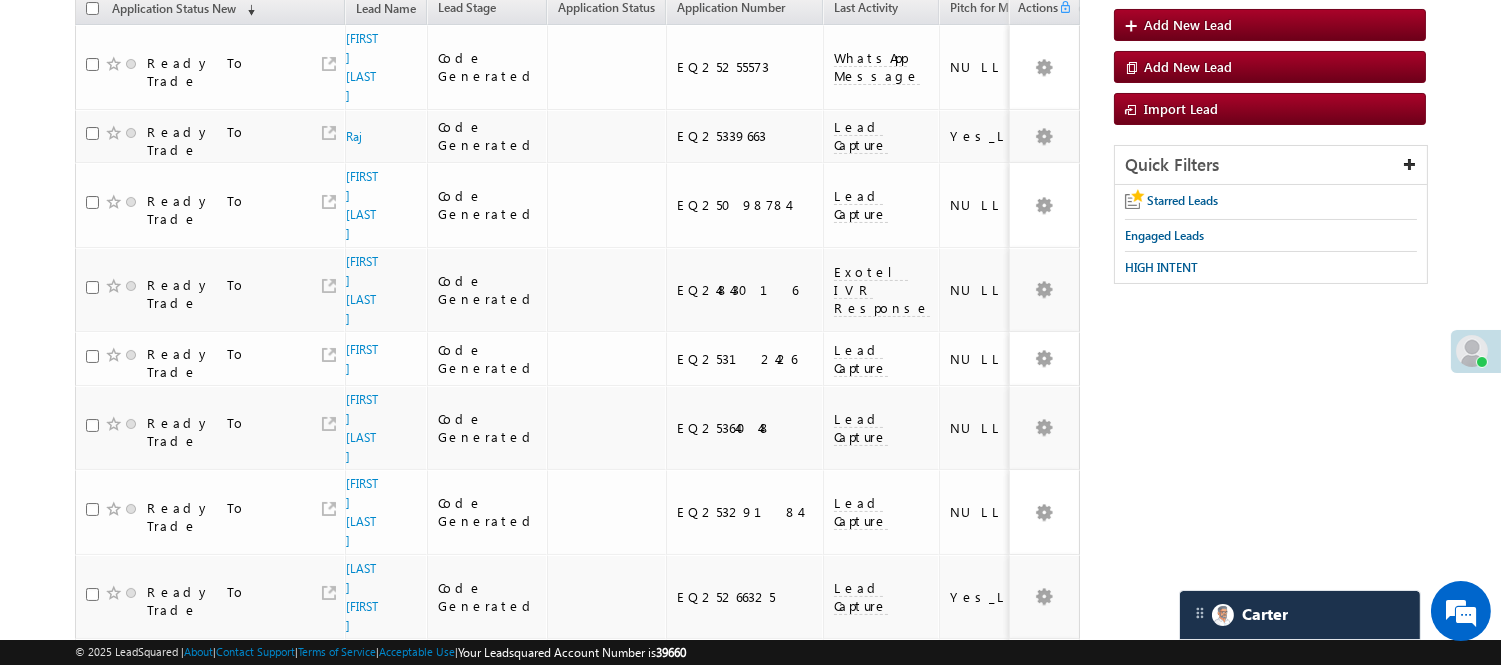 scroll, scrollTop: 0, scrollLeft: 0, axis: both 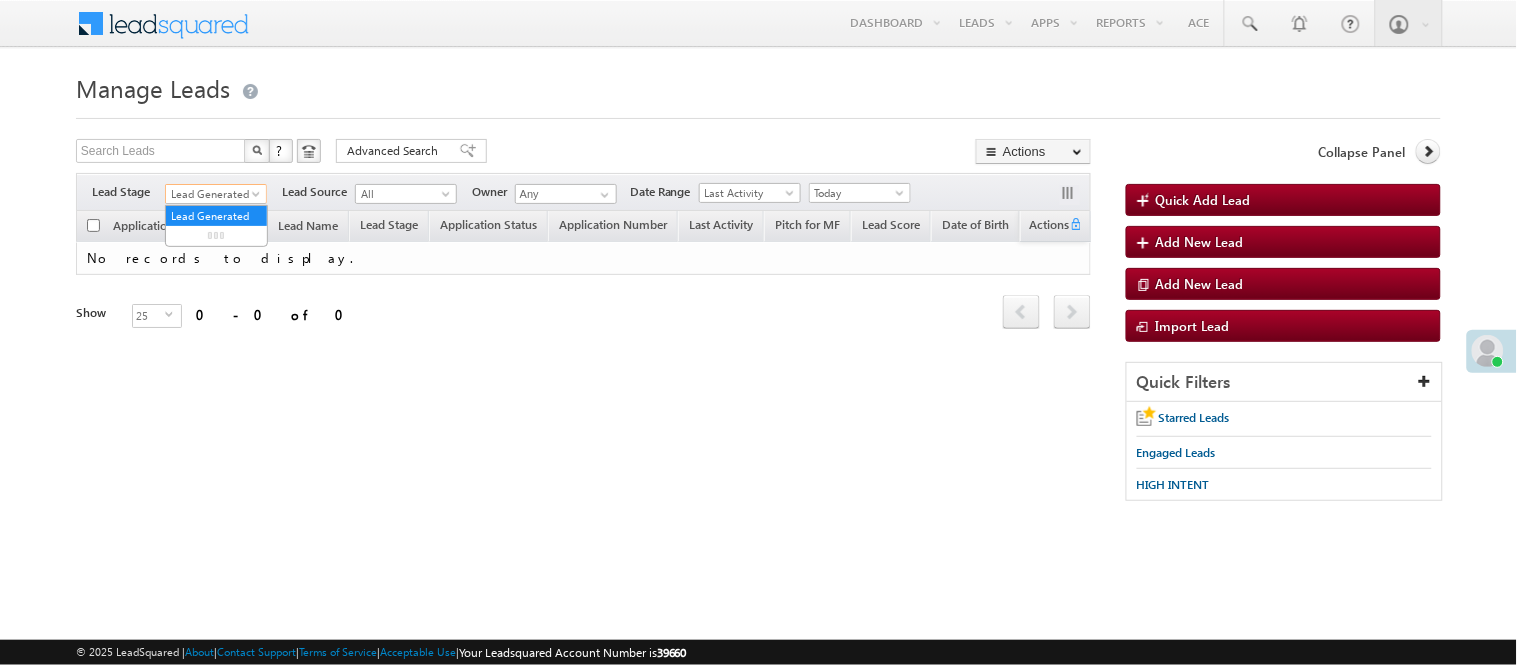 click on "Lead Generated" at bounding box center (213, 194) 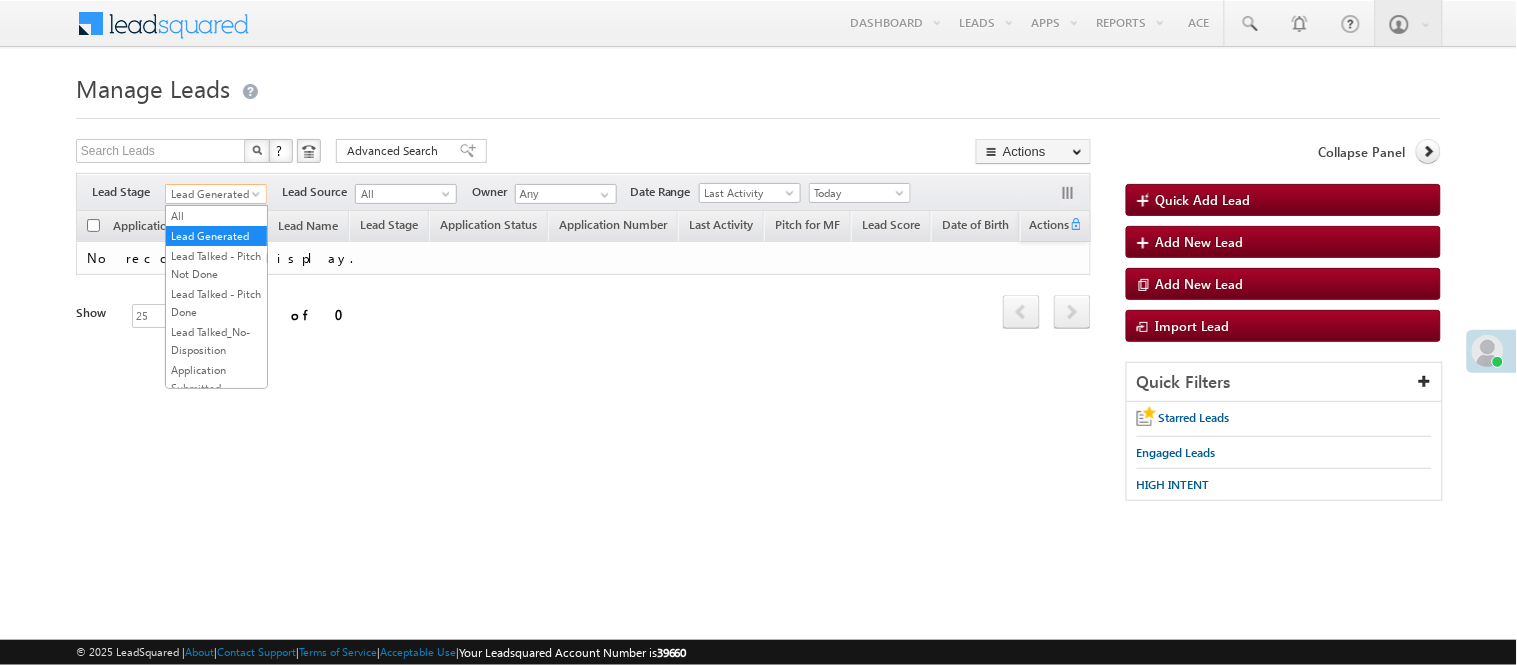 scroll, scrollTop: 222, scrollLeft: 0, axis: vertical 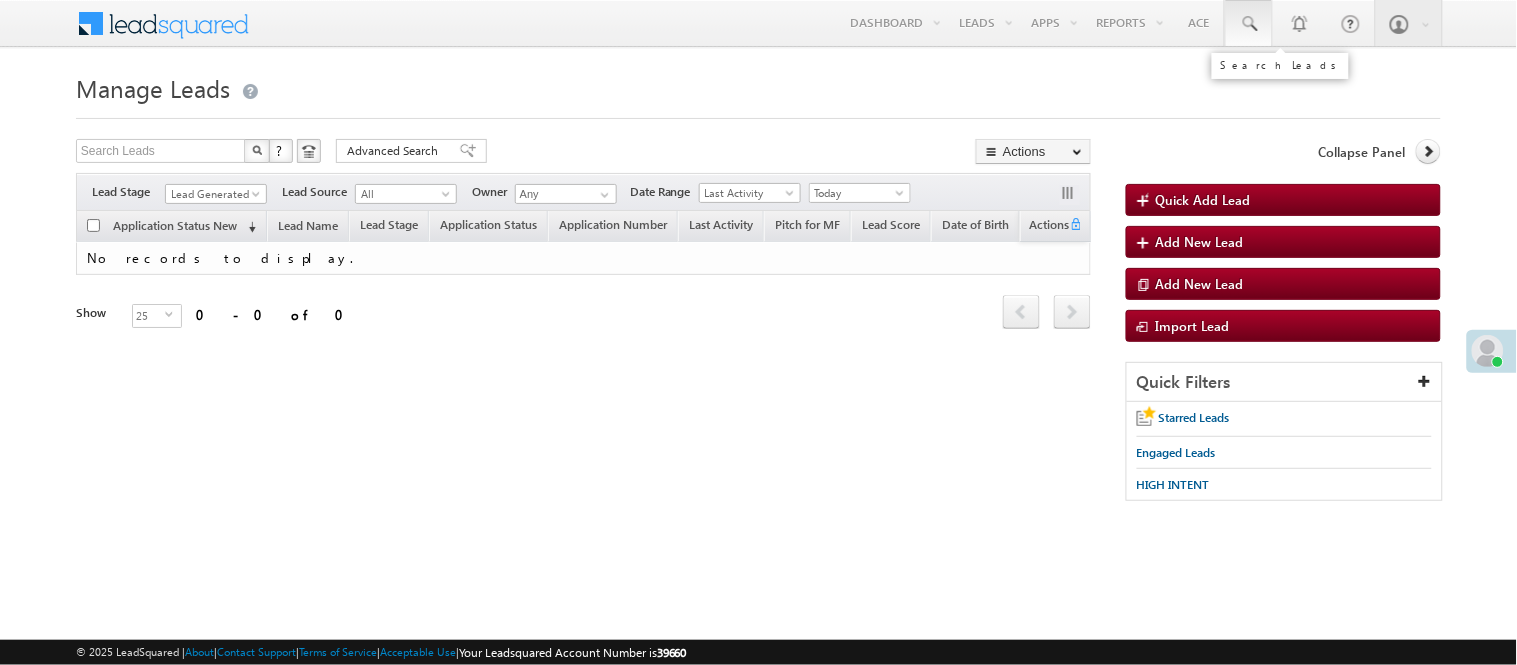 click at bounding box center (1249, 24) 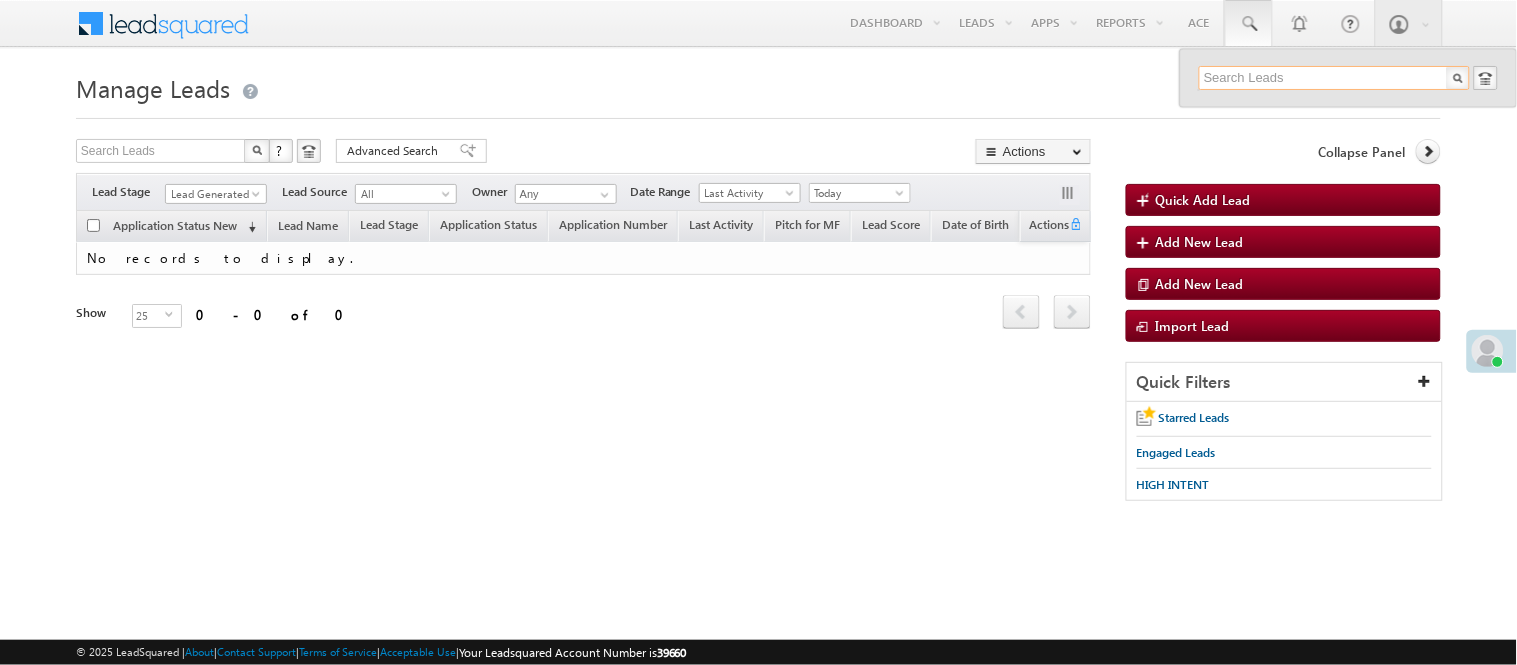 click at bounding box center [1334, 78] 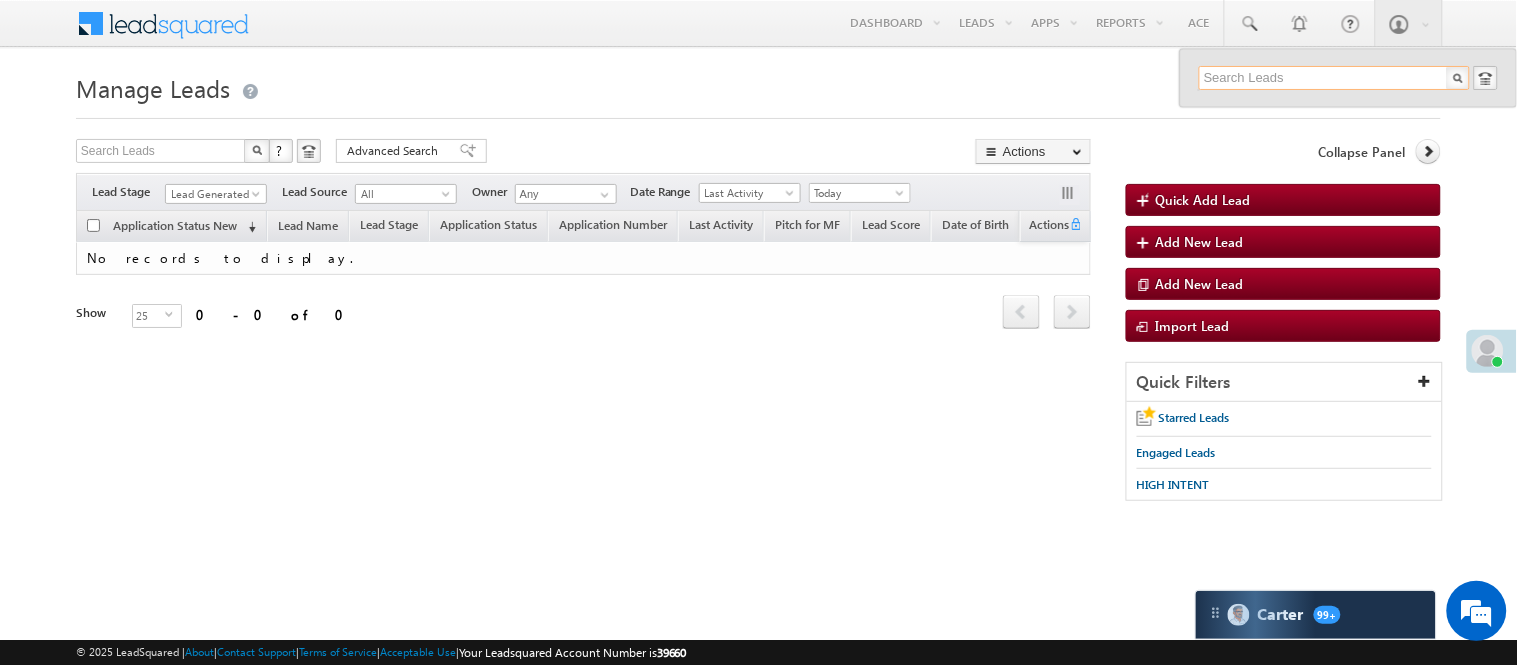 click at bounding box center [1334, 78] 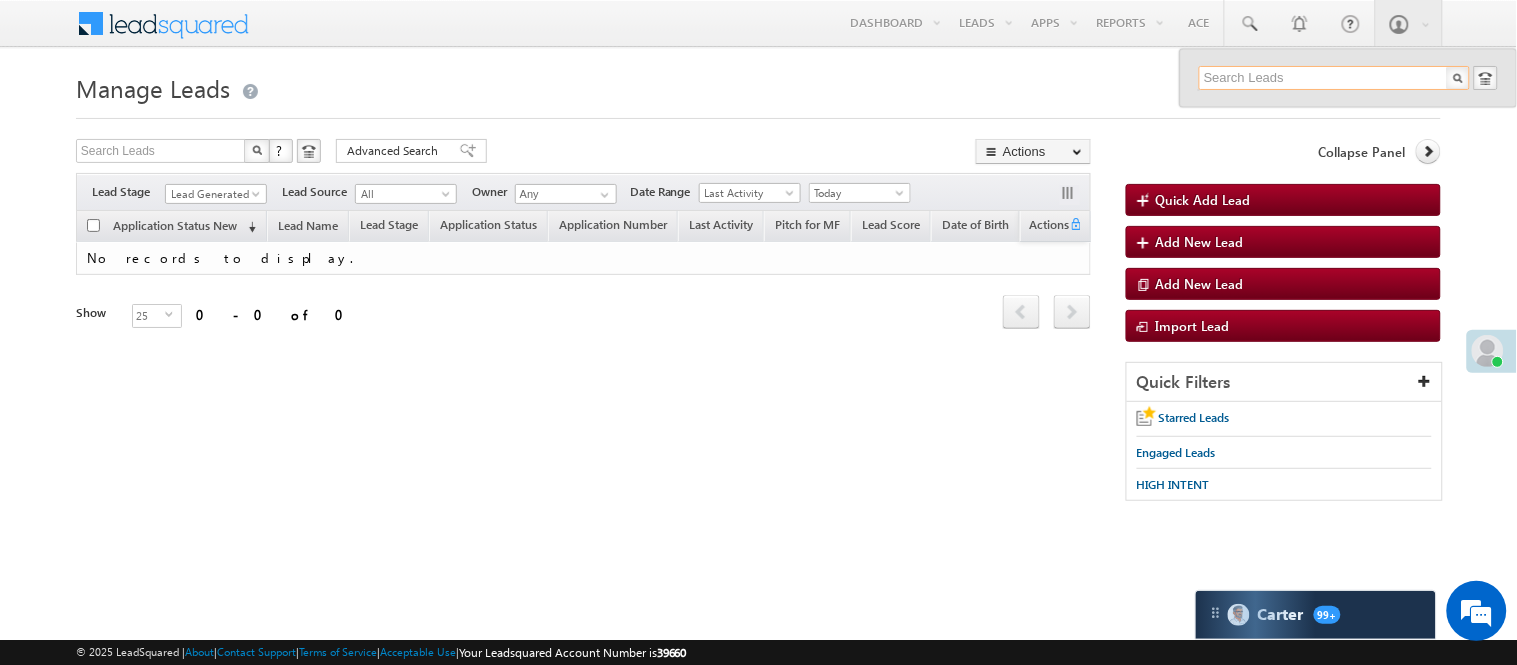 scroll, scrollTop: 0, scrollLeft: 0, axis: both 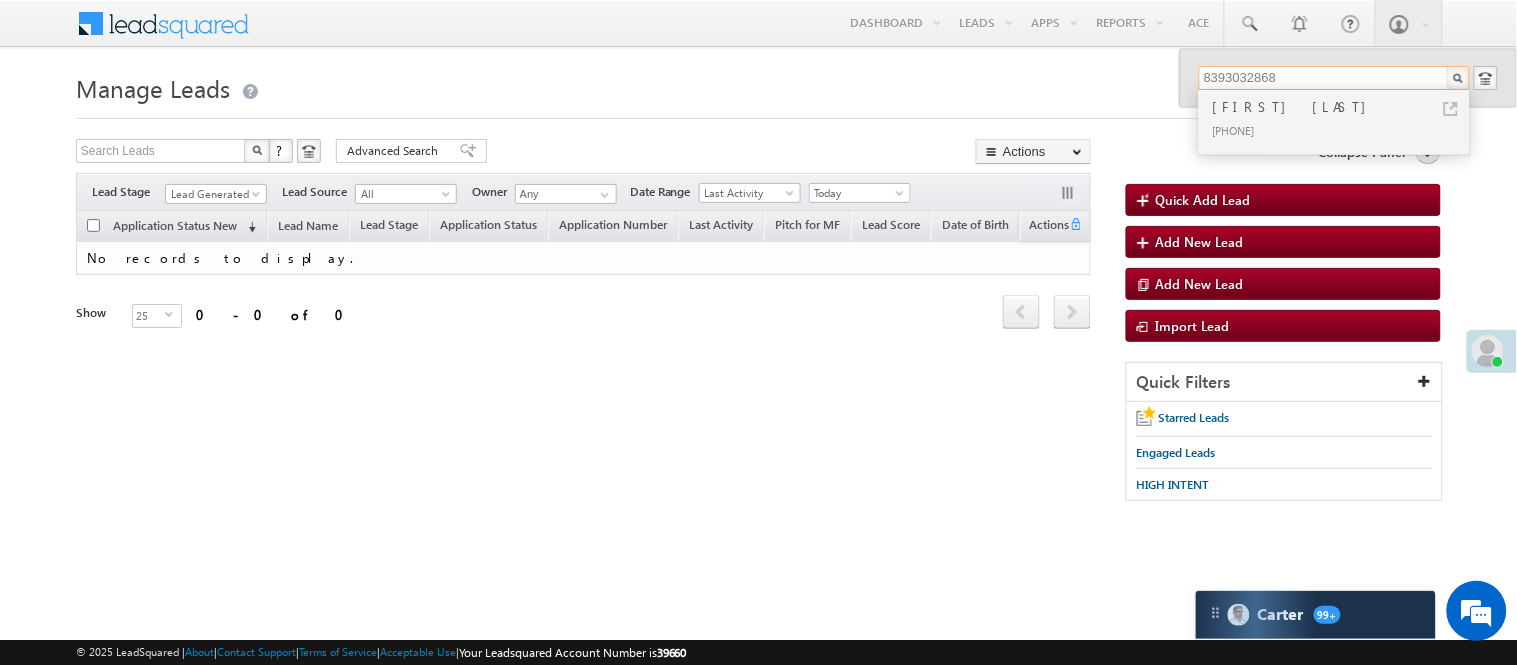drag, startPoint x: 1222, startPoint y: 92, endPoint x: 1120, endPoint y: 104, distance: 102.70345 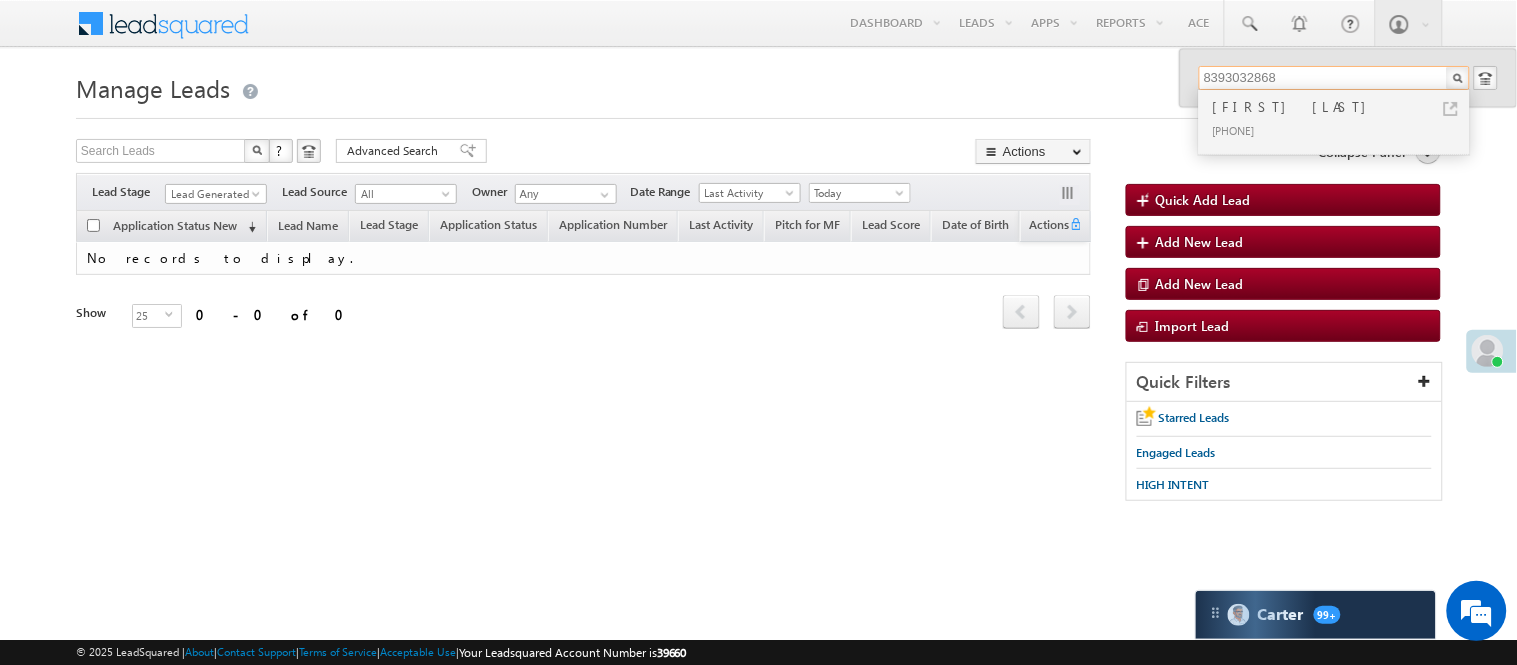 click on "Menu
Nisha Anand Yadav
Nisha .Yada v@ang elbro king. com" at bounding box center (758, 283) 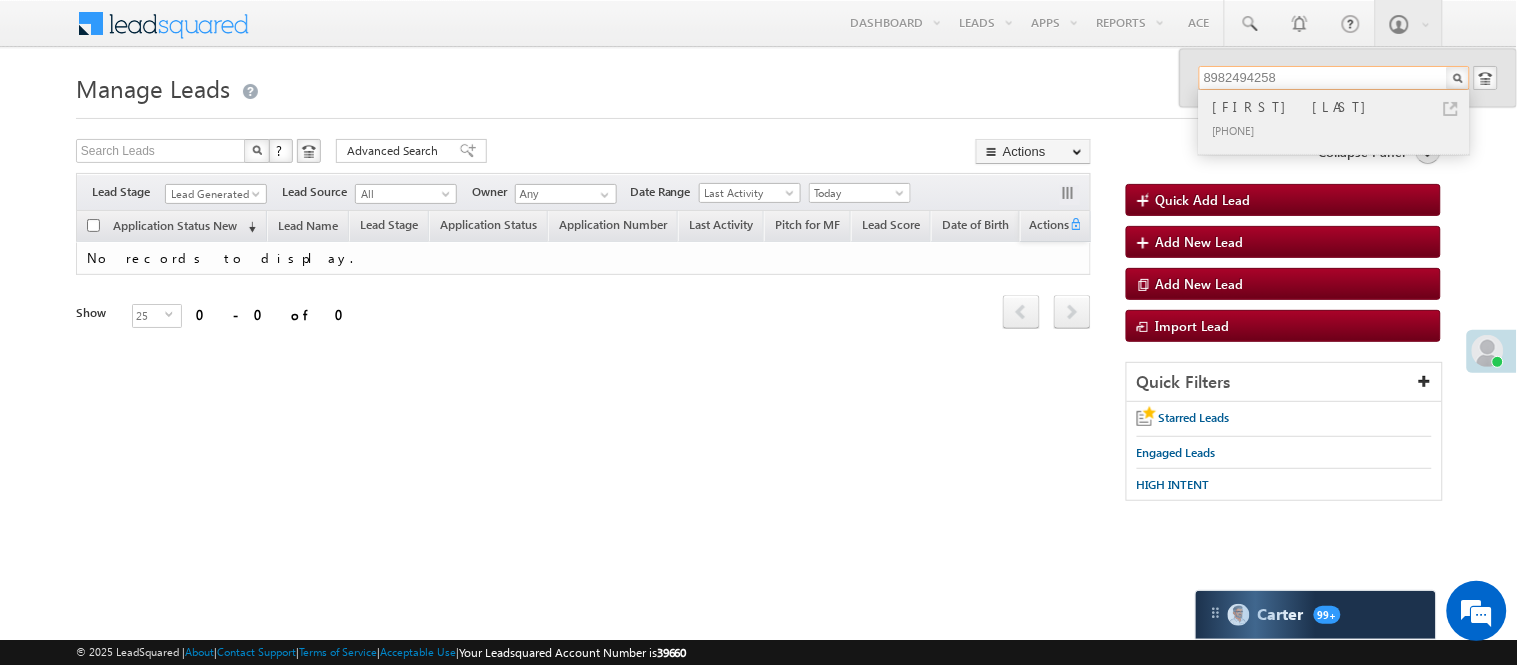 type on "8982494258" 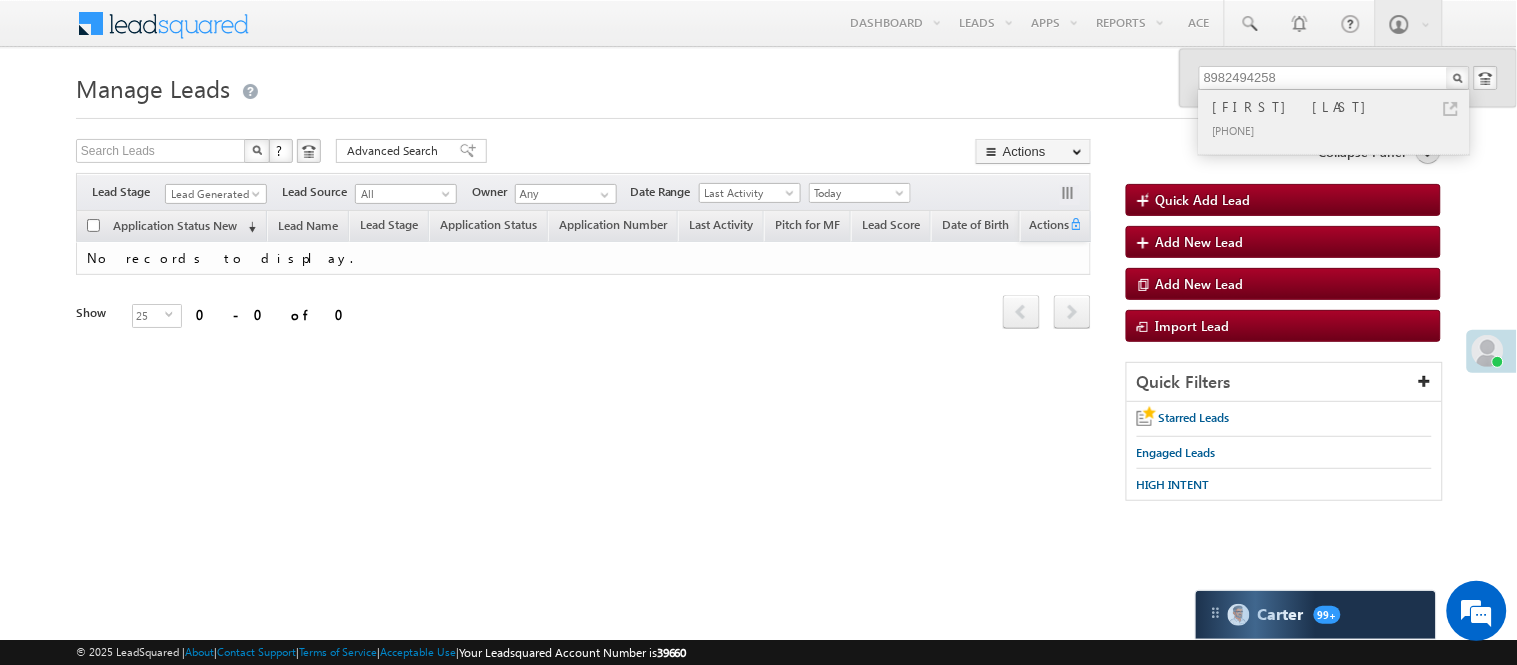 click on "[FIRST] [LAST]" at bounding box center (1343, 107) 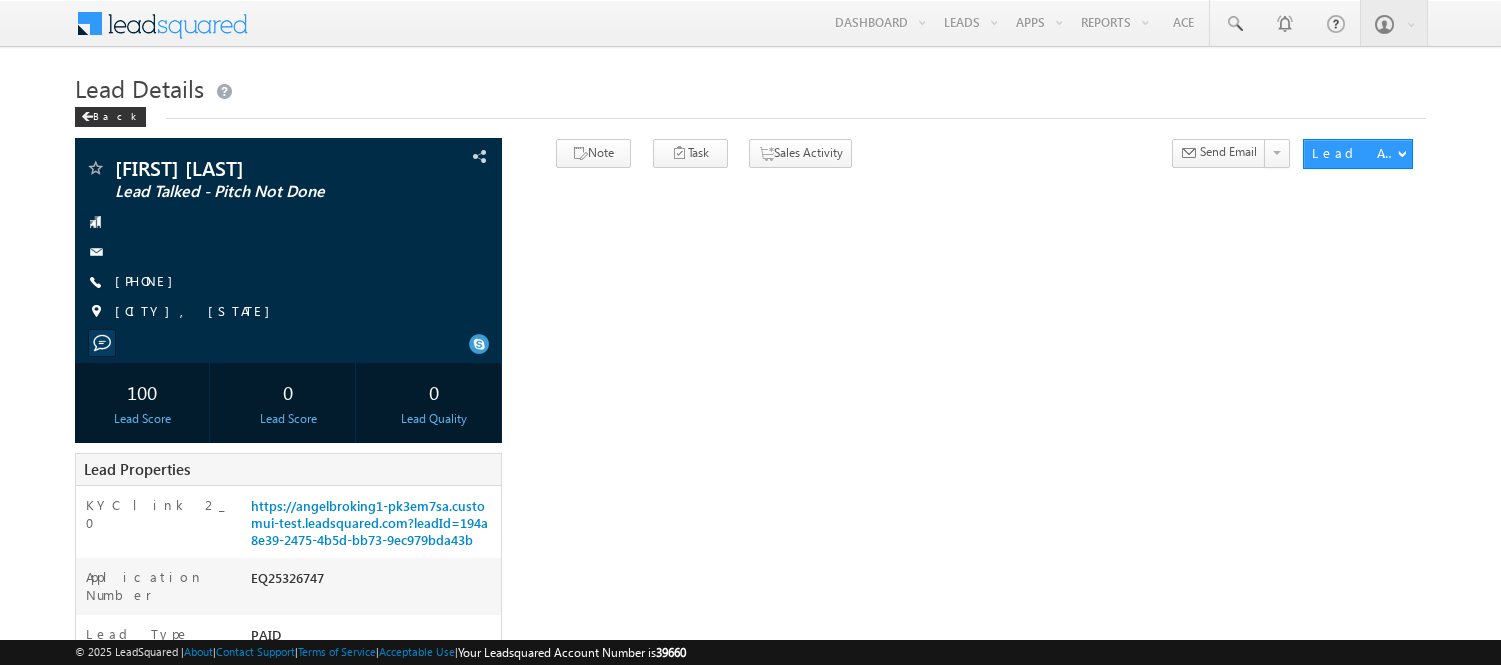 scroll, scrollTop: 0, scrollLeft: 0, axis: both 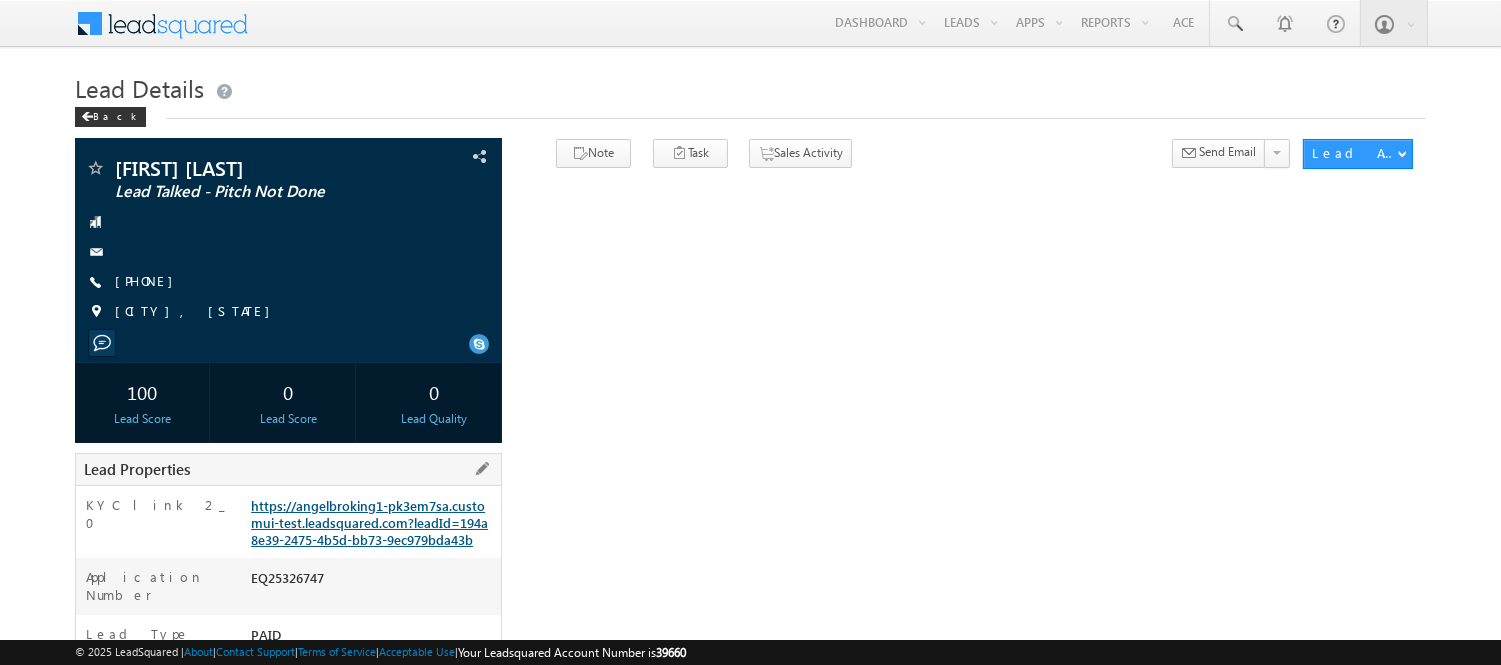click on "https://angelbroking1-pk3em7sa.customui-test.leadsquared.com?leadId=194a8e39-2475-4b5d-bb73-9ec979bda43b" at bounding box center (369, 522) 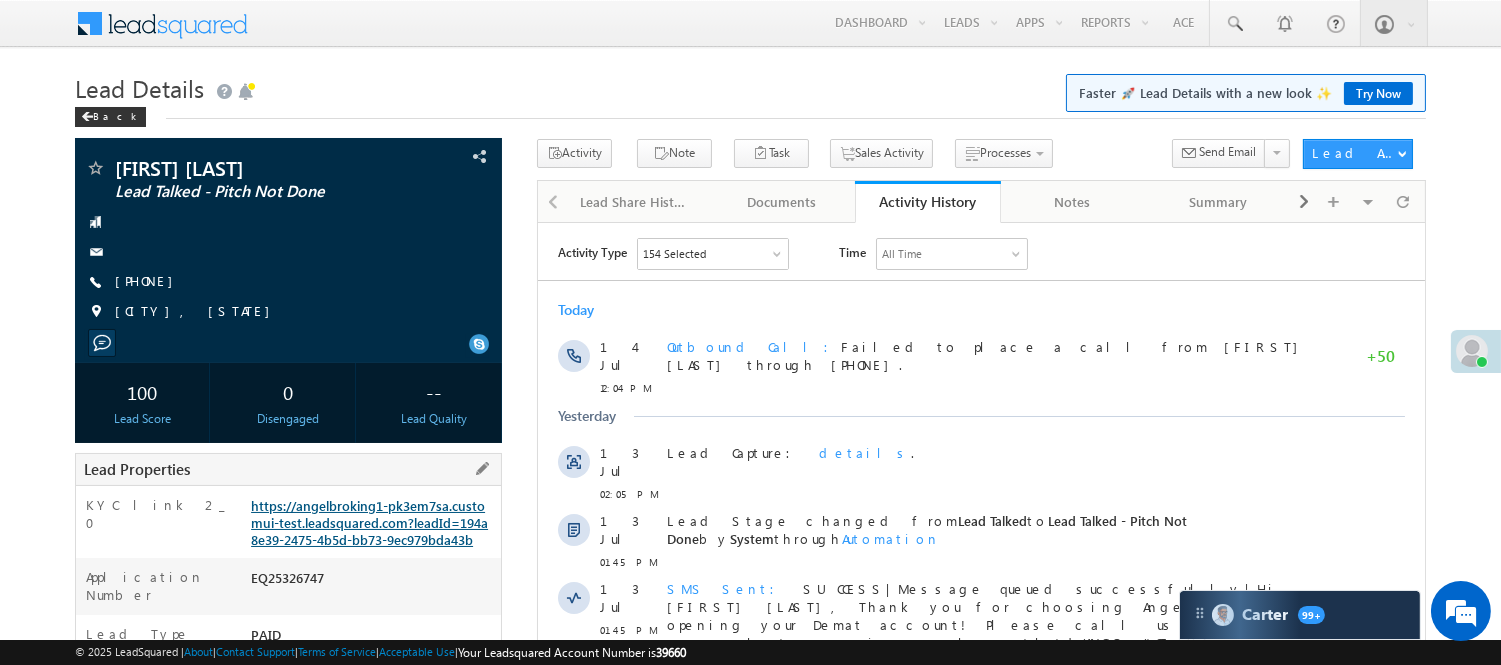 scroll, scrollTop: 0, scrollLeft: 0, axis: both 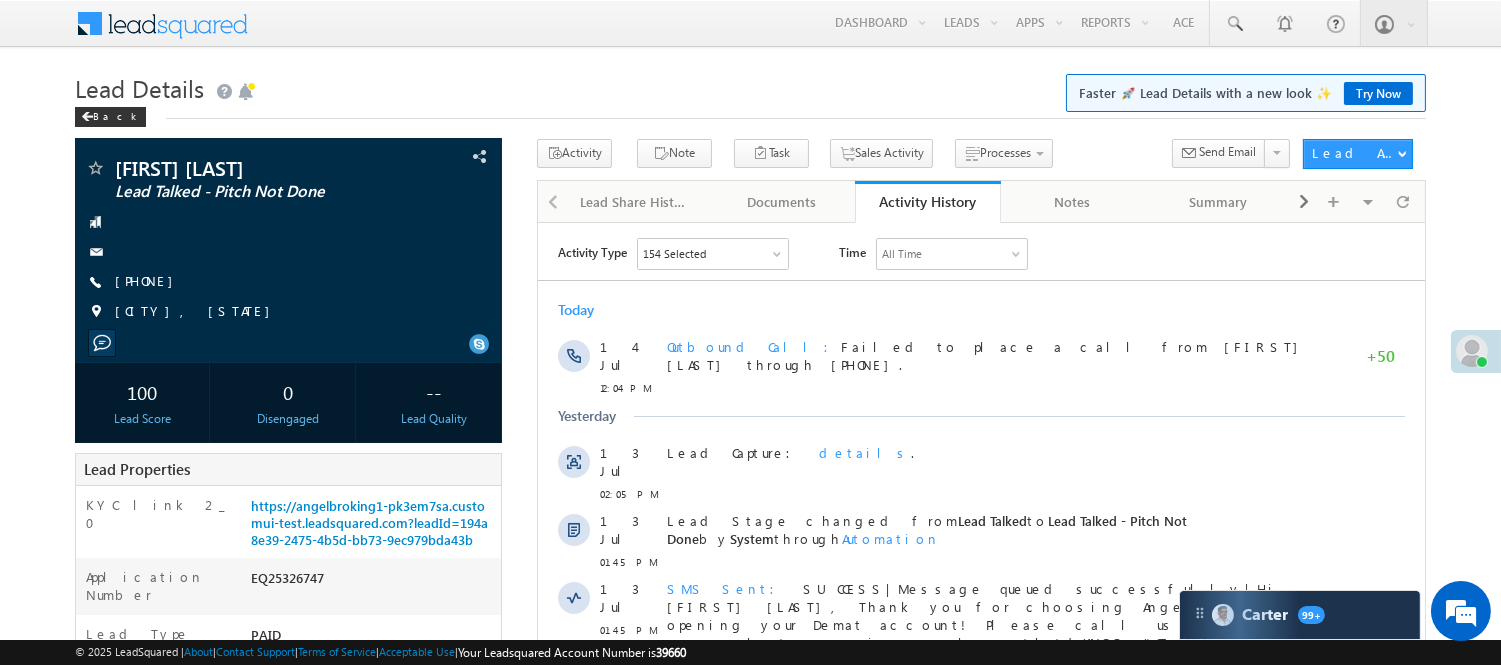 click on "Lead Details Faster 🚀 Lead Details with a new look ✨ Try Now" at bounding box center (750, 86) 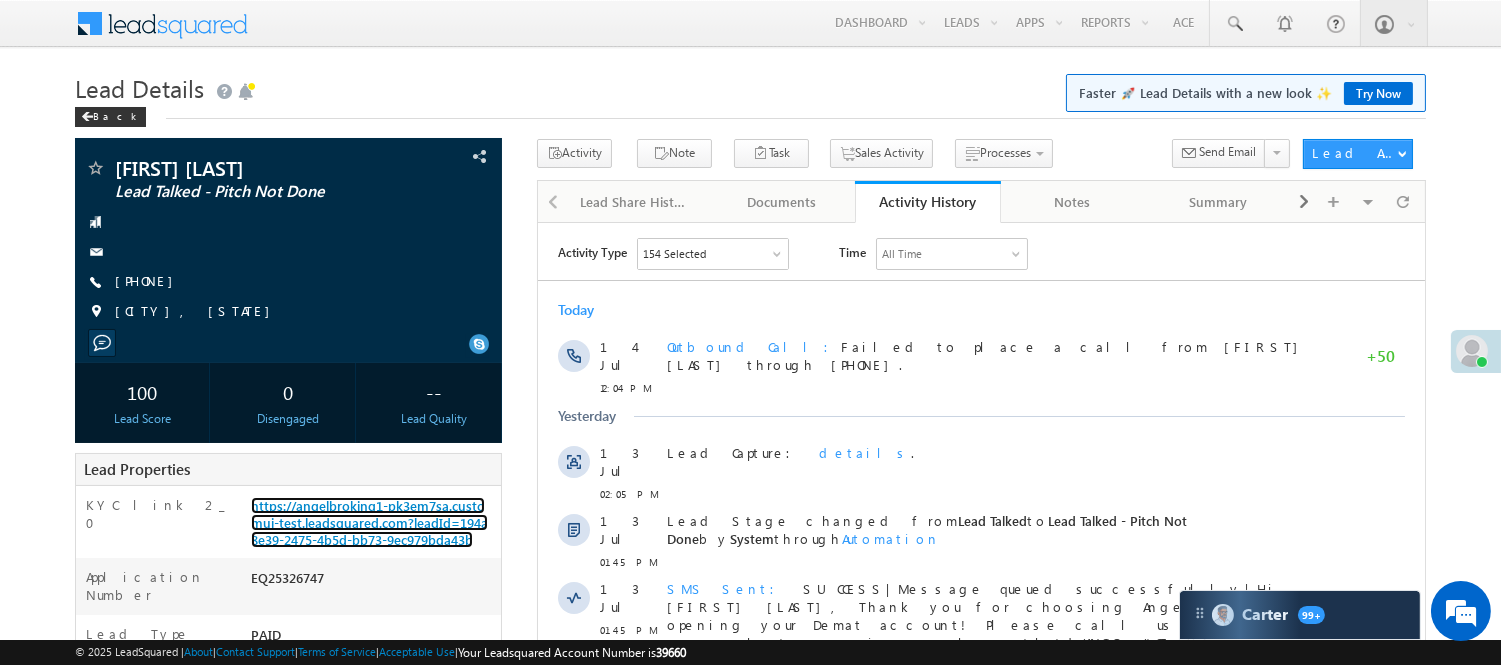 click on "https://angelbroking1-pk3em7sa.customui-test.leadsquared.com?leadId=194a8e39-2475-4b5d-bb73-9ec979bda43b" at bounding box center [369, 522] 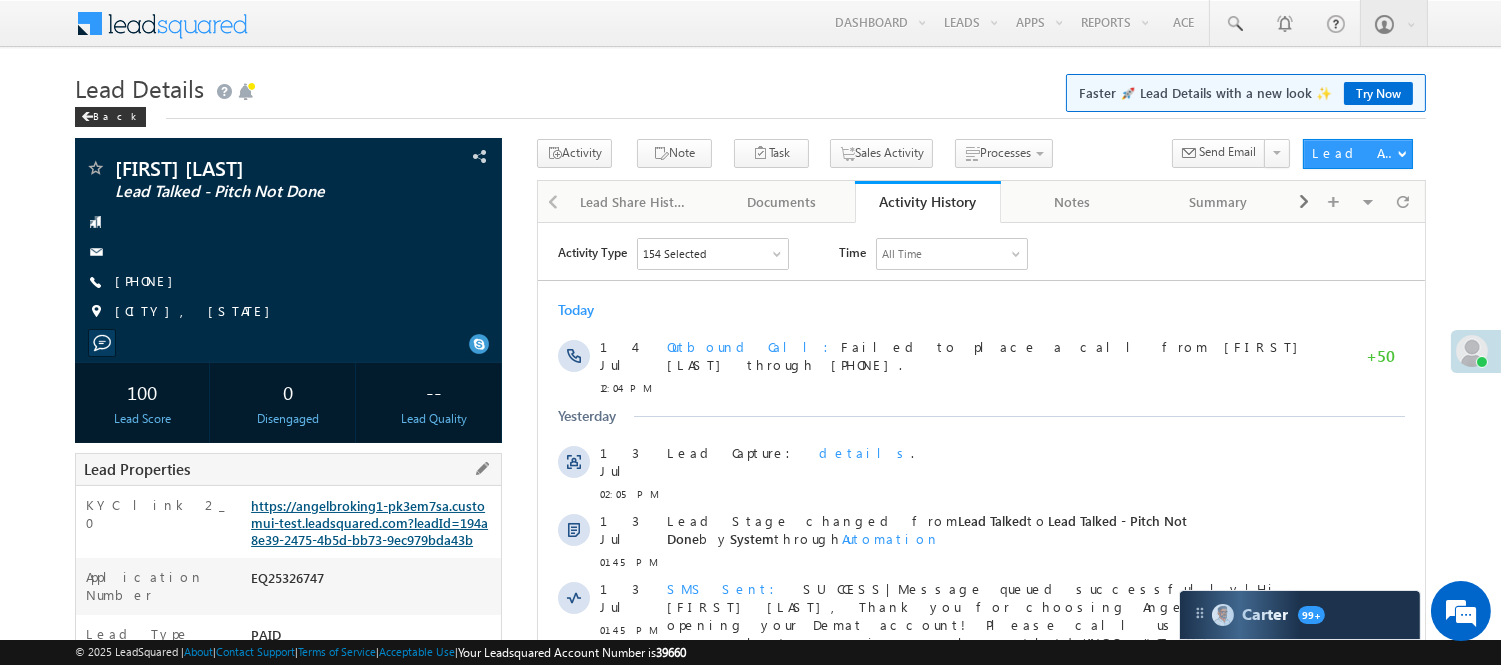 click on "https://angelbroking1-pk3em7sa.customui-test.leadsquared.com?leadId=194a8e39-2475-4b5d-bb73-9ec979bda43b" at bounding box center (369, 522) 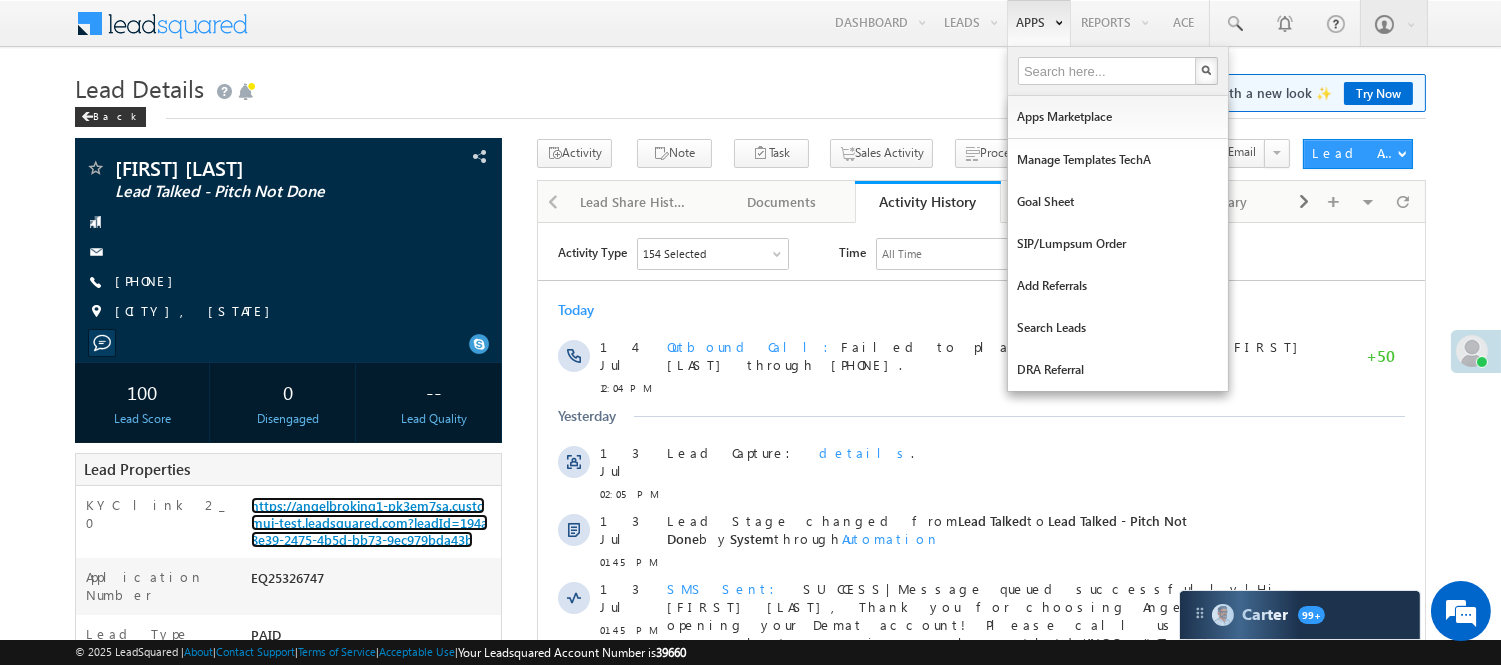 click on "https://angelbroking1-pk3em7sa.customui-test.leadsquared.com?leadId=194a8e39-2475-4b5d-bb73-9ec979bda43b" at bounding box center [369, 522] 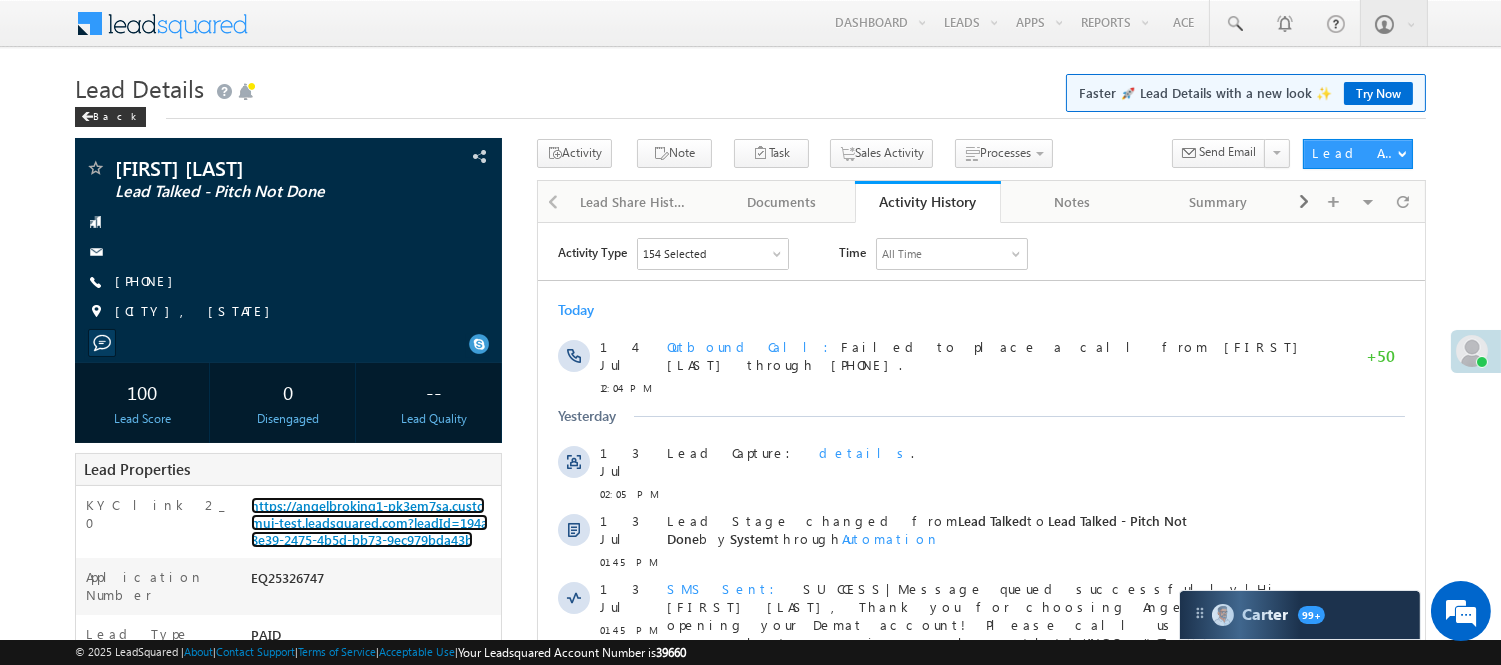 scroll, scrollTop: 333, scrollLeft: 0, axis: vertical 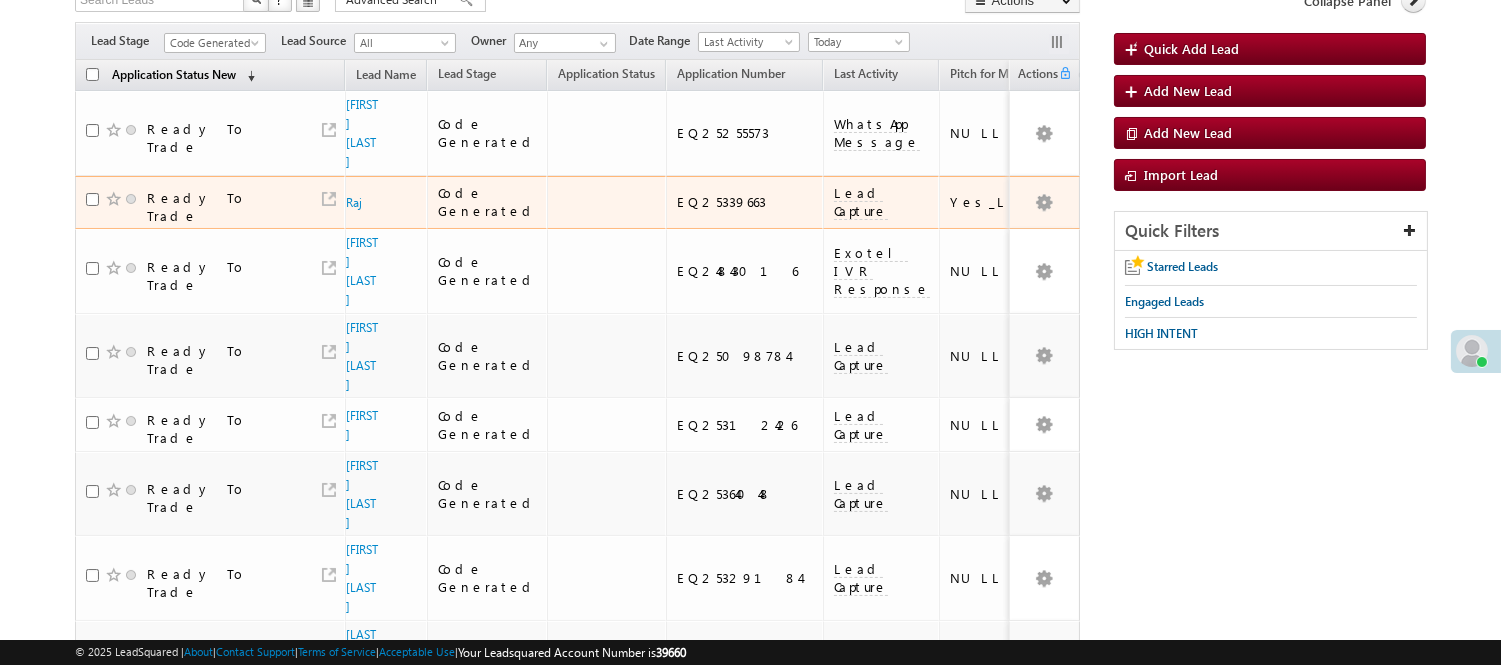 click on "Search Leads X ?   15 results found
Advanced Search
Advanced Search
Advanced search results
Actions Export Leads Actions" at bounding box center (577, 699) 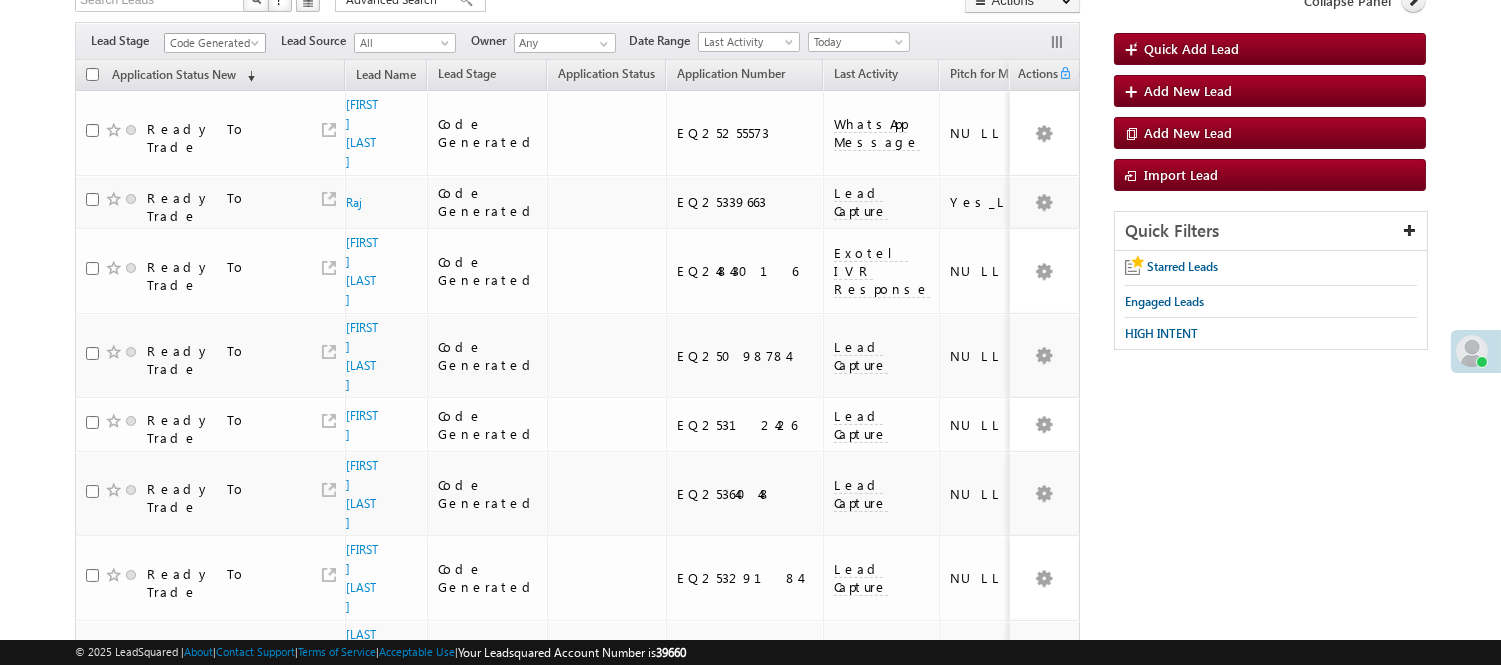 scroll, scrollTop: 0, scrollLeft: 0, axis: both 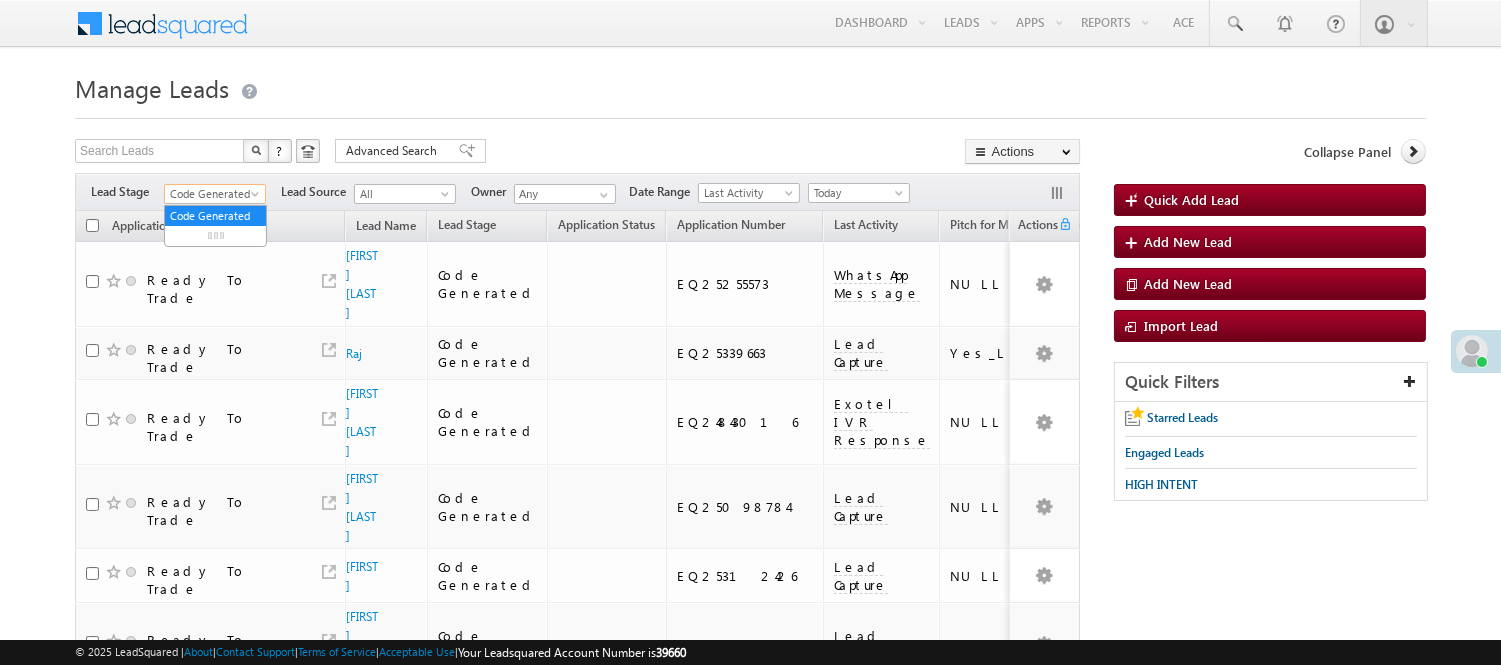 click on "Code Generated" at bounding box center [212, 194] 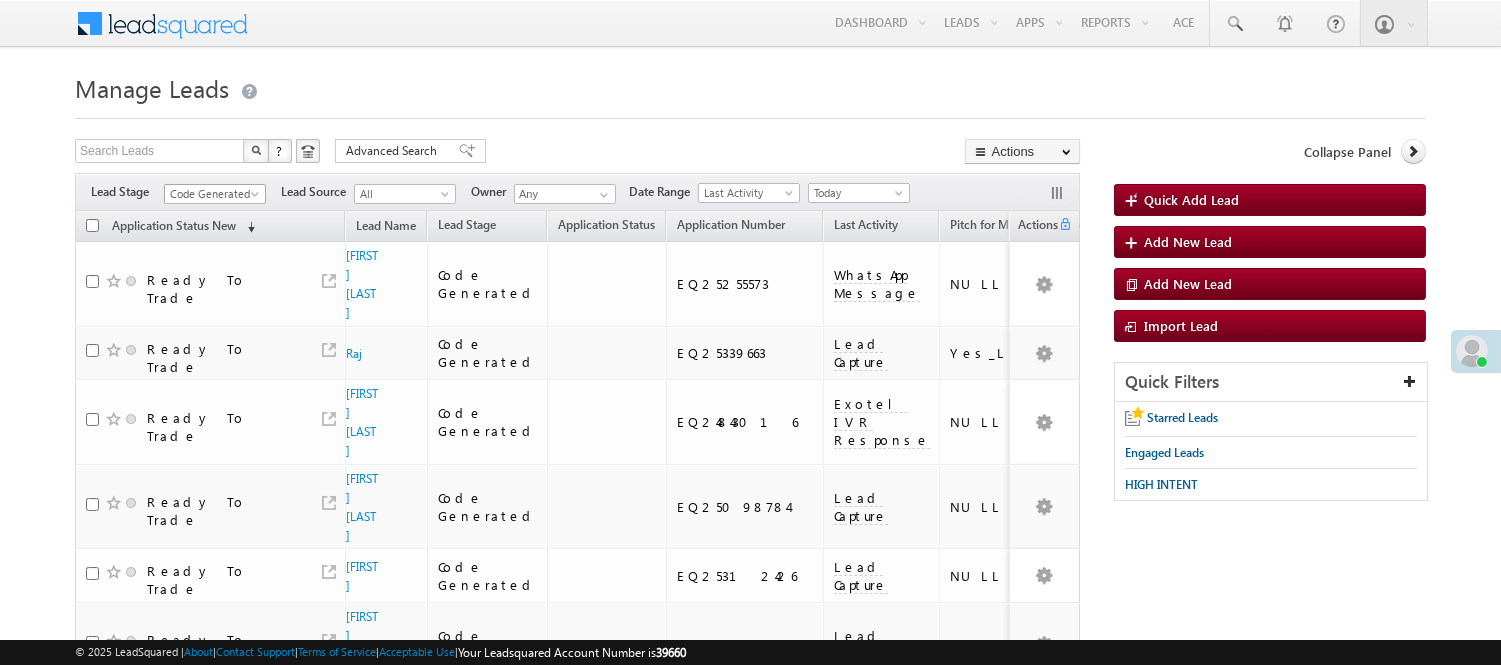 click on "Code Generated" at bounding box center (212, 194) 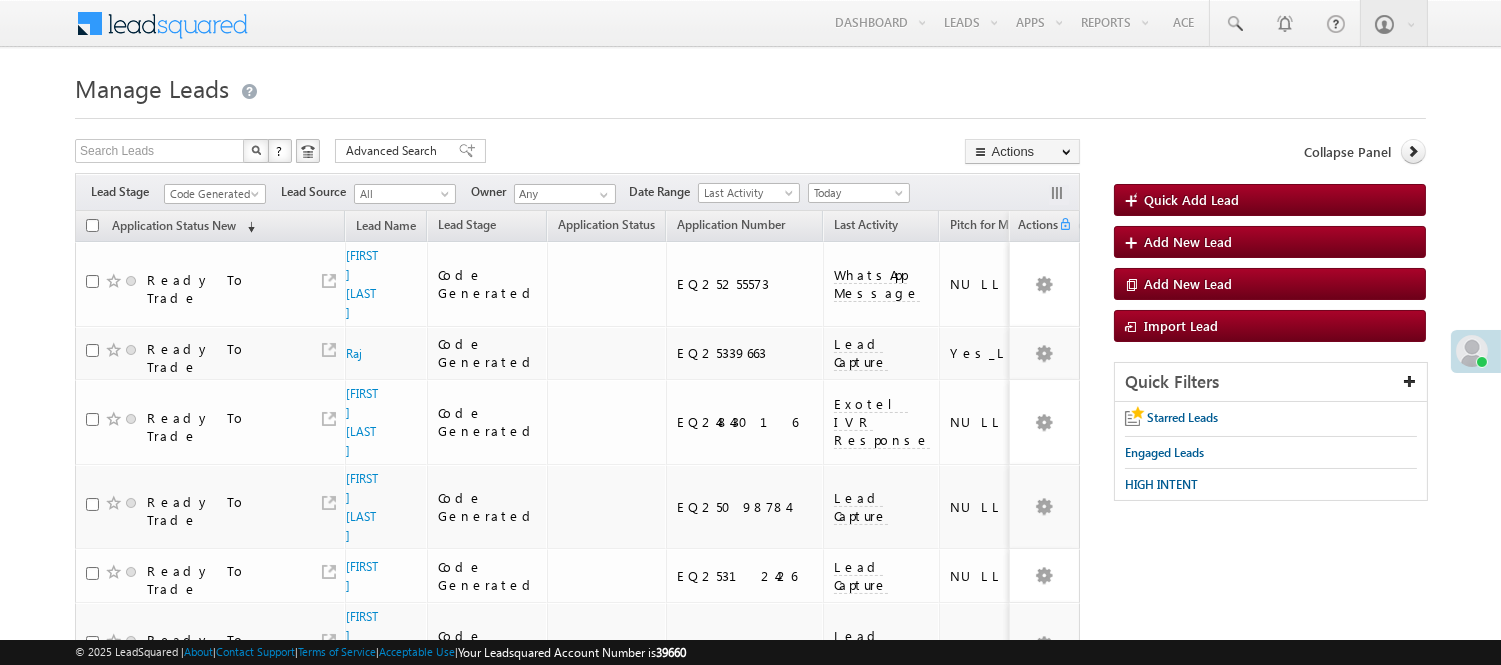 click on "Filters
Lead Stage
Code Generated Code Generated
Lead Source
All All
Owner
Any Any
Go" at bounding box center [577, 192] 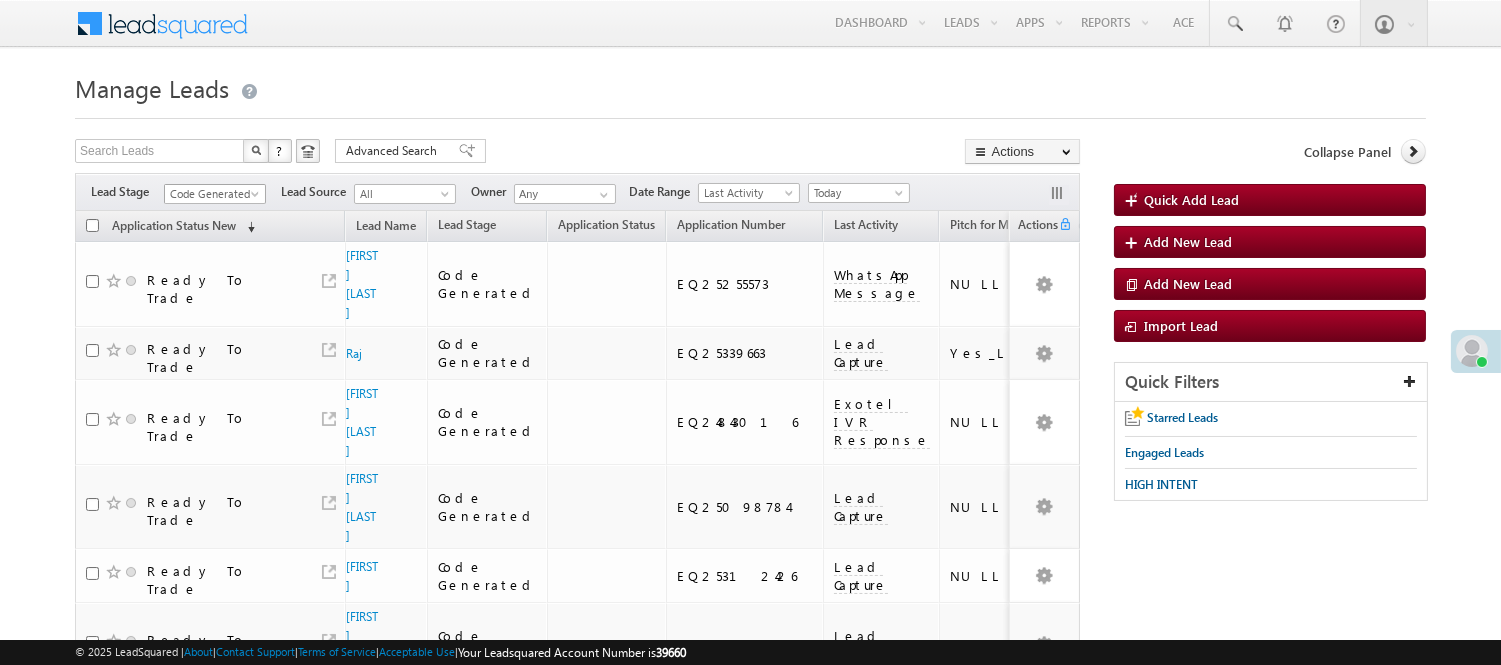 click on "Code Generated" at bounding box center (212, 194) 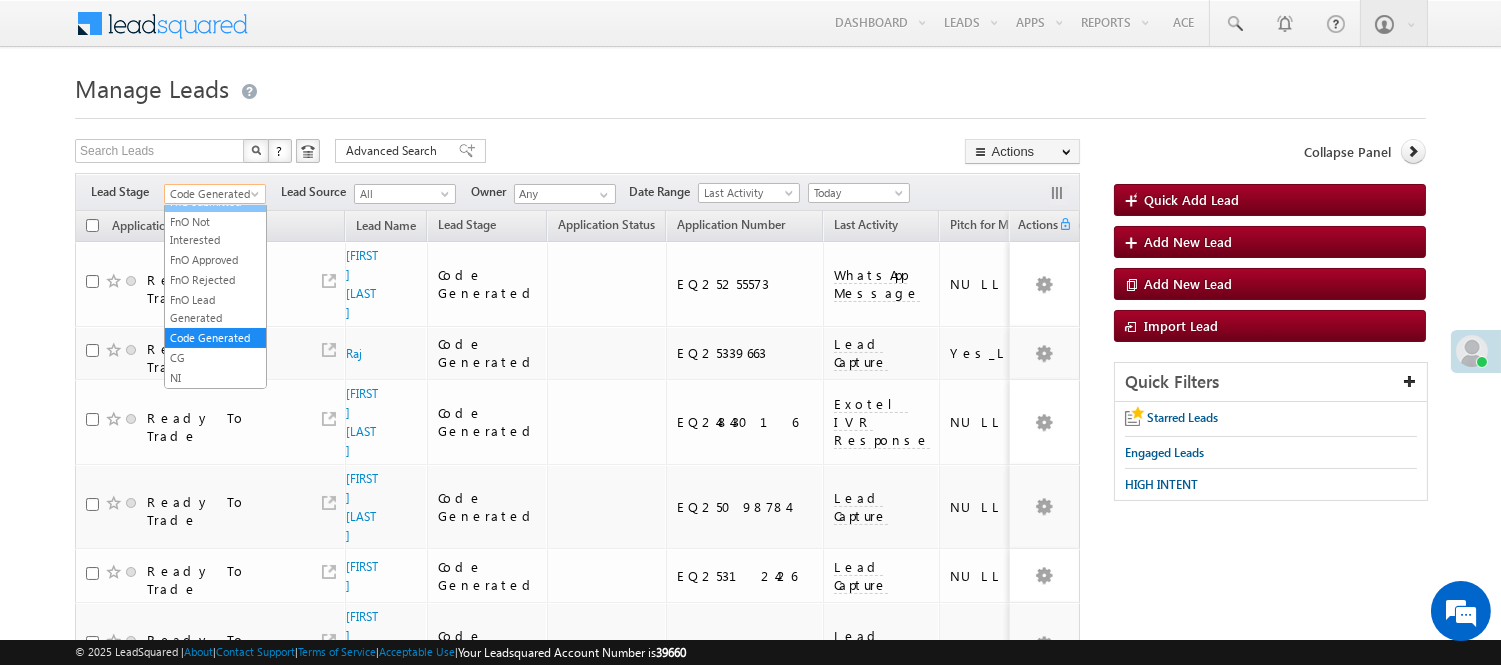 scroll, scrollTop: 310, scrollLeft: 0, axis: vertical 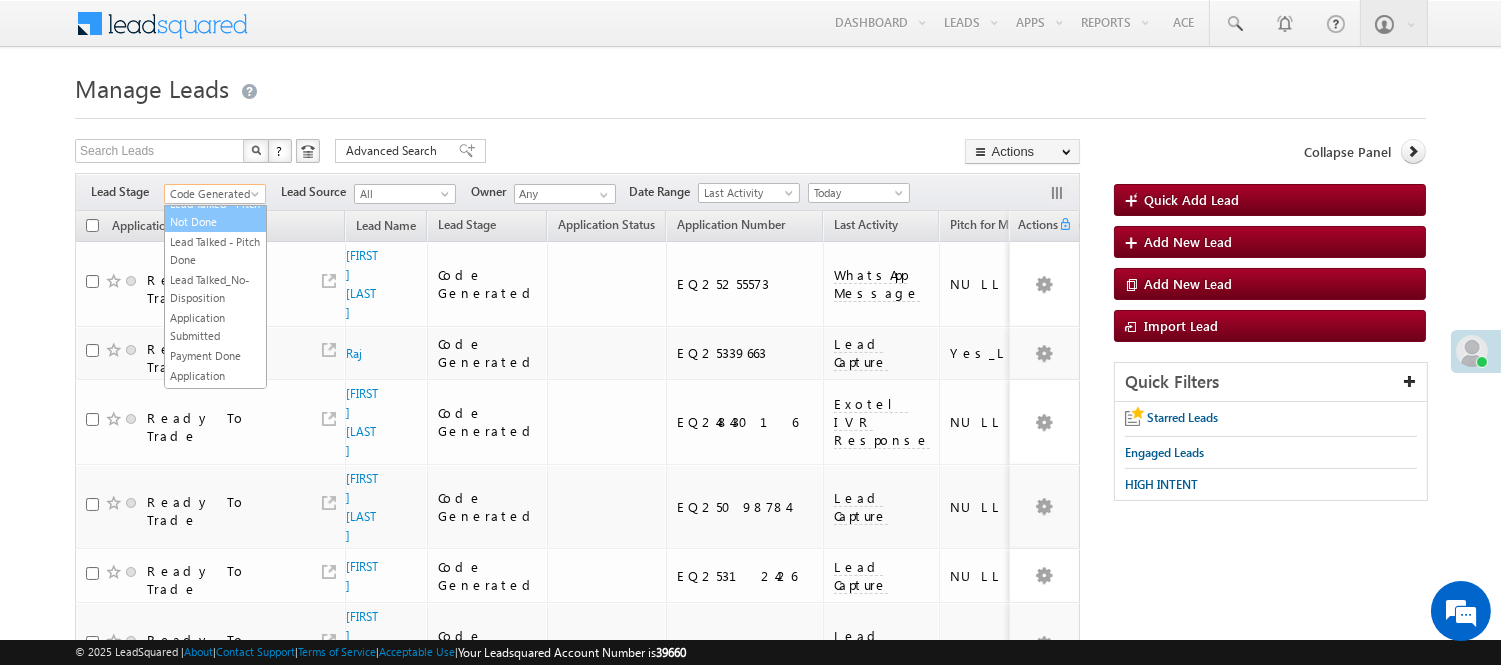 click on "Lead Talked - Pitch Not Done" at bounding box center (215, 213) 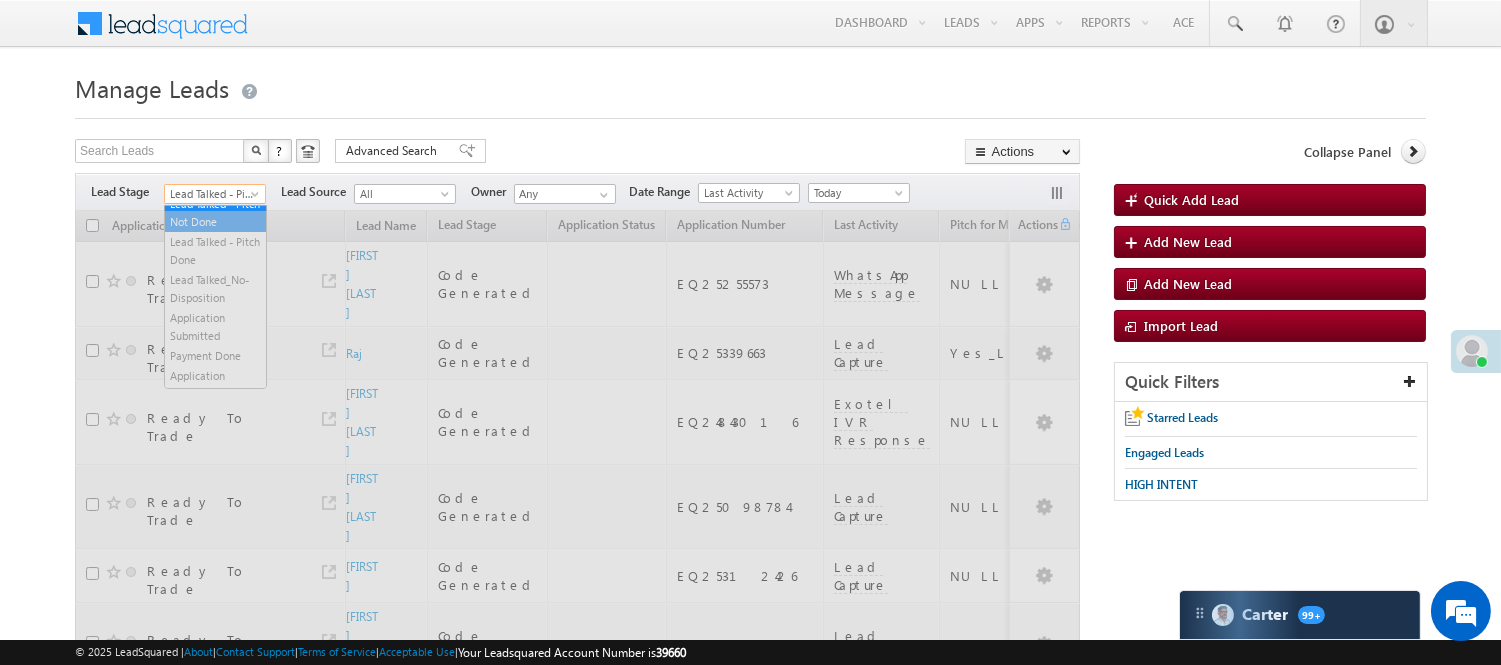 click on "Lead Talked - Pitch Not Done" at bounding box center (212, 194) 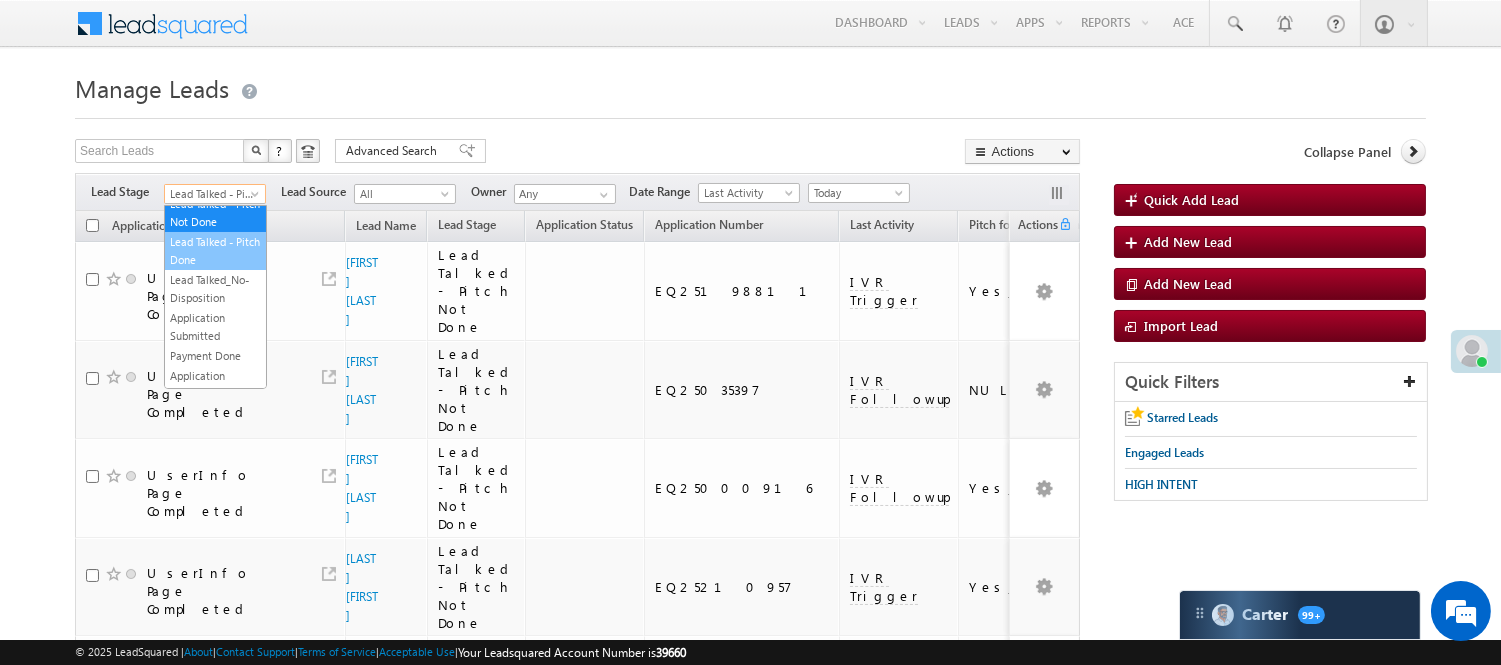 click on "Lead Generated" at bounding box center (215, 184) 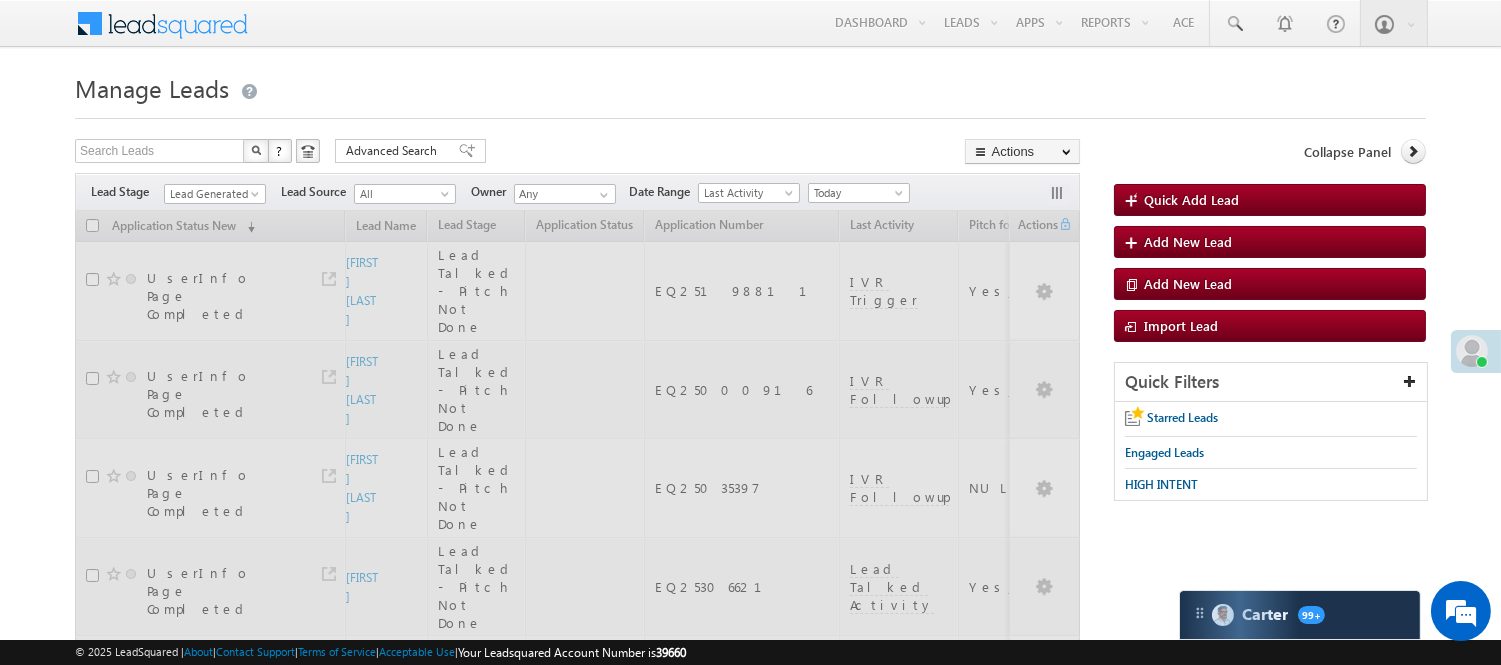 click on "Menu
Nisha Anand Yadav
Nisha .Yada v@ang elbro king. com" at bounding box center (750, 1419) 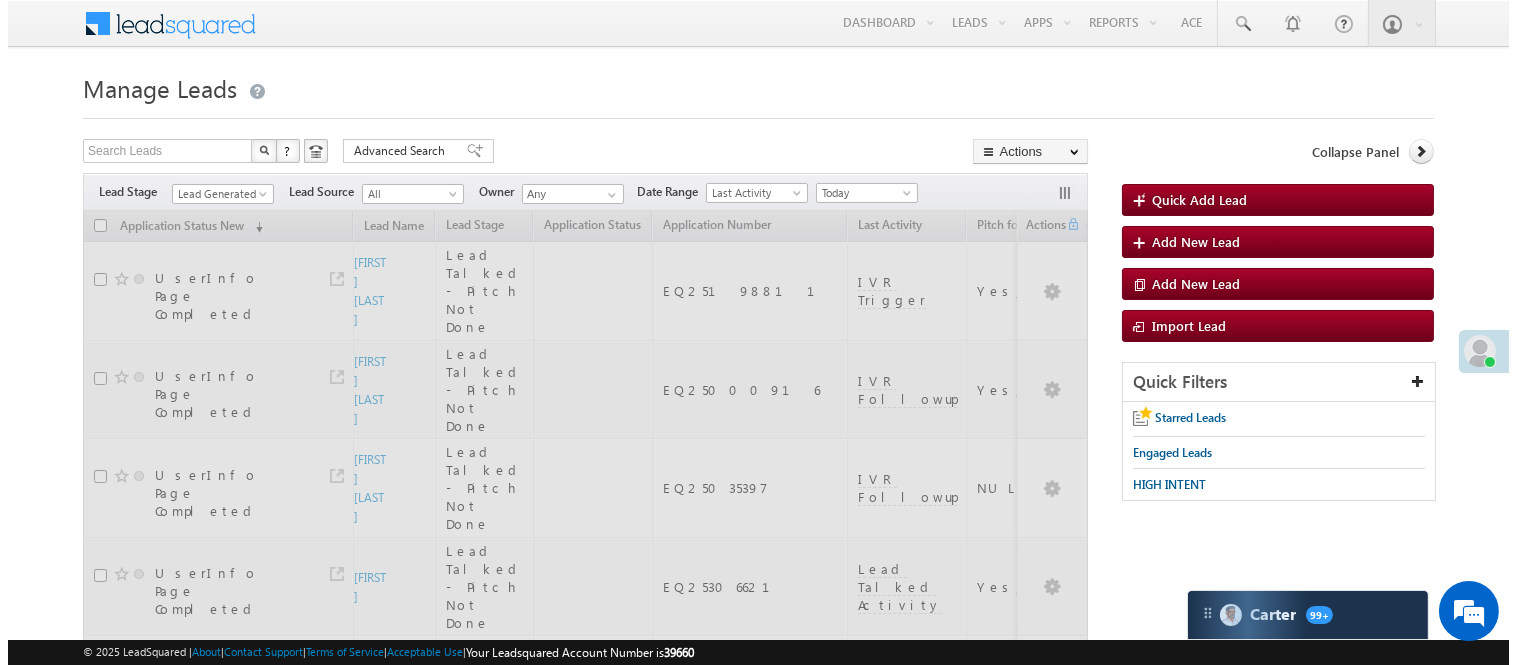 scroll, scrollTop: 0, scrollLeft: 0, axis: both 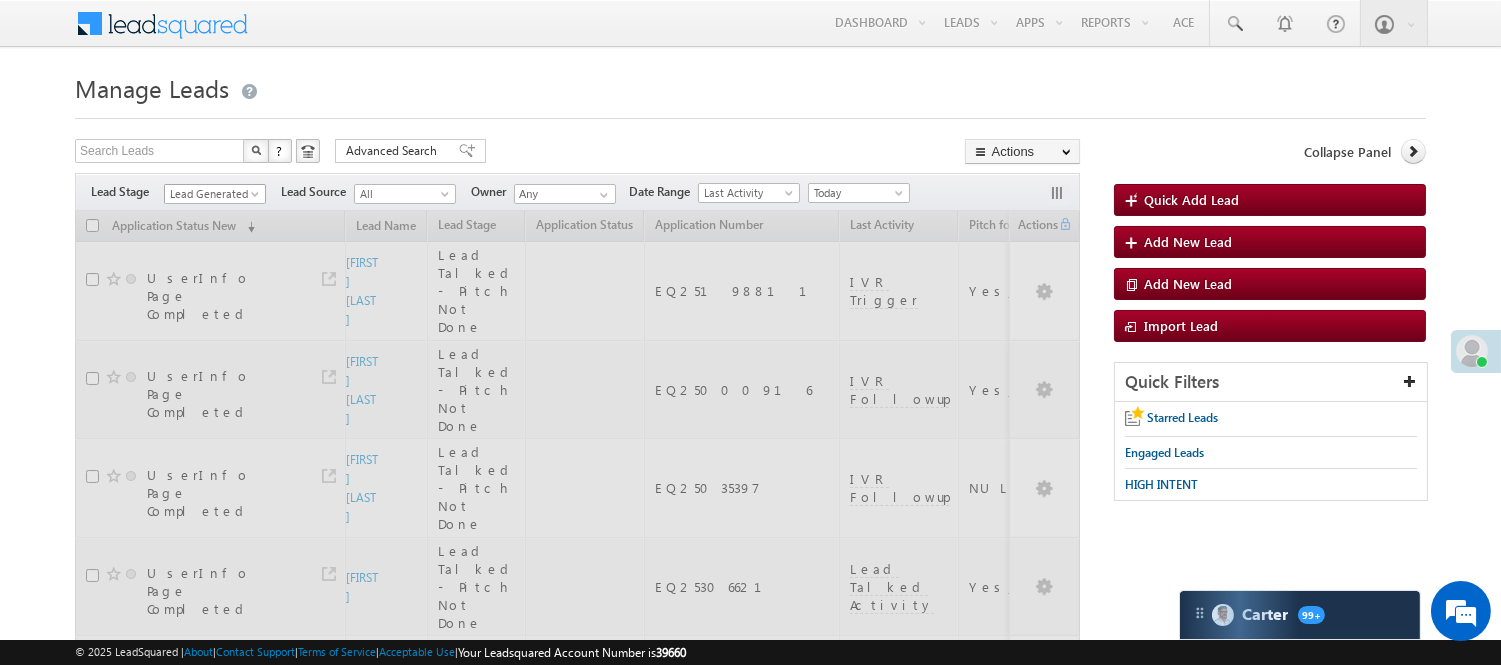 click on "Lead Generated" at bounding box center [212, 194] 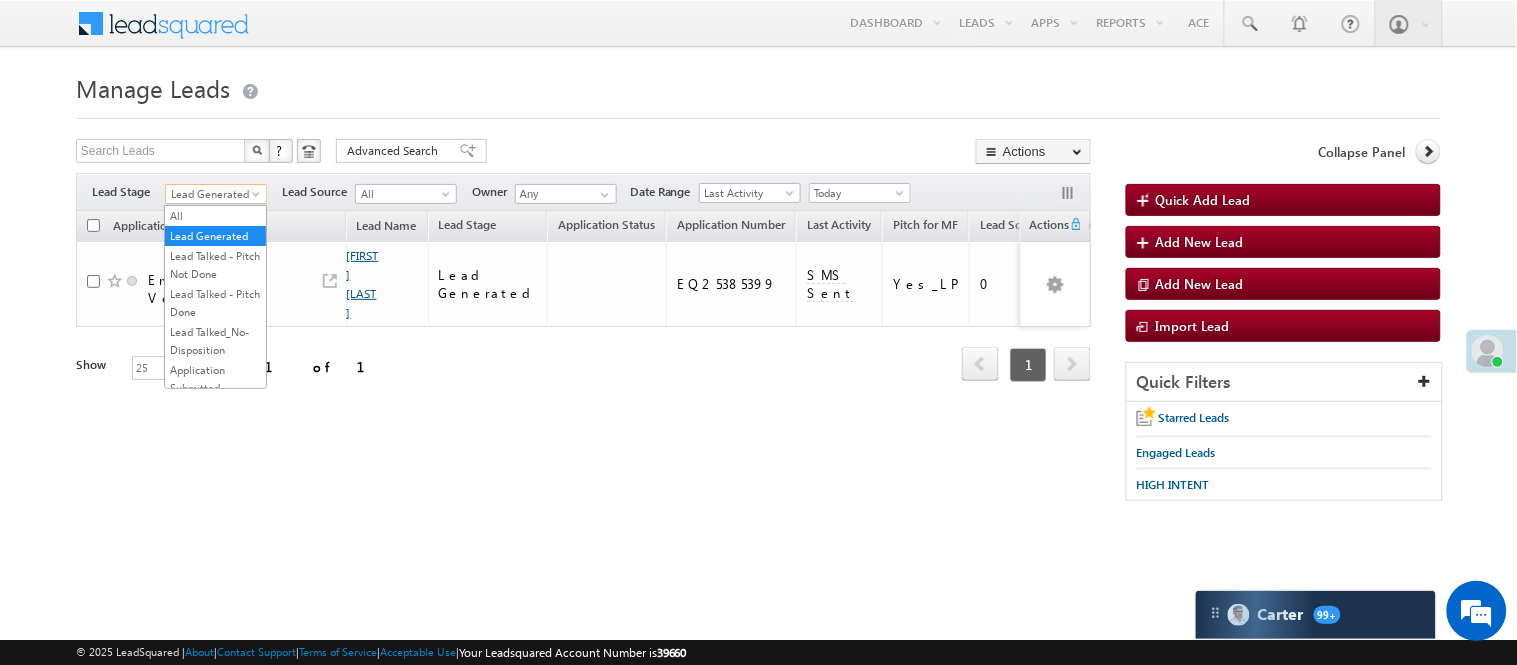 click on "Refresh first prev 1 next last 1 - 1 of 1" at bounding box center [583, 356] 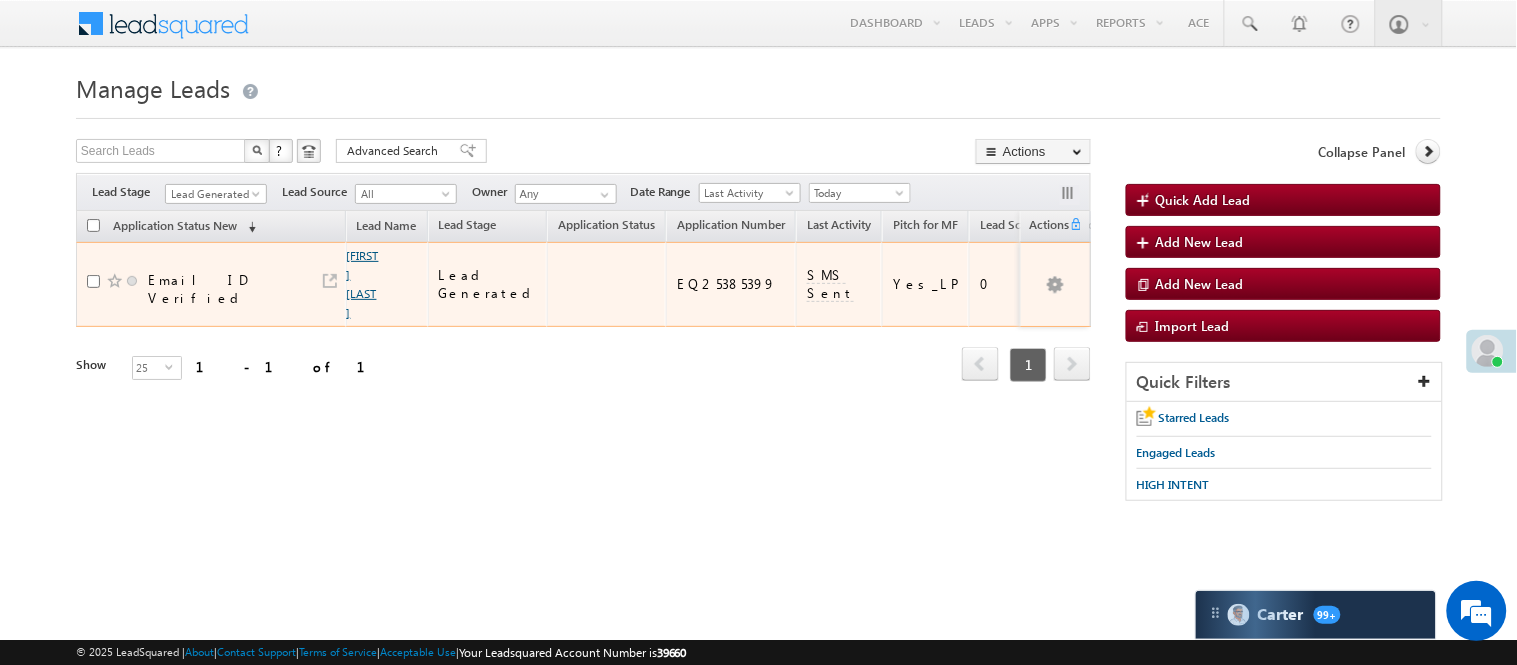 scroll, scrollTop: 0, scrollLeft: 0, axis: both 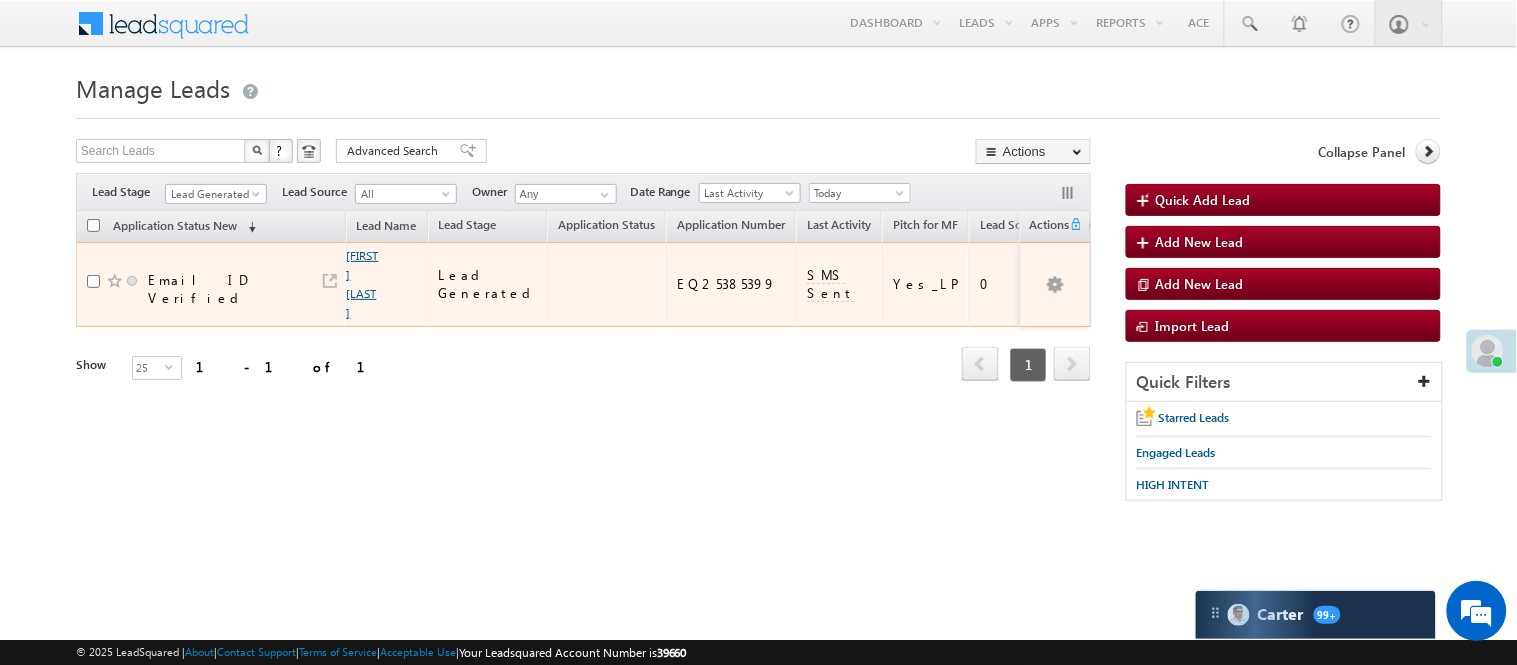 click on "[FIRST]" at bounding box center [363, 284] 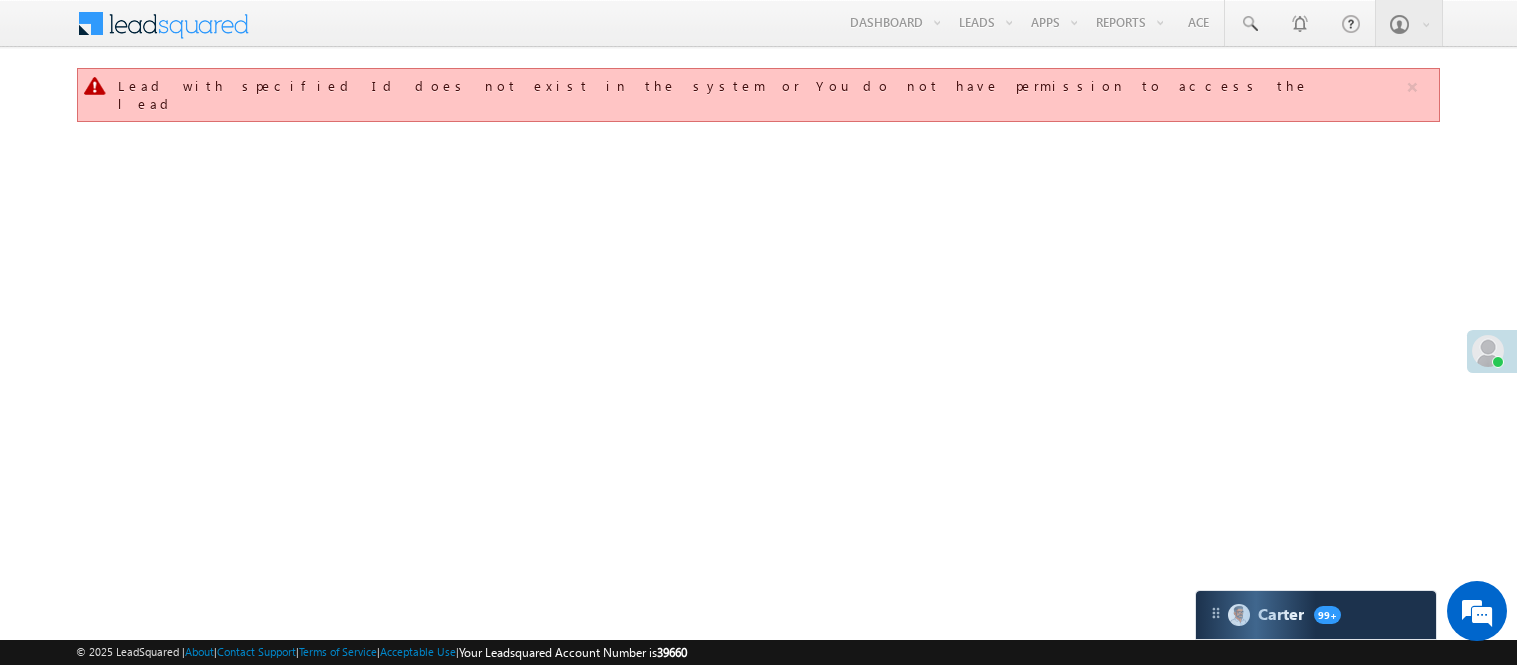 scroll, scrollTop: 0, scrollLeft: 0, axis: both 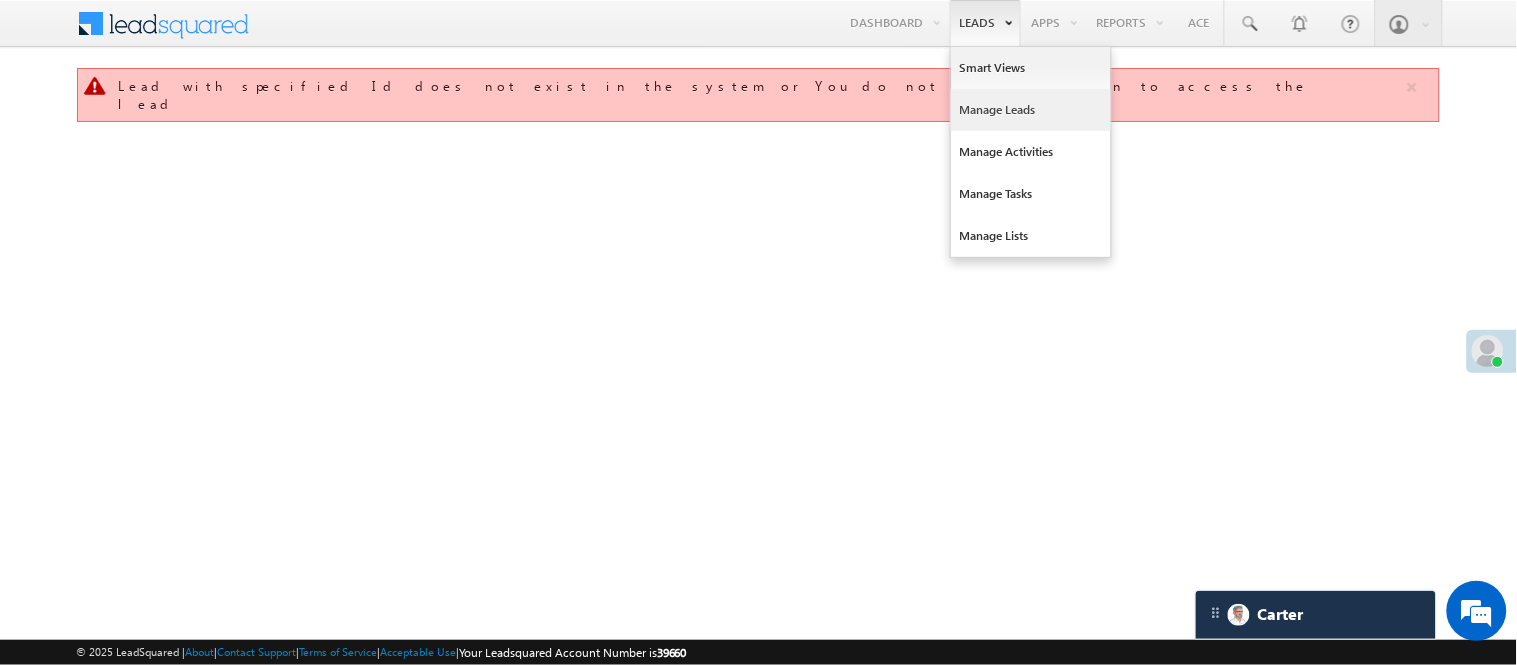 click on "Manage Leads" at bounding box center [1031, 110] 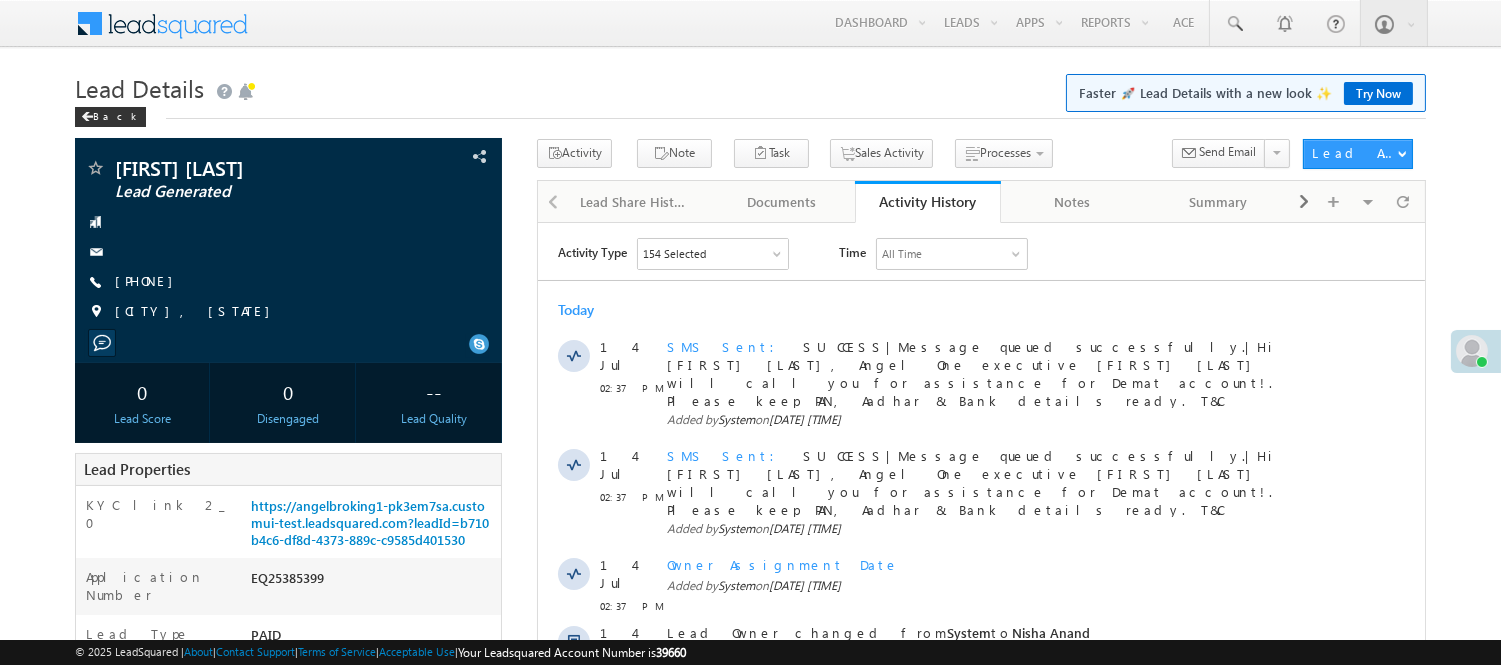 scroll, scrollTop: 0, scrollLeft: 0, axis: both 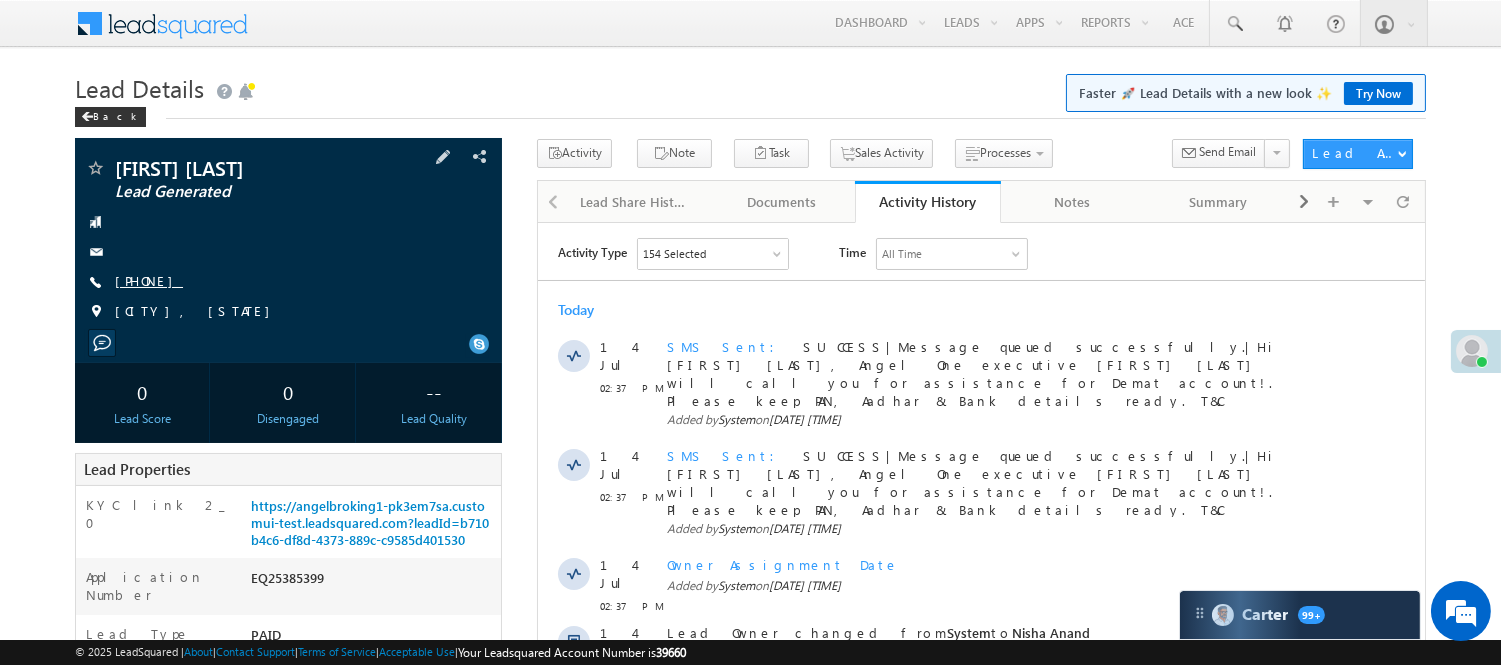 click on "[PHONE]" at bounding box center [149, 280] 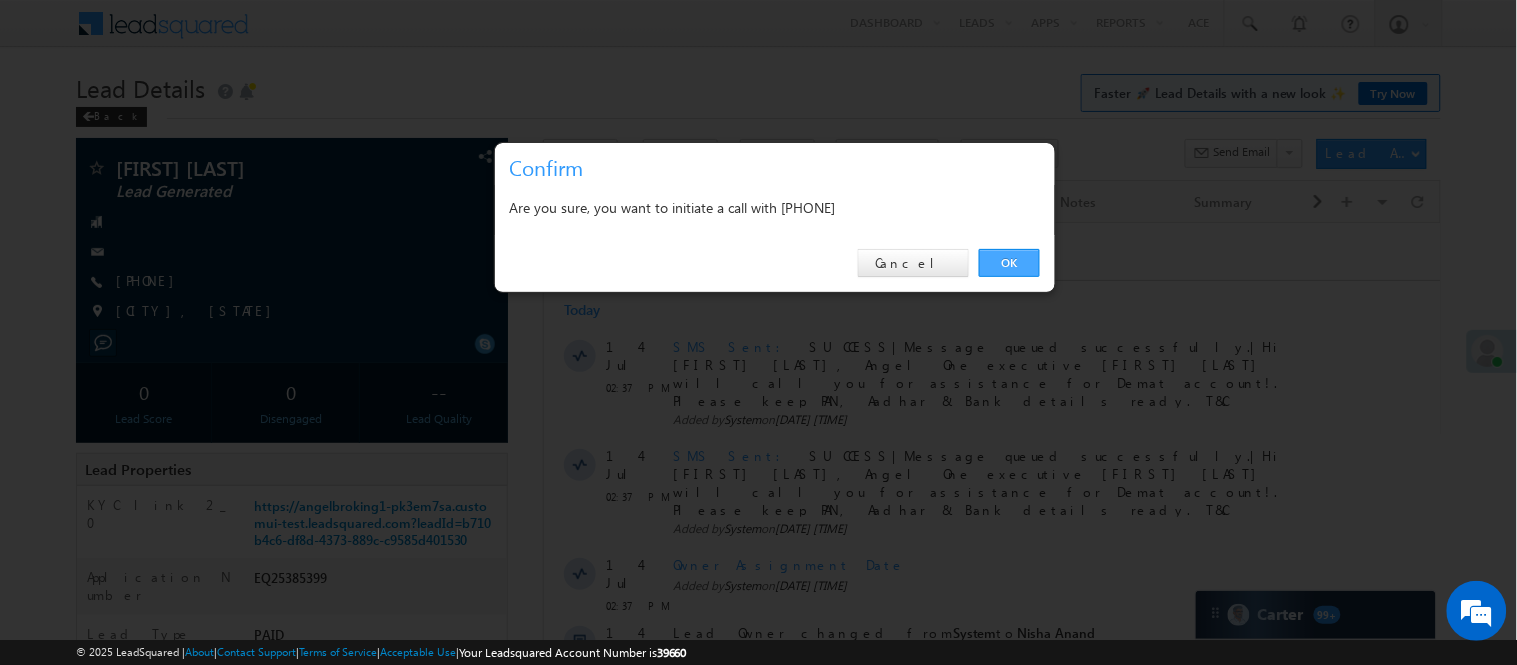 click on "OK" at bounding box center [1009, 263] 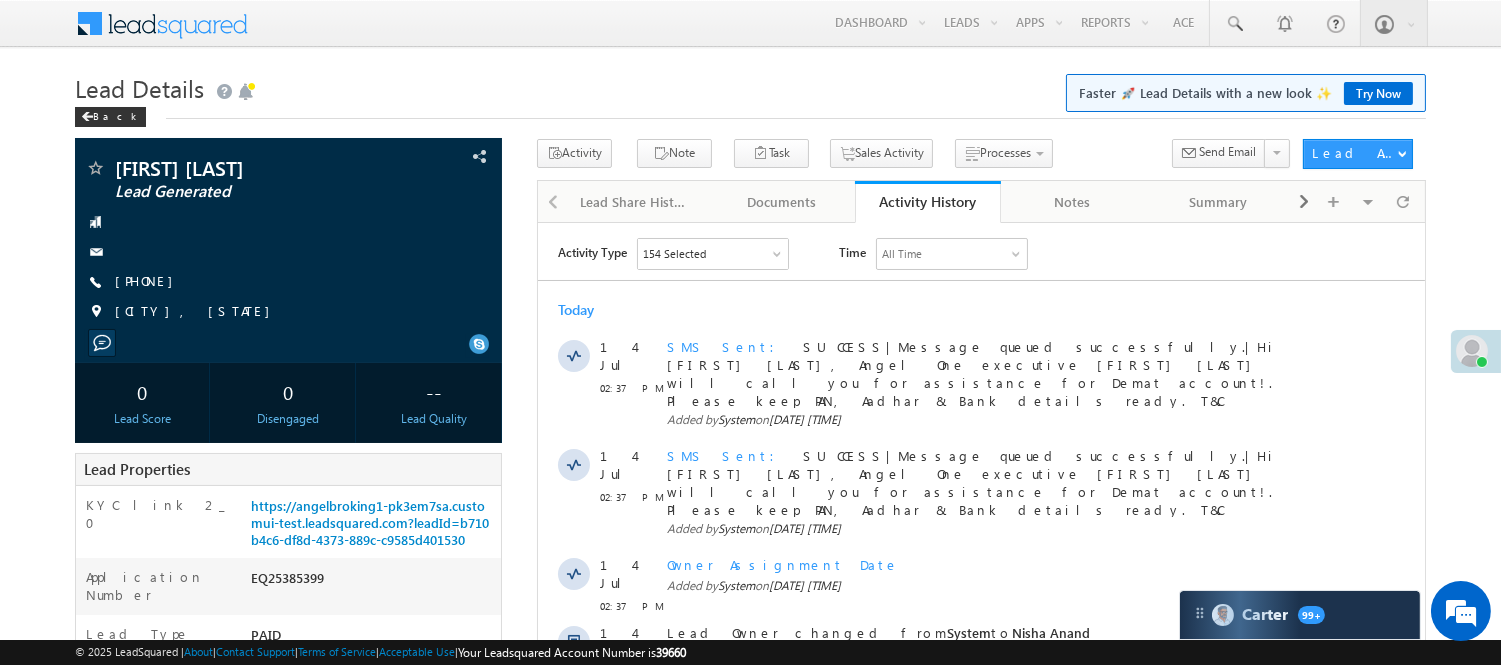 scroll, scrollTop: 0, scrollLeft: 0, axis: both 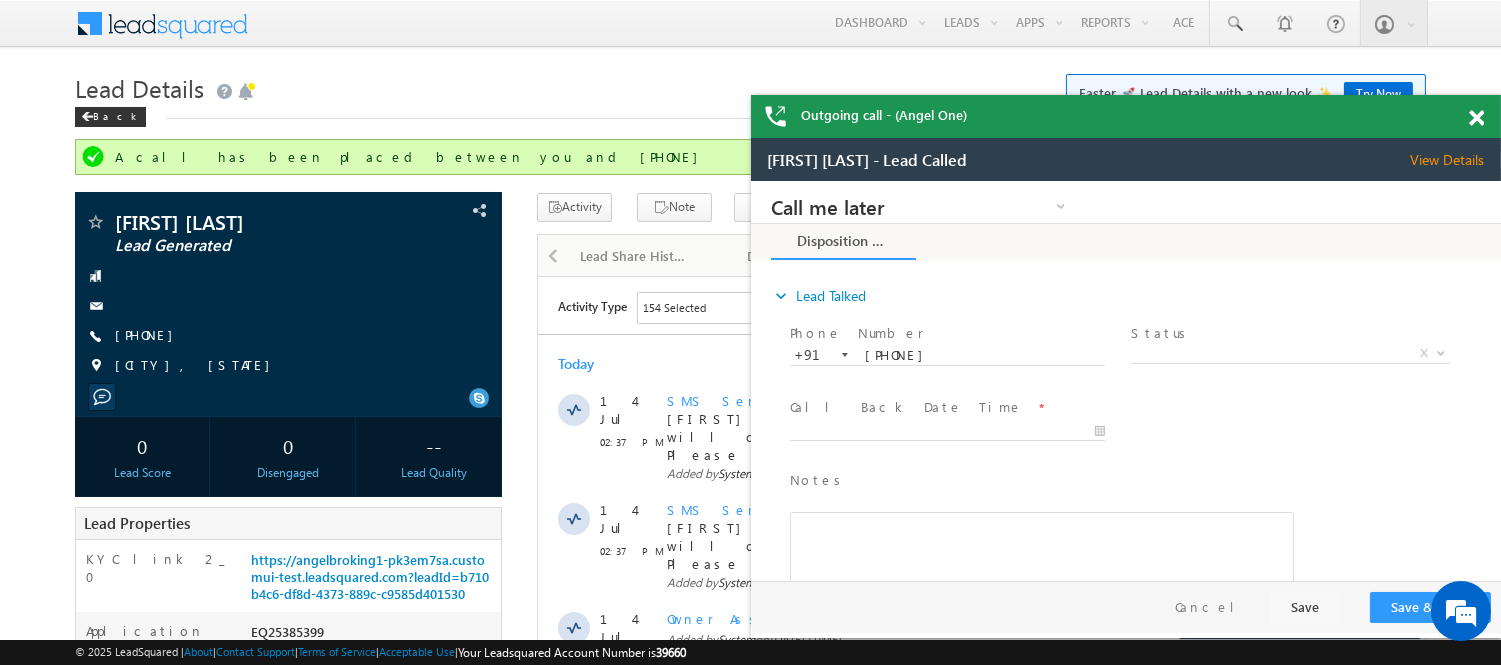 click on "Outgoing call -  (Angel One)
Menu
Nisha Anand Yadav
Nisha .Yada v@ang elbro king." at bounding box center [750, 829] 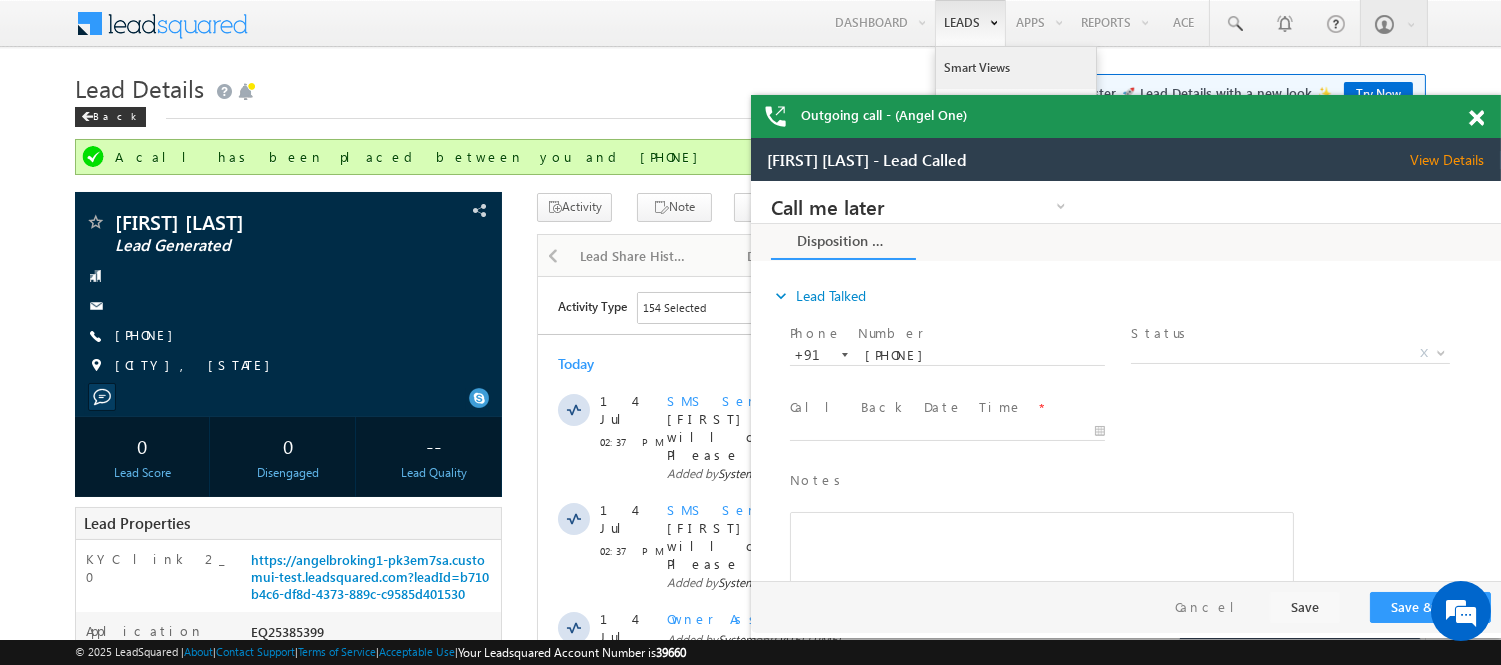 drag, startPoint x: 978, startPoint y: 65, endPoint x: 964, endPoint y: 72, distance: 15.652476 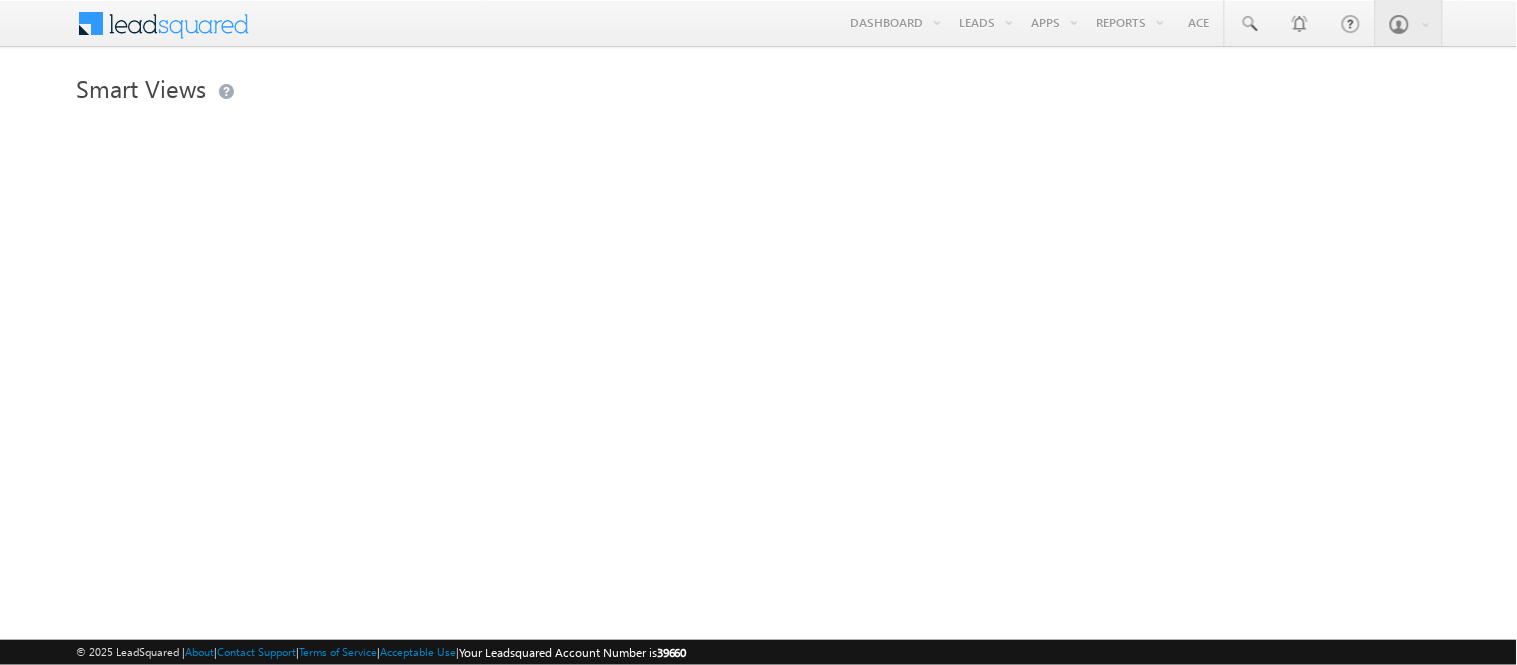 scroll, scrollTop: 0, scrollLeft: 0, axis: both 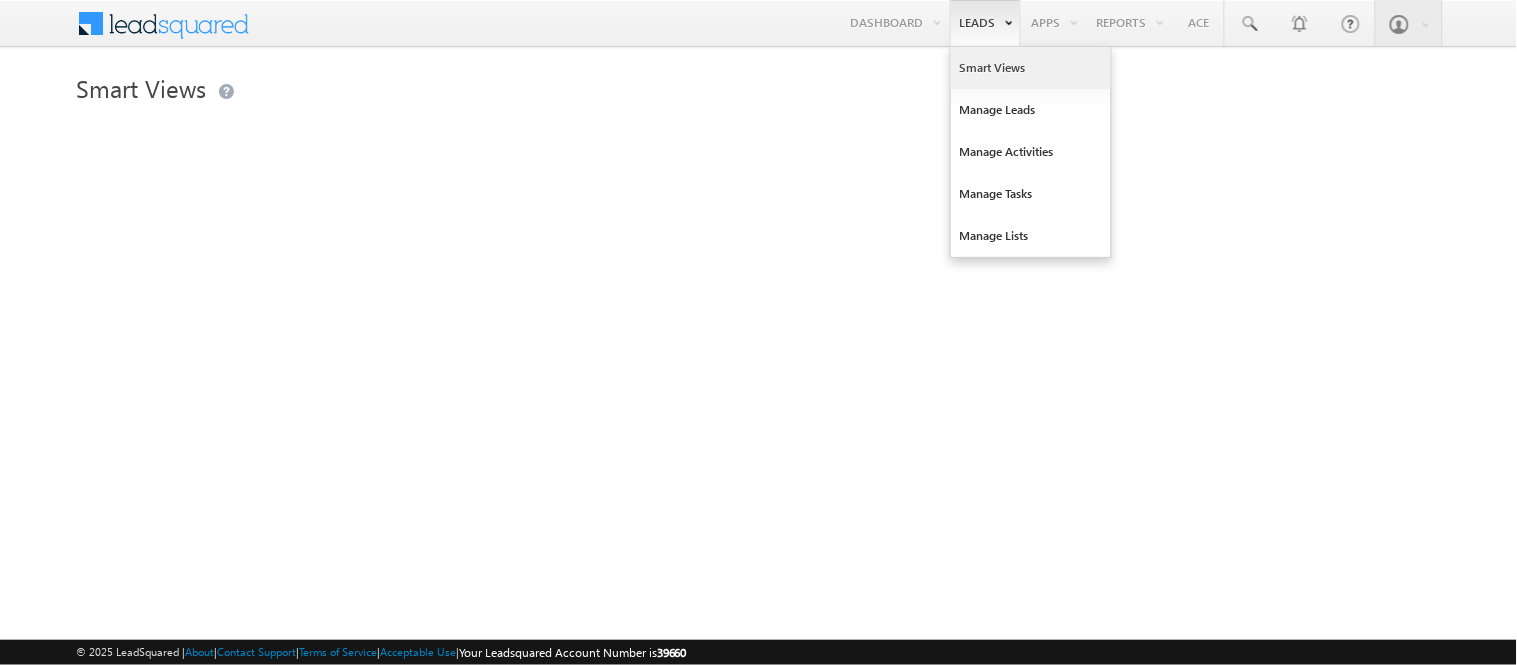 drag, startPoint x: 714, startPoint y: 110, endPoint x: 986, endPoint y: 3, distance: 292.28925 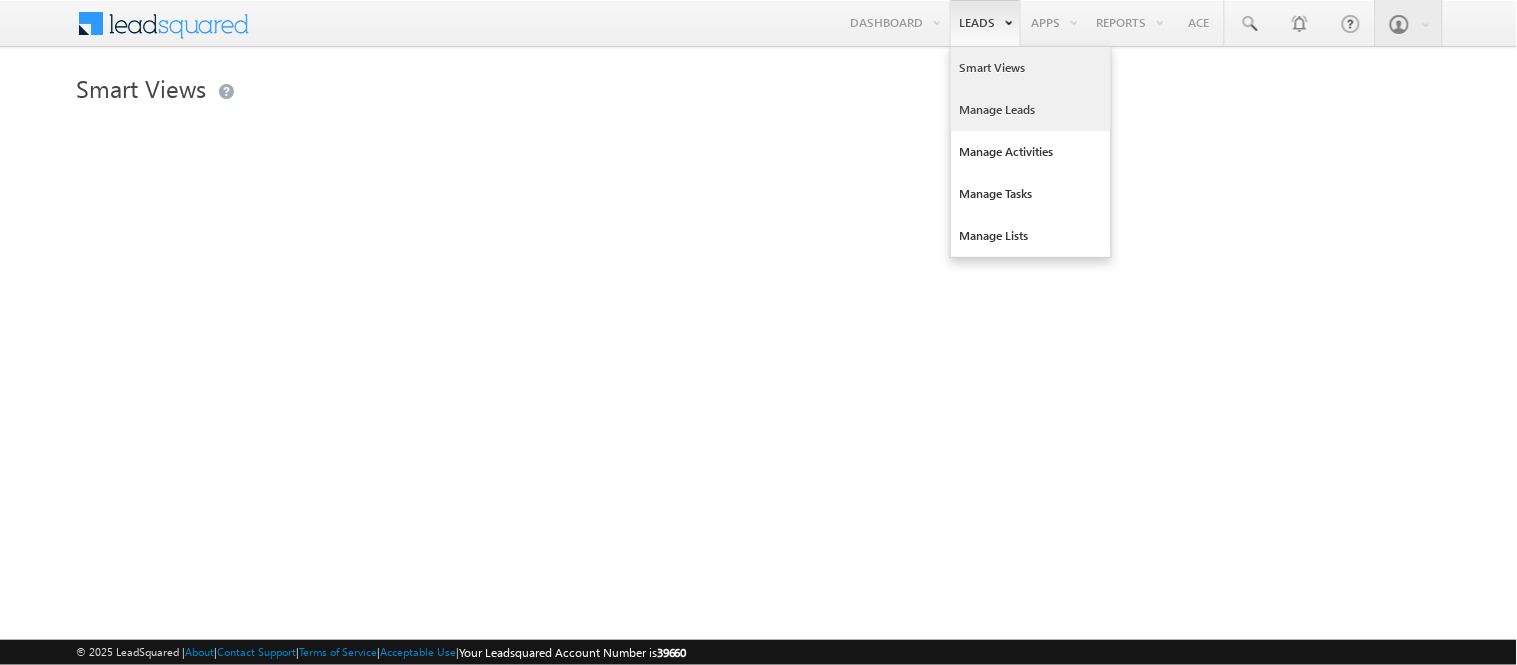click on "Manage Leads" at bounding box center (1031, 110) 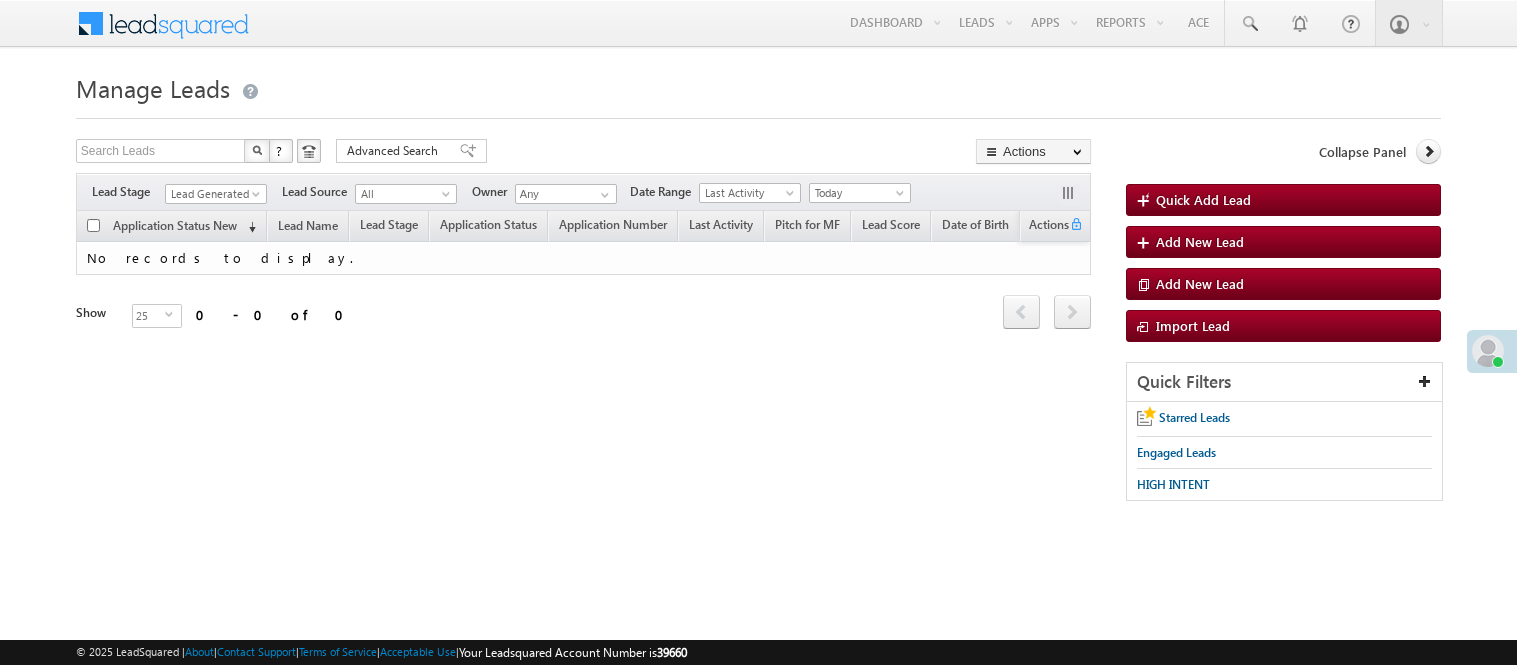scroll, scrollTop: 0, scrollLeft: 0, axis: both 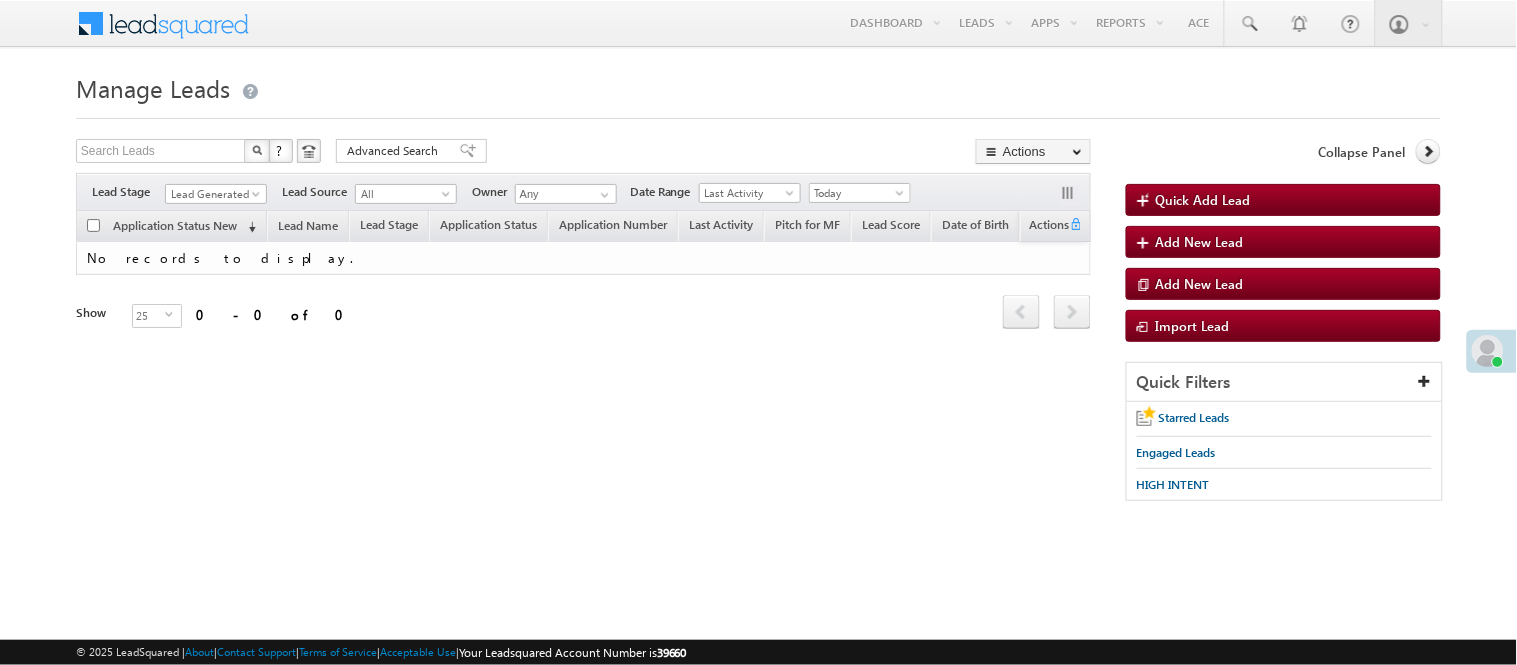 click on "Lead Generated" at bounding box center [213, 194] 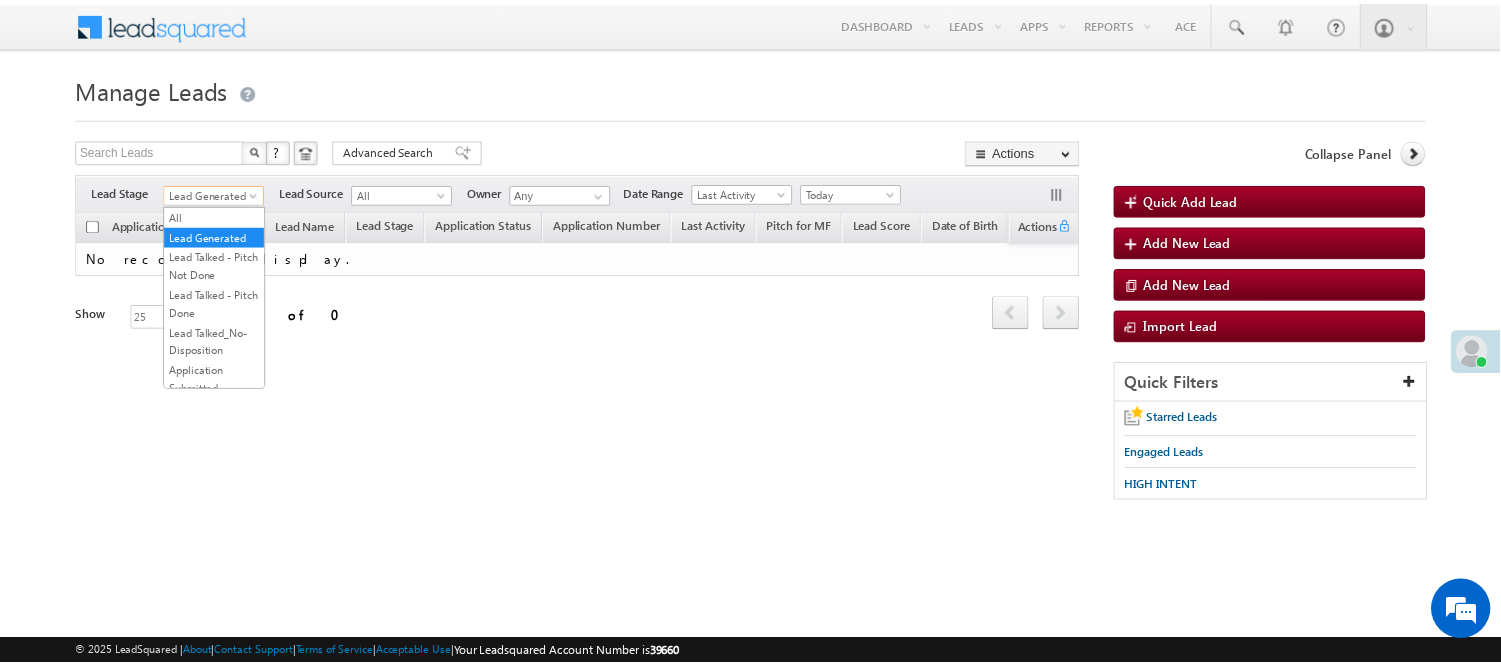 scroll, scrollTop: 496, scrollLeft: 0, axis: vertical 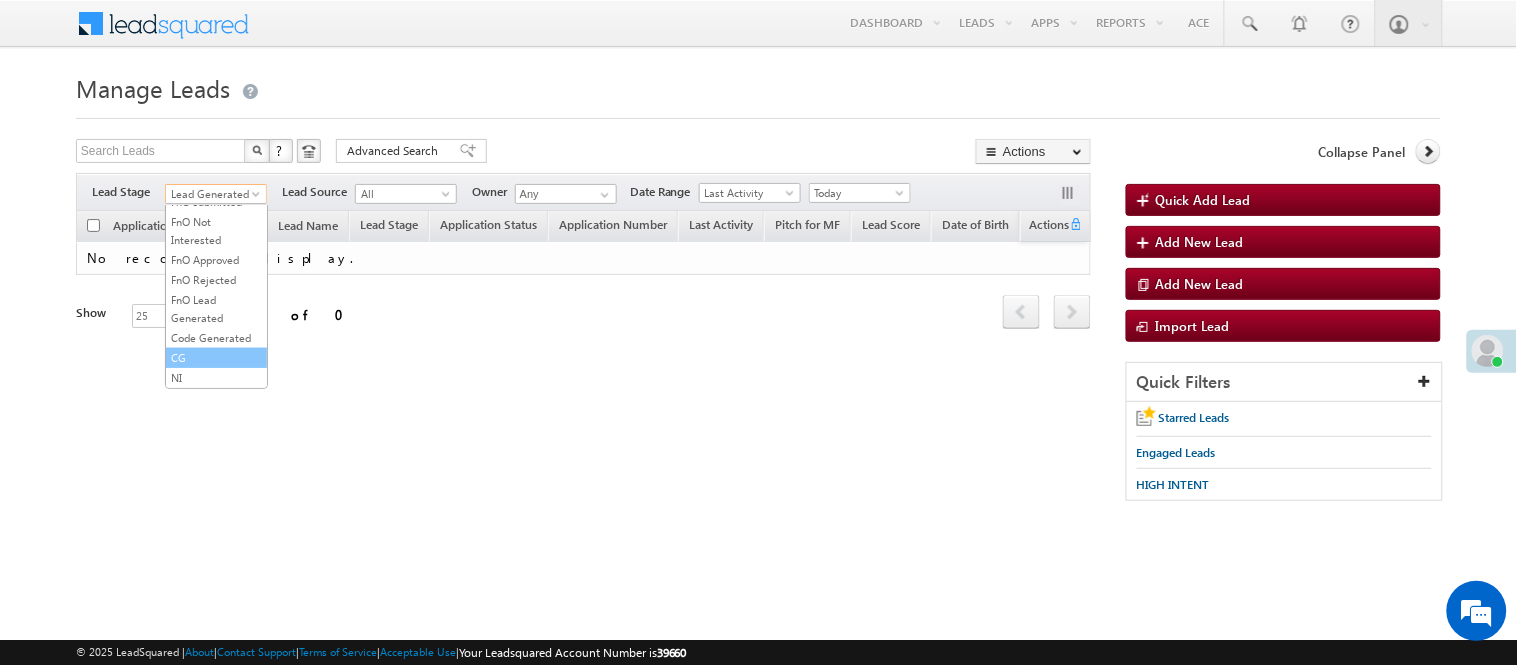 click on "Code Generated" at bounding box center (216, 338) 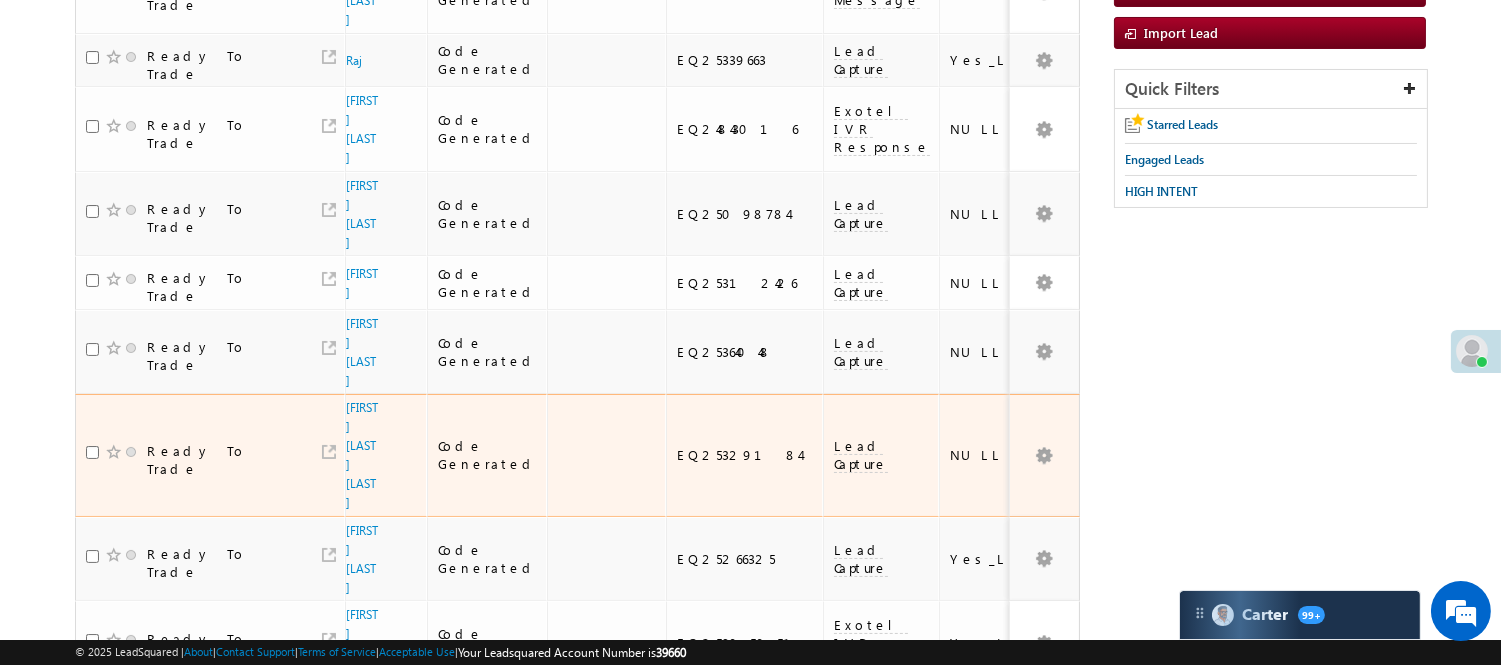 scroll, scrollTop: 61, scrollLeft: 0, axis: vertical 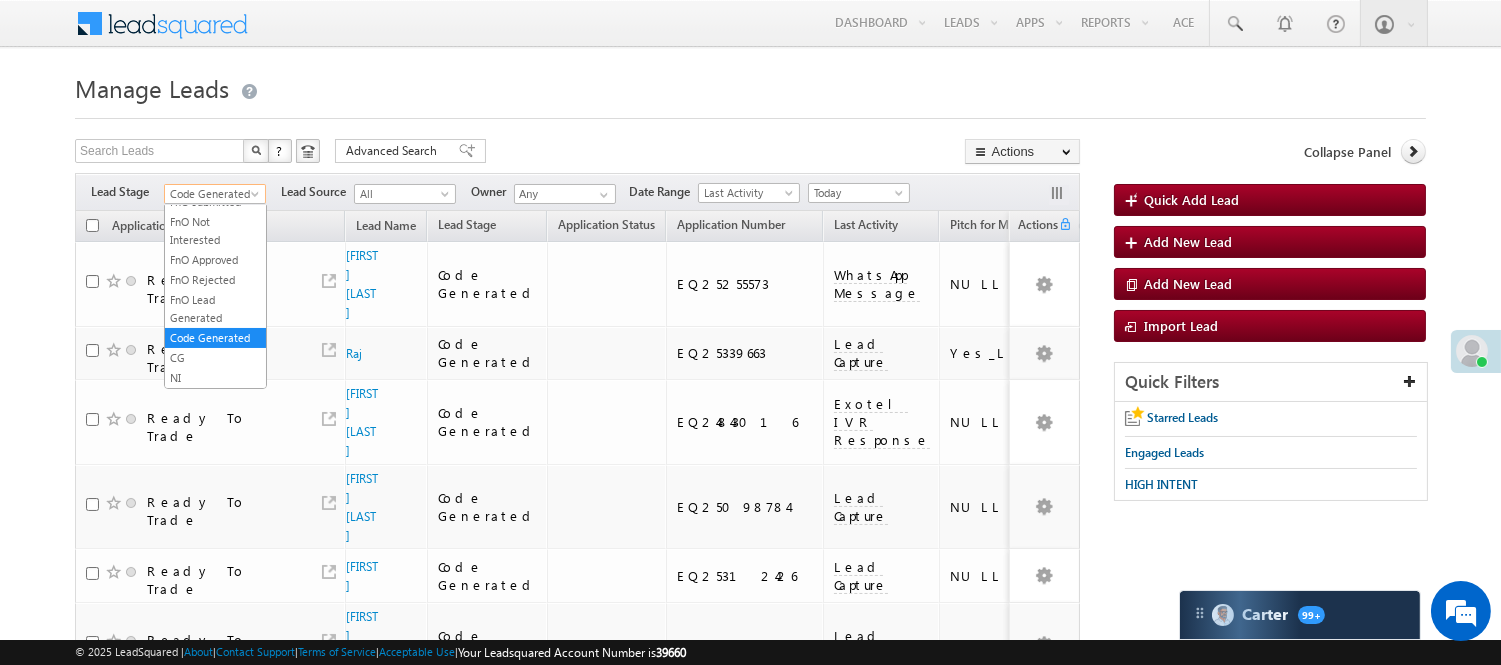 click on "Code Generated" at bounding box center (212, 194) 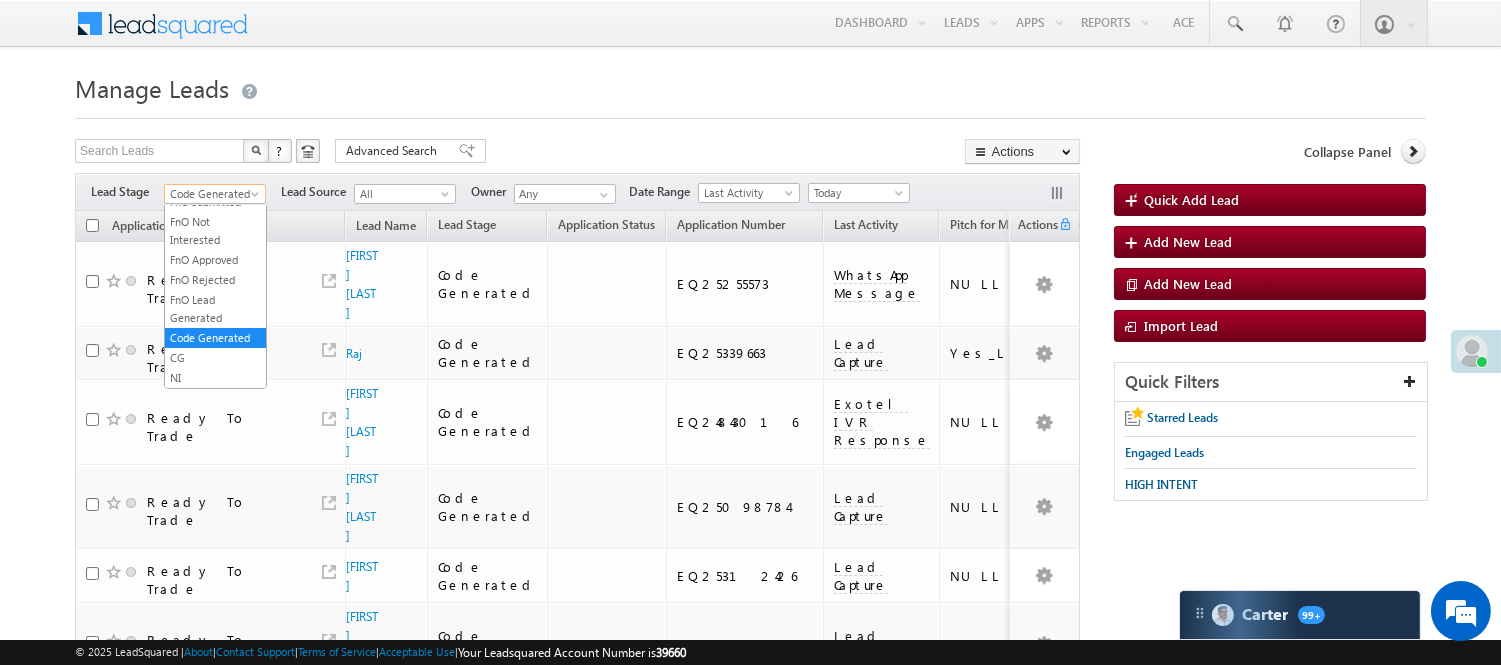 scroll, scrollTop: 0, scrollLeft: 0, axis: both 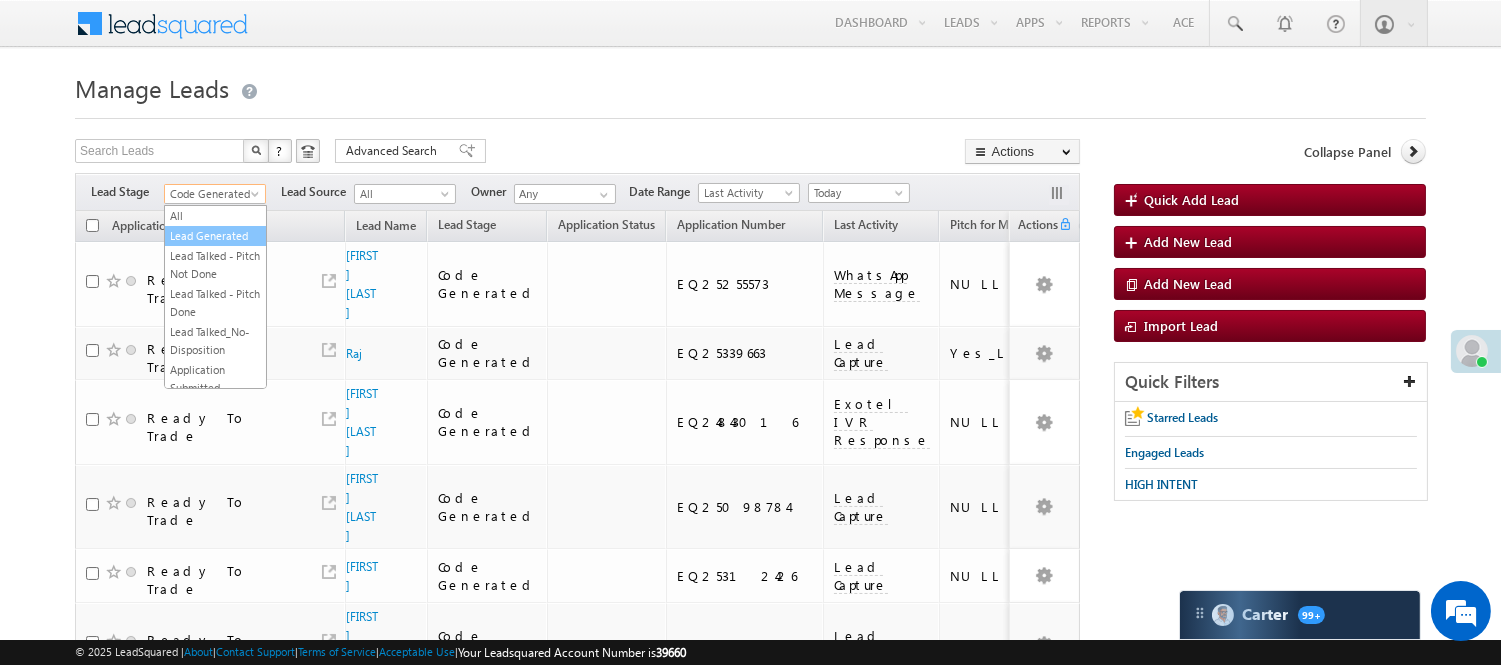 click on "Lead Generated" at bounding box center (215, 236) 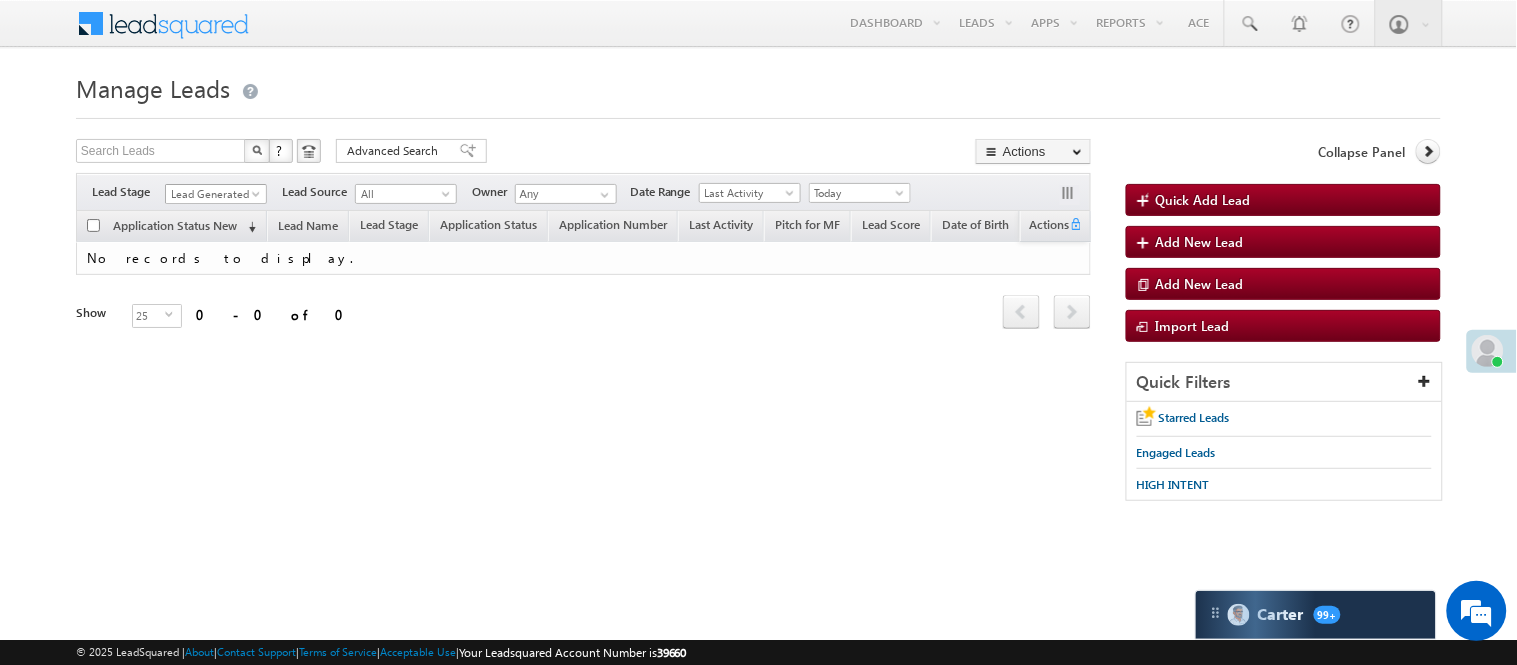 click on "Lead Generated" at bounding box center [213, 194] 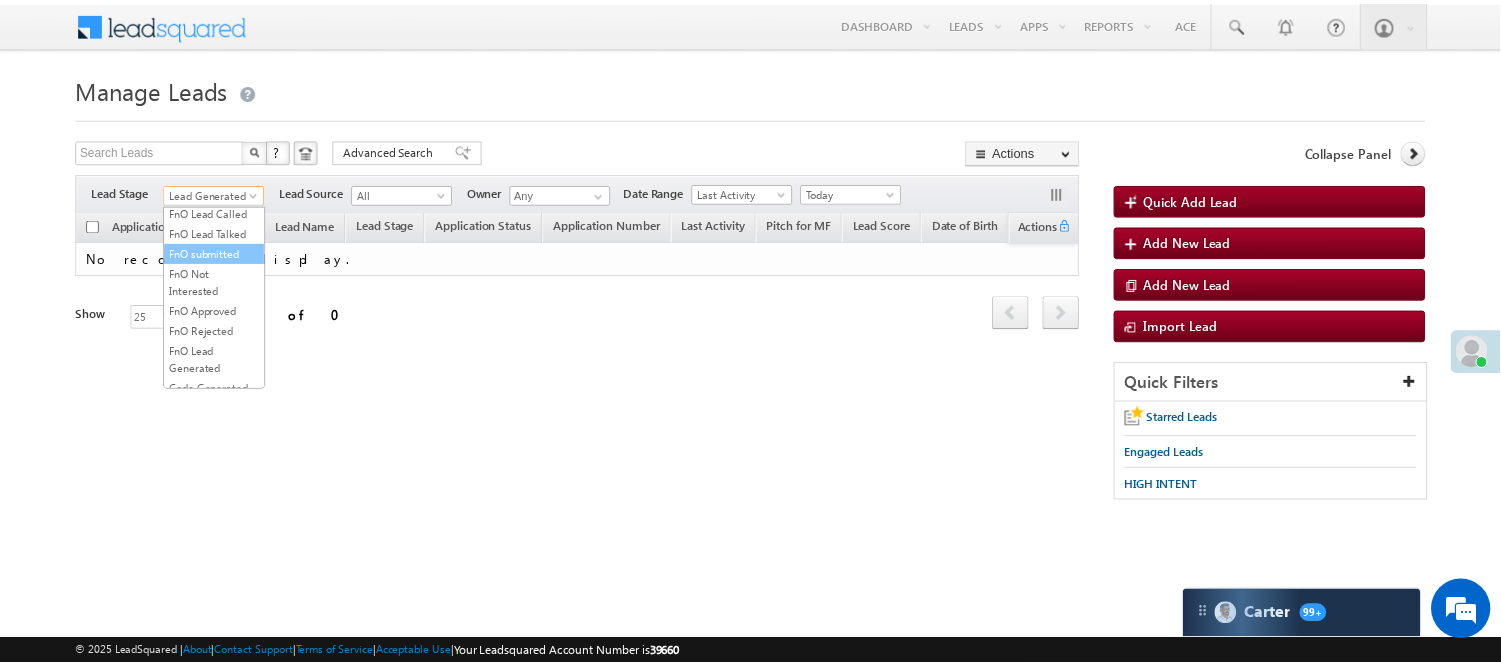 scroll, scrollTop: 496, scrollLeft: 0, axis: vertical 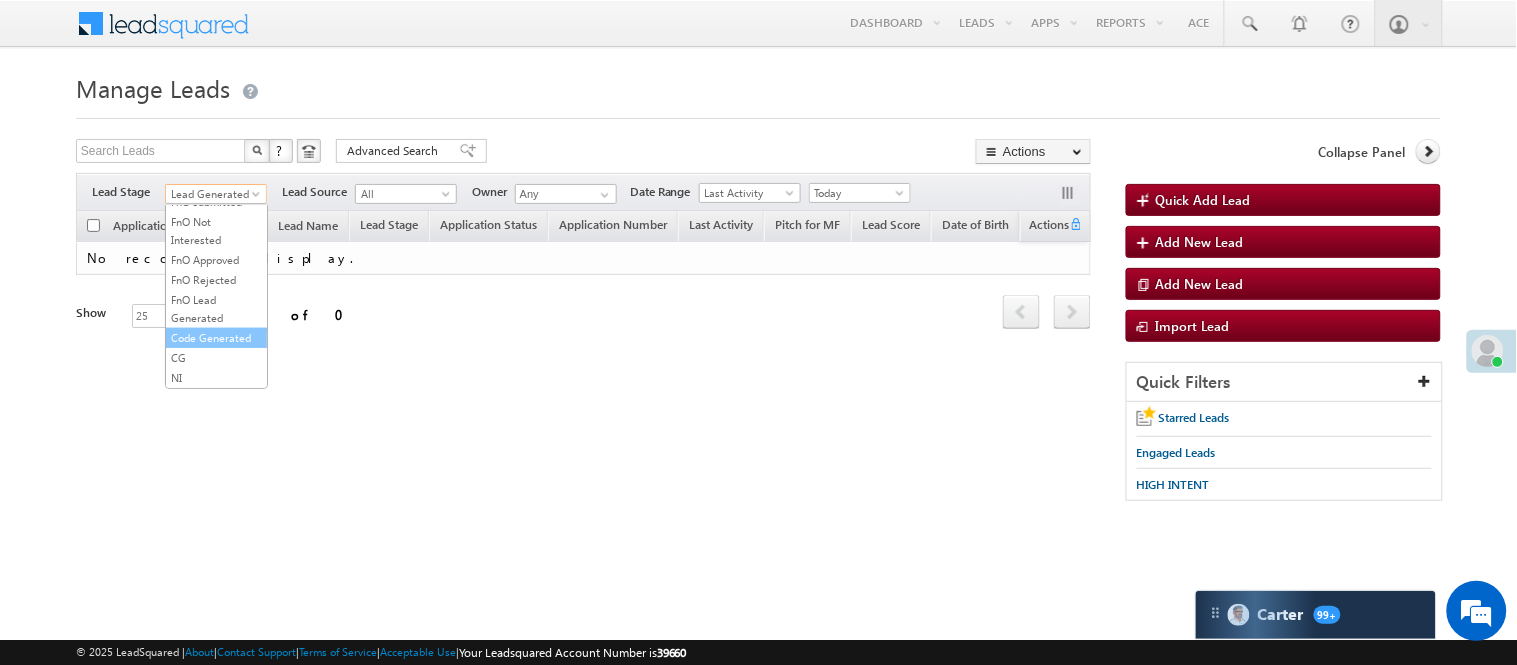 click on "Code Generated" at bounding box center (216, 338) 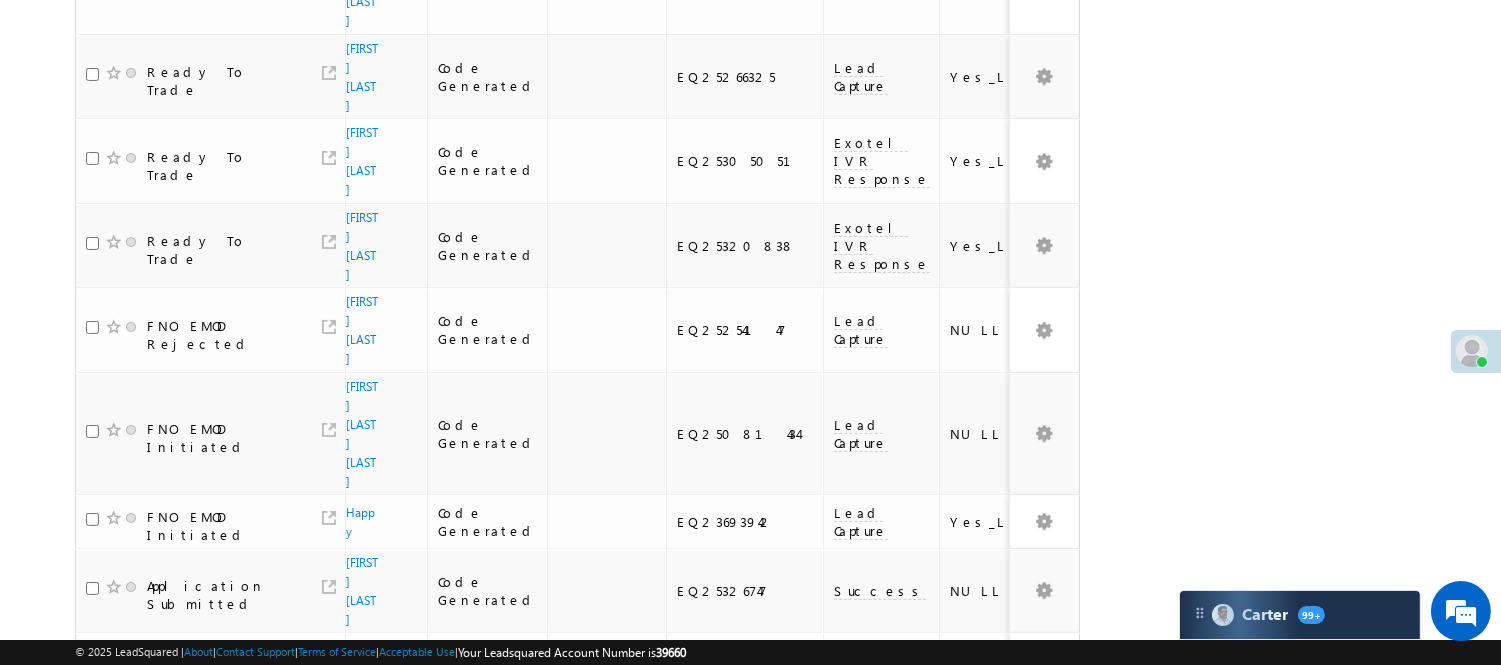 scroll, scrollTop: 0, scrollLeft: 0, axis: both 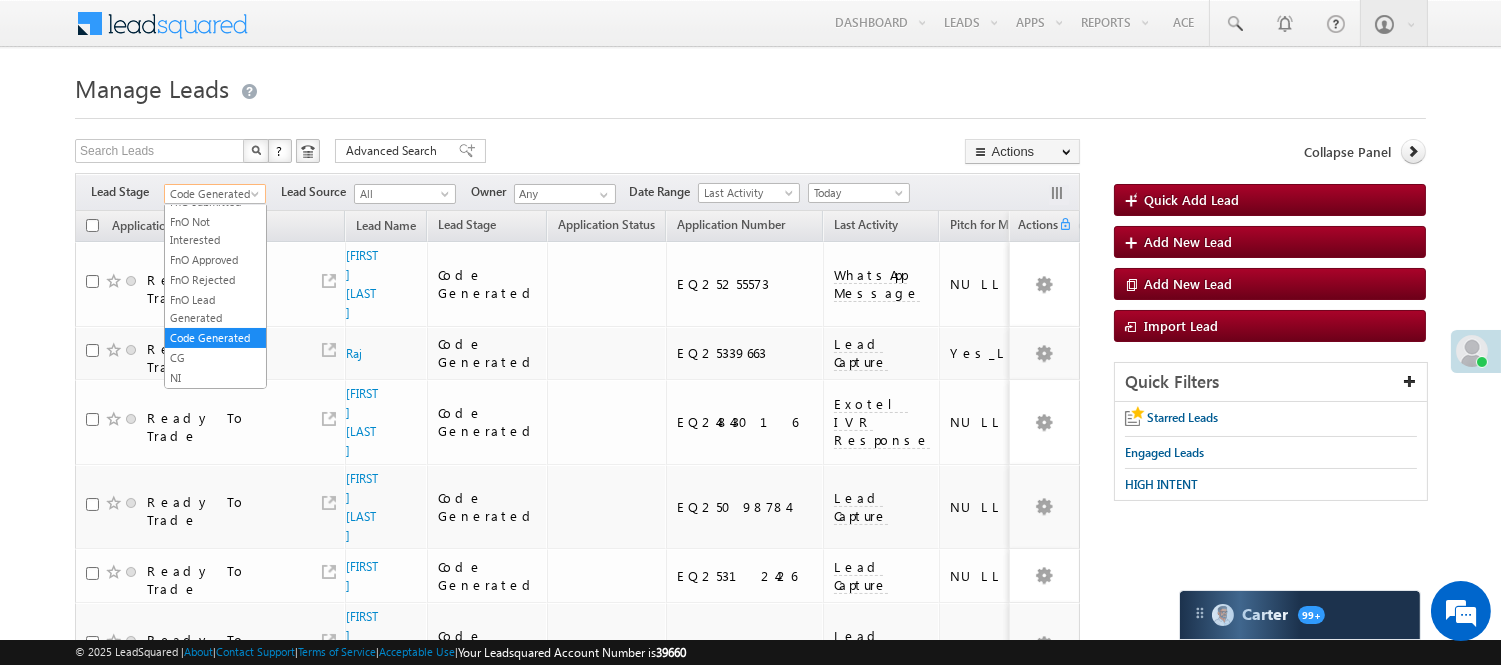click on "Code Generated" at bounding box center [212, 194] 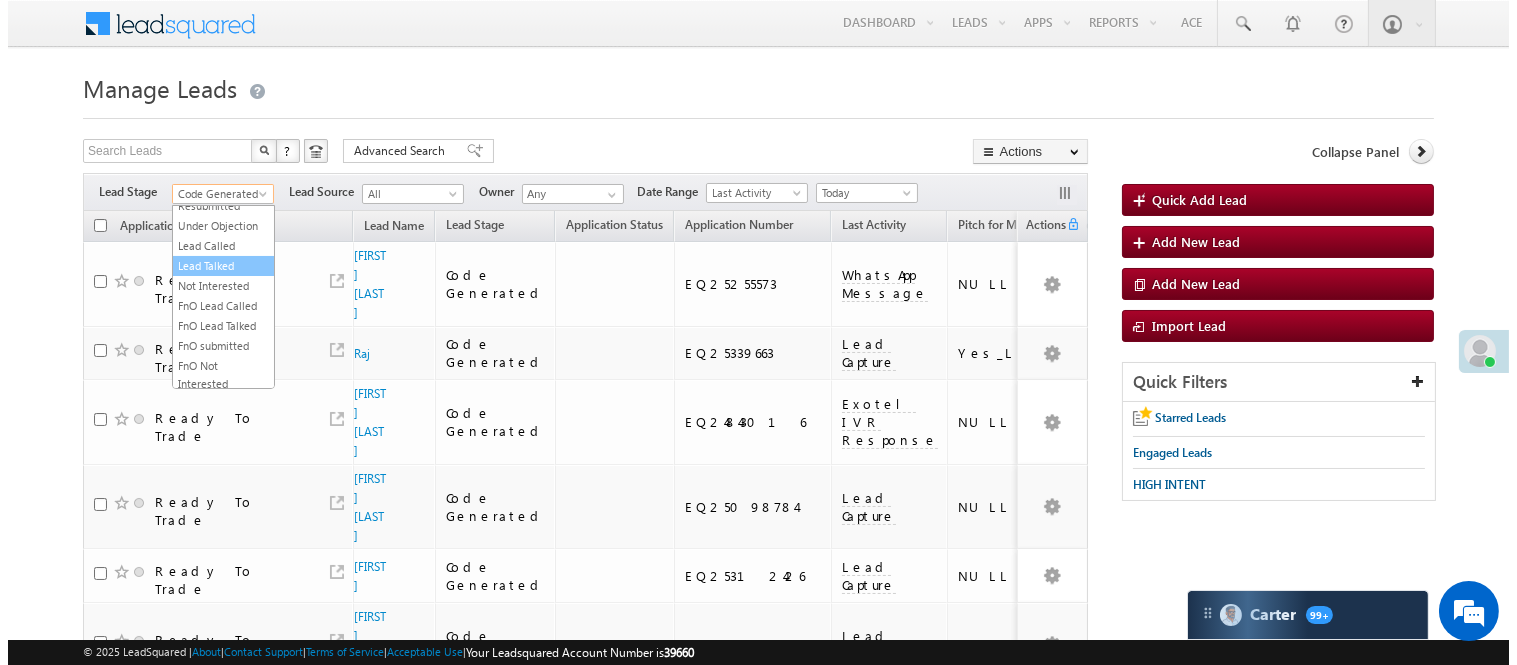 scroll, scrollTop: 0, scrollLeft: 0, axis: both 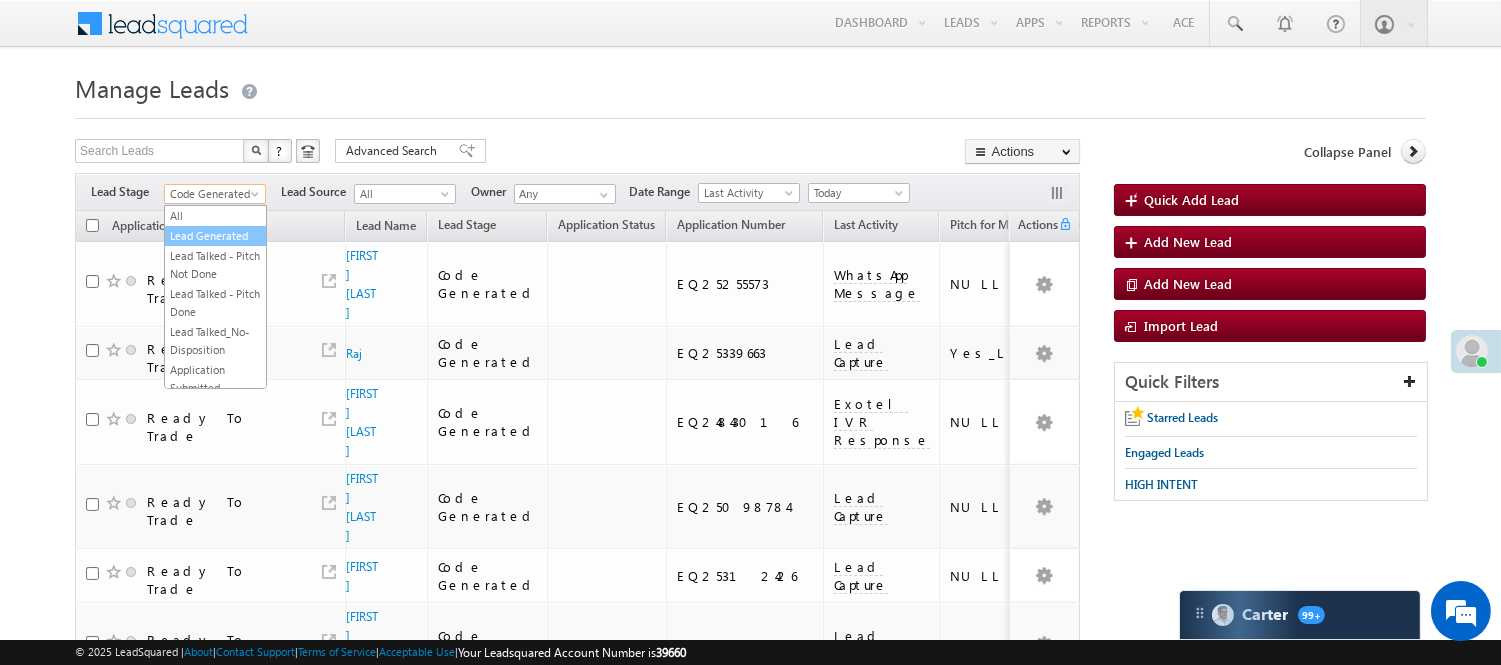 click on "Lead Generated" at bounding box center (215, 236) 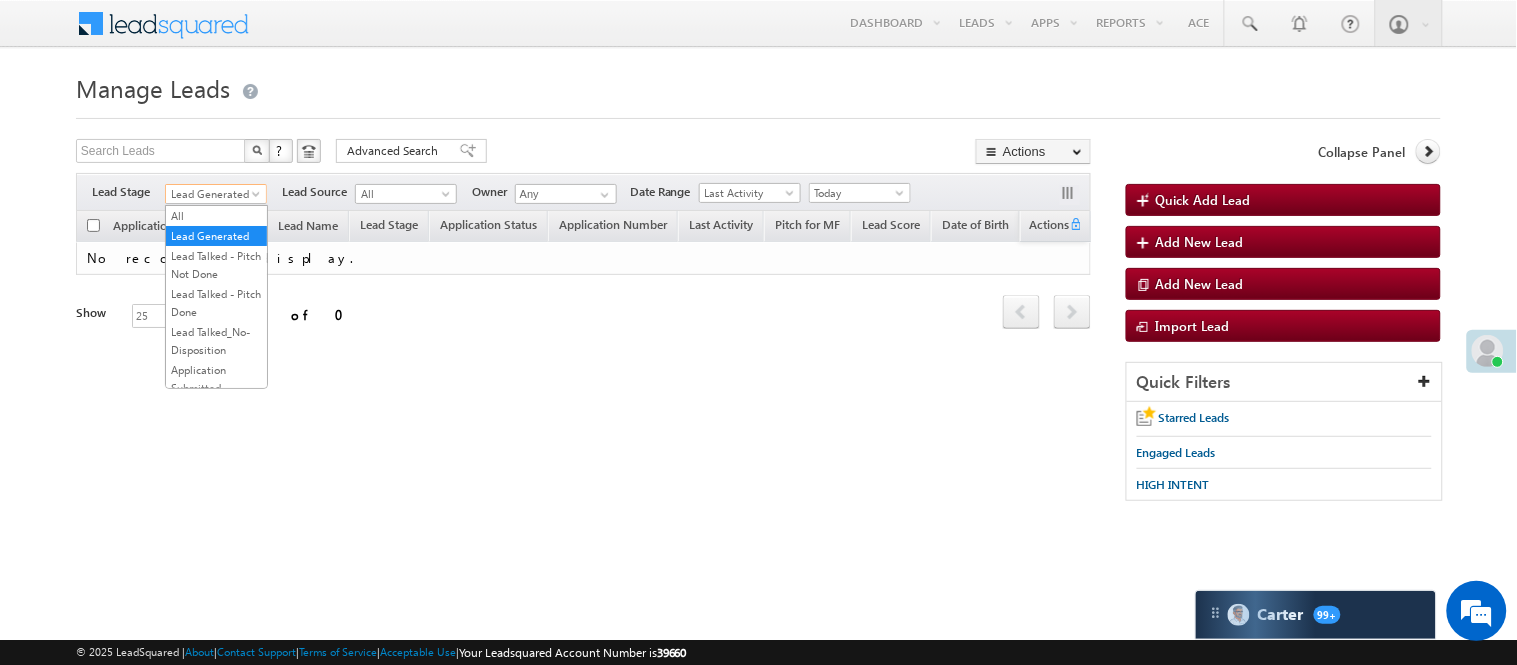 click on "Lead Generated" at bounding box center (213, 194) 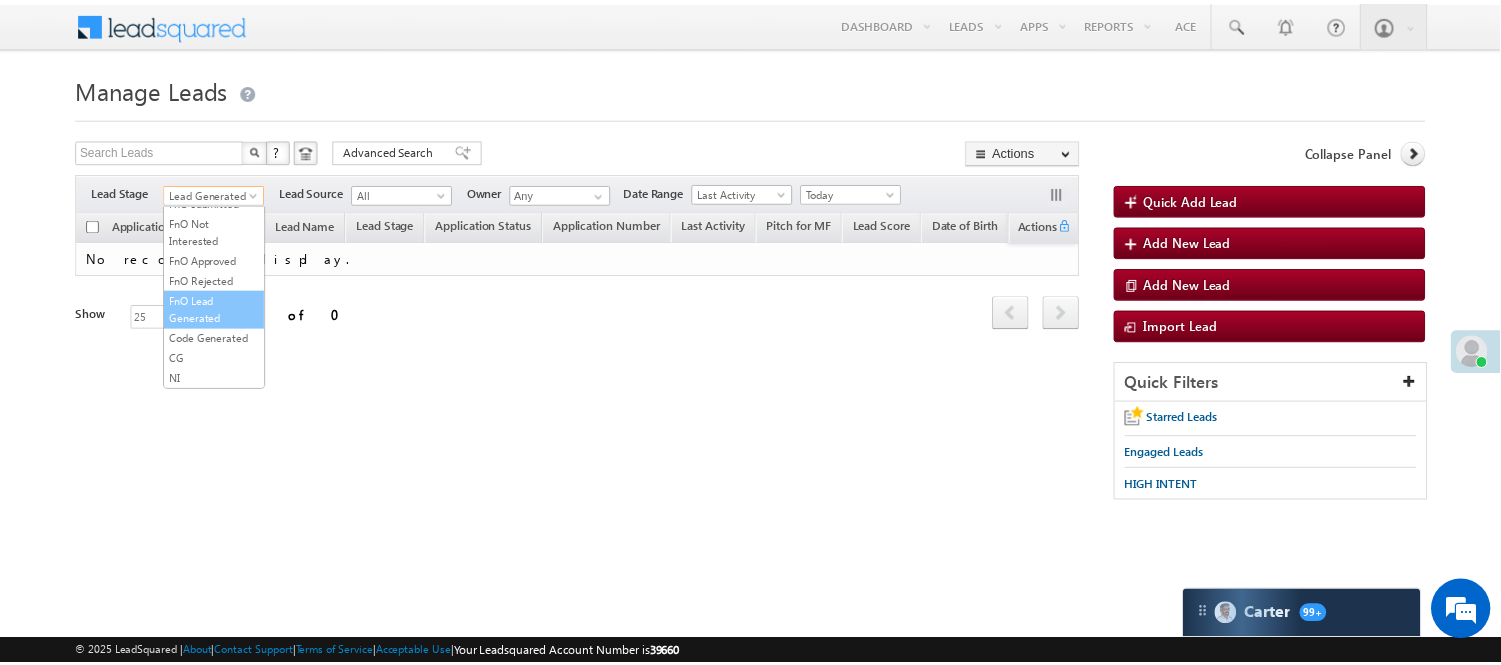 scroll, scrollTop: 496, scrollLeft: 0, axis: vertical 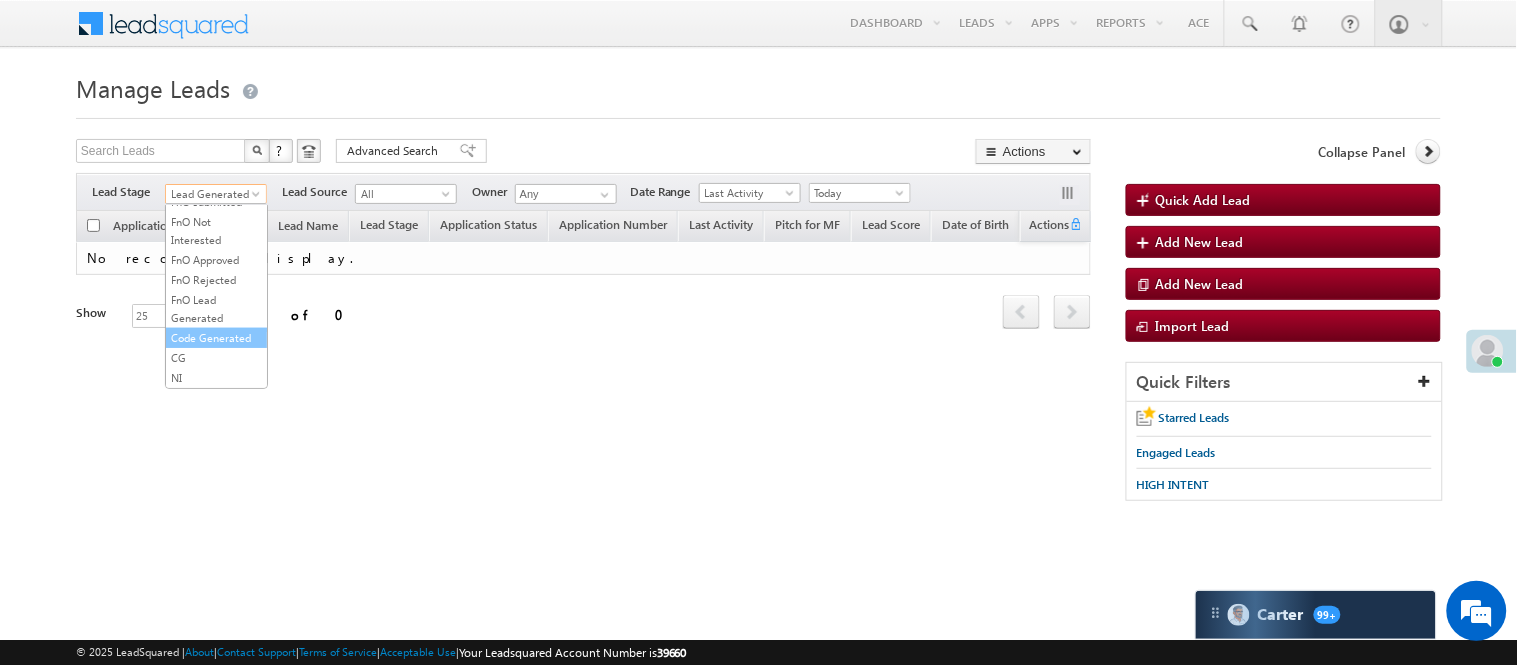click on "Code Generated" at bounding box center [216, 338] 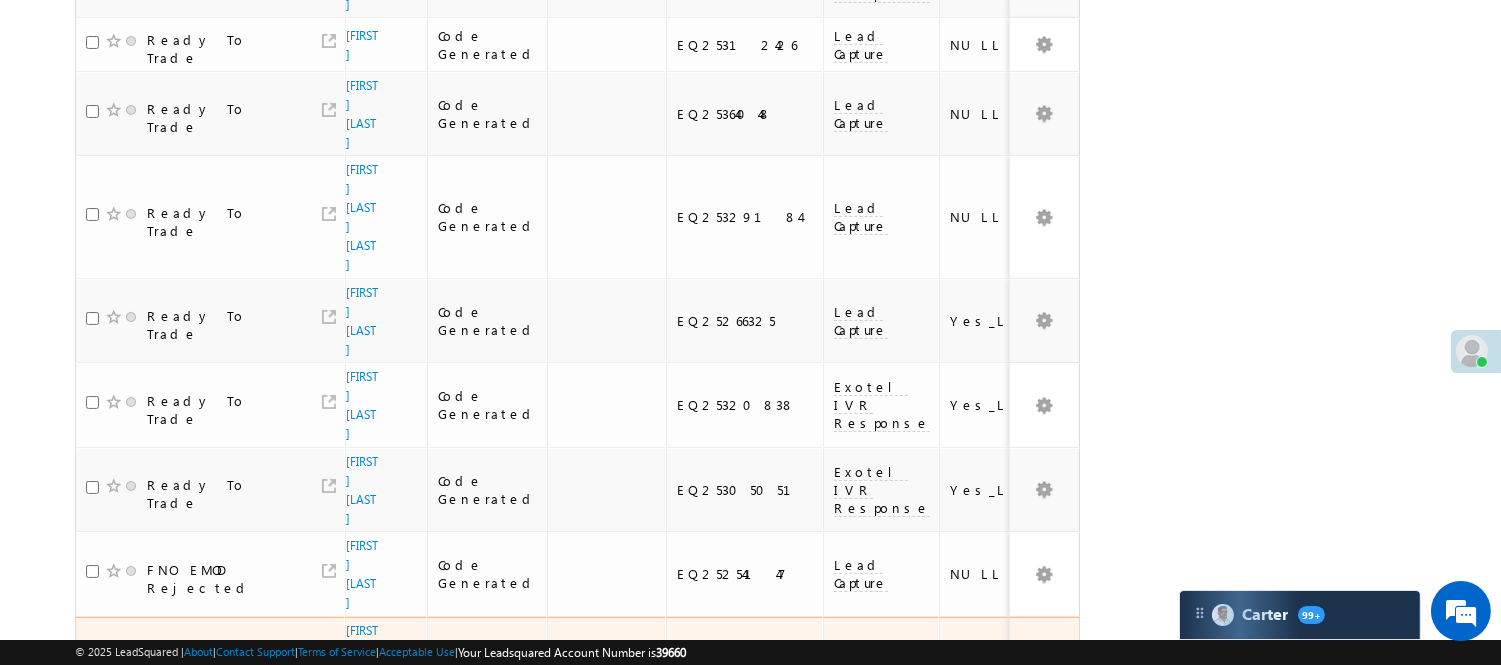scroll, scrollTop: 817, scrollLeft: 0, axis: vertical 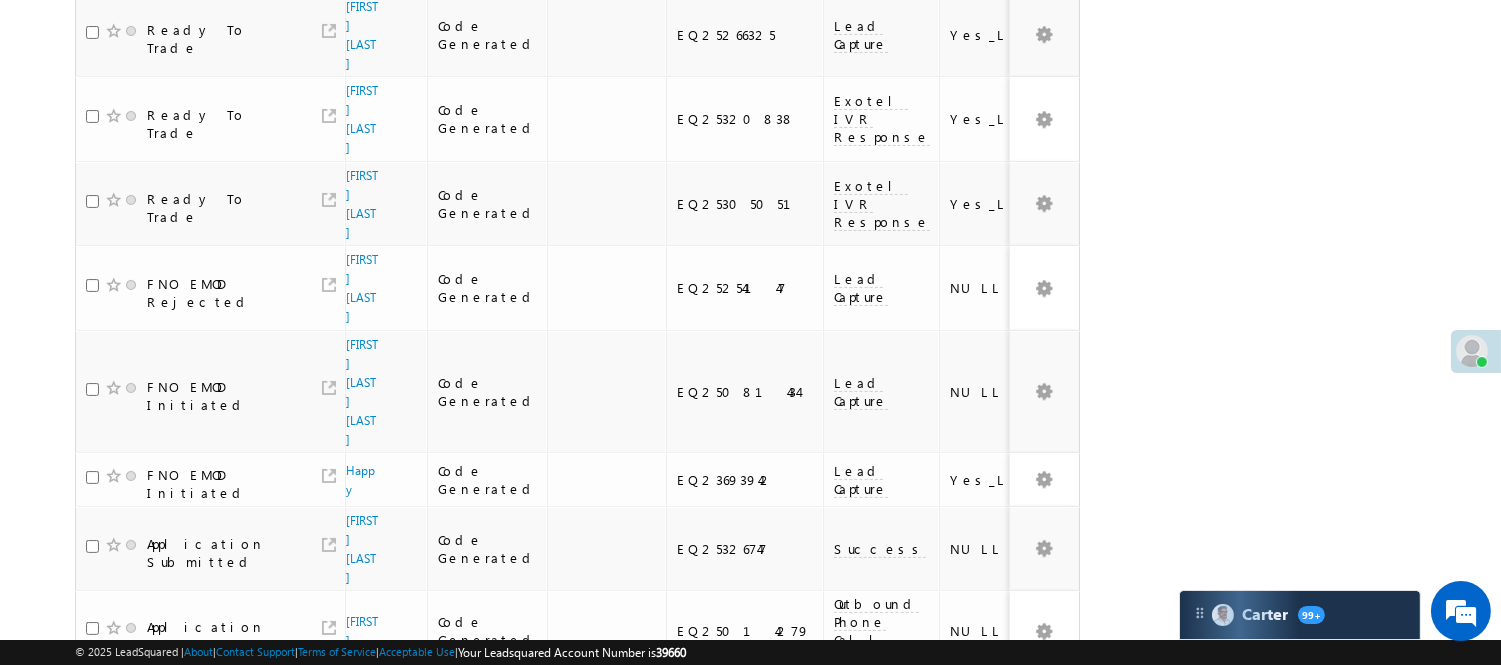 click on "Ready To Trade" at bounding box center [222, -528] 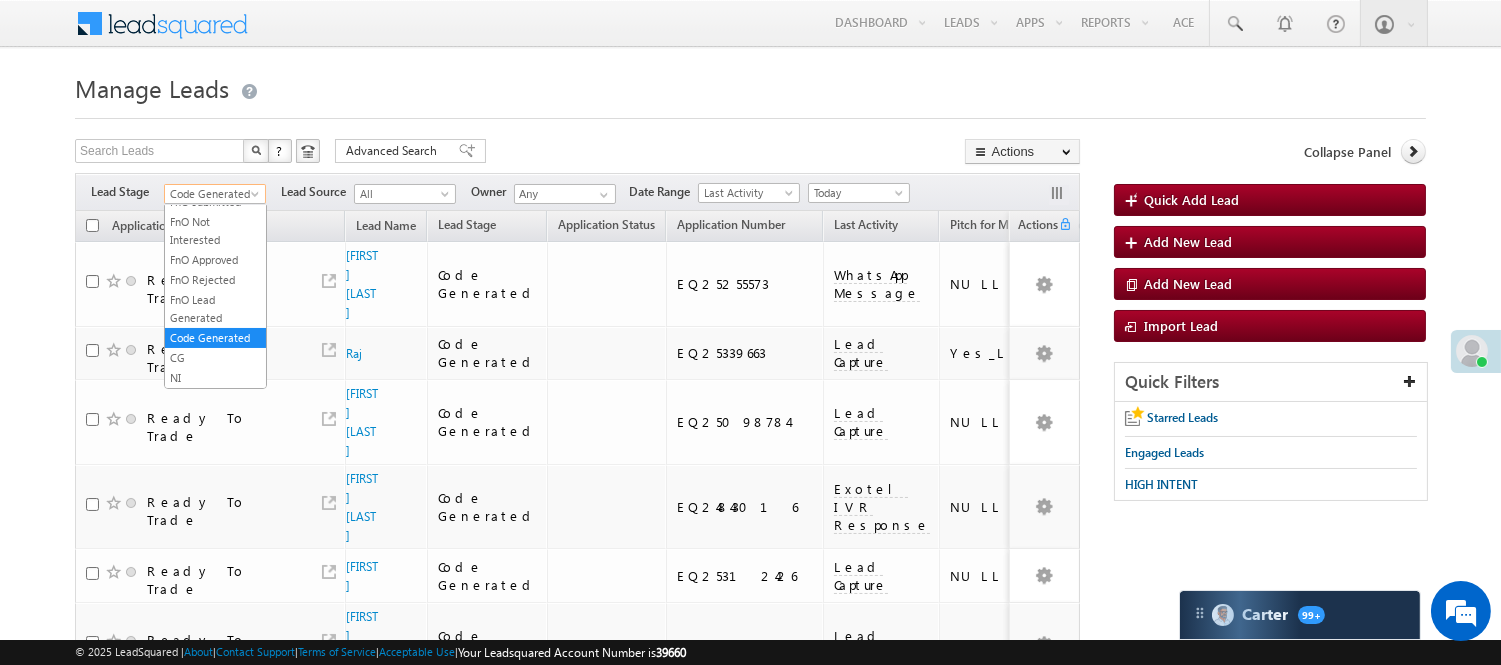 click on "Code Generated" at bounding box center [212, 194] 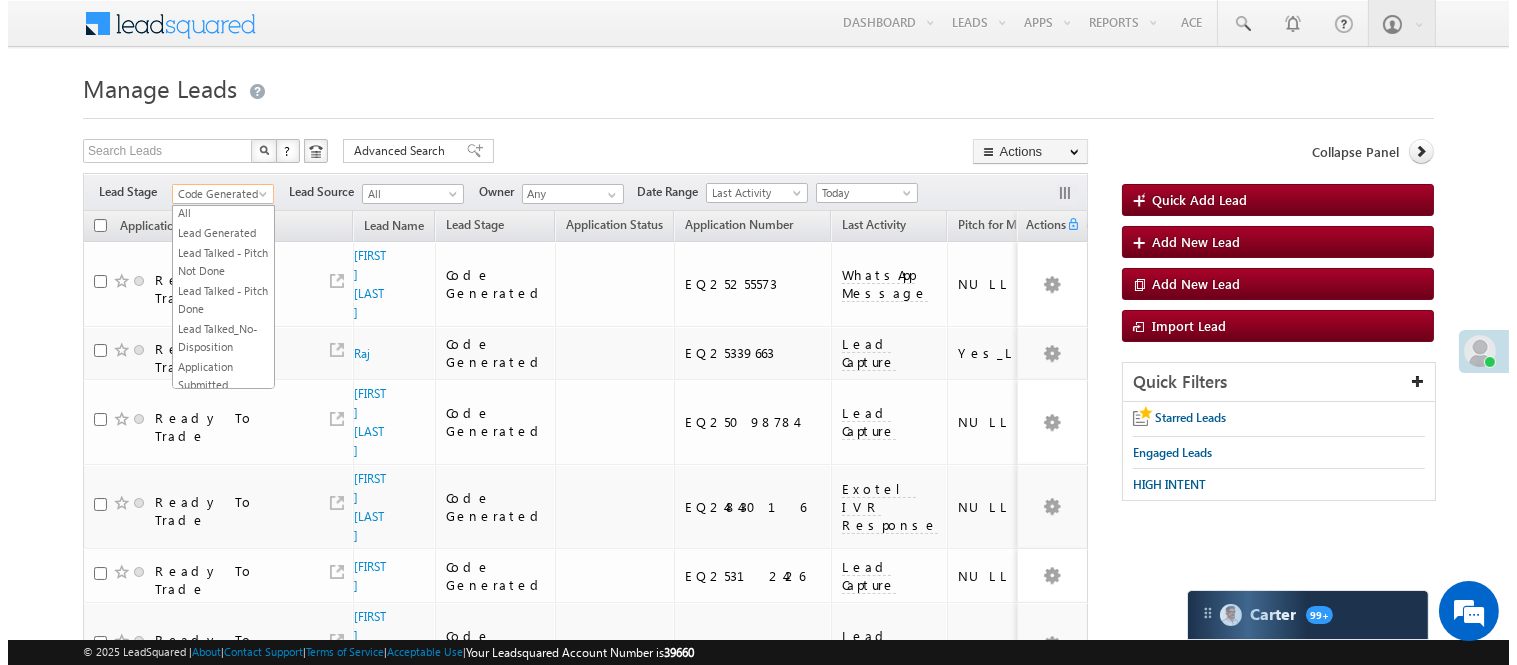 scroll, scrollTop: 0, scrollLeft: 0, axis: both 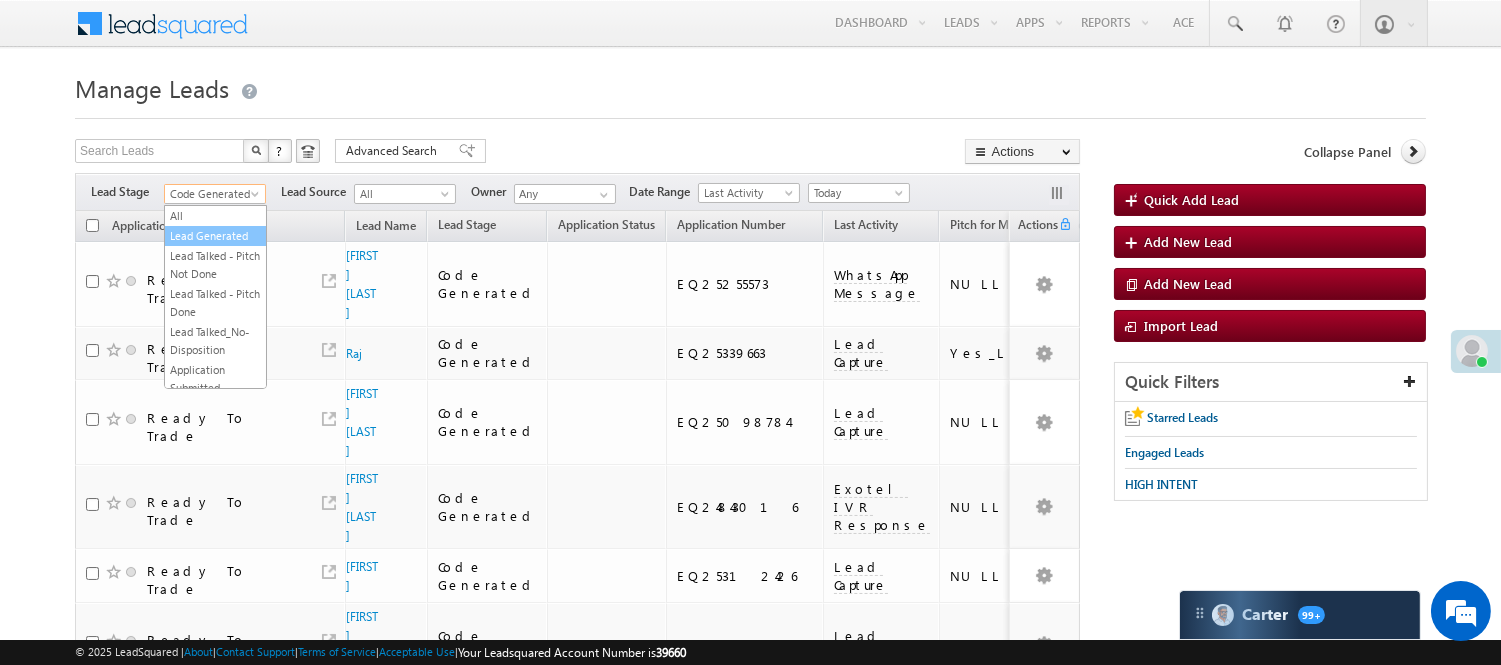 click on "Lead Generated" at bounding box center [215, 236] 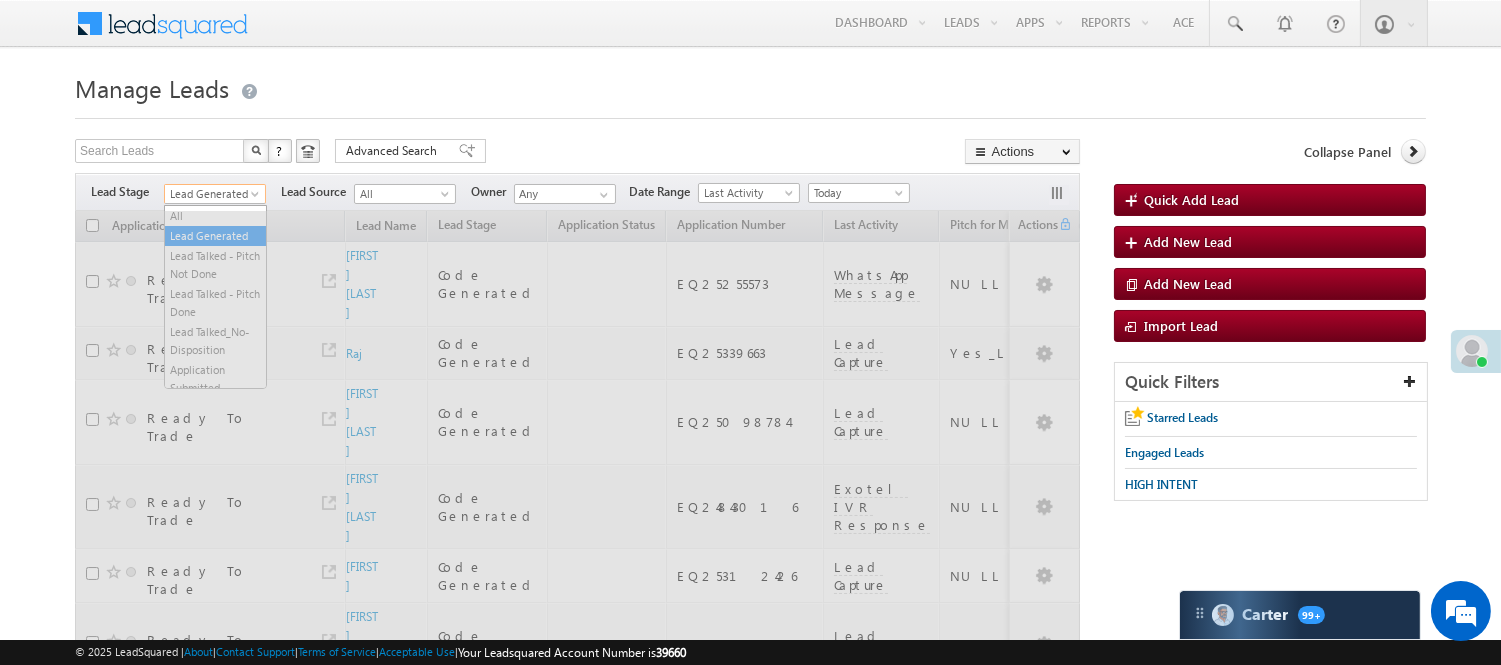 click on "Lead Generated" at bounding box center [212, 194] 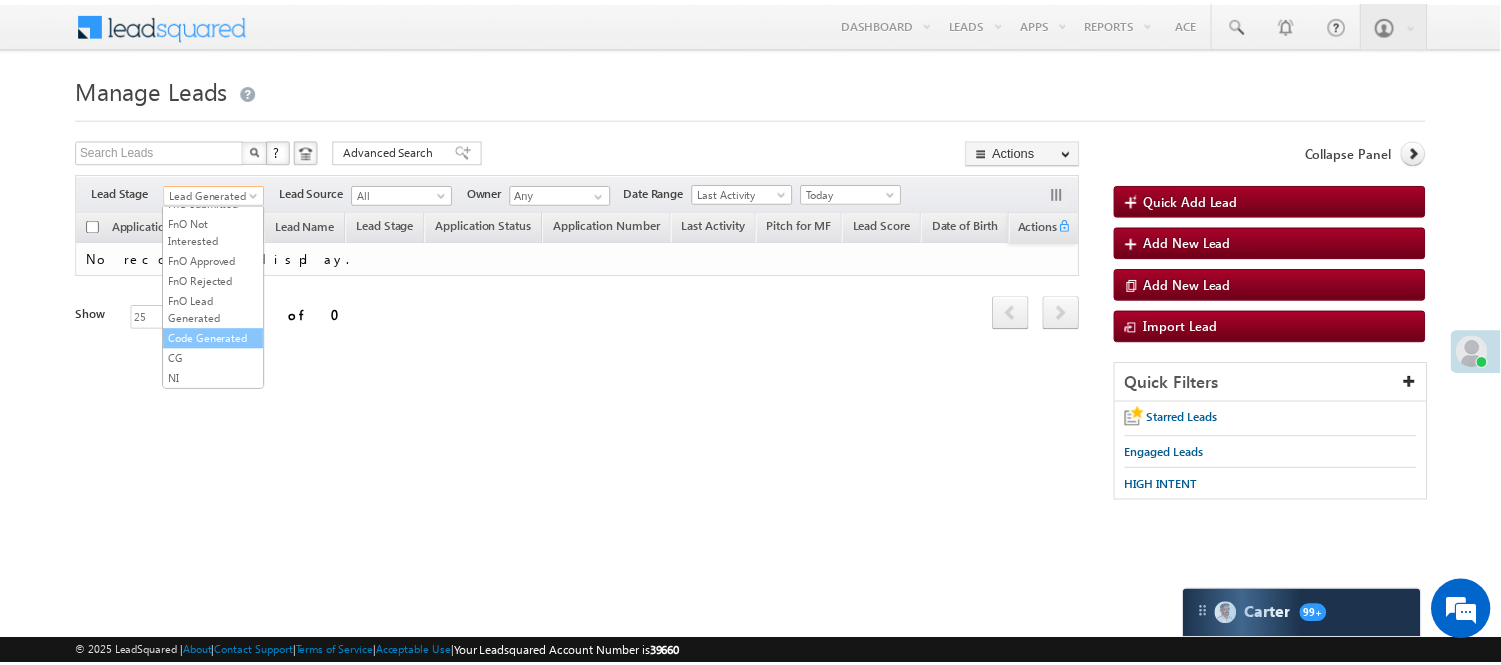 scroll, scrollTop: 496, scrollLeft: 0, axis: vertical 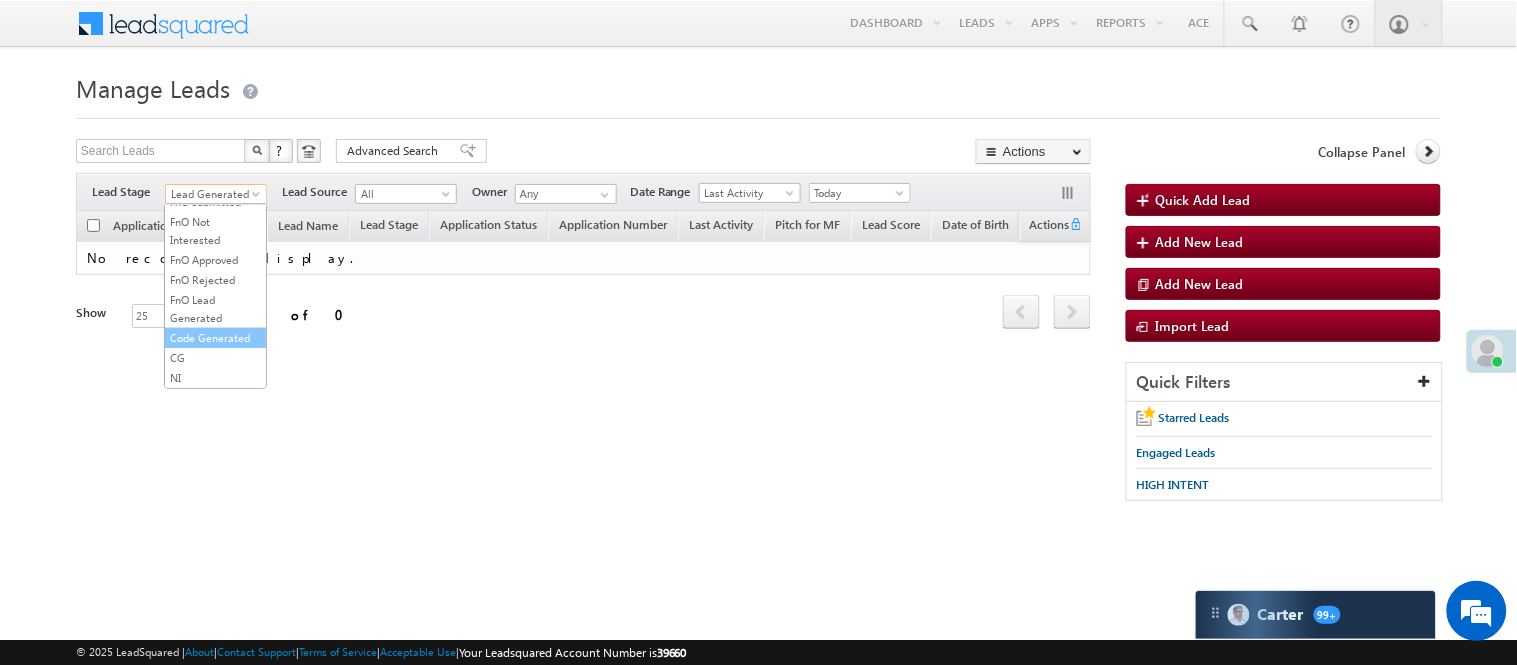 click on "Code Generated" at bounding box center (215, 338) 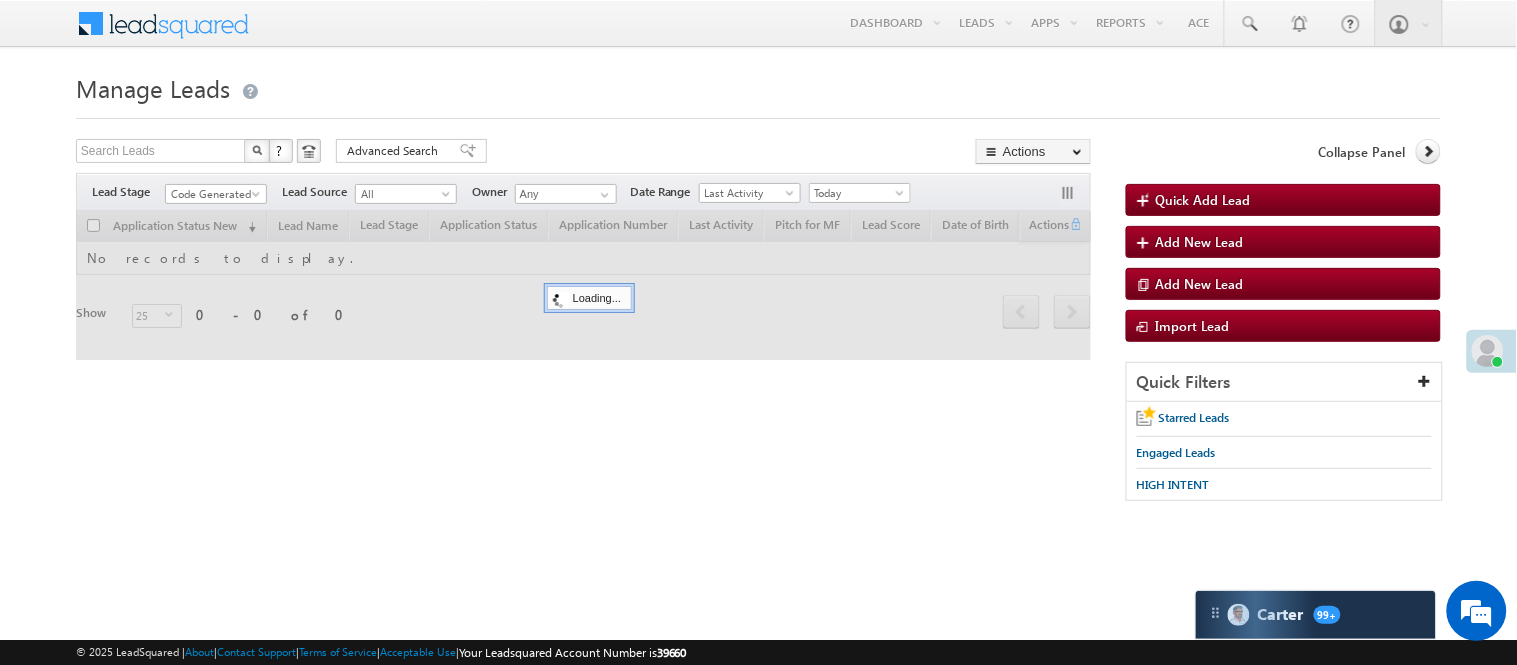 click on "Manage Leads
Quick Add Lead
Search Leads X ?   0 results found
Advanced Search
Advanced Search
Actions Actions" at bounding box center (758, 294) 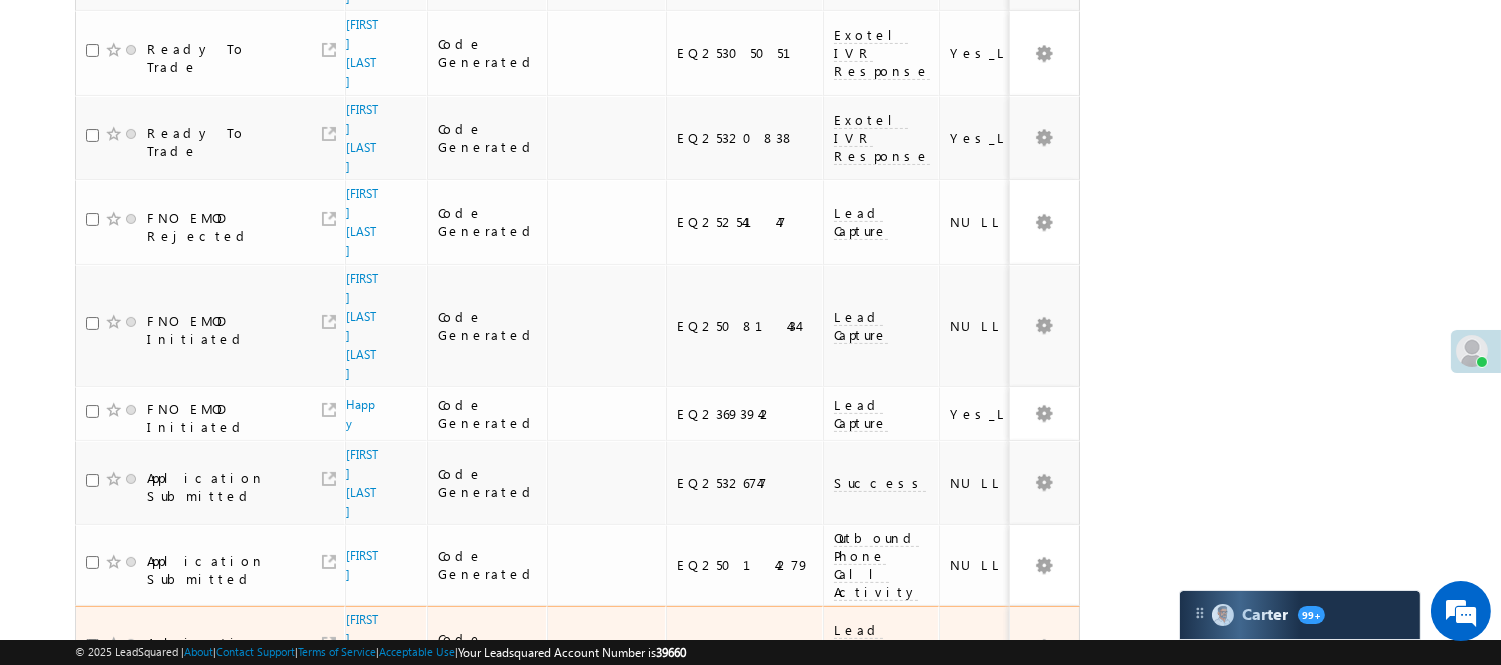 scroll, scrollTop: 0, scrollLeft: 0, axis: both 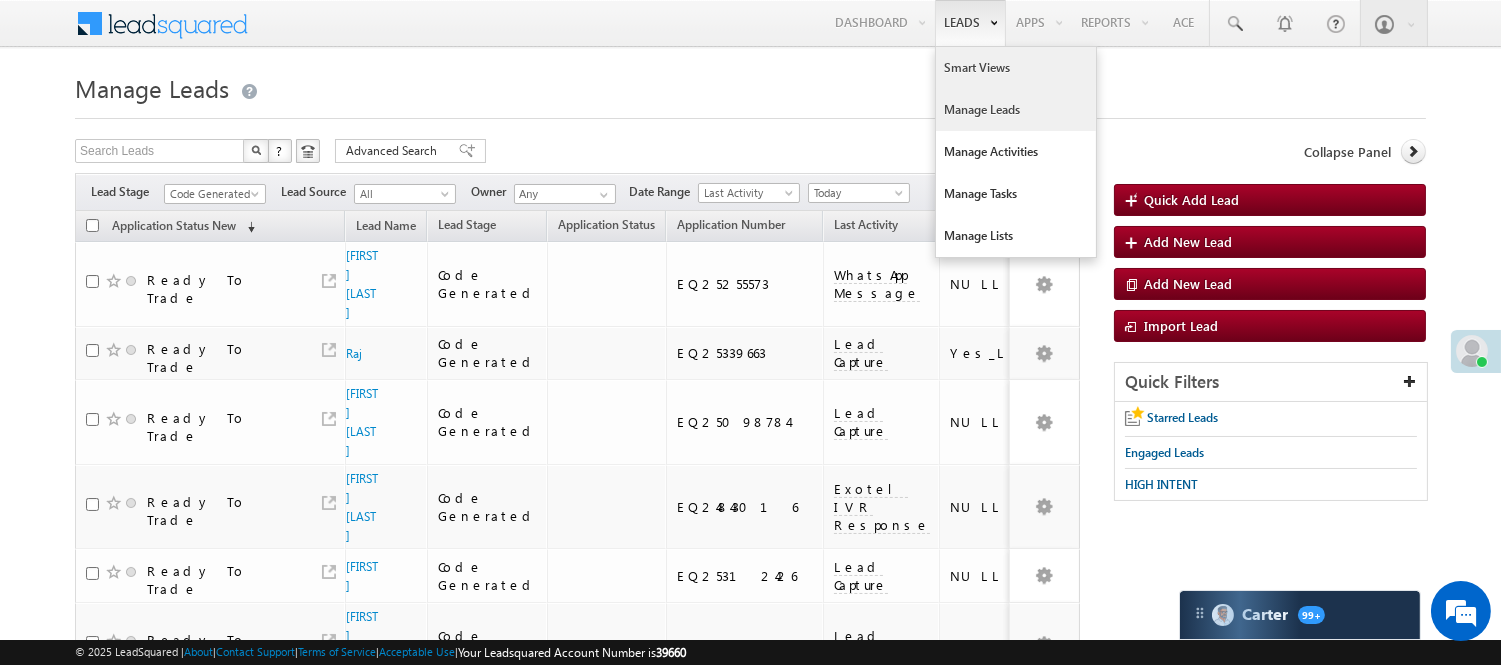 click on "Smart Views" at bounding box center [1016, 68] 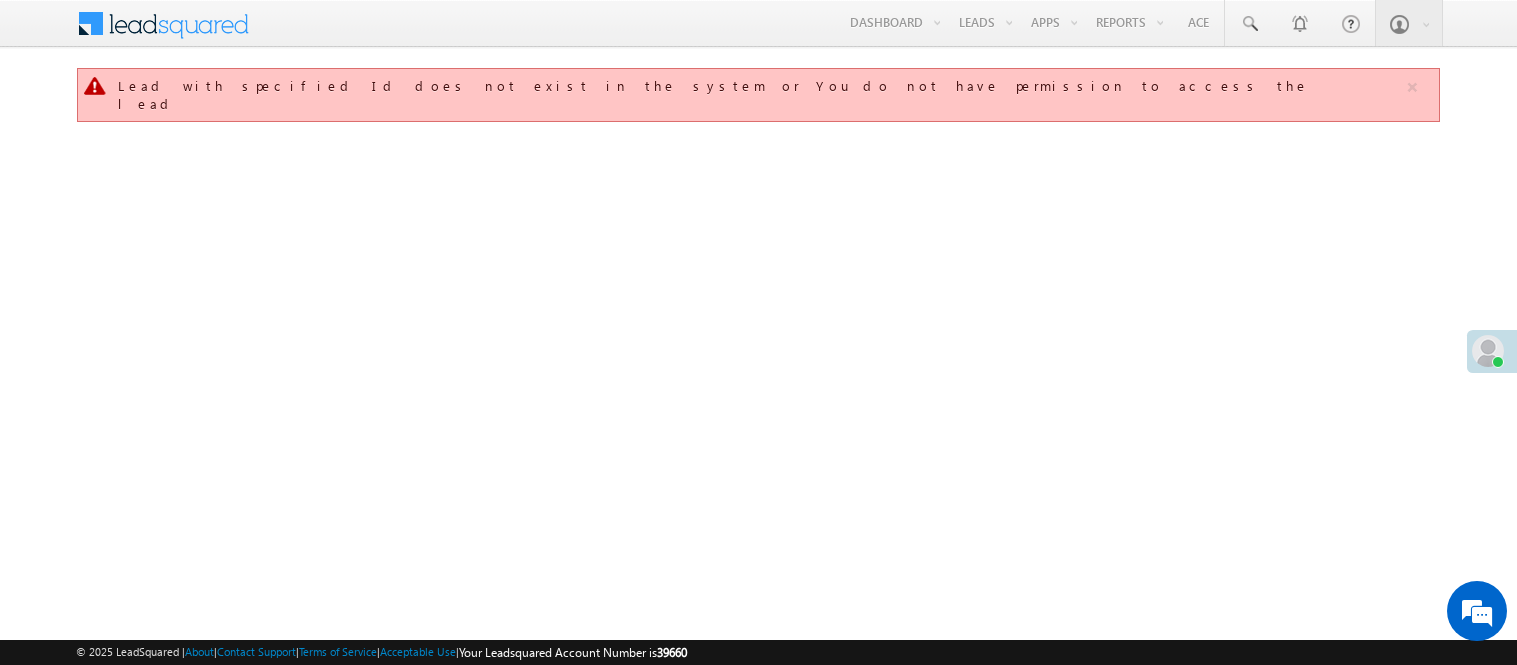 scroll, scrollTop: 0, scrollLeft: 0, axis: both 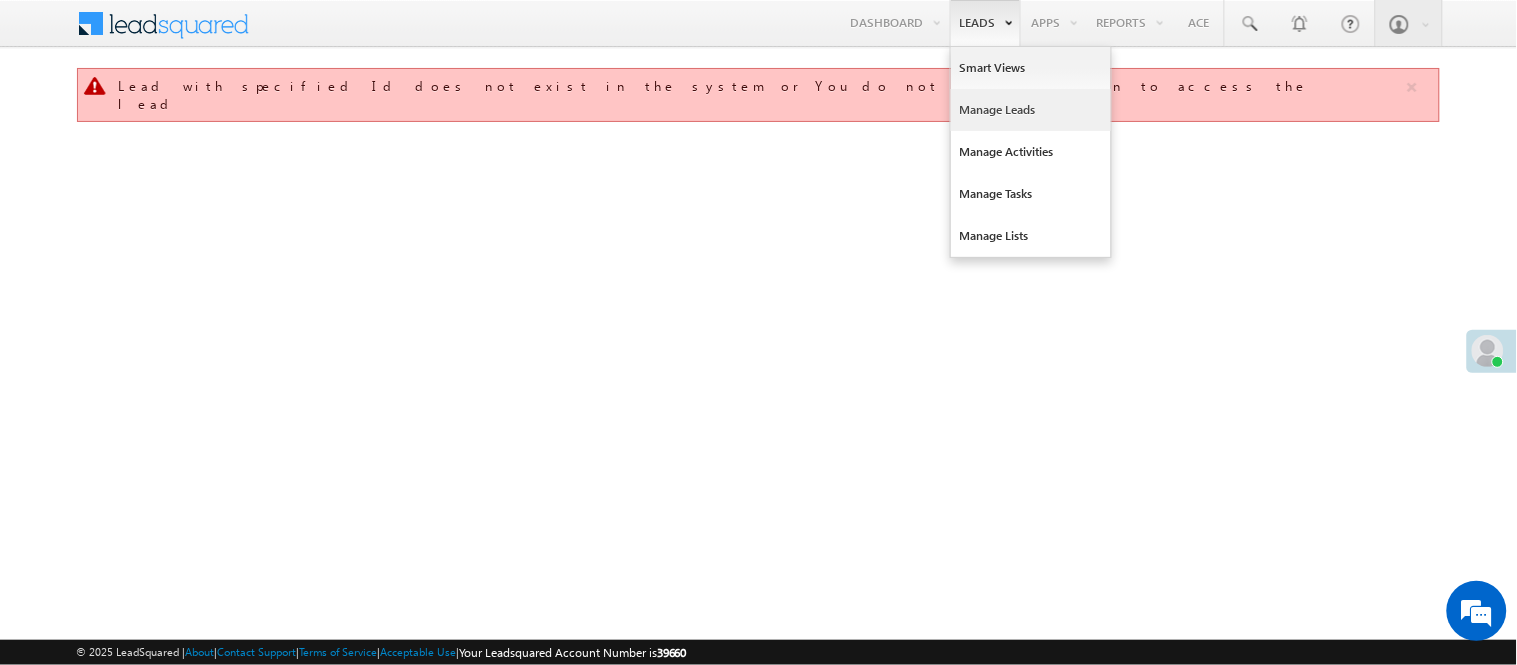 click on "Manage Leads" at bounding box center (1031, 110) 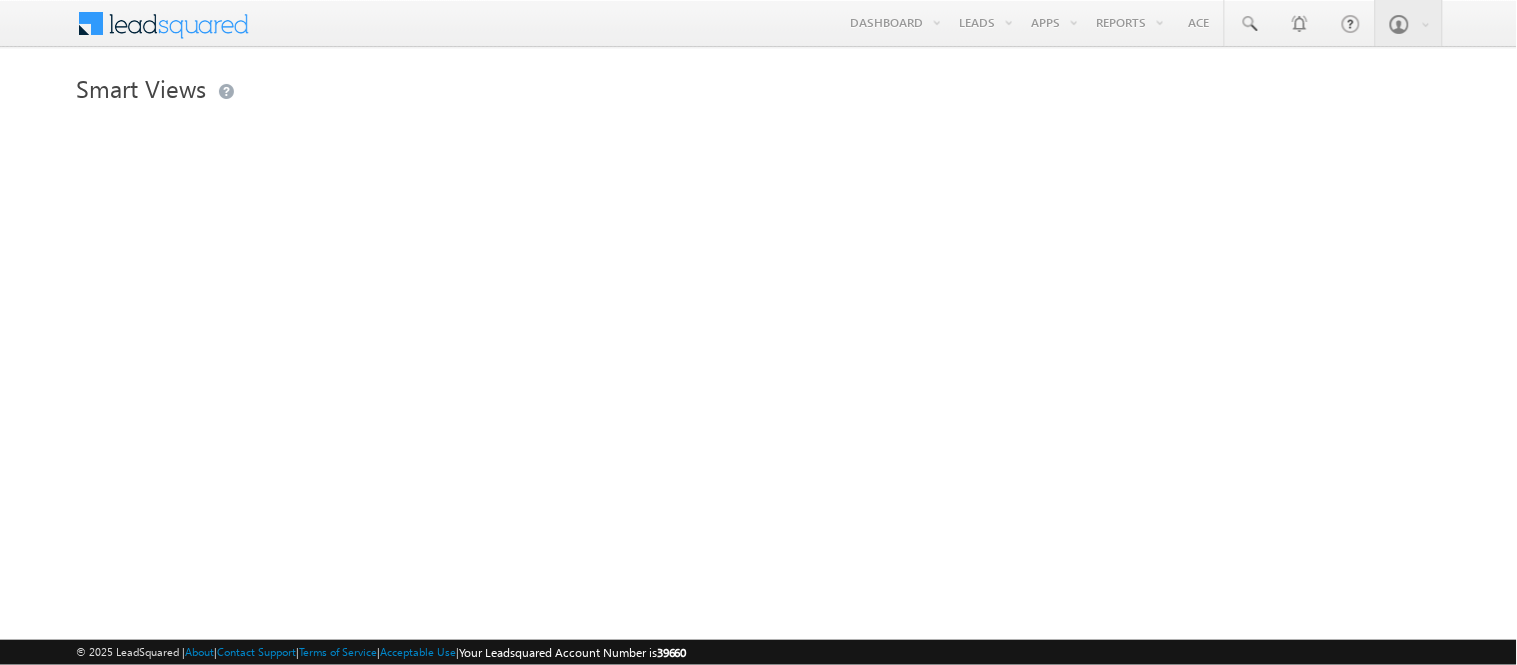 scroll, scrollTop: 0, scrollLeft: 0, axis: both 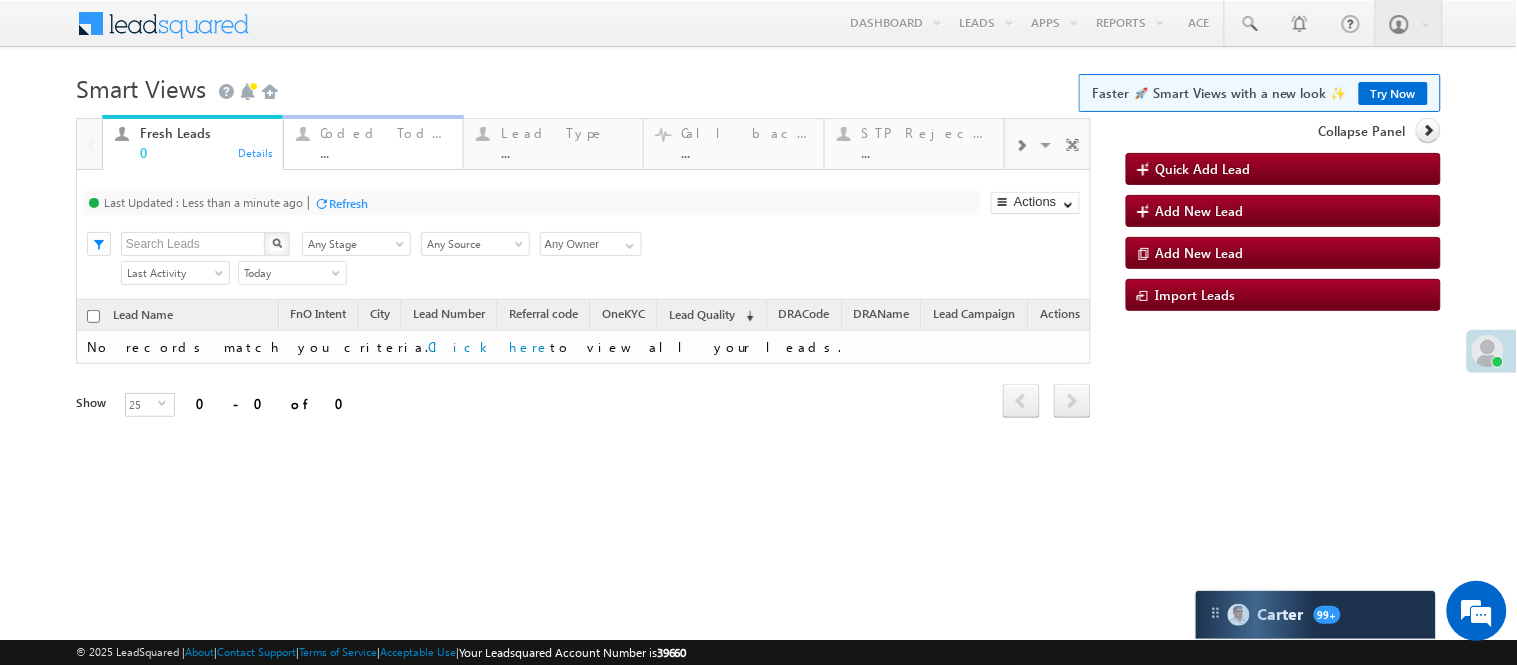 click on "Coded Today" at bounding box center [386, 133] 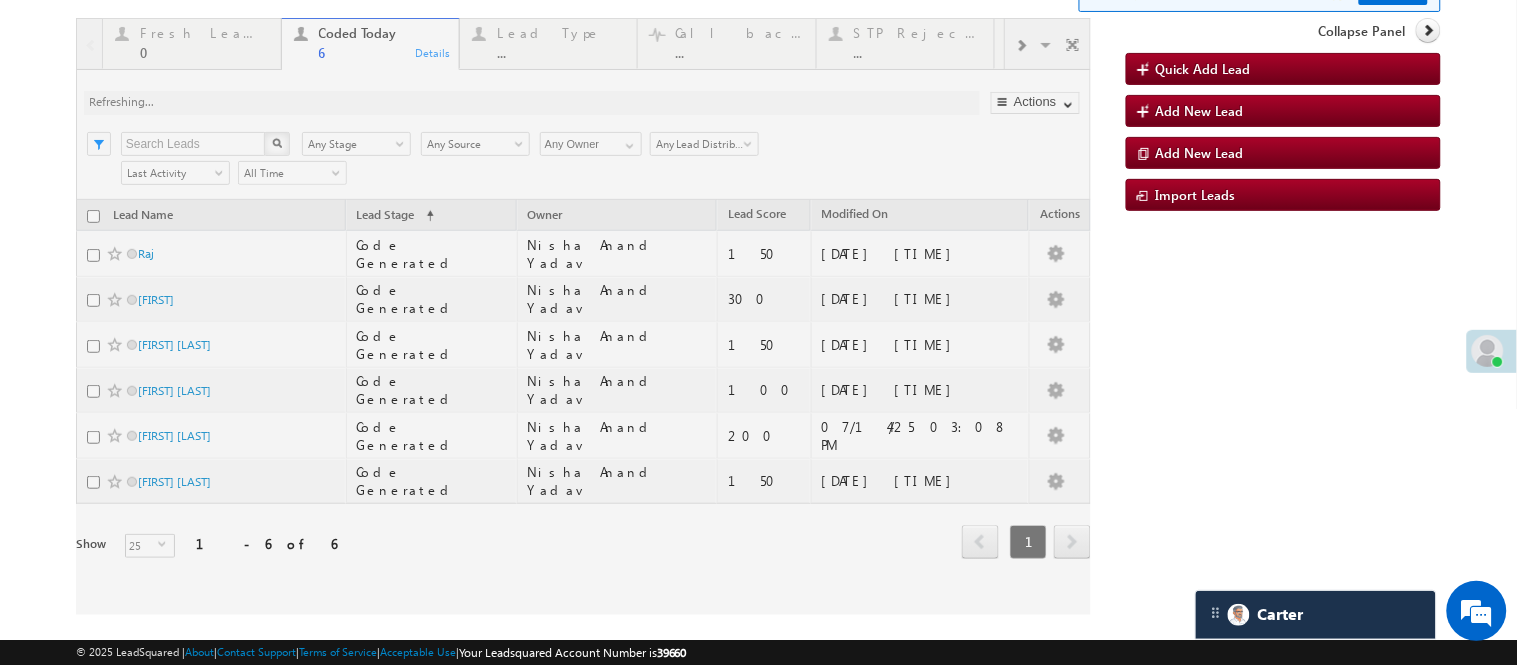 scroll, scrollTop: 0, scrollLeft: 0, axis: both 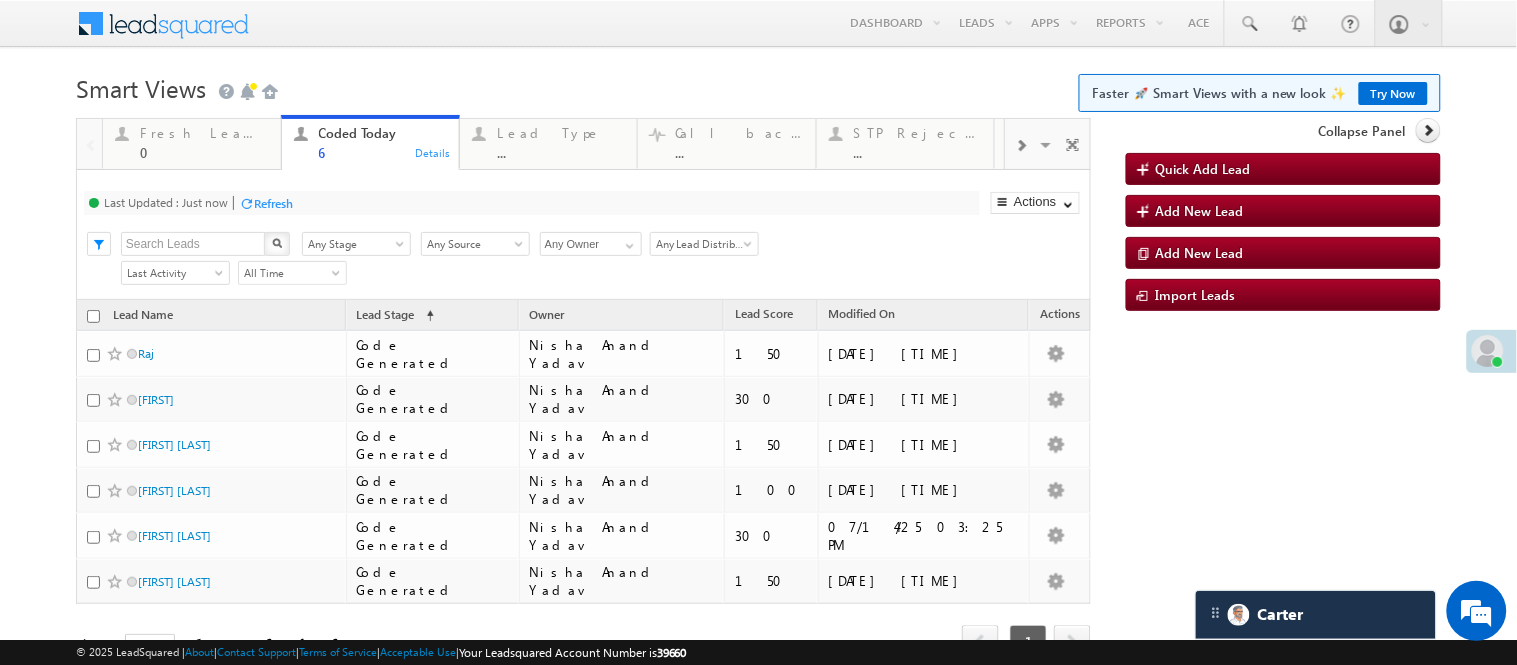 click on "Smart Views Getting Started Faster 🚀 Smart Views with a new look ✨ Try Now" at bounding box center (758, 86) 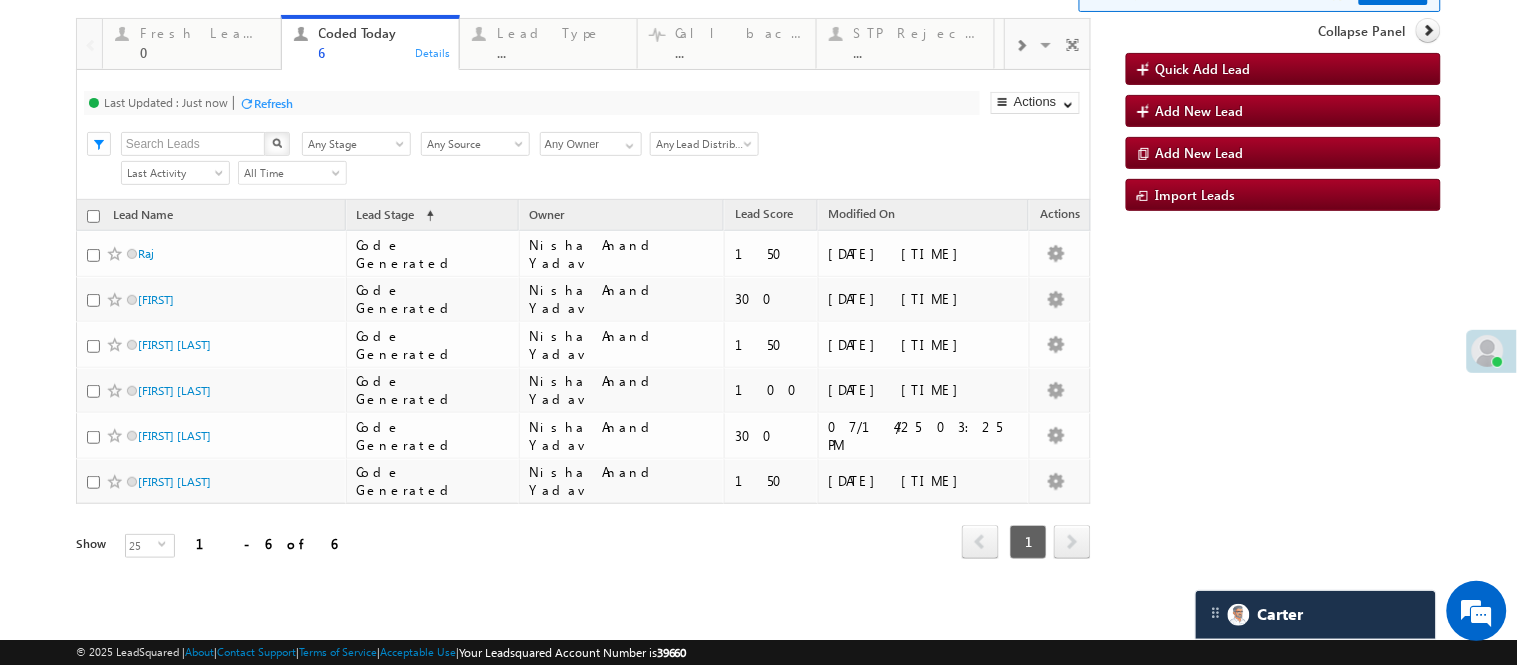 scroll, scrollTop: 47, scrollLeft: 0, axis: vertical 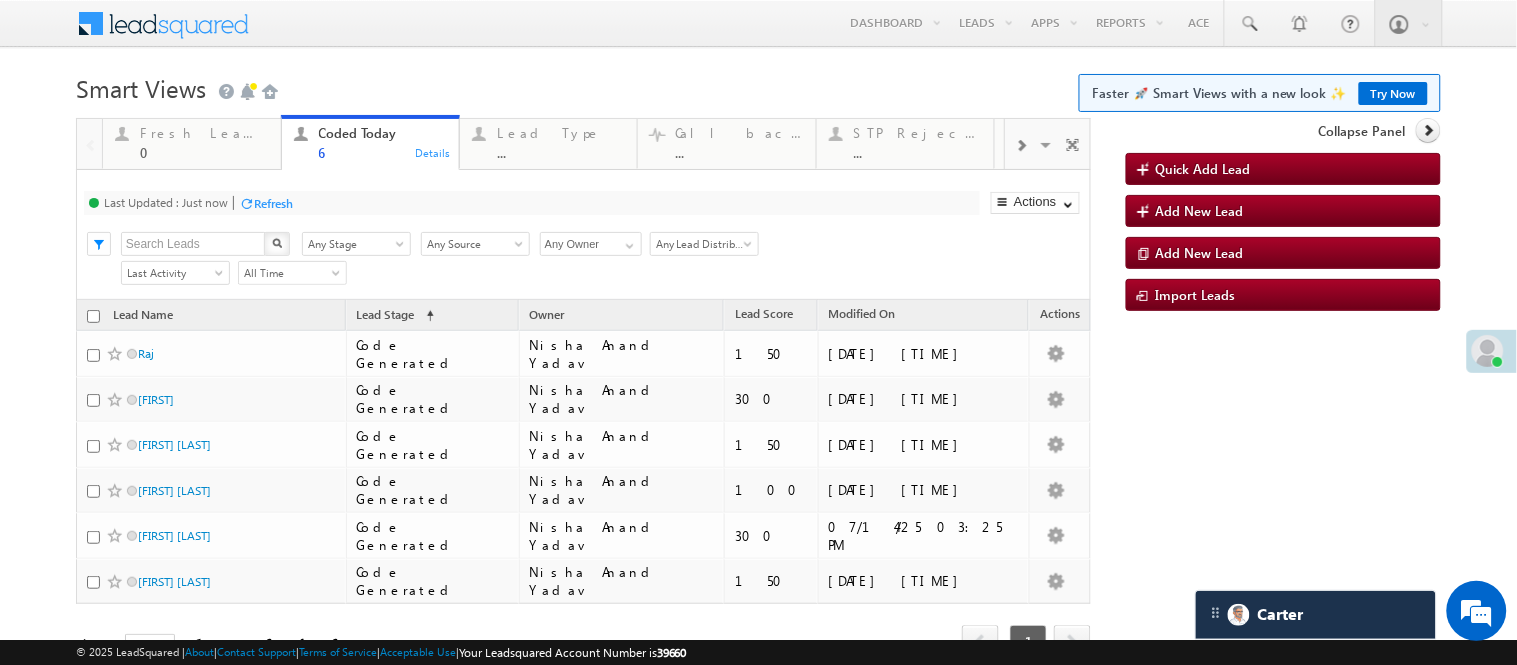 click on "Menu
Nisha Anand Yadav
Nisha .Yada v@ang elbro king. com" at bounding box center [758, 357] 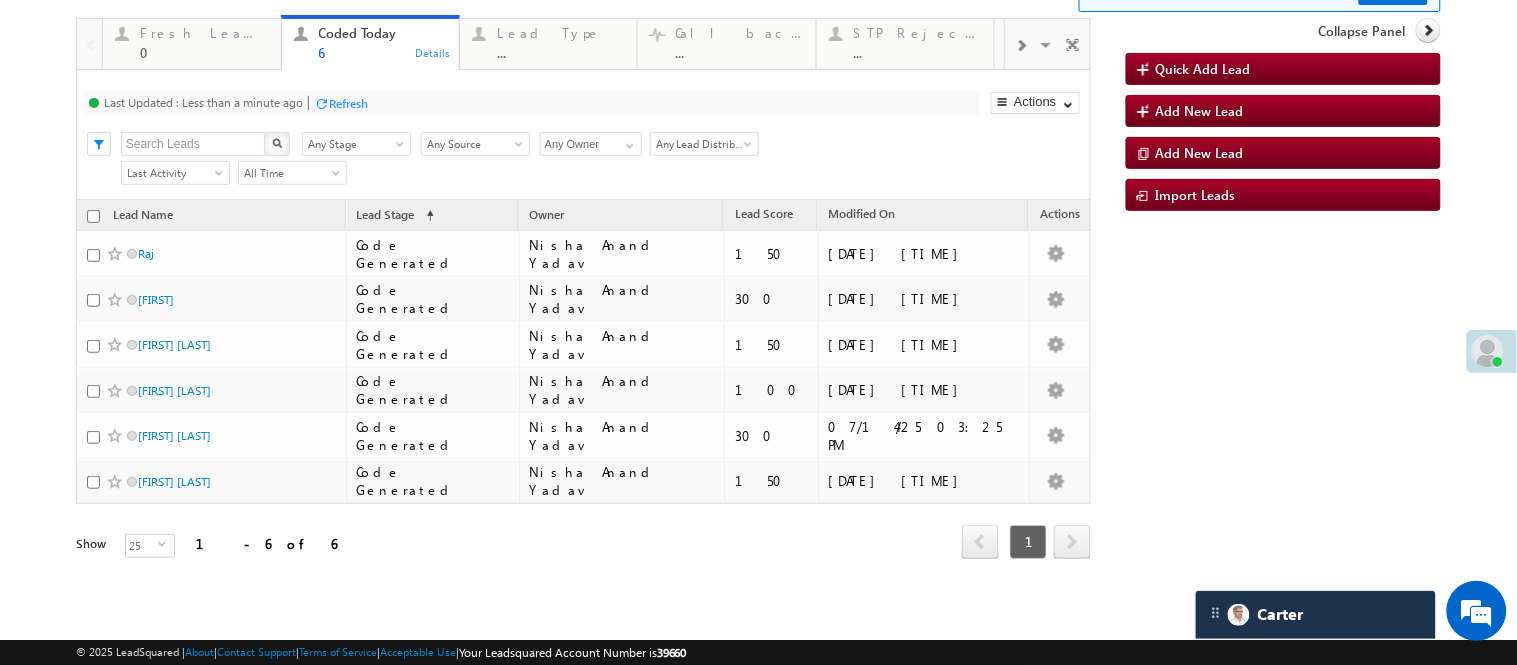 scroll, scrollTop: 1, scrollLeft: 0, axis: vertical 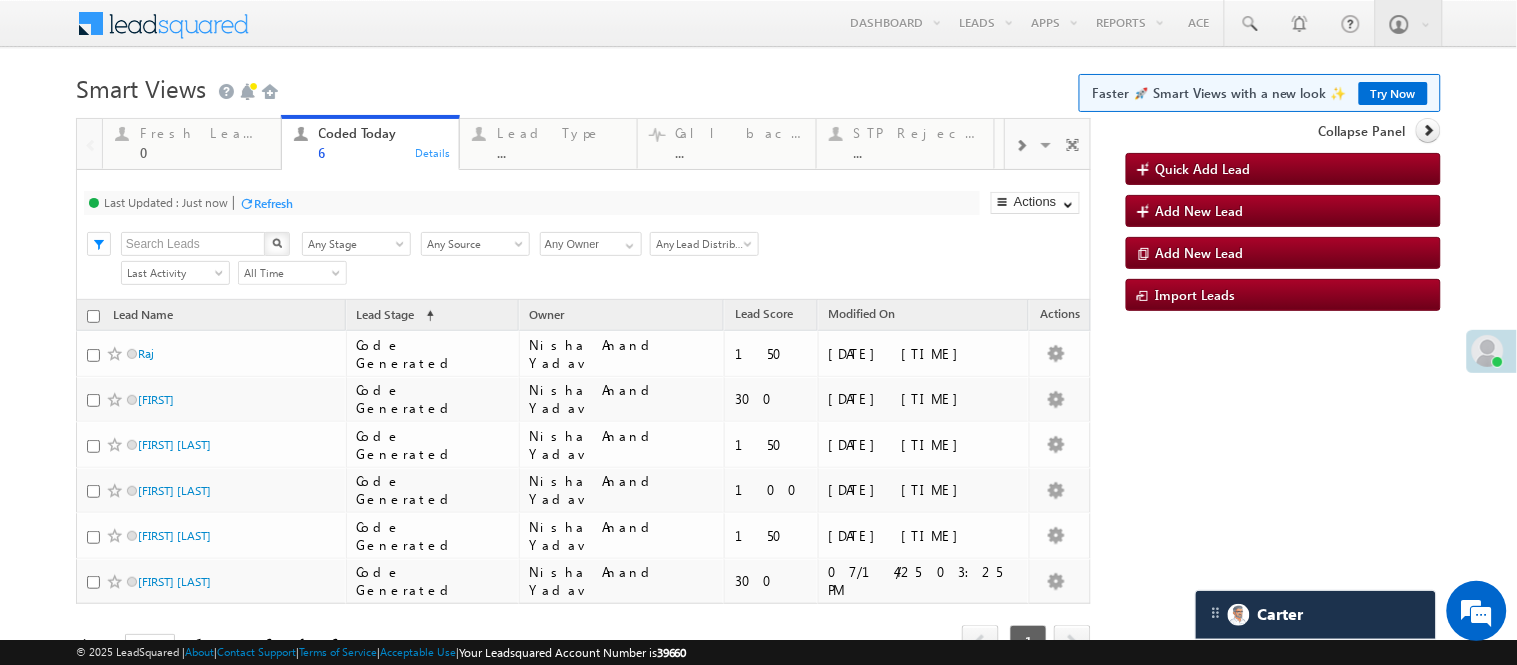 click on "Menu
Nisha Anand Yadav
Nisha .Yada v@ang elbro king. com" at bounding box center (758, 357) 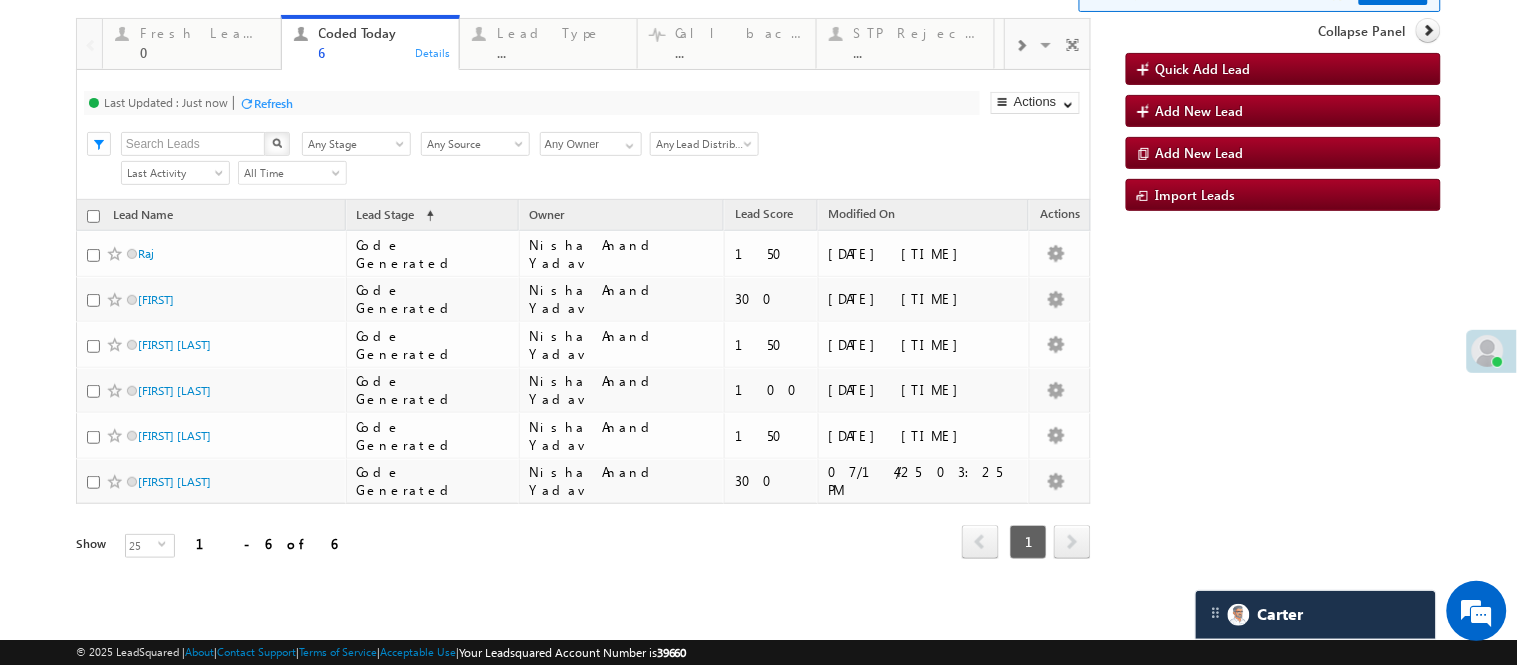 scroll, scrollTop: 38, scrollLeft: 0, axis: vertical 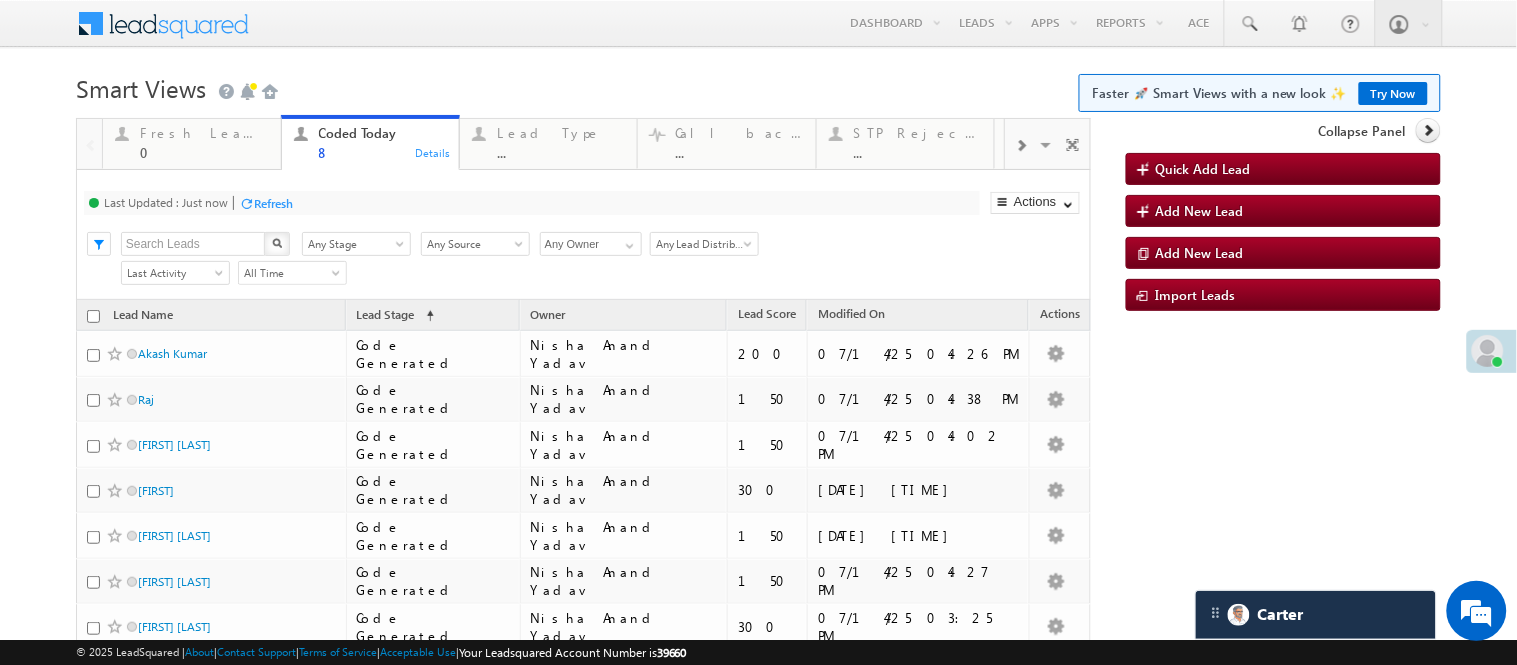 click on "Smart Views Getting Started Faster 🚀 Smart Views with a new look ✨ Try Now" at bounding box center (758, 86) 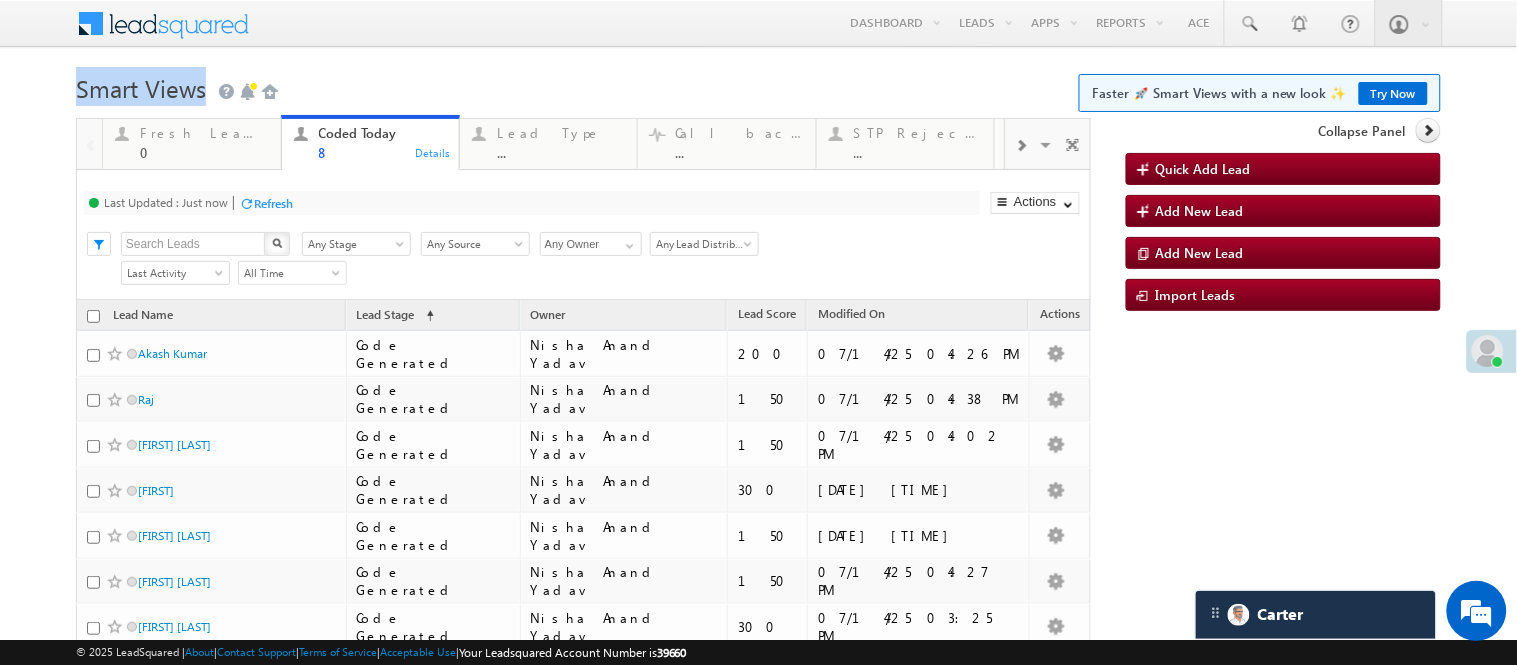 click on "Smart Views Getting Started Faster 🚀 Smart Views with a new look ✨ Try Now" at bounding box center [758, 86] 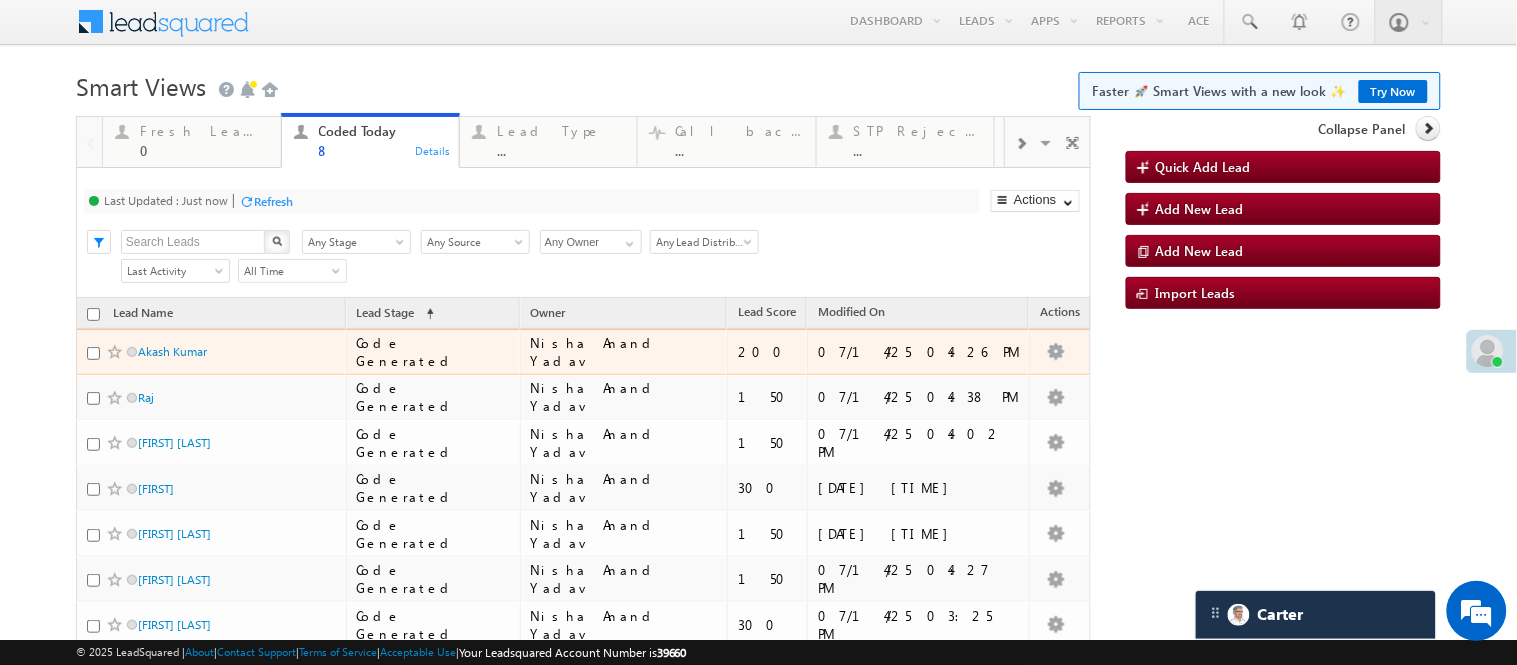 scroll, scrollTop: 0, scrollLeft: 0, axis: both 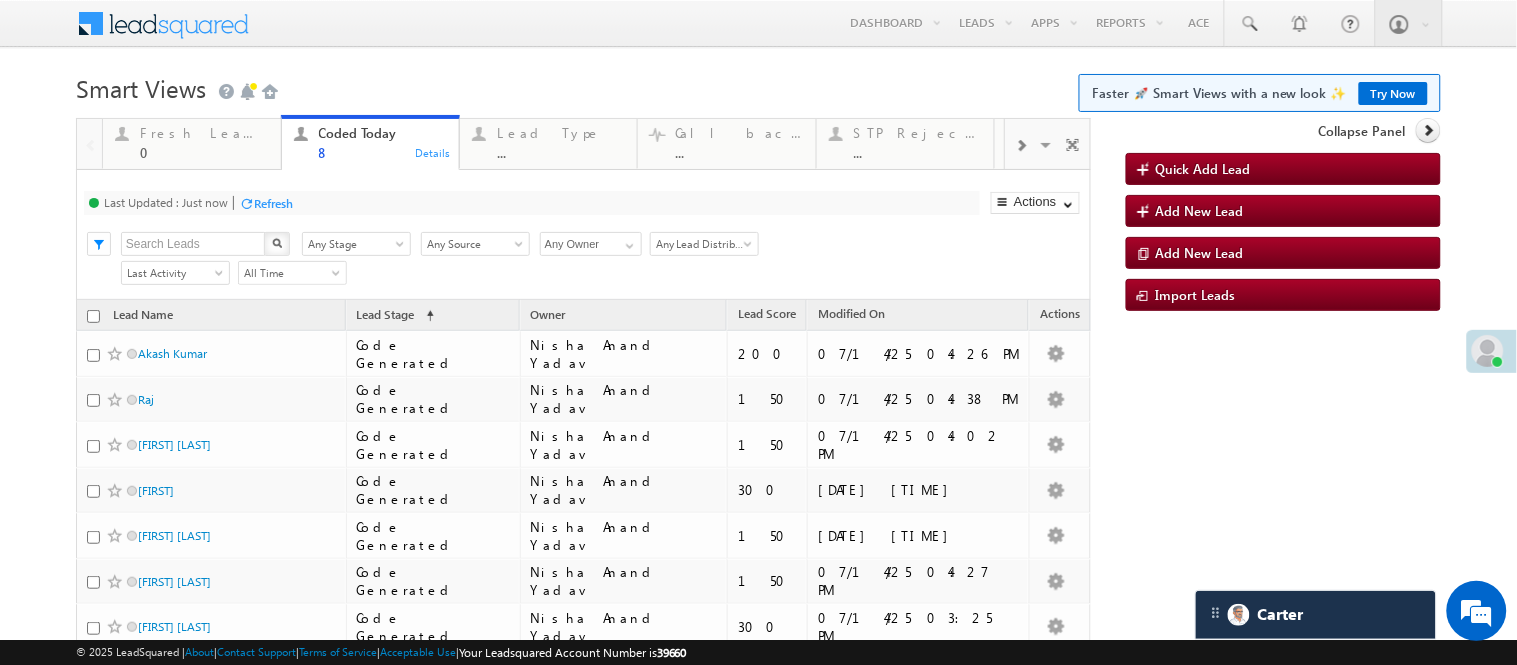 click on "Menu
Nisha Anand Yadav
Nisha .Yada v@ang elbro king. com
Angel Broki" at bounding box center (758, 24) 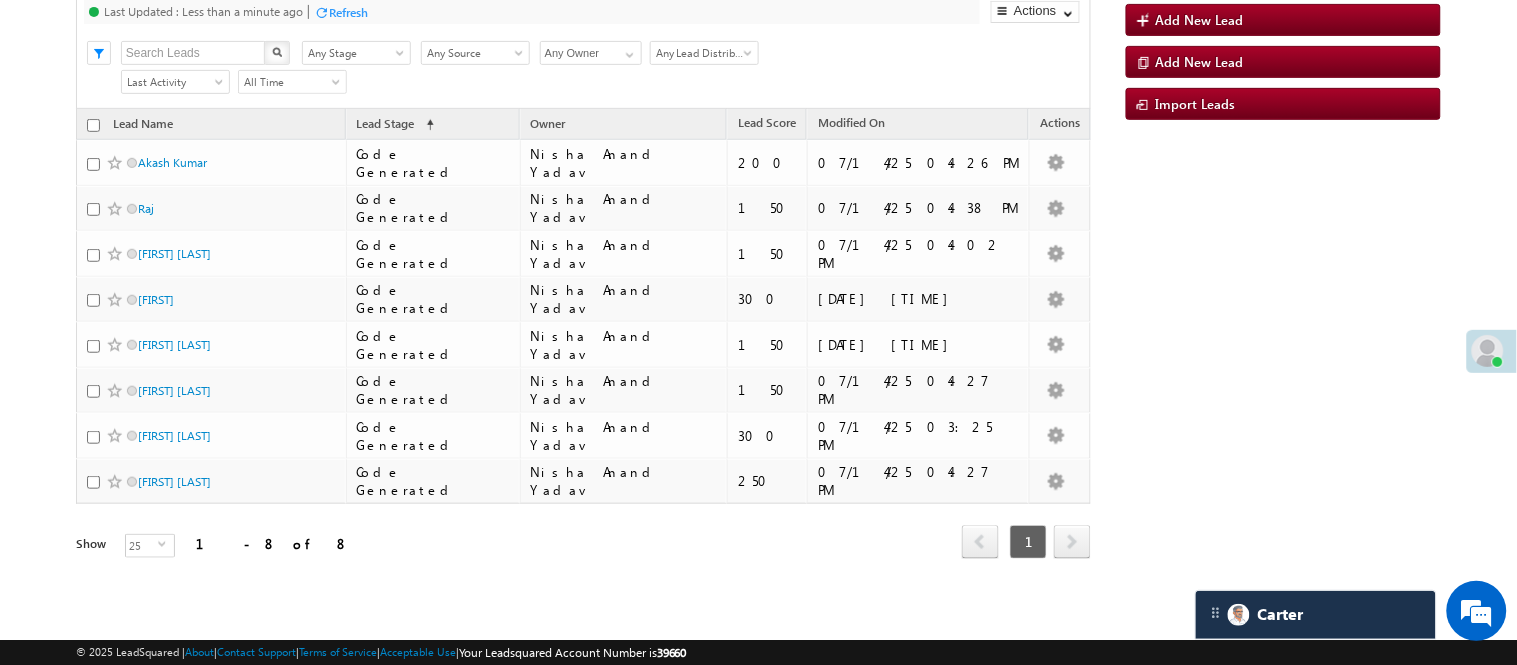 scroll, scrollTop: 0, scrollLeft: 0, axis: both 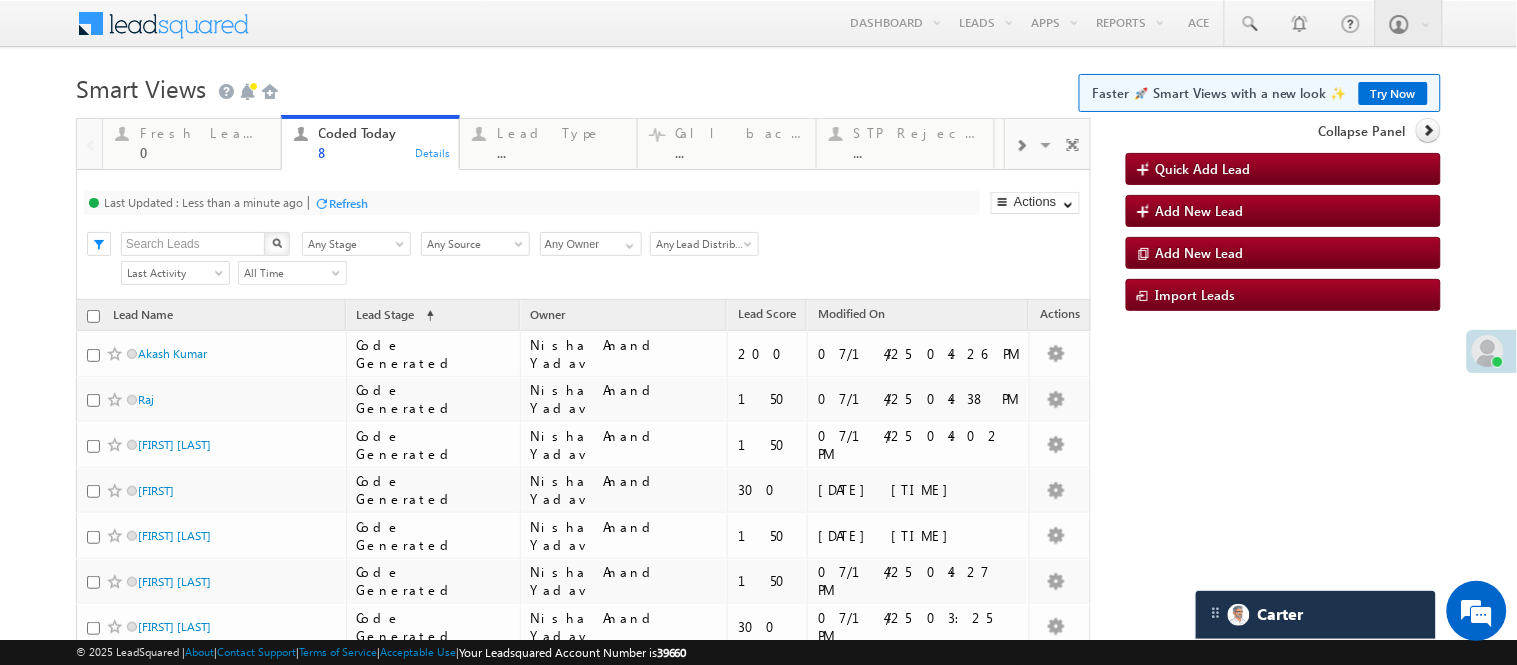 click on "Menu
Nisha Anand Yadav
Nisha .Yada v@ang elbro king. com" at bounding box center (758, 403) 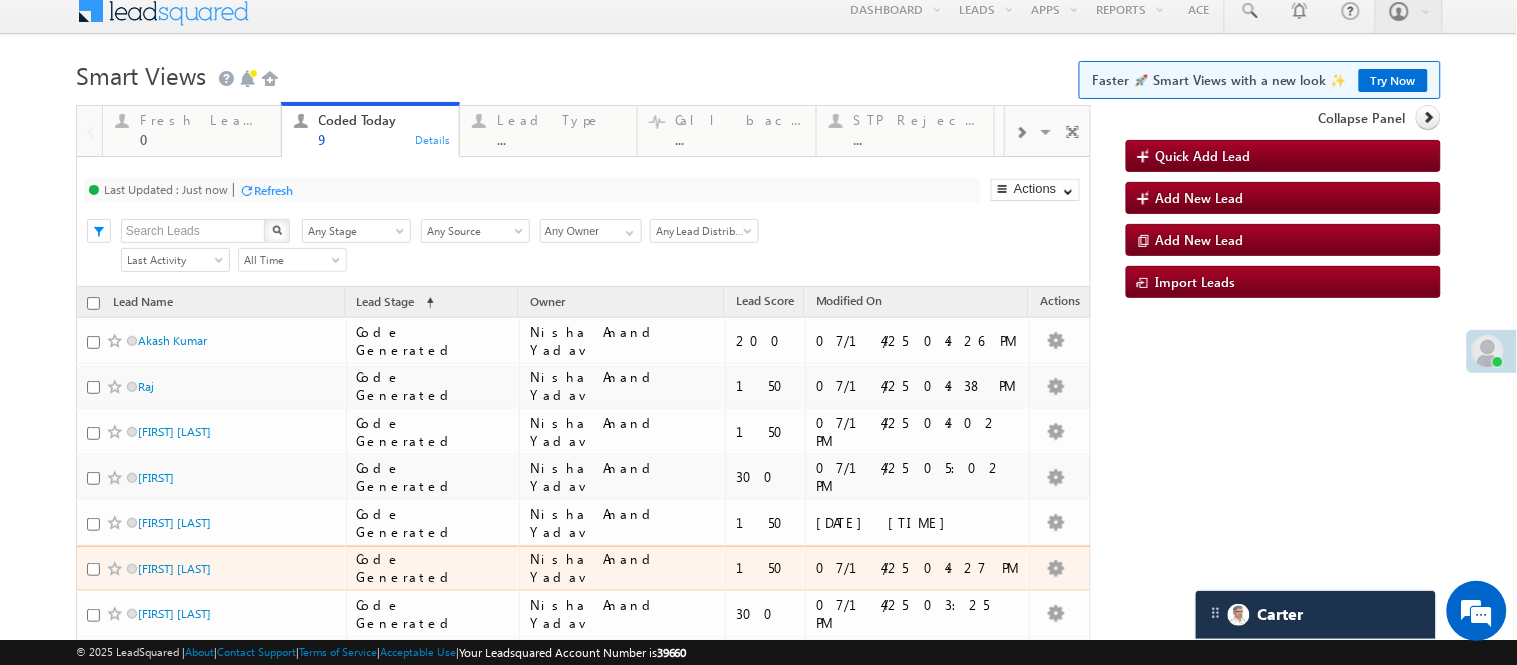 scroll, scrollTop: 0, scrollLeft: 0, axis: both 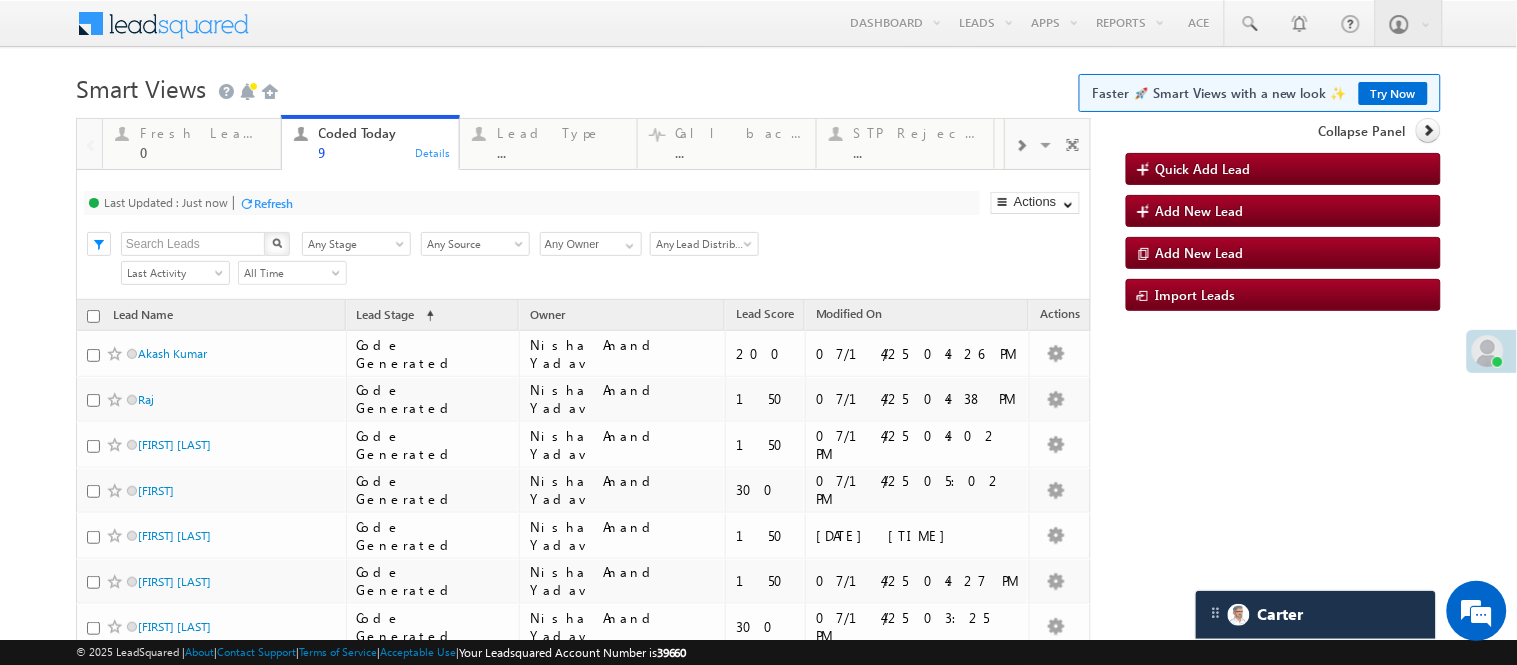 click on "Smart Views Getting Started Faster 🚀 Smart Views with a new look ✨ Try Now" at bounding box center (758, 86) 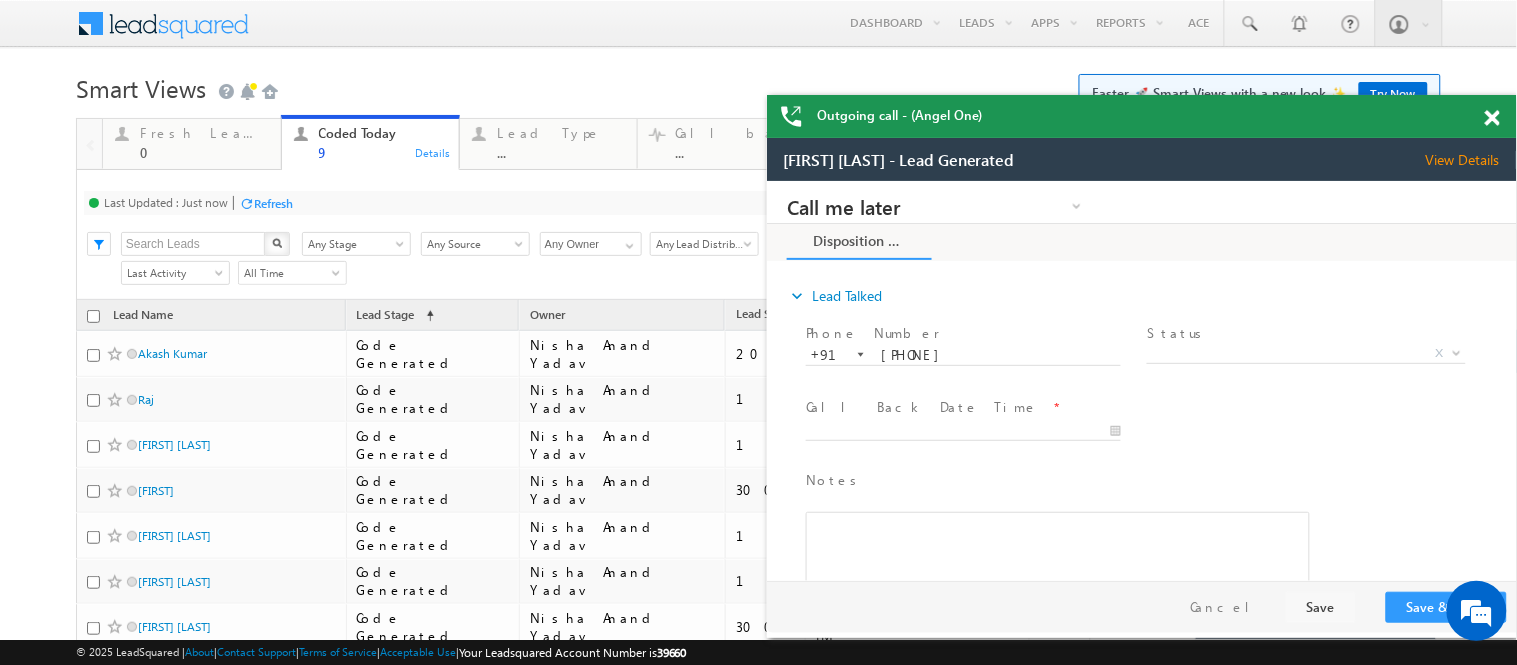 scroll, scrollTop: 0, scrollLeft: 0, axis: both 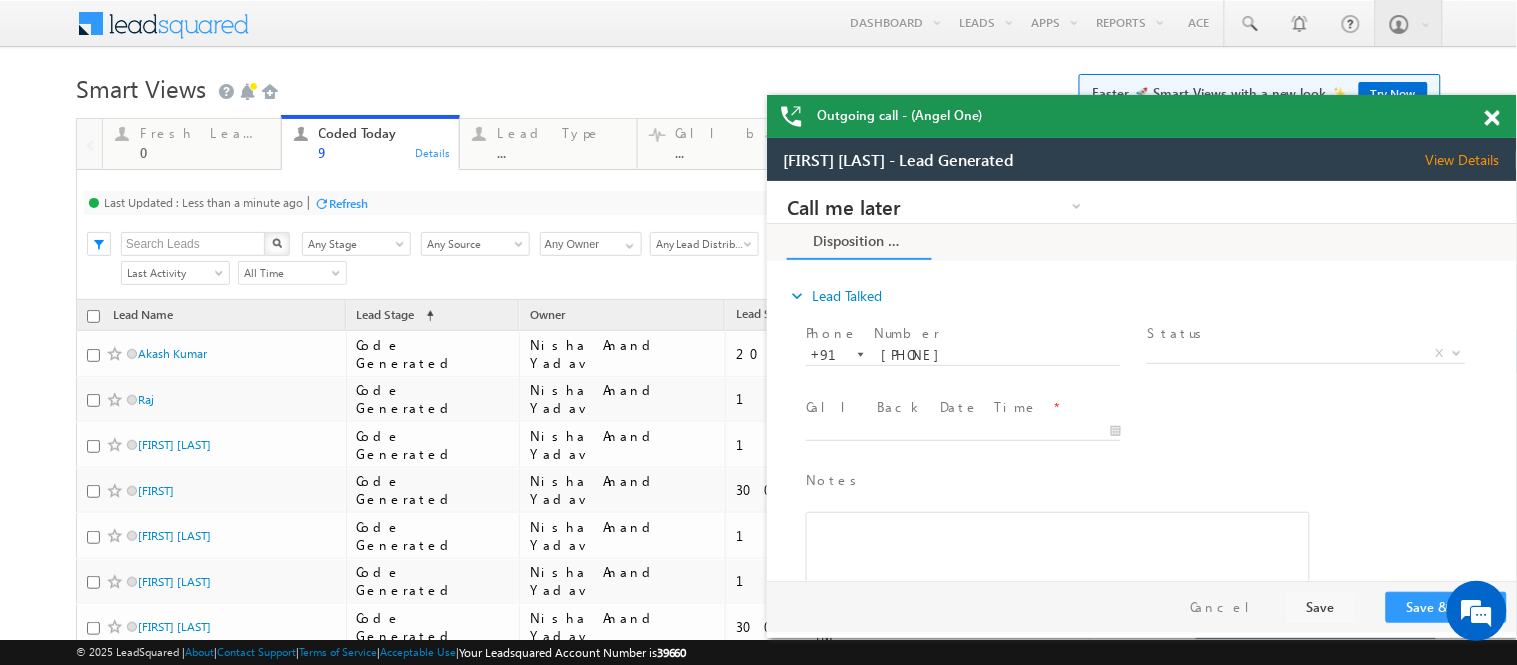 click at bounding box center (1492, 118) 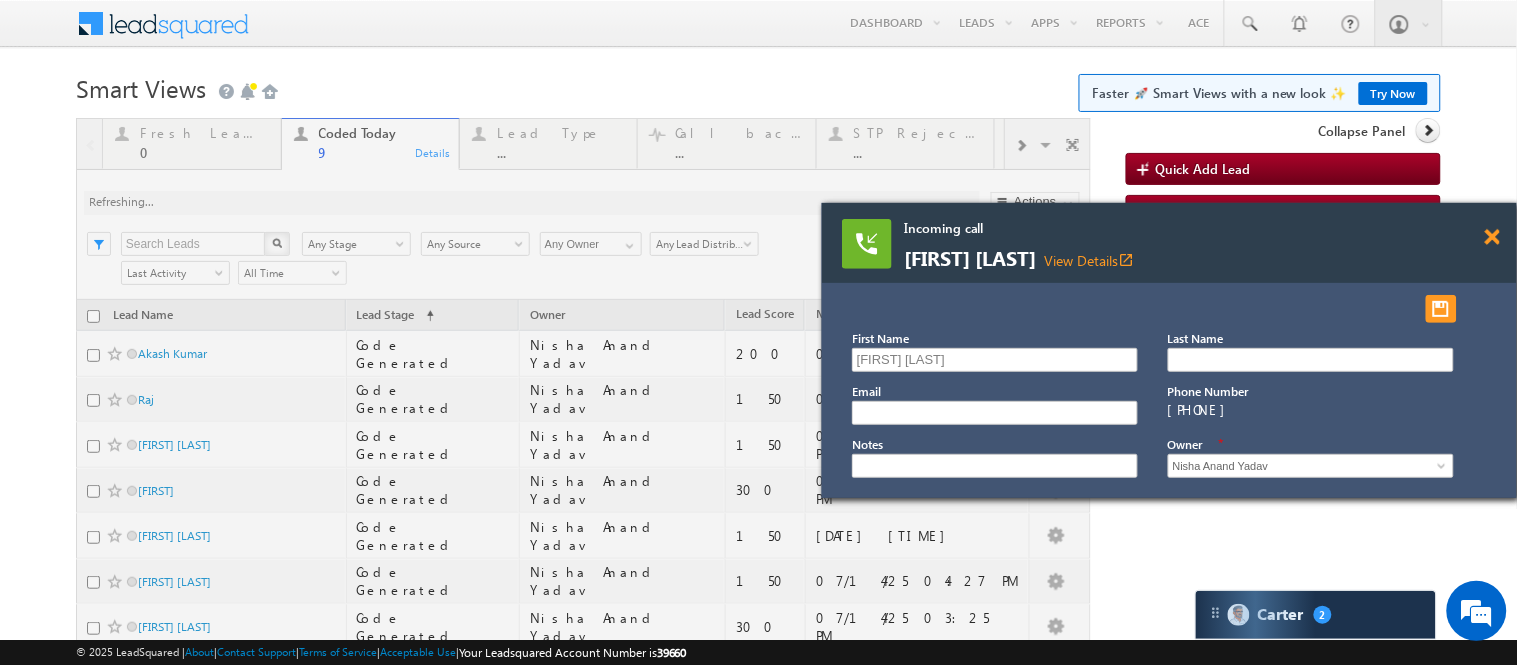 click at bounding box center (1492, 237) 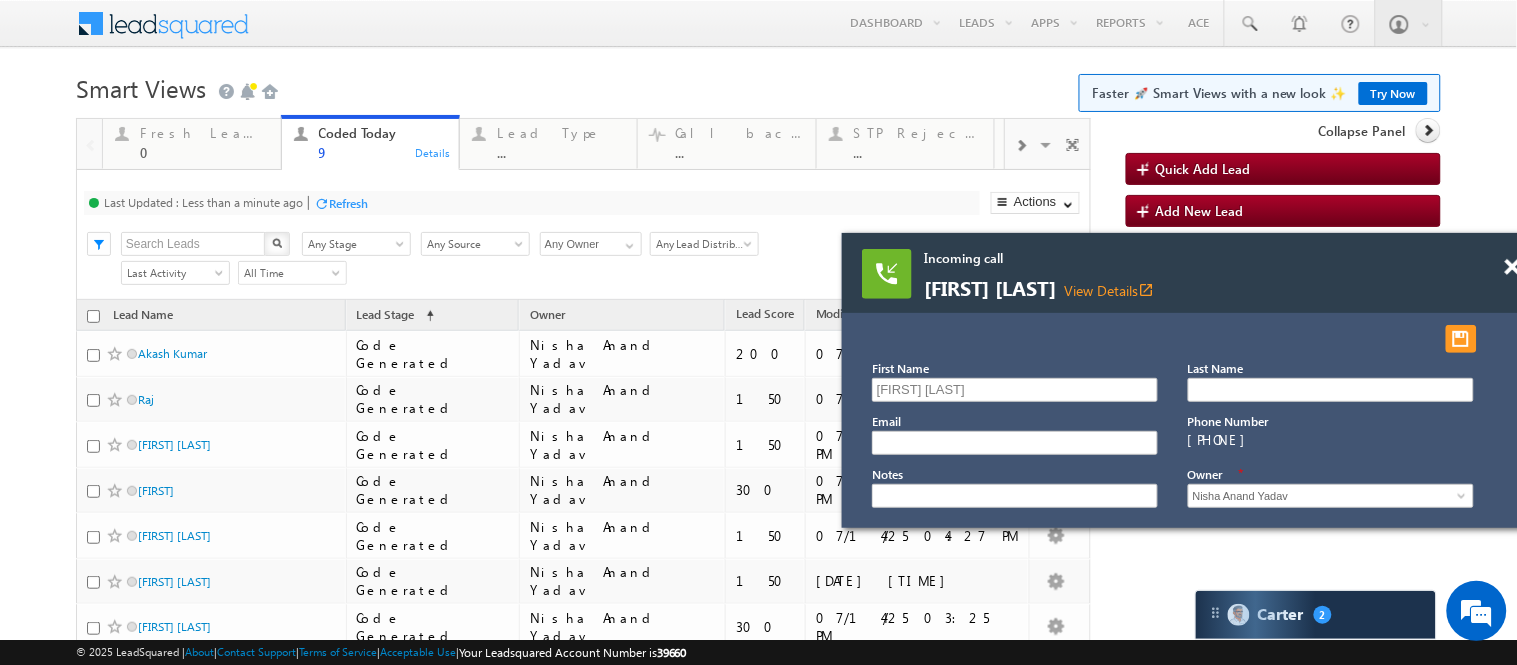 click on "Menu
Nisha Anand Yadav
Nisha .Yada v@ang elbro king. com" at bounding box center (758, 425) 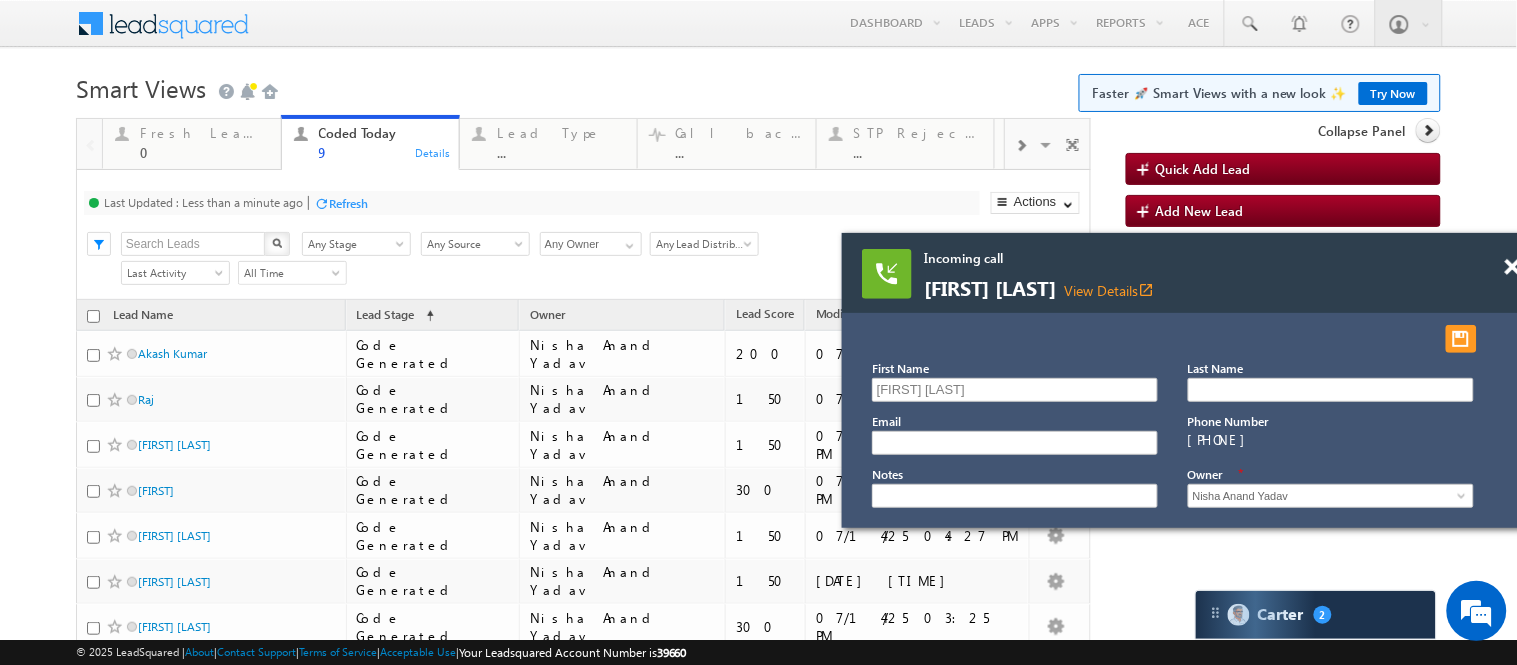 click on "Menu
Nisha Anand Yadav
Nisha .Yada v@ang elbro king. com" at bounding box center [758, 425] 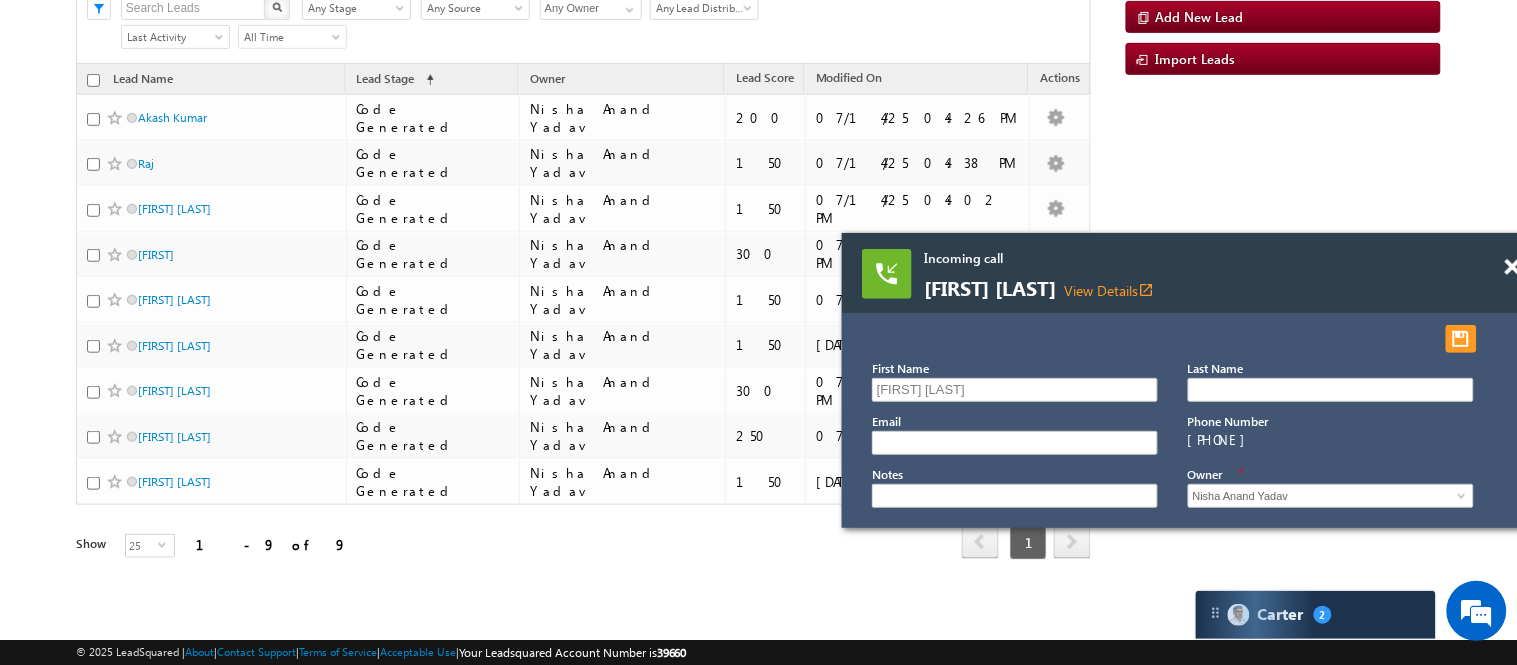 scroll, scrollTop: 0, scrollLeft: 0, axis: both 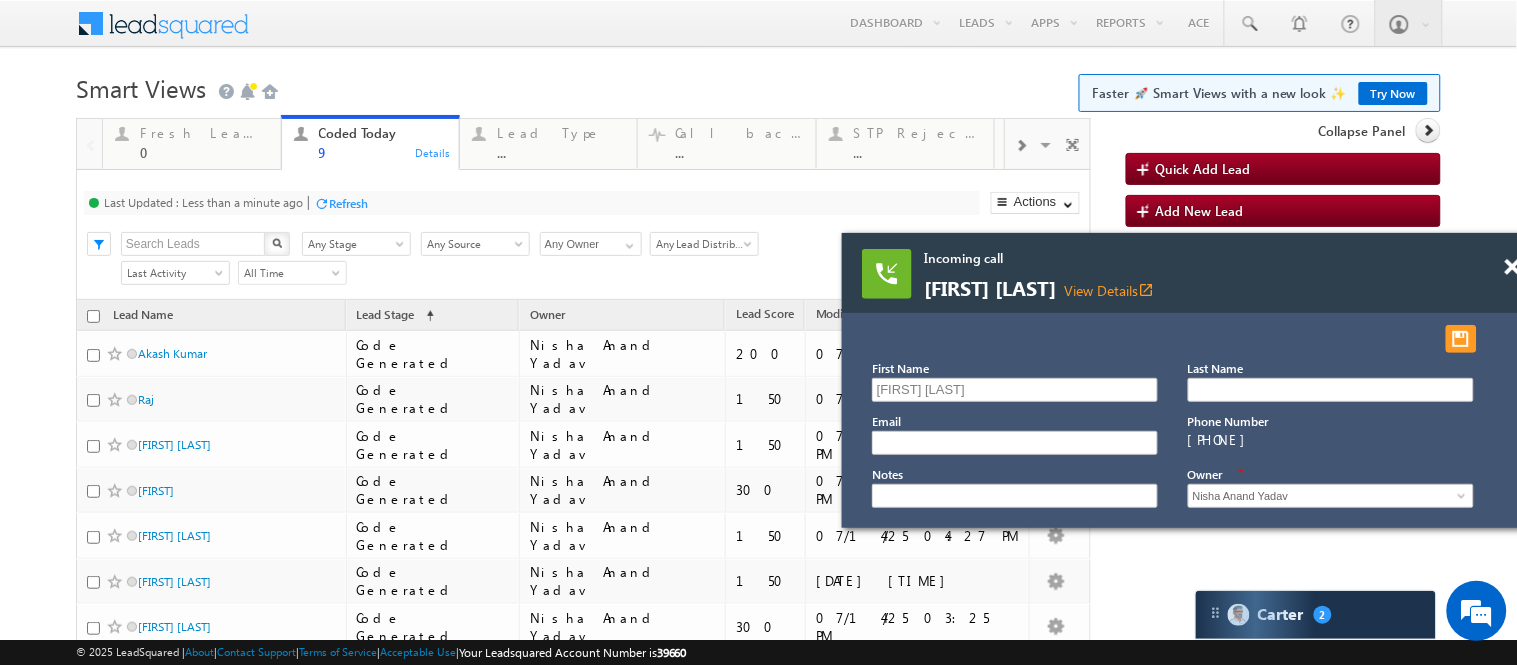 click on "Menu
Nisha Anand Yadav
Nisha .Yada v@ang elbro king. com
Angel Broki" at bounding box center [758, 24] 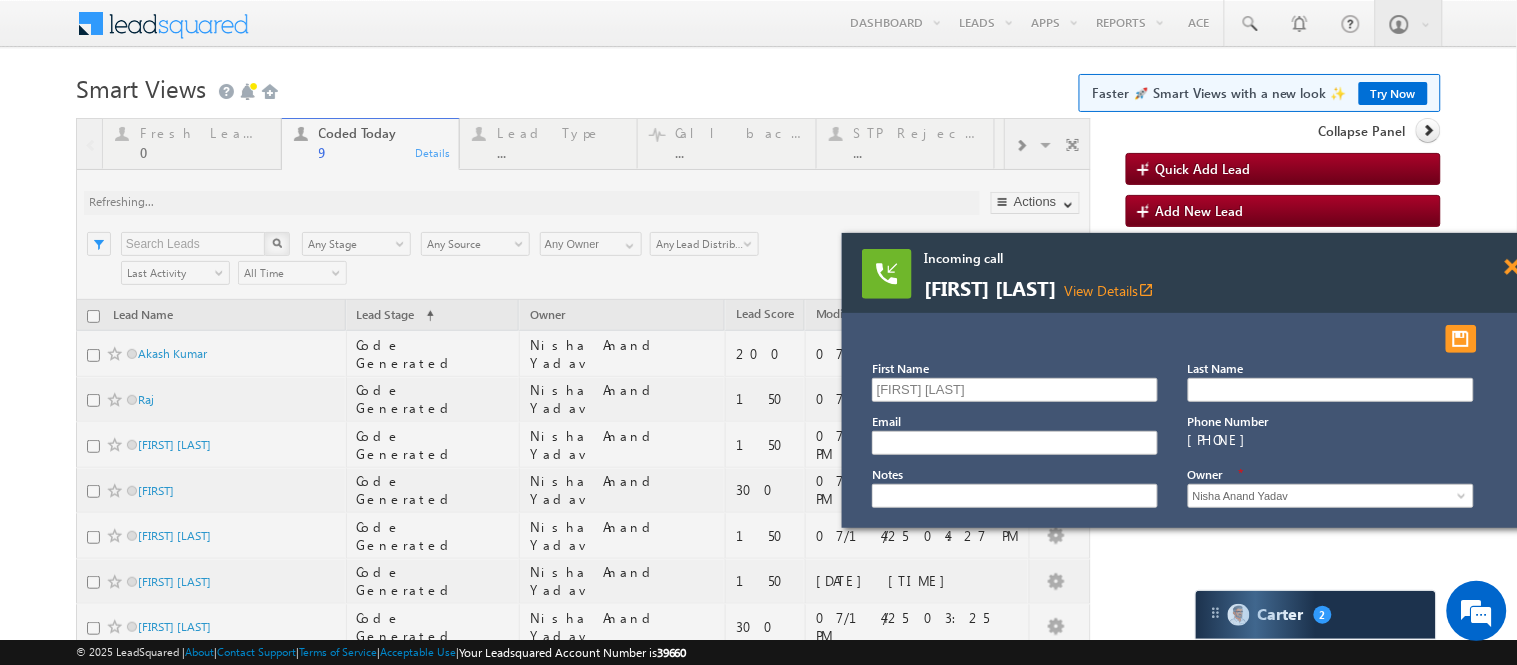 click at bounding box center [1512, 267] 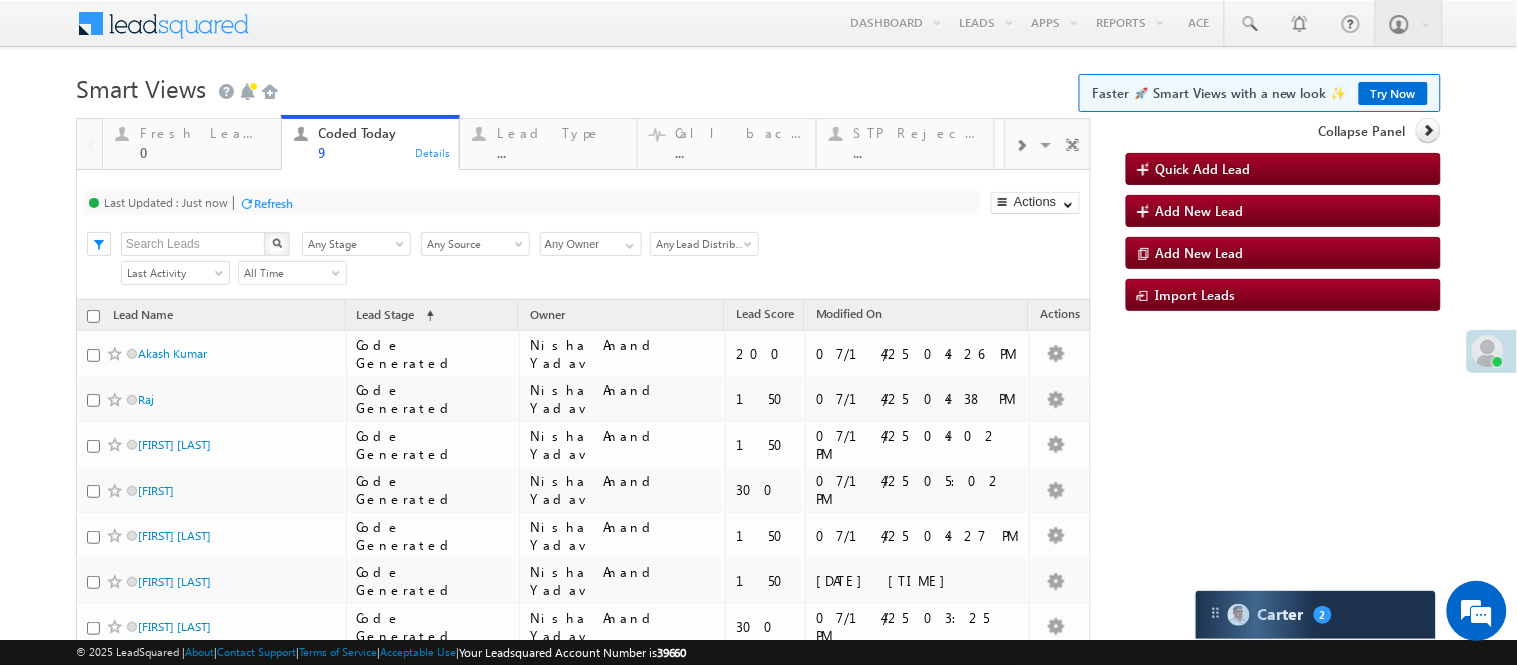 click on "Smart Views Getting Started Faster 🚀 Smart Views with a new look ✨ Try Now" at bounding box center (758, 86) 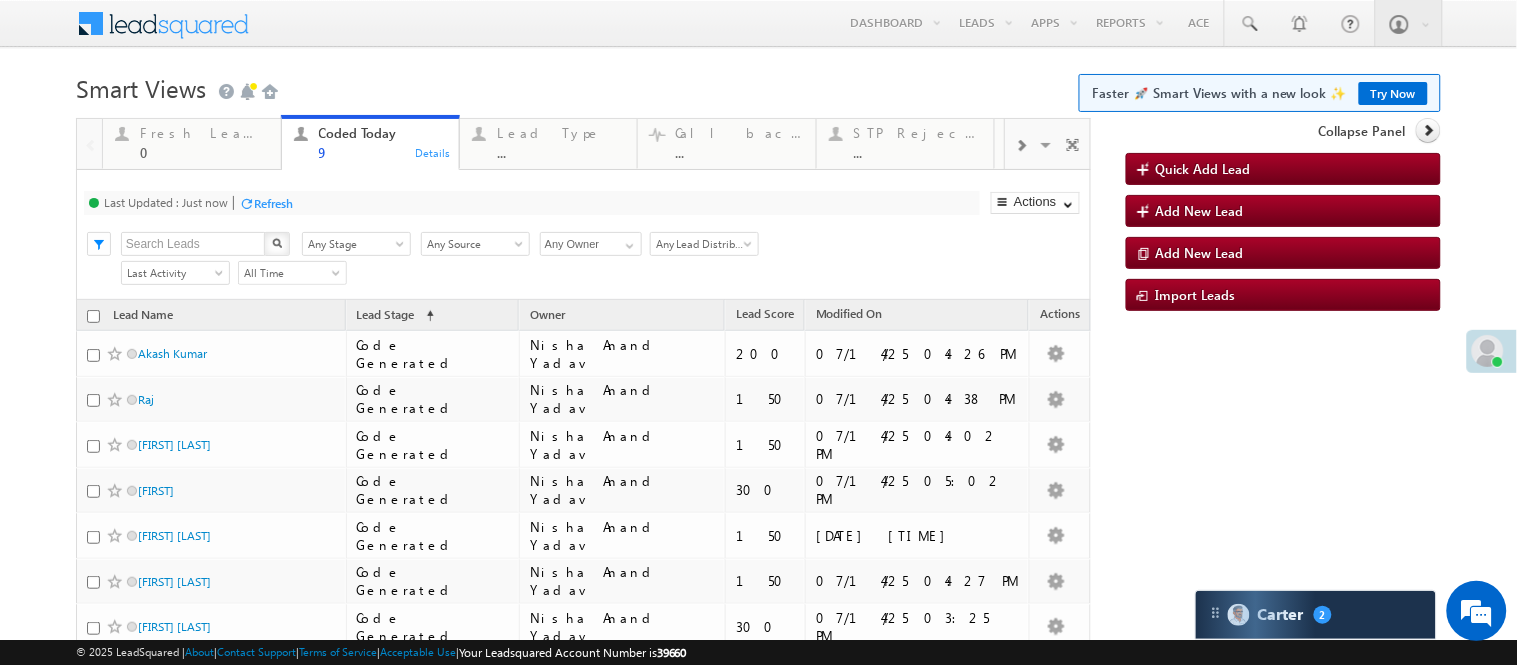click on "Menu
Nisha Anand Yadav
Nisha .Yada v@ang elbro king. com" at bounding box center (758, 425) 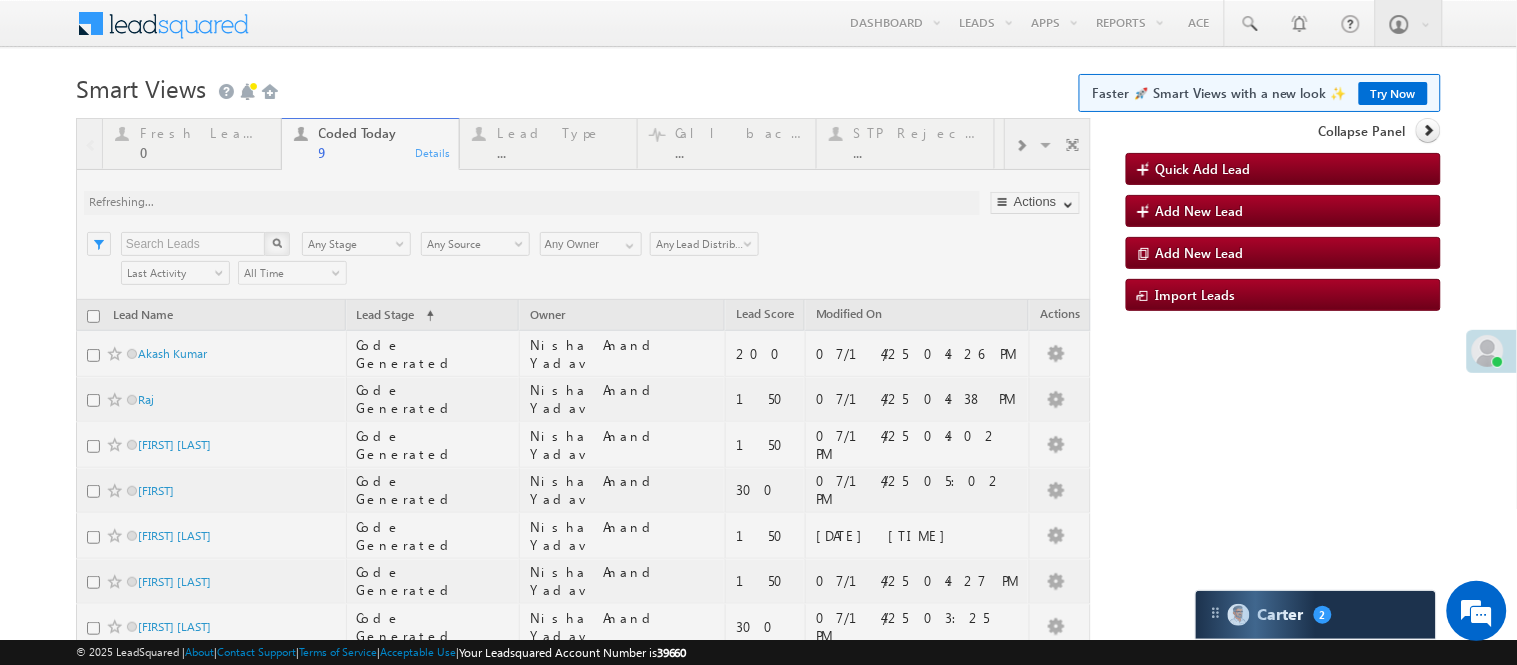 click on "Smart Views Getting Started Faster 🚀 Smart Views with a new look ✨ Try Now" at bounding box center (758, 86) 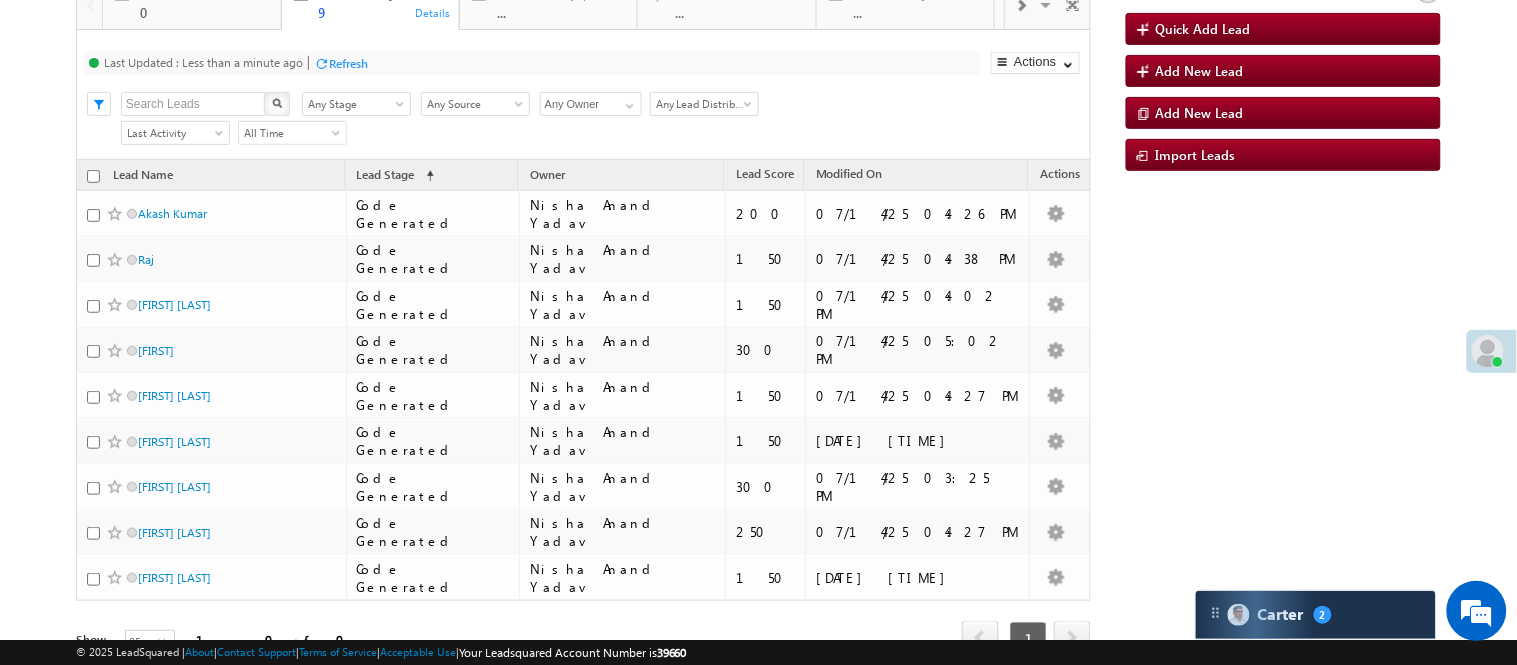 scroll, scrollTop: 0, scrollLeft: 0, axis: both 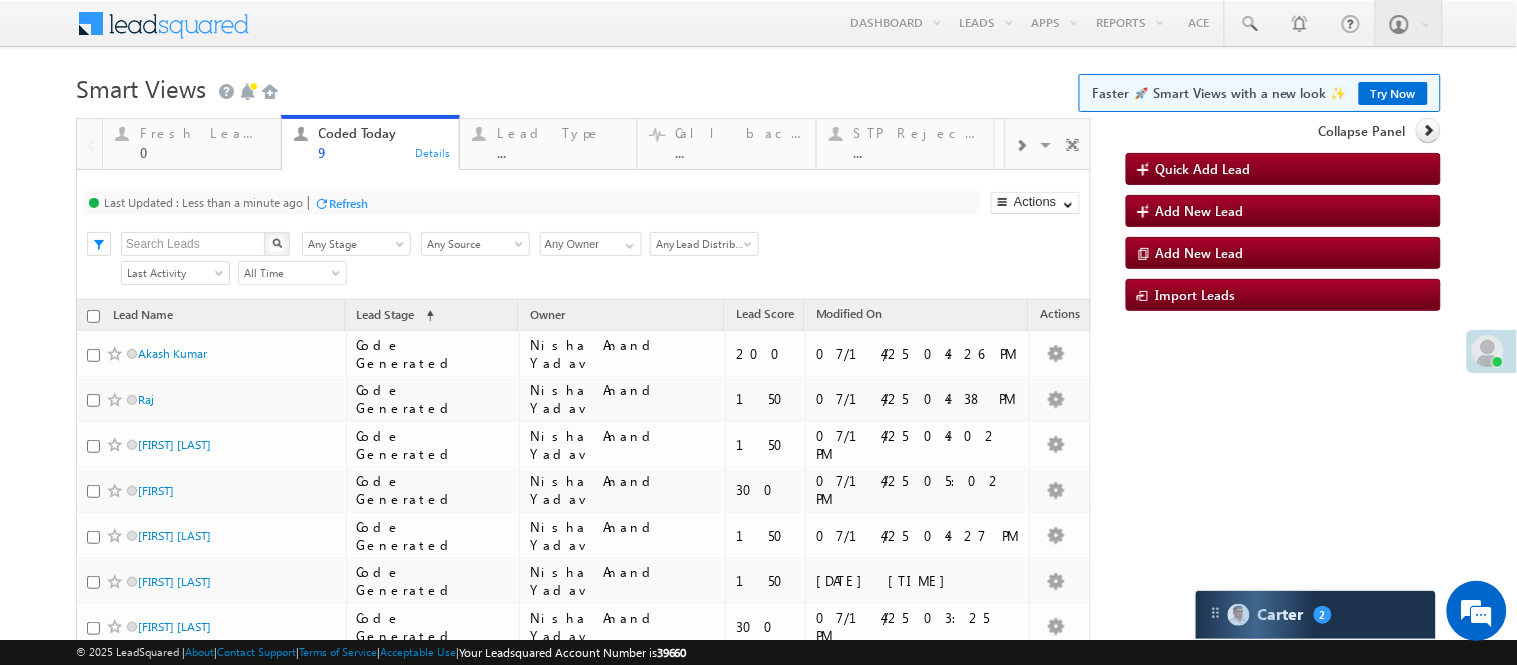 click on "Menu
Nisha Anand Yadav
Nisha .Yada v@ang elbro king. com" at bounding box center (758, 425) 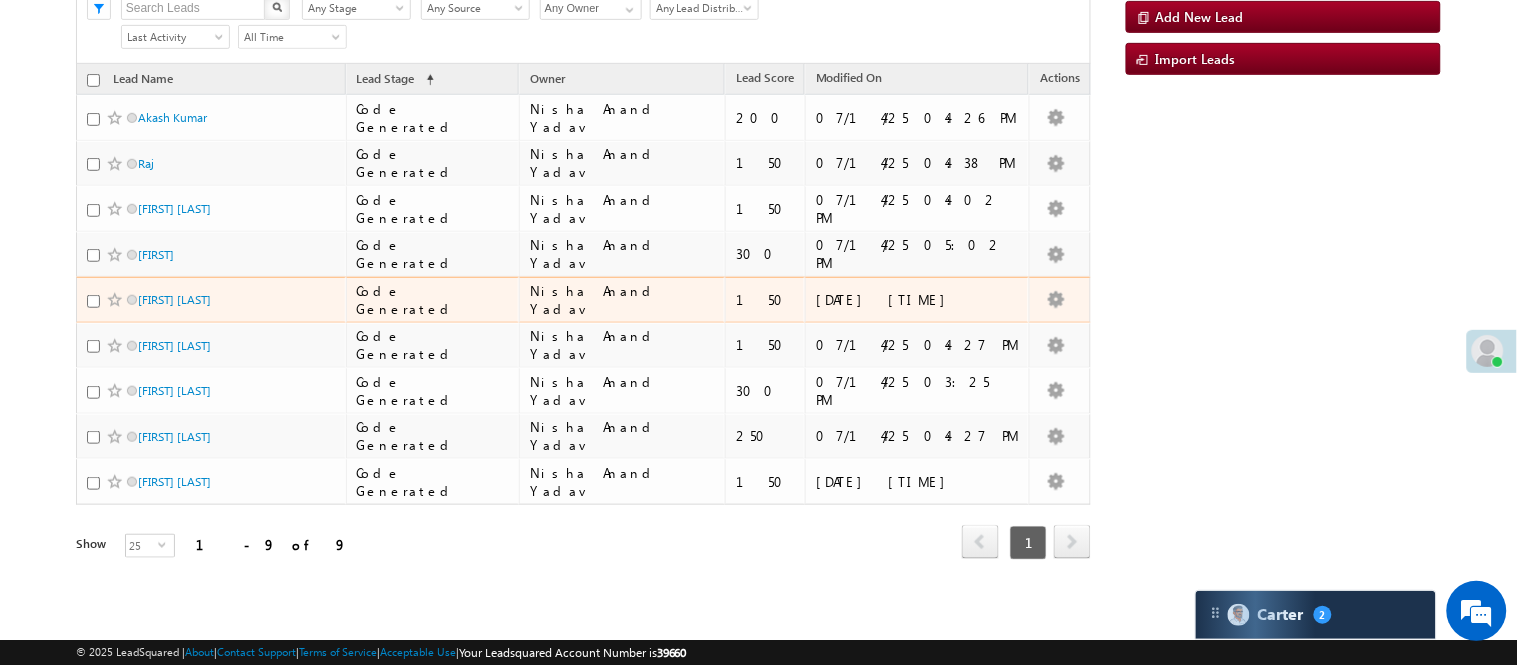 scroll, scrollTop: 0, scrollLeft: 0, axis: both 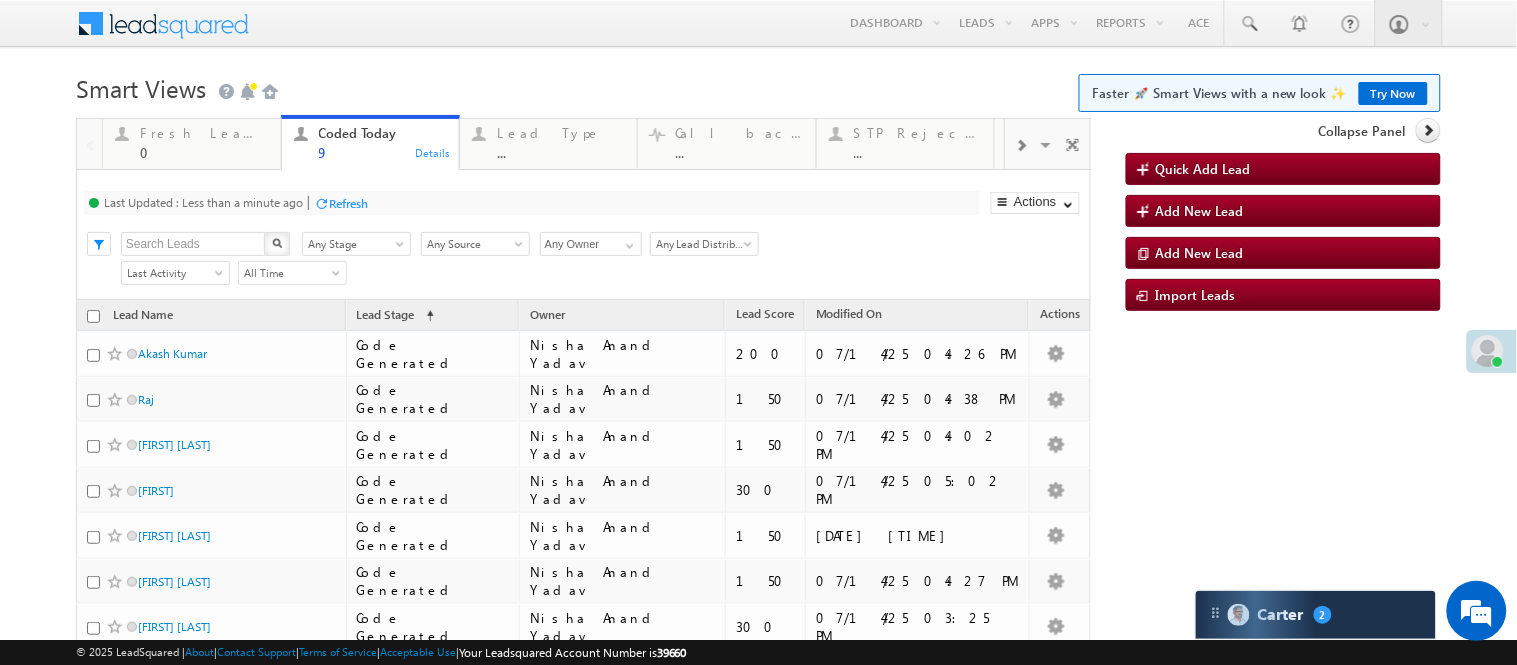 click on "Menu
Nisha Anand Yadav
Nisha .Yada v@ang elbro king. com" at bounding box center (758, 425) 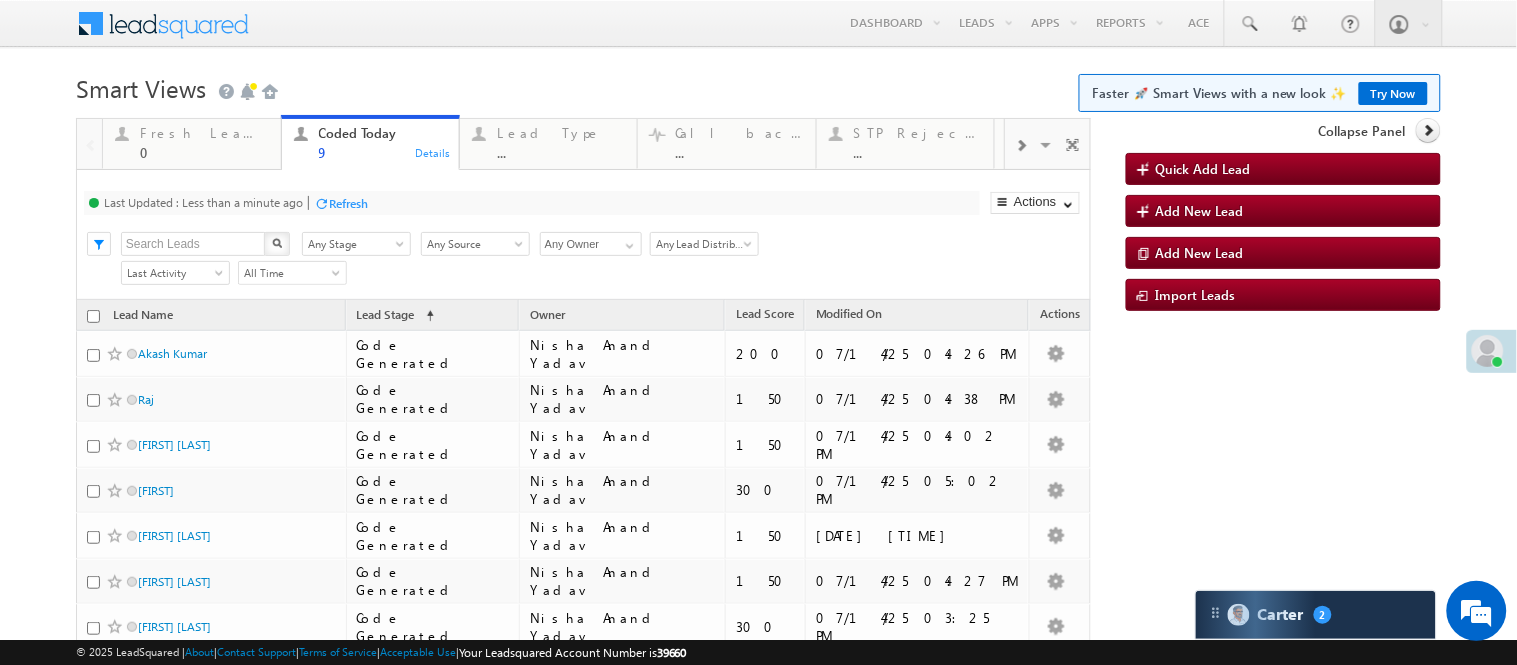click on "Smart Views Getting Started Faster 🚀 Smart Views with a new look ✨ Try Now" at bounding box center [758, 86] 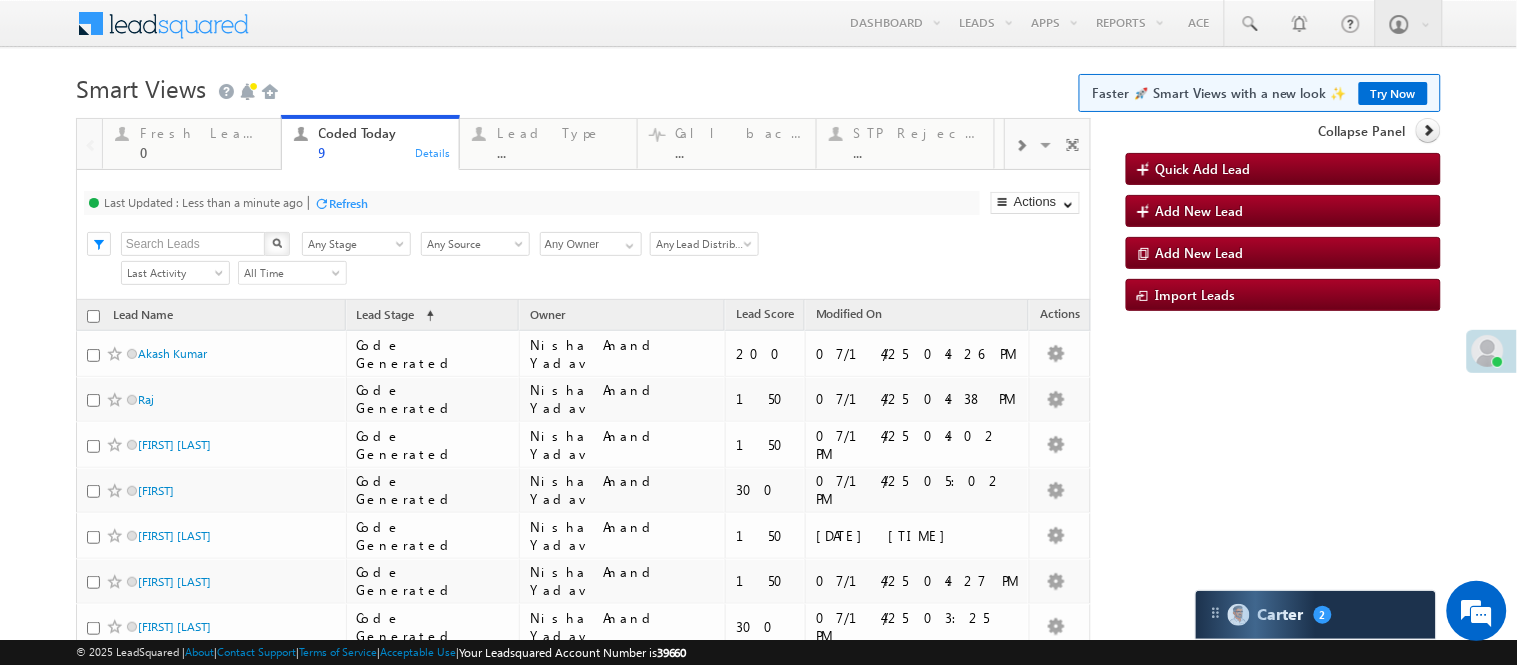 click on "Menu
Nisha Anand Yadav
Nisha .Yada v@ang elbro king. com" at bounding box center [758, 425] 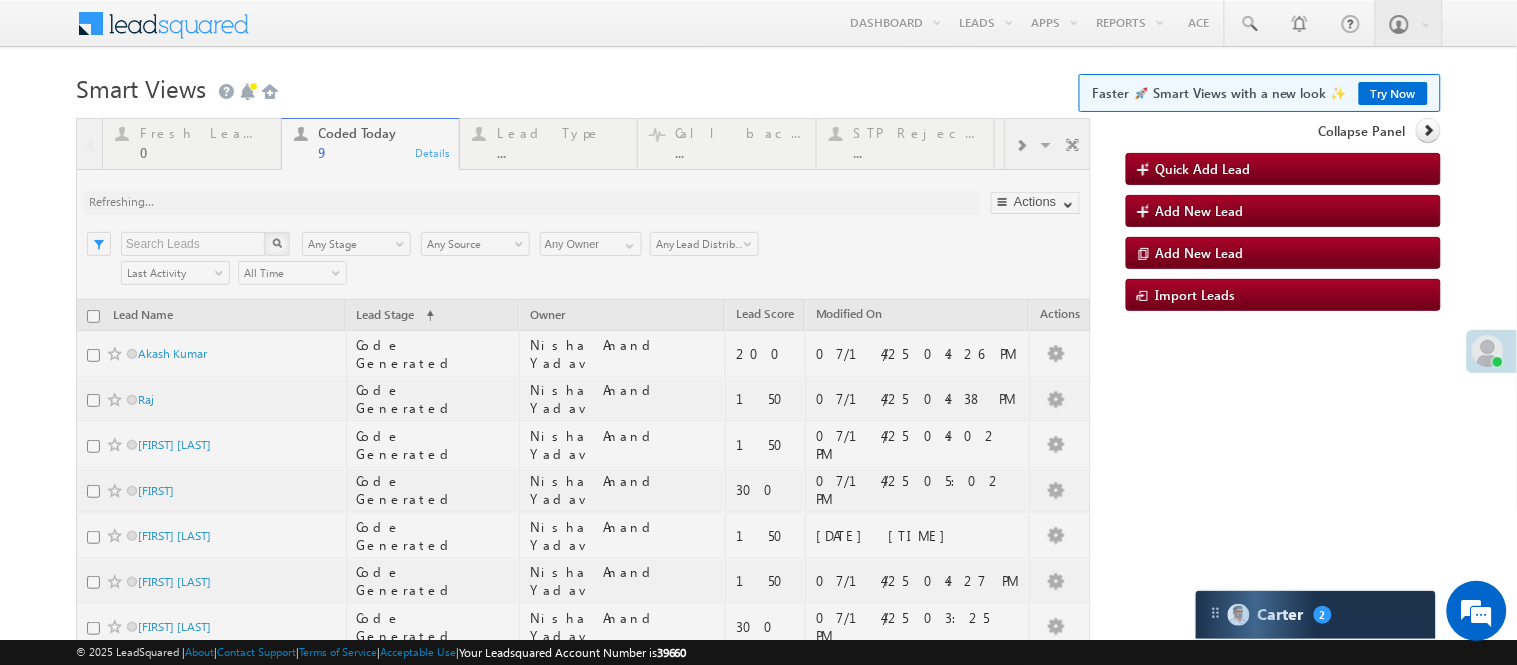 click on "Smart Views Getting Started Faster 🚀 Smart Views with a new look ✨ Try Now" at bounding box center (758, 86) 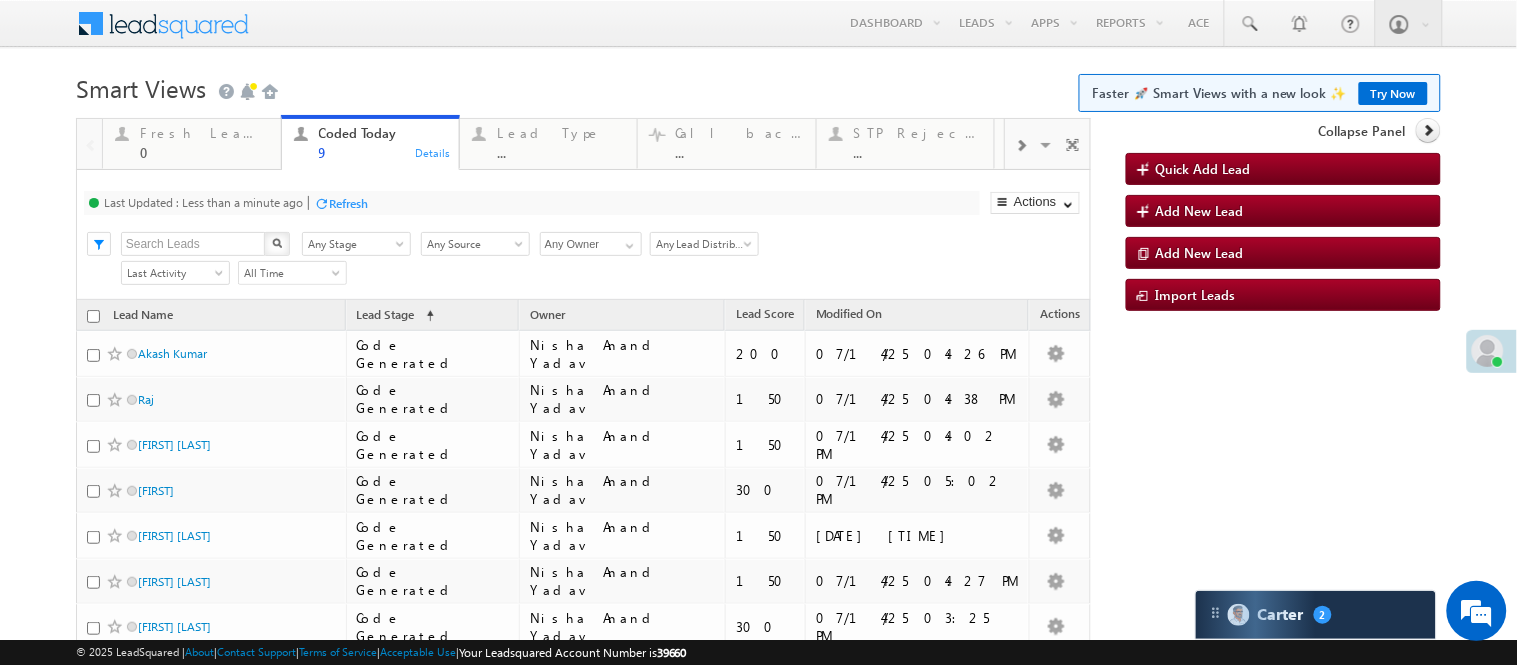 click on "Menu
Nisha Anand Yadav
Nisha .Yada v@ang elbro king. com" at bounding box center [758, 425] 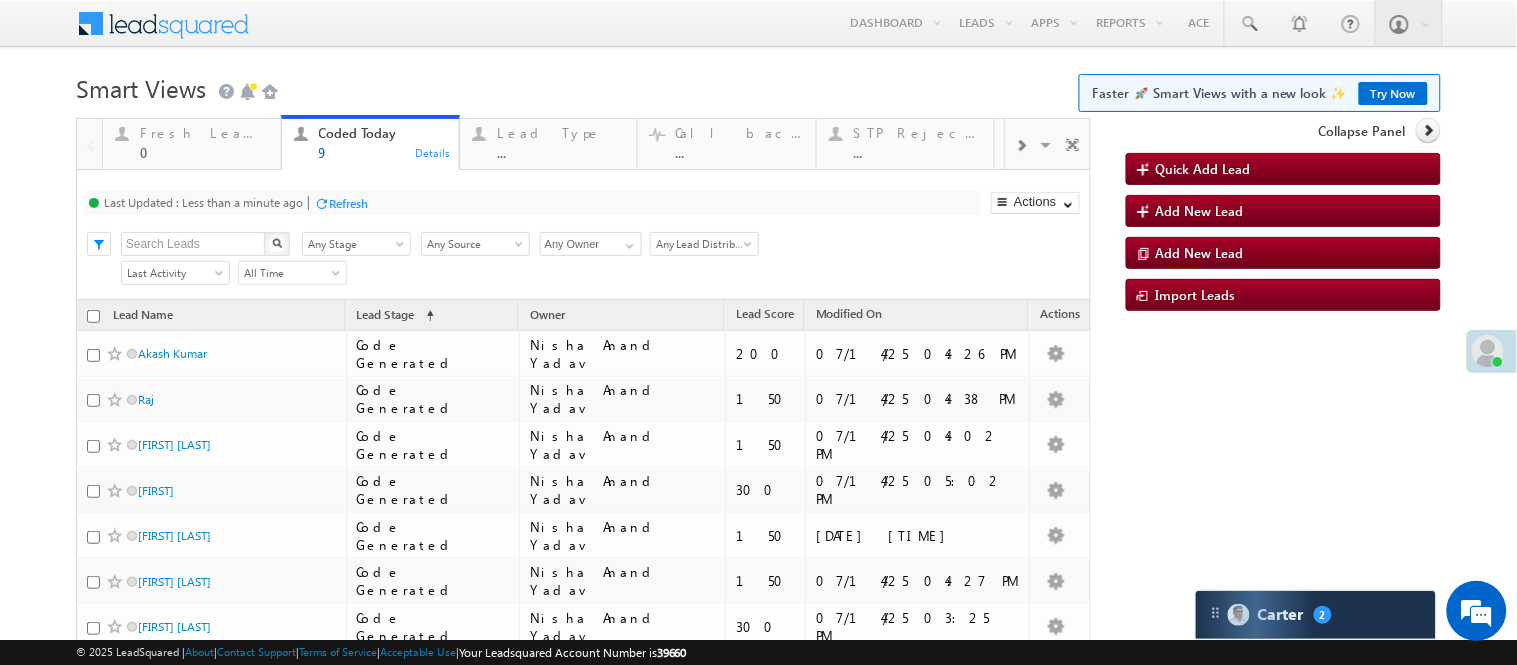 click on "Smart Views Getting Started Faster 🚀 Smart Views with a new look ✨ Try Now" at bounding box center (758, 86) 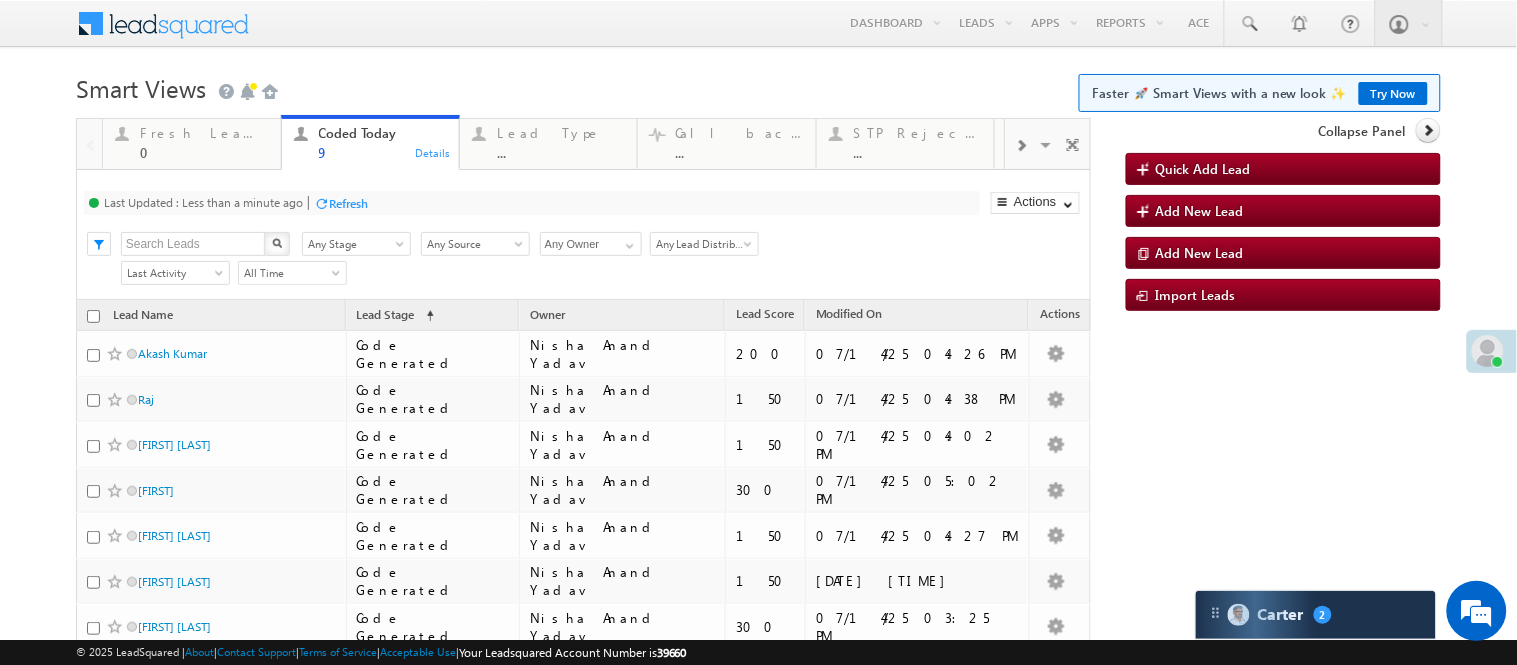 click on "Smart Views Getting Started Faster 🚀 Smart Views with a new look ✨ Try Now" at bounding box center [758, 86] 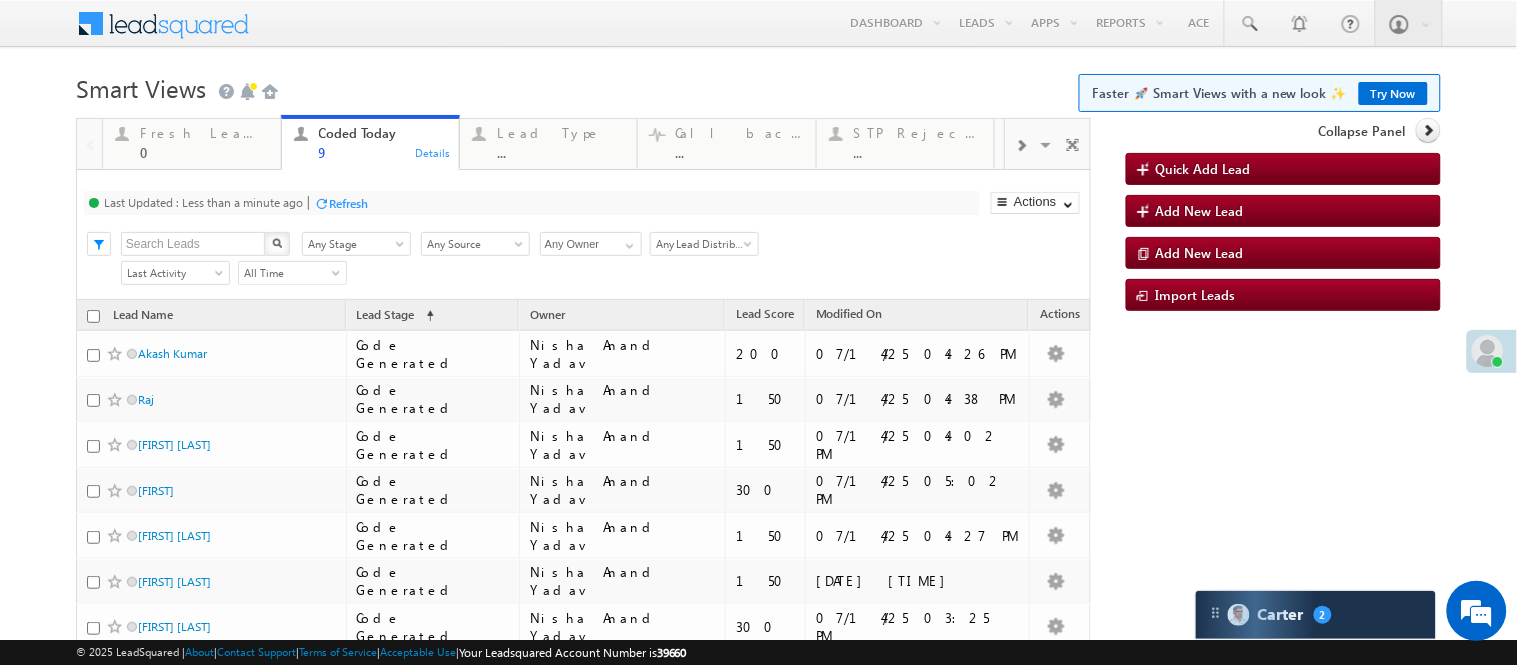 click on "Menu
Nisha Anand Yadav
Nisha .Yada v@ang elbro king. com" at bounding box center [758, 425] 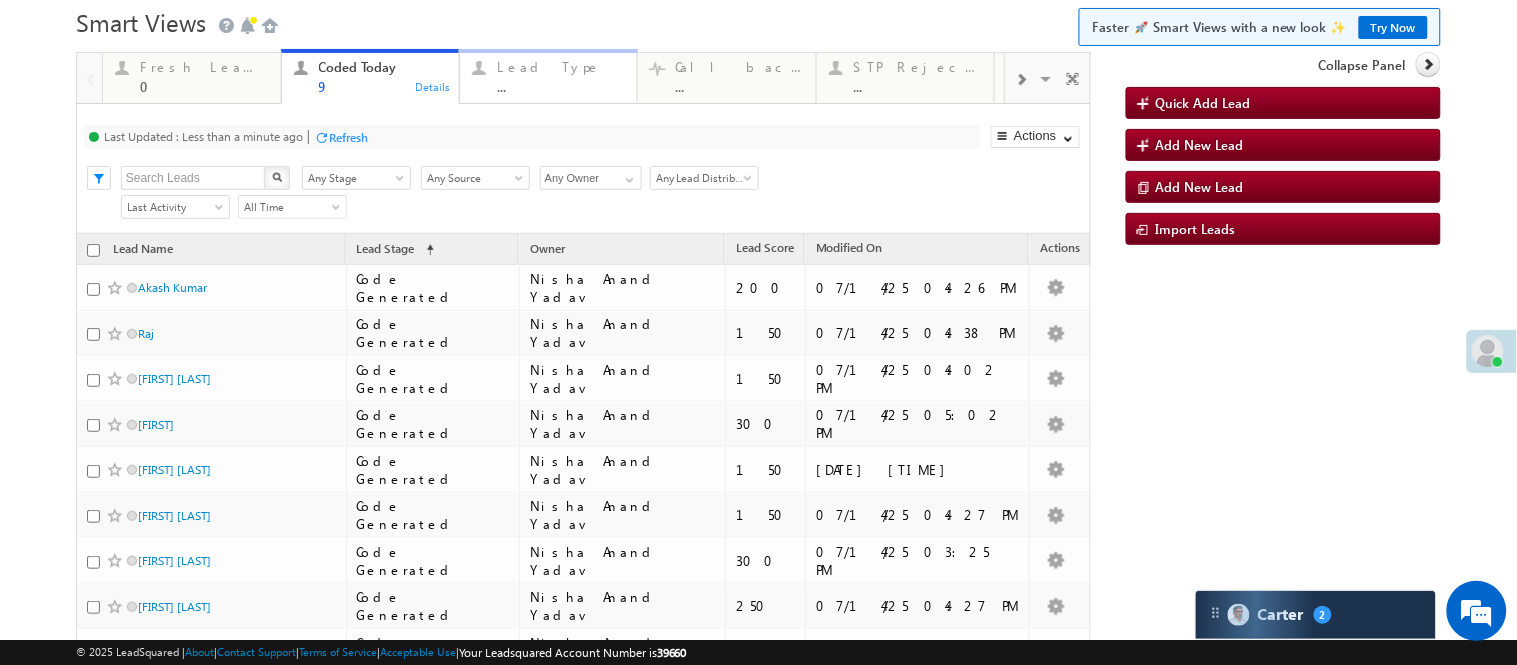 scroll, scrollTop: 0, scrollLeft: 0, axis: both 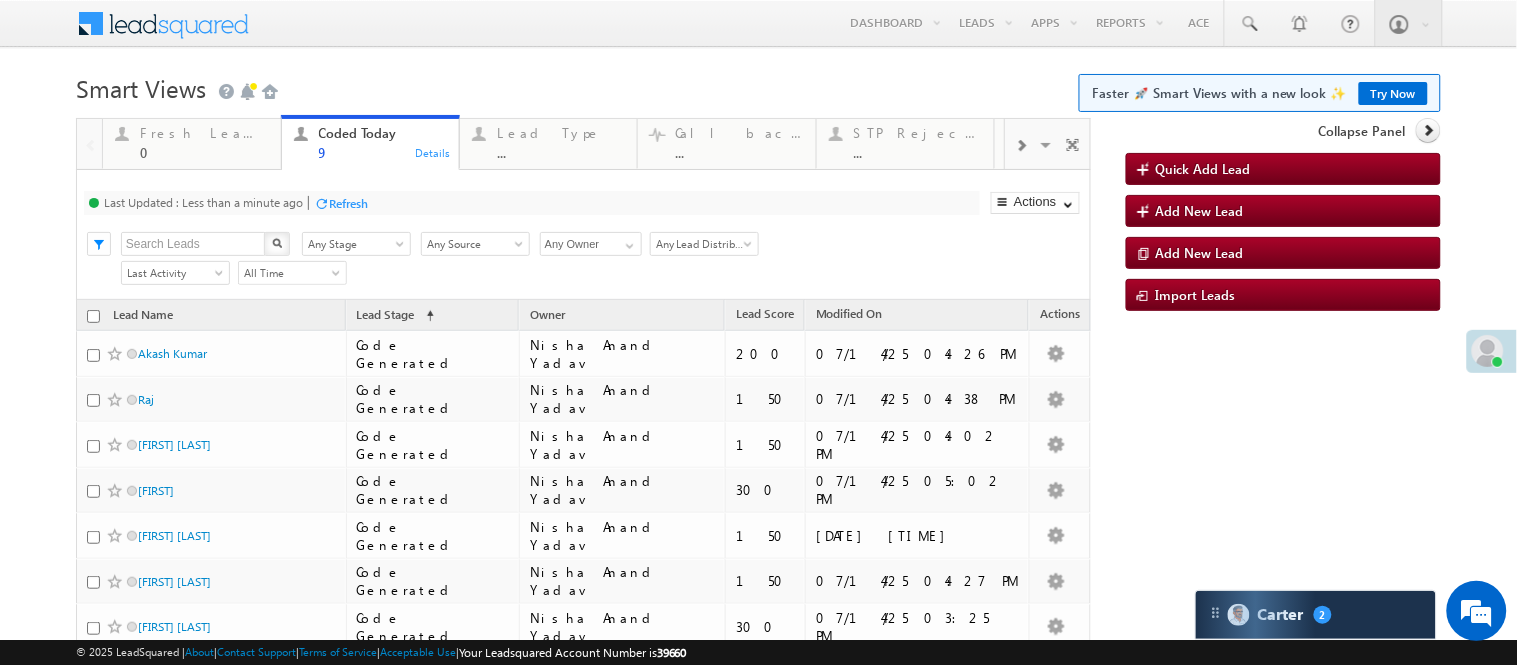 click on "Smart Views Getting Started Faster 🚀 Smart Views with a new look ✨ Try Now" at bounding box center [758, 86] 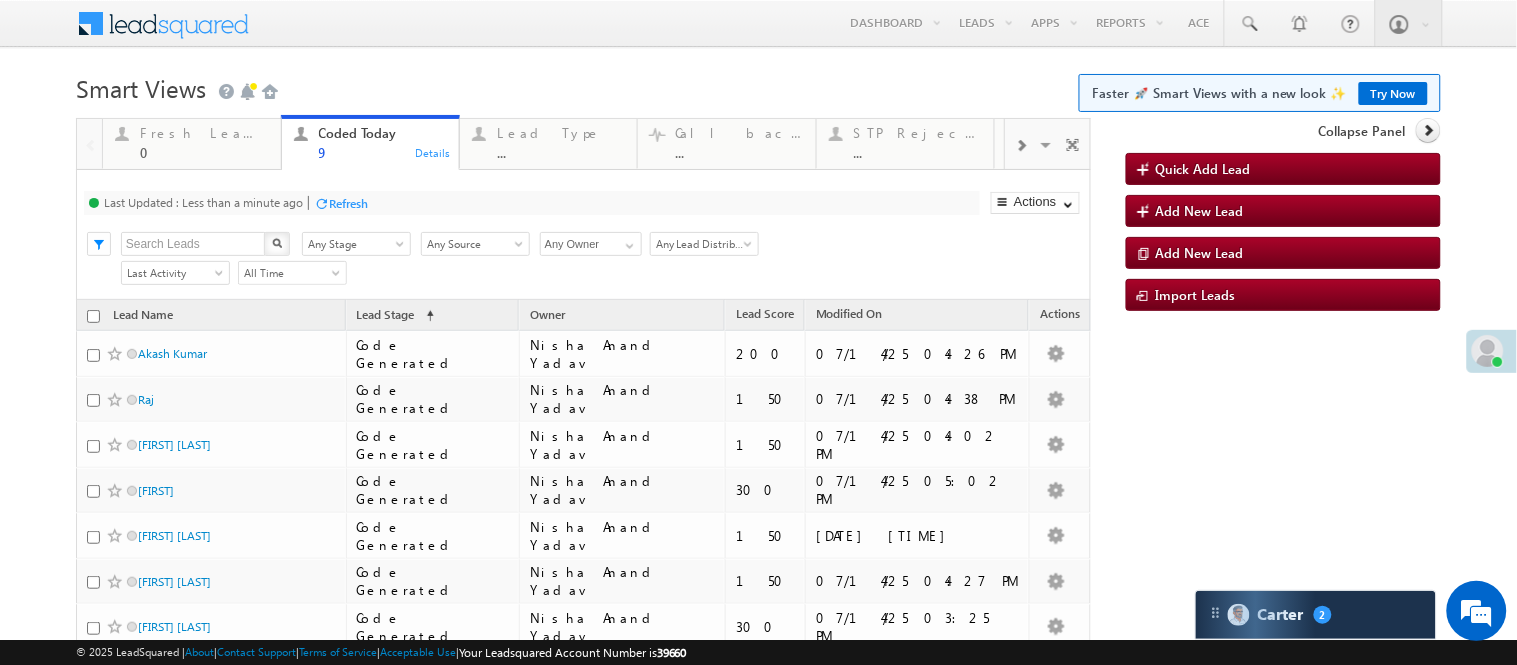 click on "Smart Views Getting Started Faster 🚀 Smart Views with a new look ✨ Try Now" at bounding box center (758, 86) 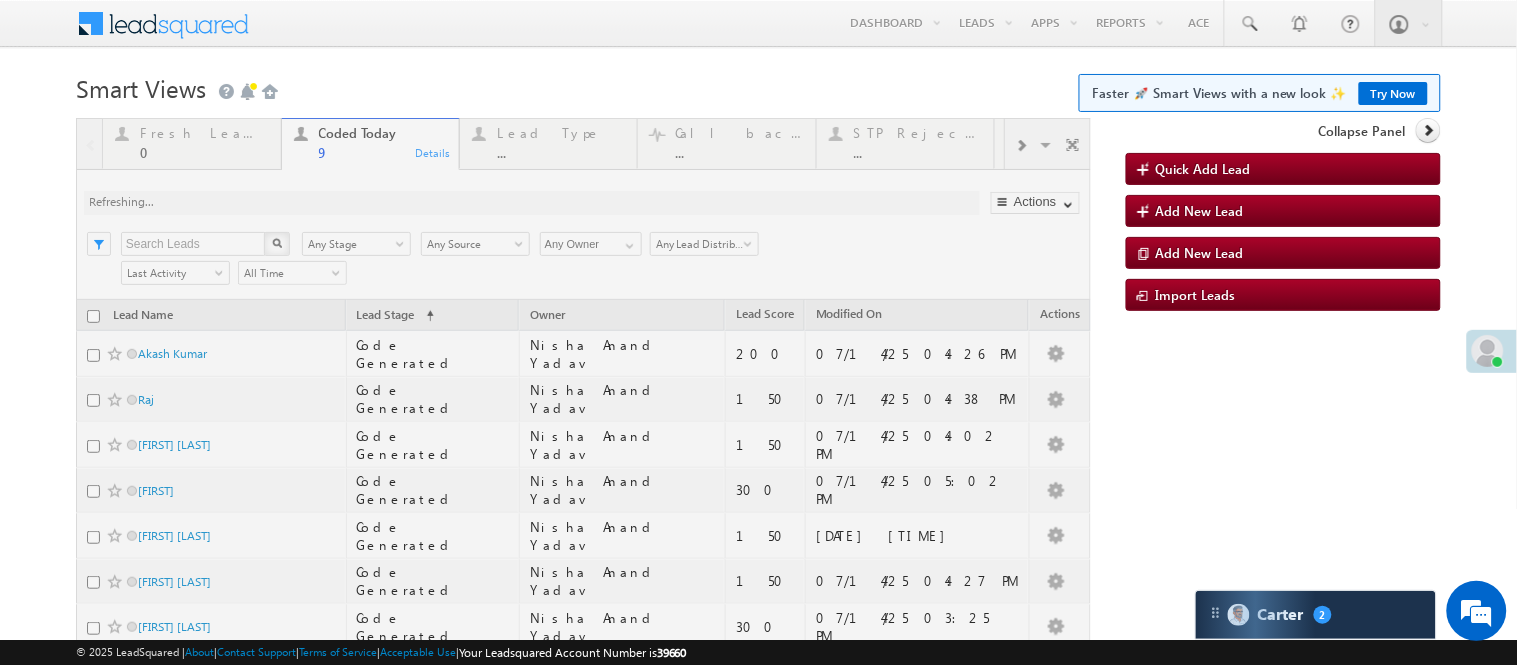 click on "Smart Views Getting Started Faster 🚀 Smart Views with a new look ✨ Try Now" at bounding box center (758, 86) 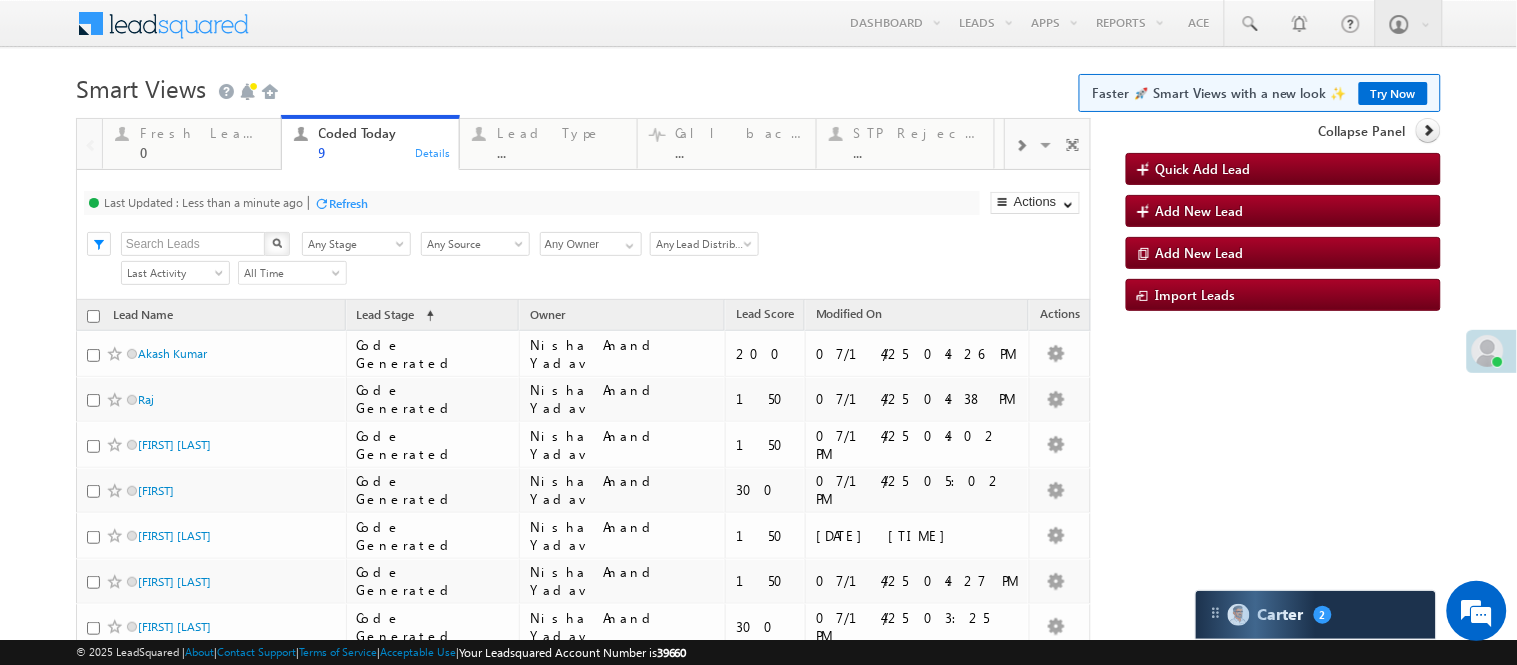 click on "Menu
Nisha Anand Yadav
Nisha .Yada v@ang elbro king. com" at bounding box center (758, 425) 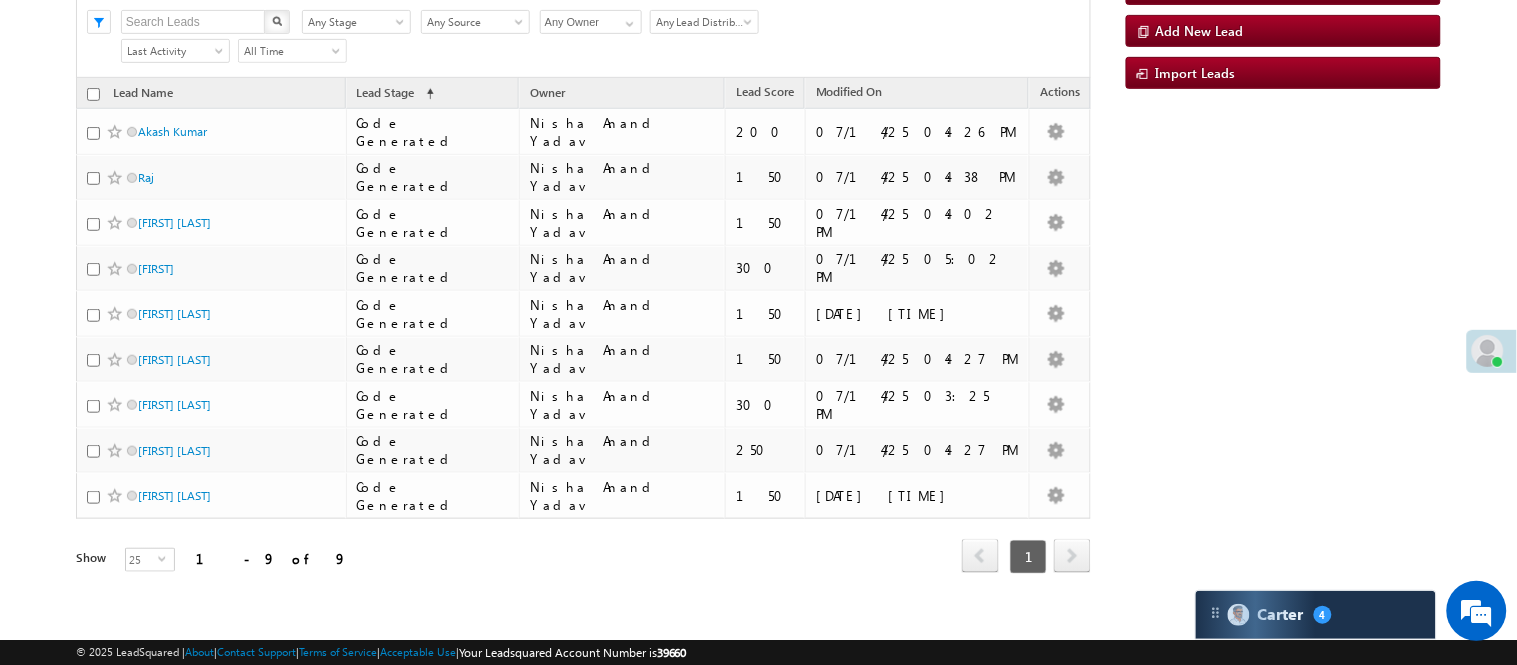 scroll, scrollTop: 0, scrollLeft: 0, axis: both 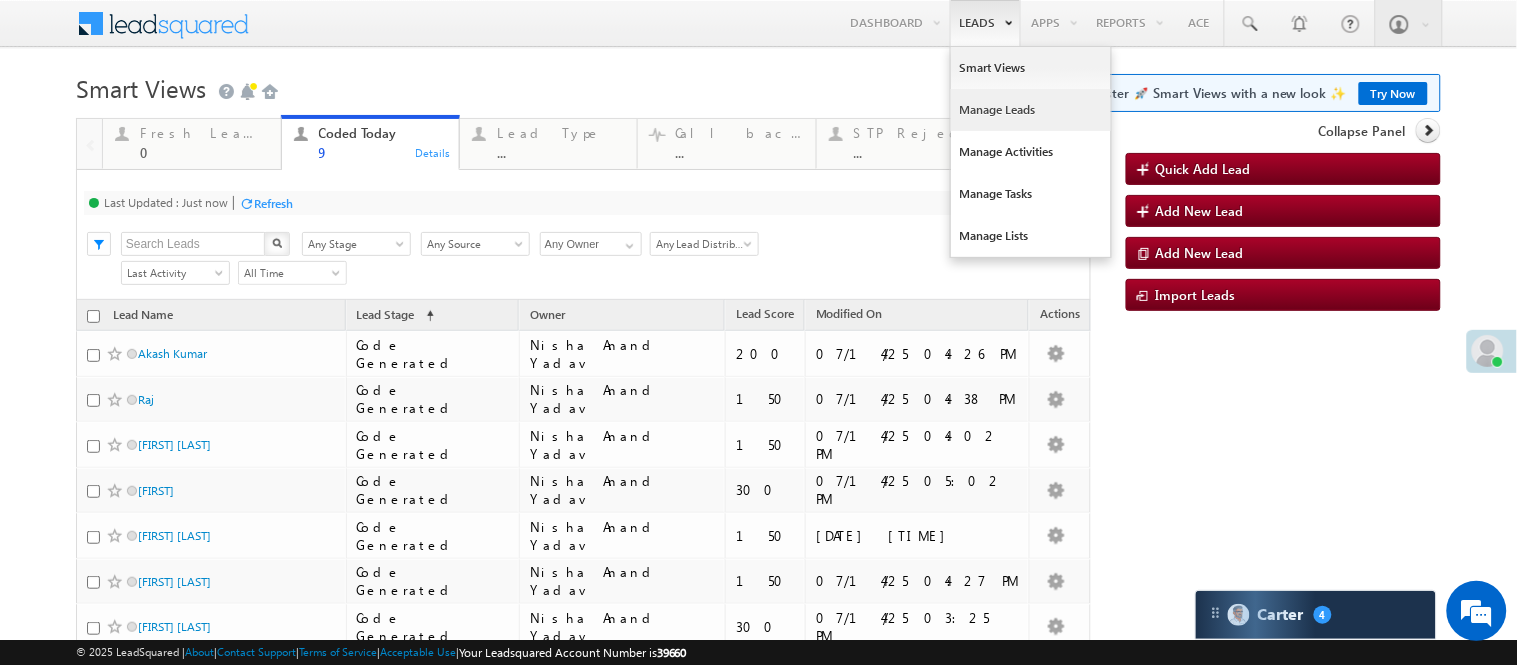 click on "Manage Leads" at bounding box center (1031, 110) 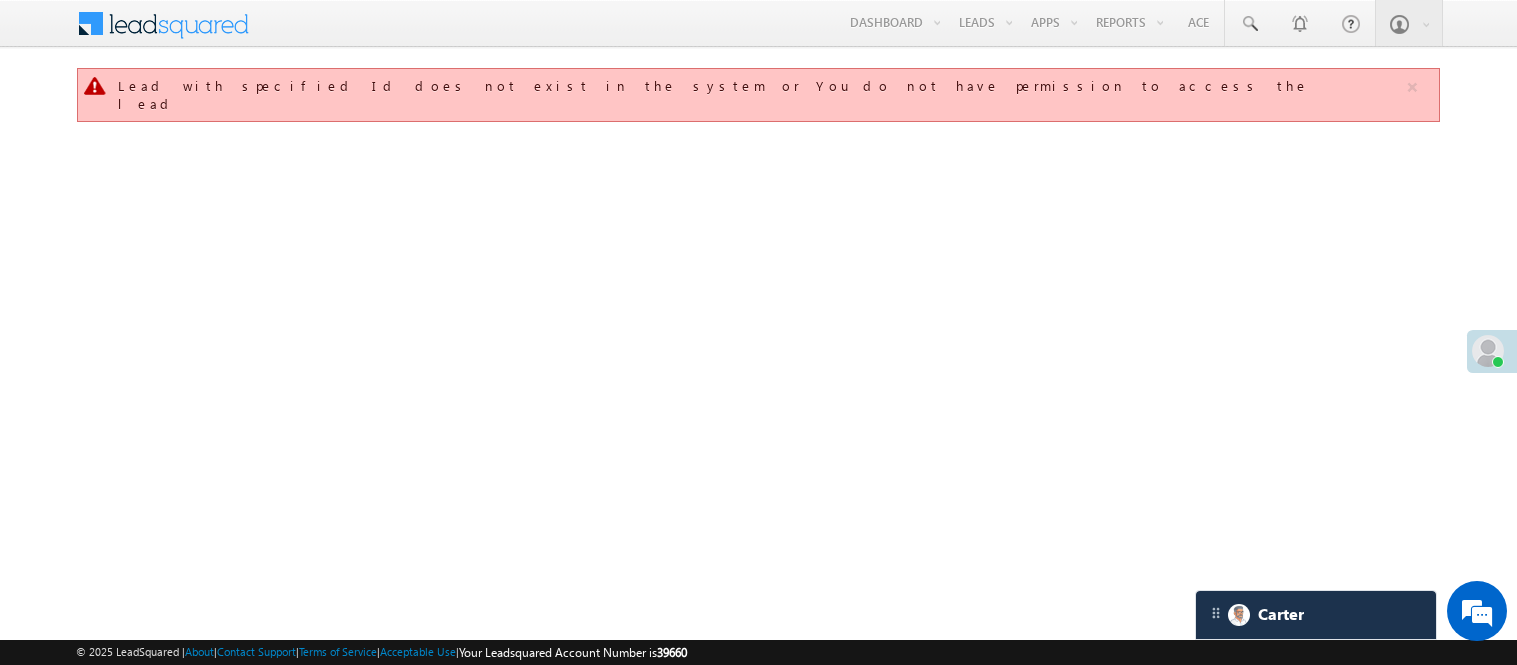 scroll, scrollTop: 0, scrollLeft: 0, axis: both 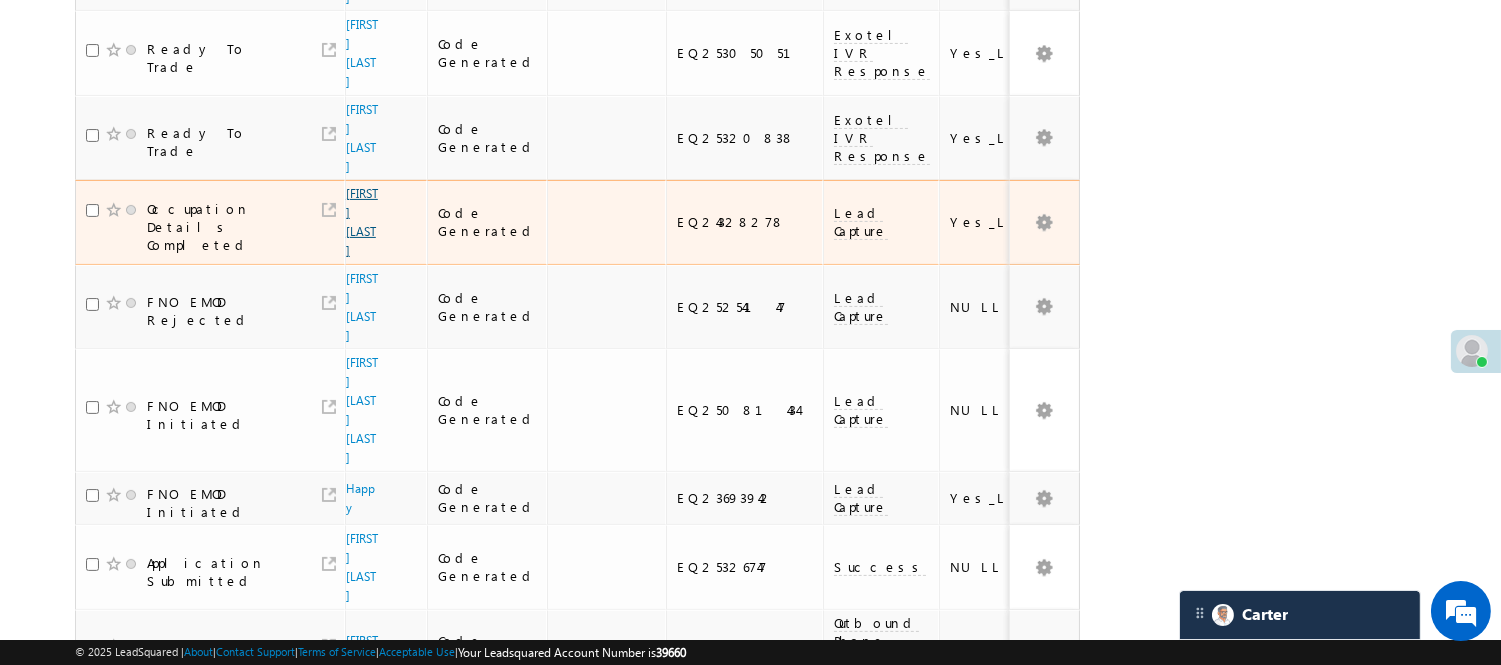 click on "[FIRST] [LAST]" at bounding box center [362, 222] 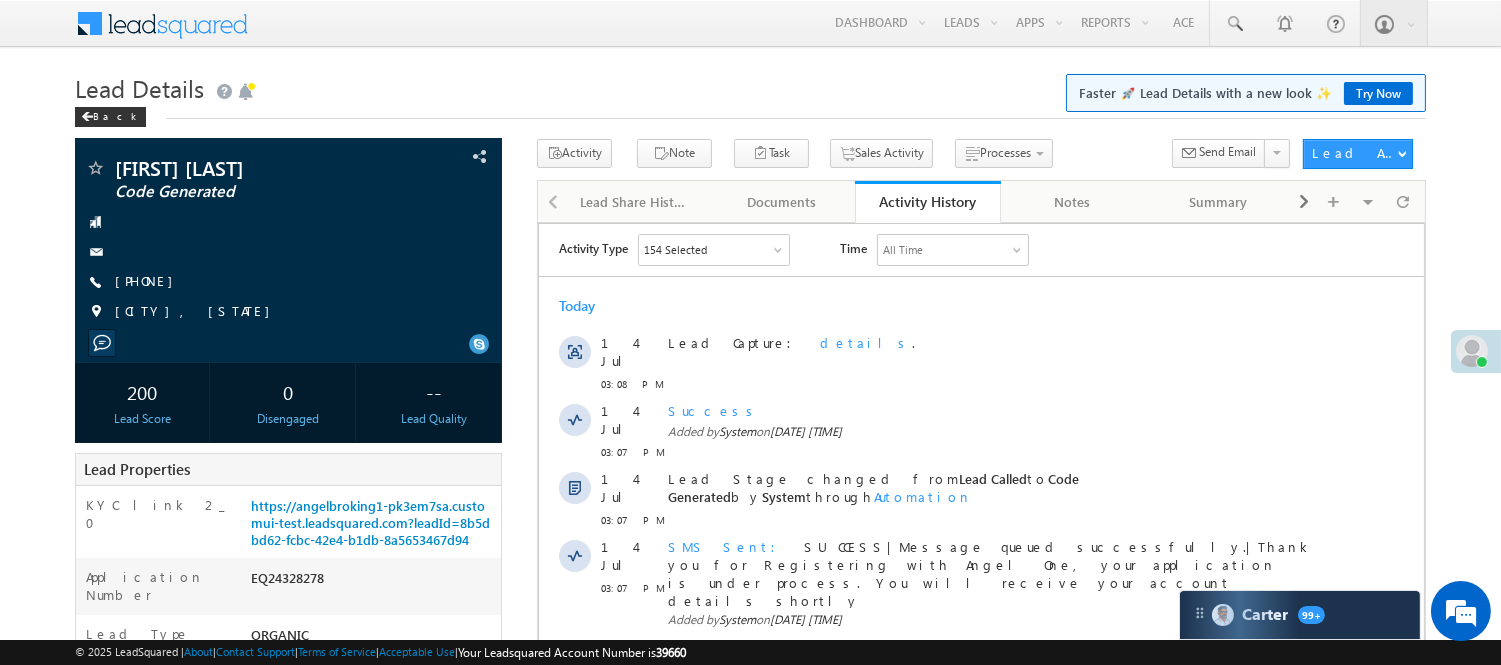scroll, scrollTop: 0, scrollLeft: 0, axis: both 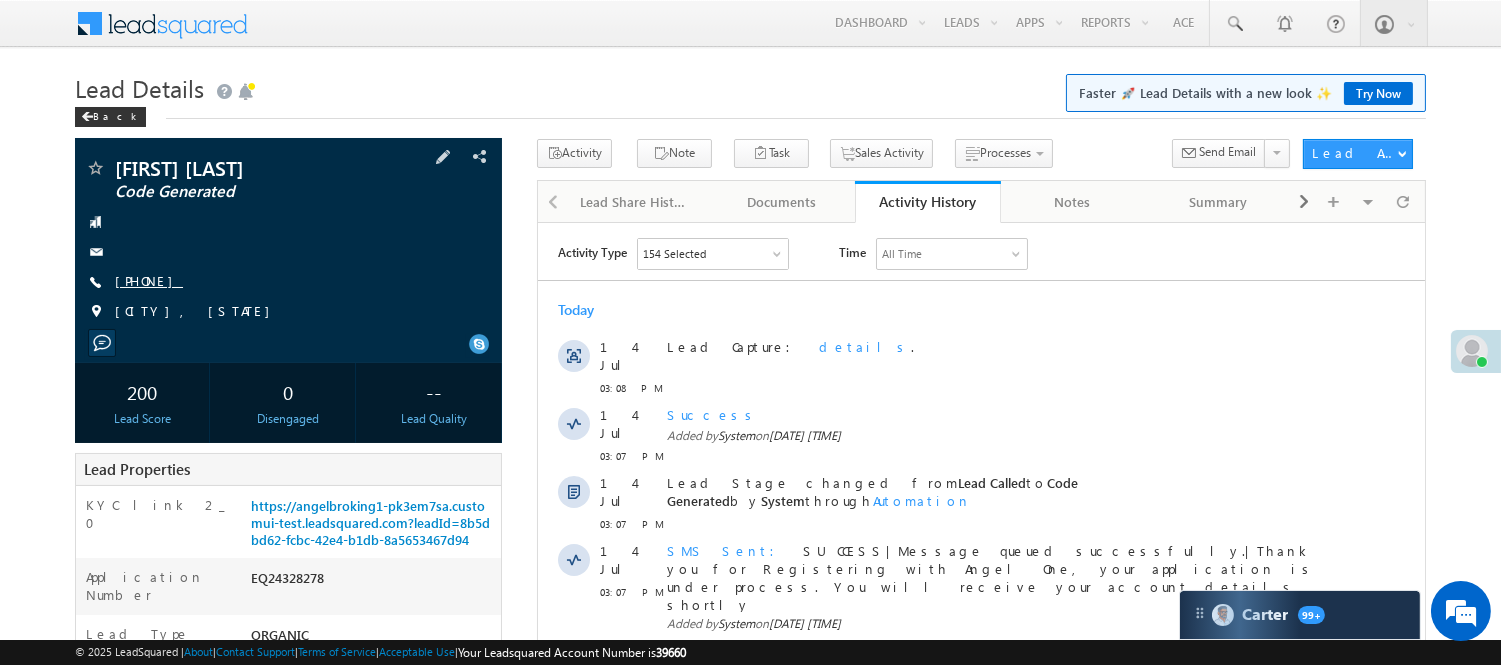 click on "[PHONE]" at bounding box center (149, 280) 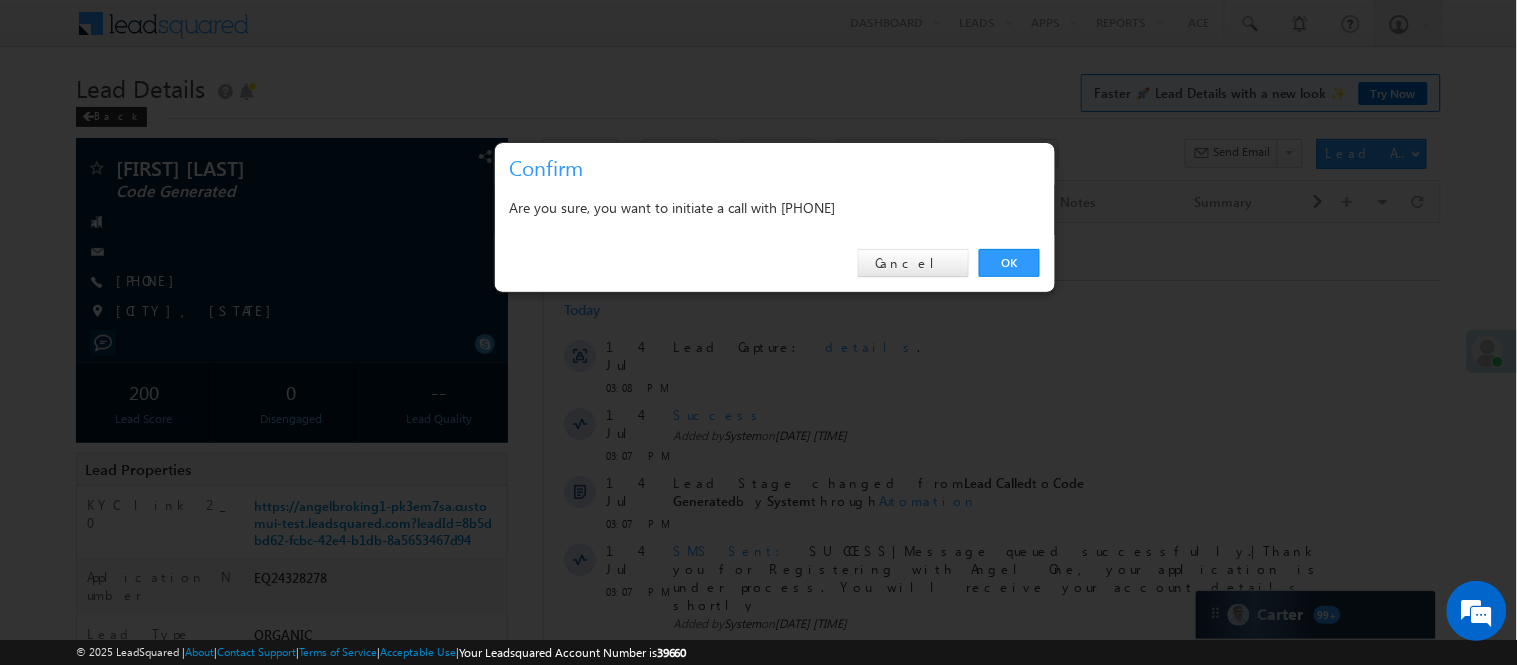 click on "OK Cancel" at bounding box center [775, 263] 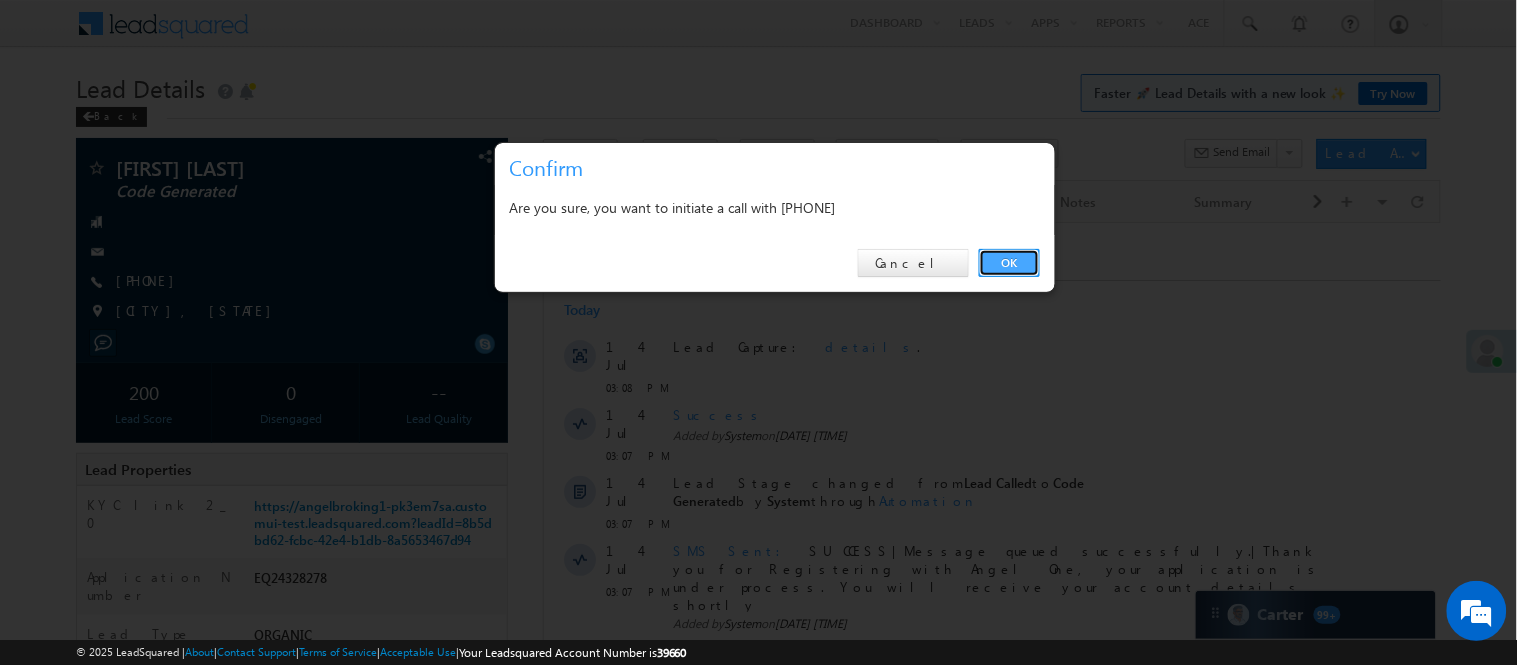 click on "OK" at bounding box center [1009, 263] 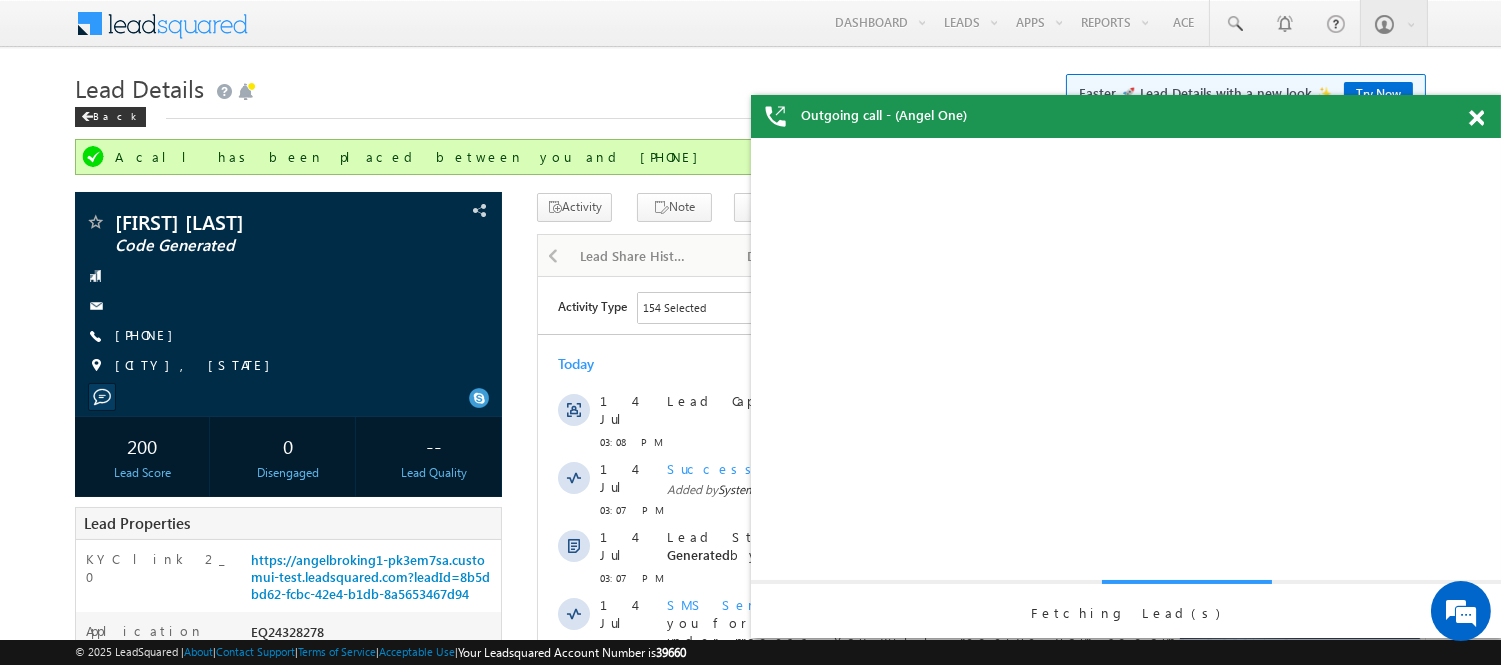 scroll, scrollTop: 0, scrollLeft: 0, axis: both 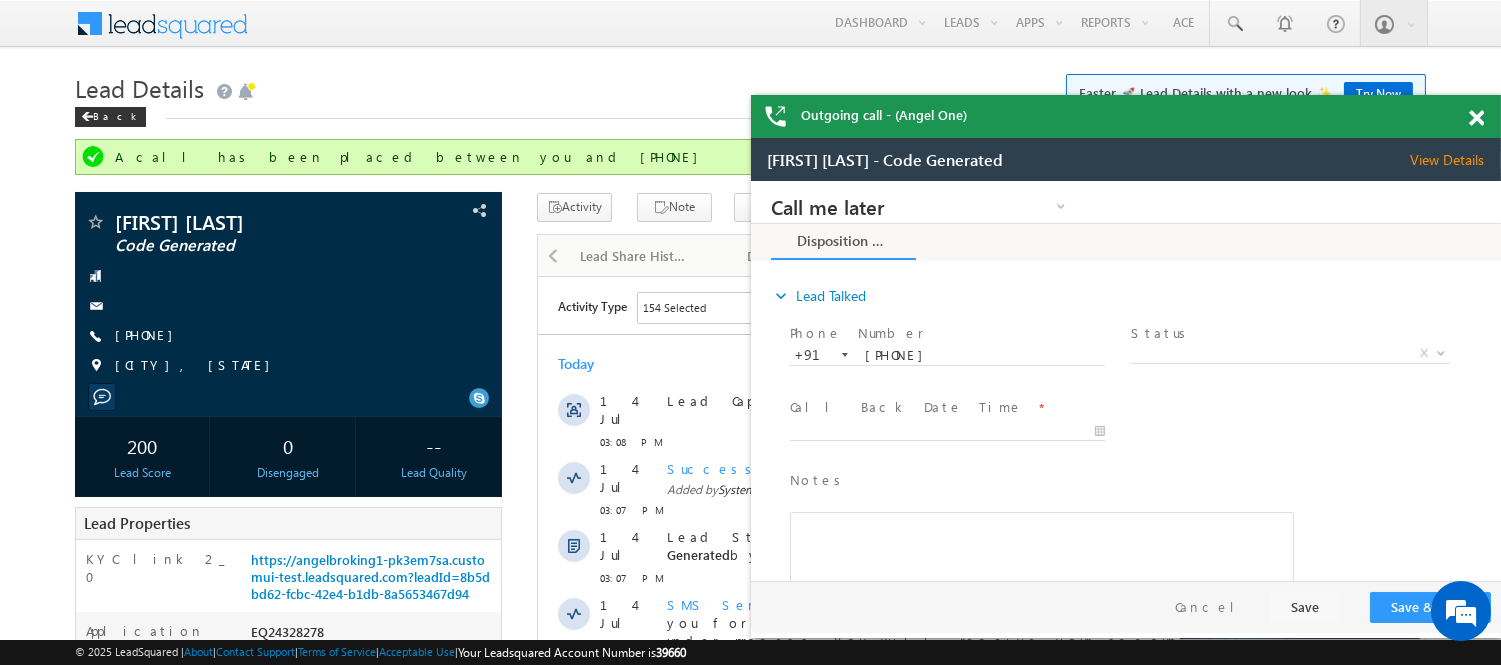 click at bounding box center (1476, 118) 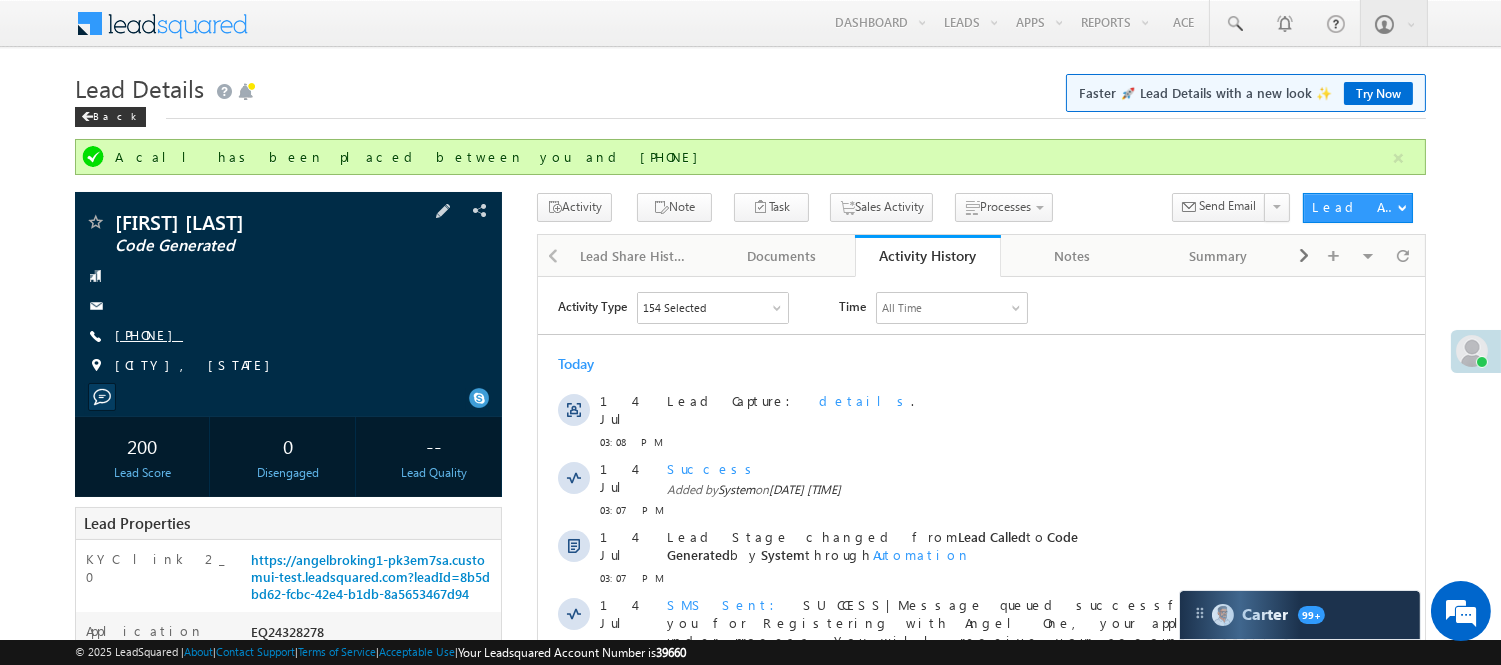 click on "[PHONE]" at bounding box center (149, 334) 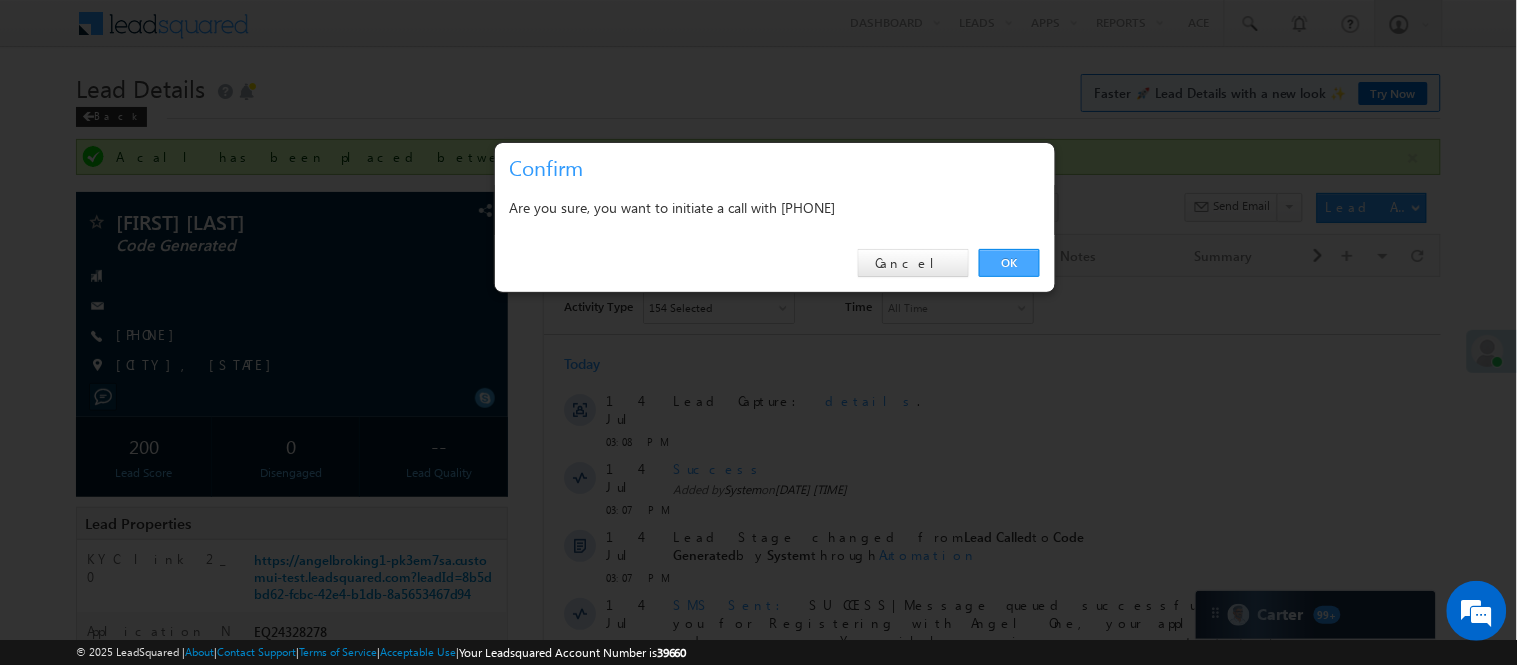 click on "OK" at bounding box center [1009, 263] 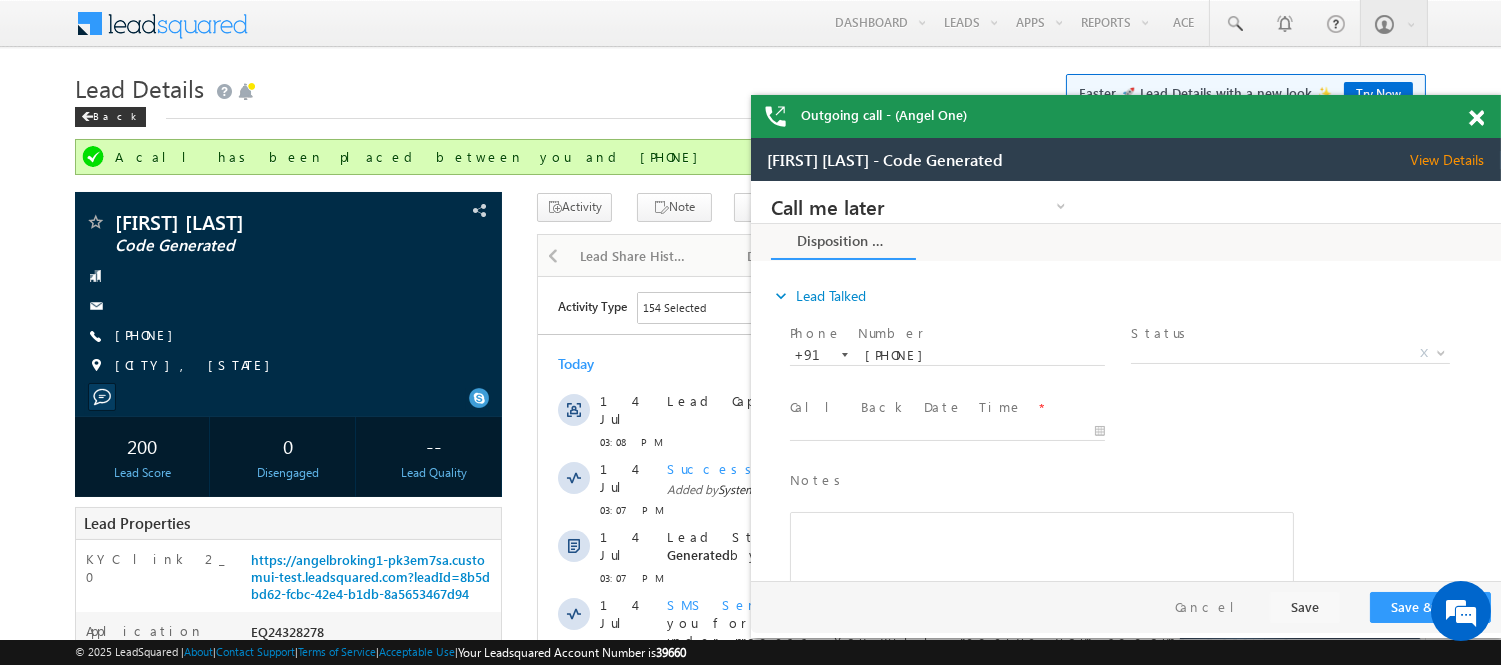 scroll, scrollTop: 0, scrollLeft: 0, axis: both 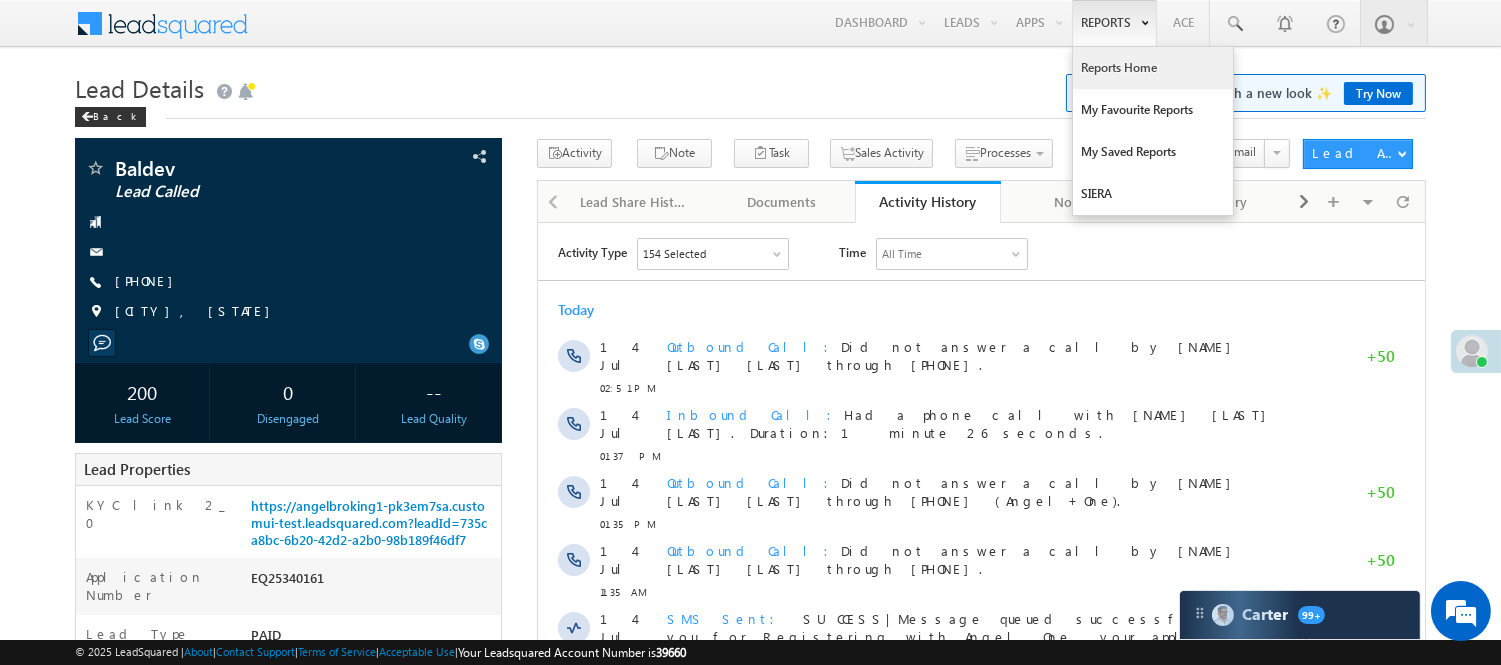 click on "Reports Home" at bounding box center [1153, 68] 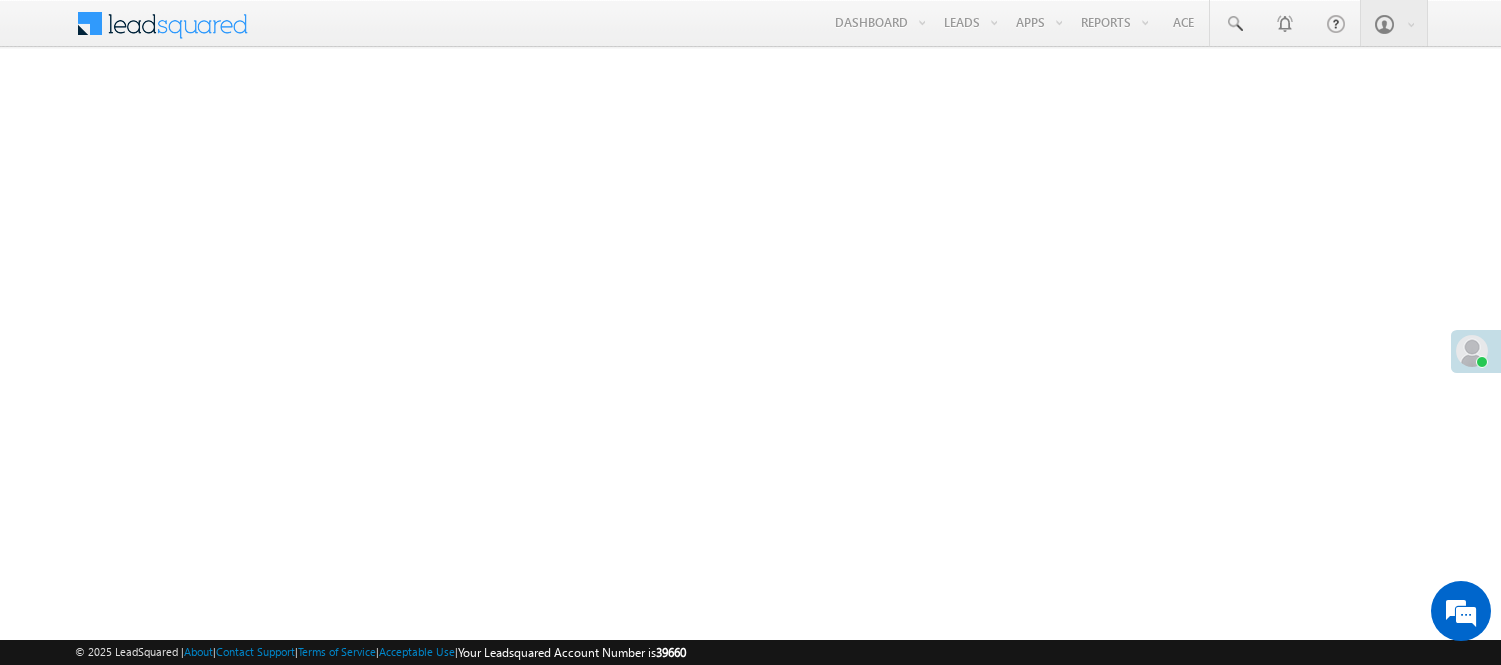 scroll, scrollTop: 0, scrollLeft: 0, axis: both 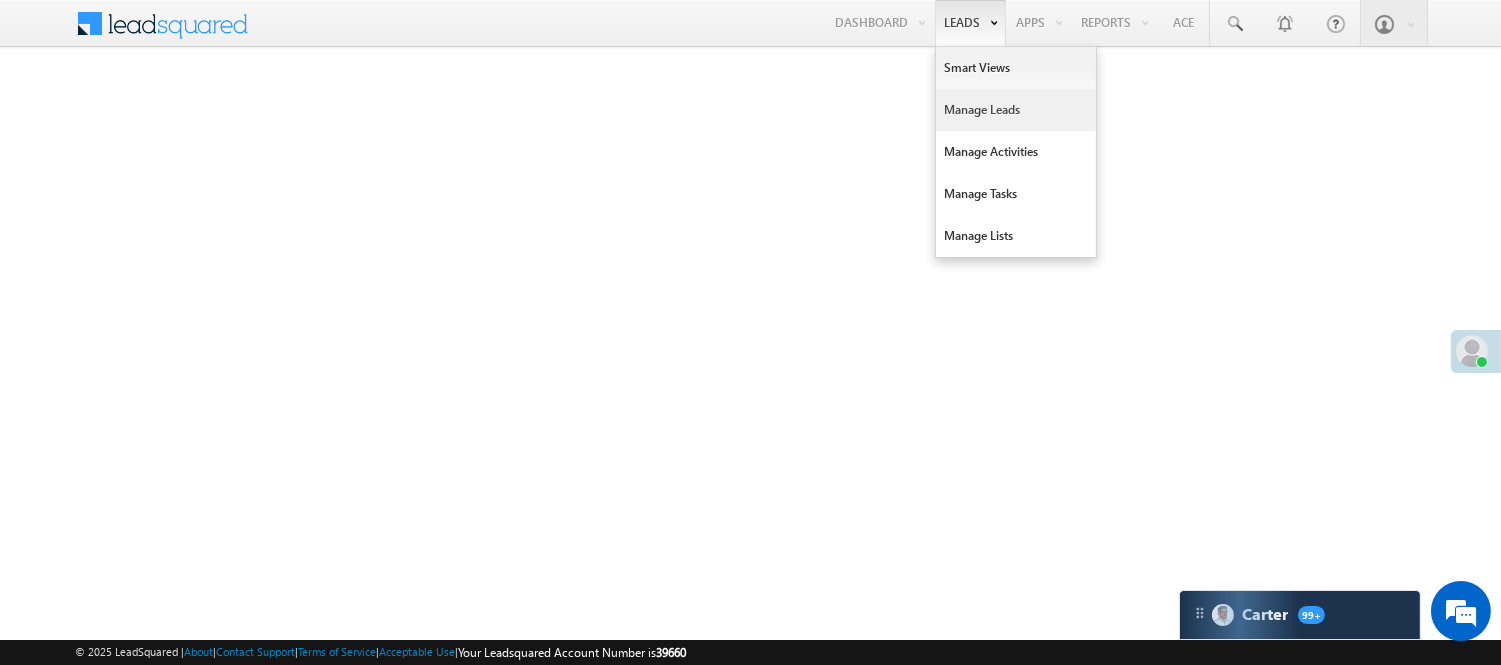 click on "Manage Leads" at bounding box center [1016, 110] 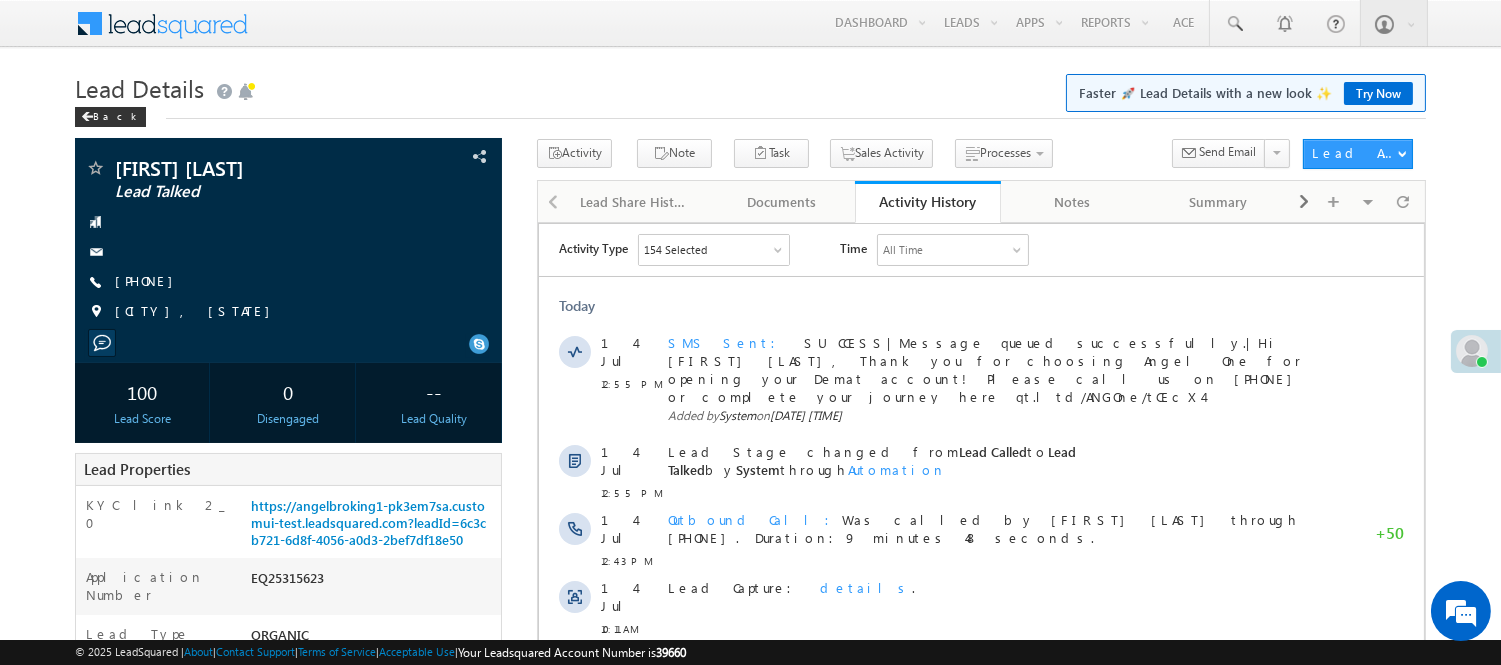 scroll, scrollTop: 0, scrollLeft: 0, axis: both 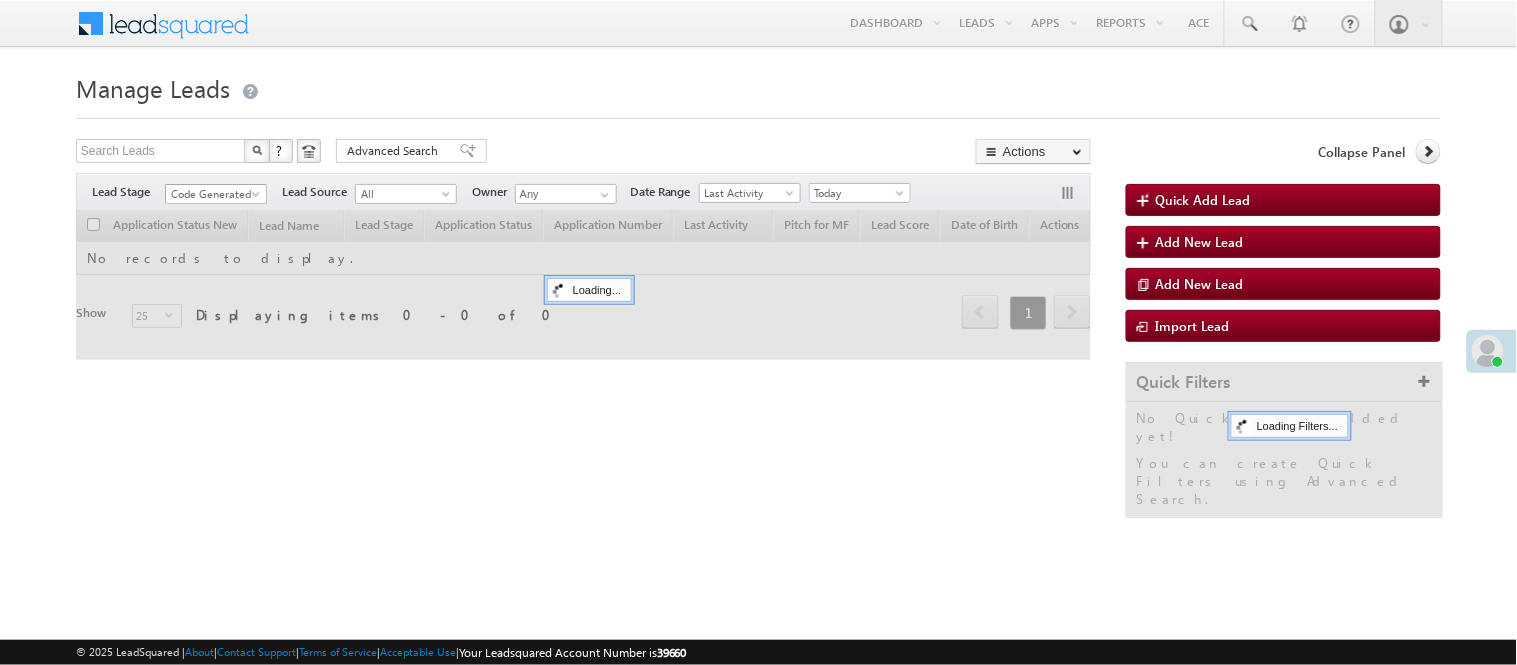 drag, startPoint x: 257, startPoint y: 231, endPoint x: 230, endPoint y: 195, distance: 45 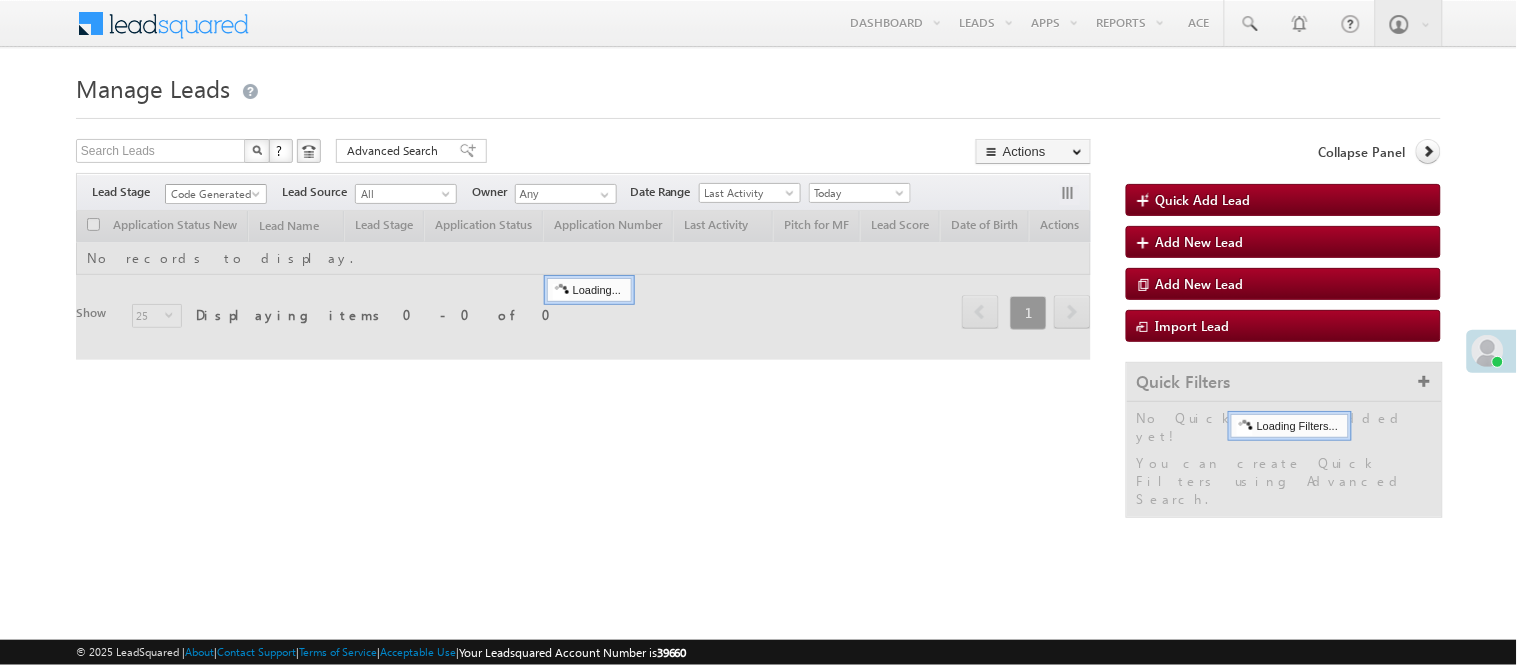 click on "Code Generated" at bounding box center (213, 194) 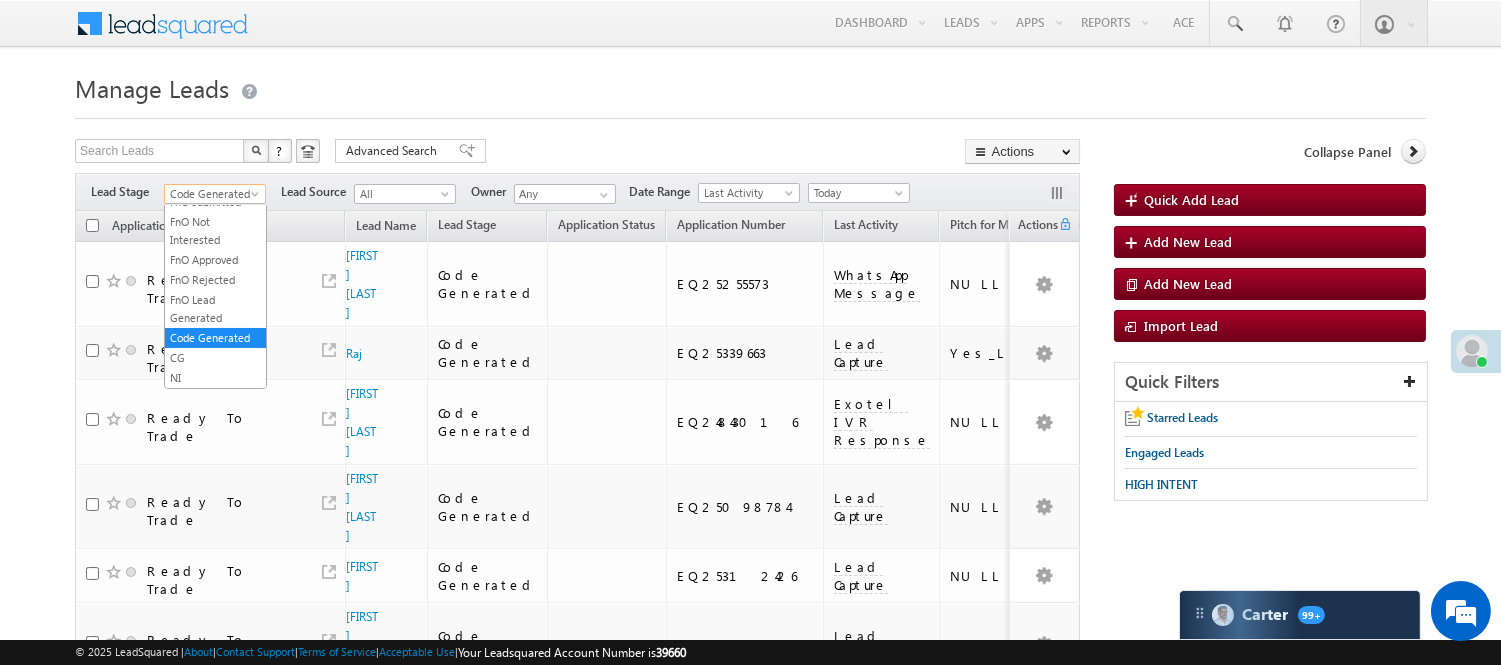 scroll, scrollTop: 163, scrollLeft: 0, axis: vertical 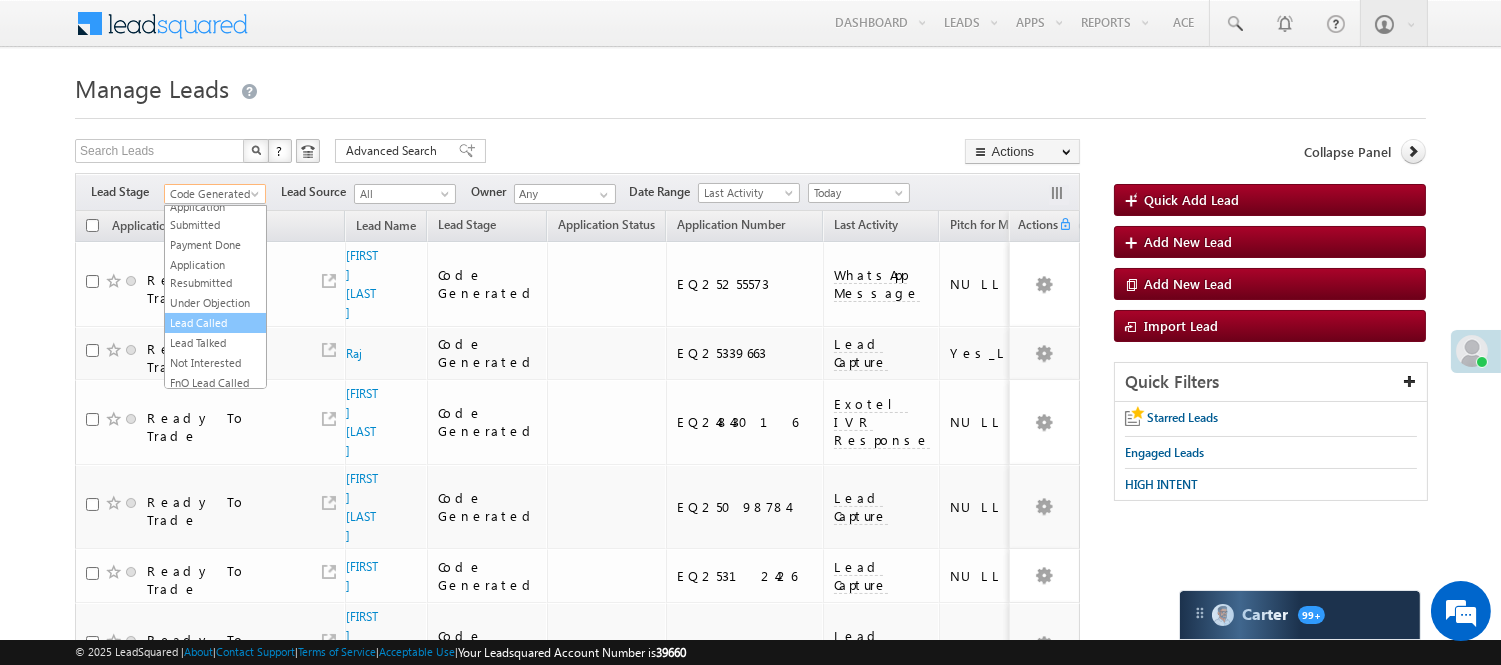click on "Lead Called" at bounding box center [215, 323] 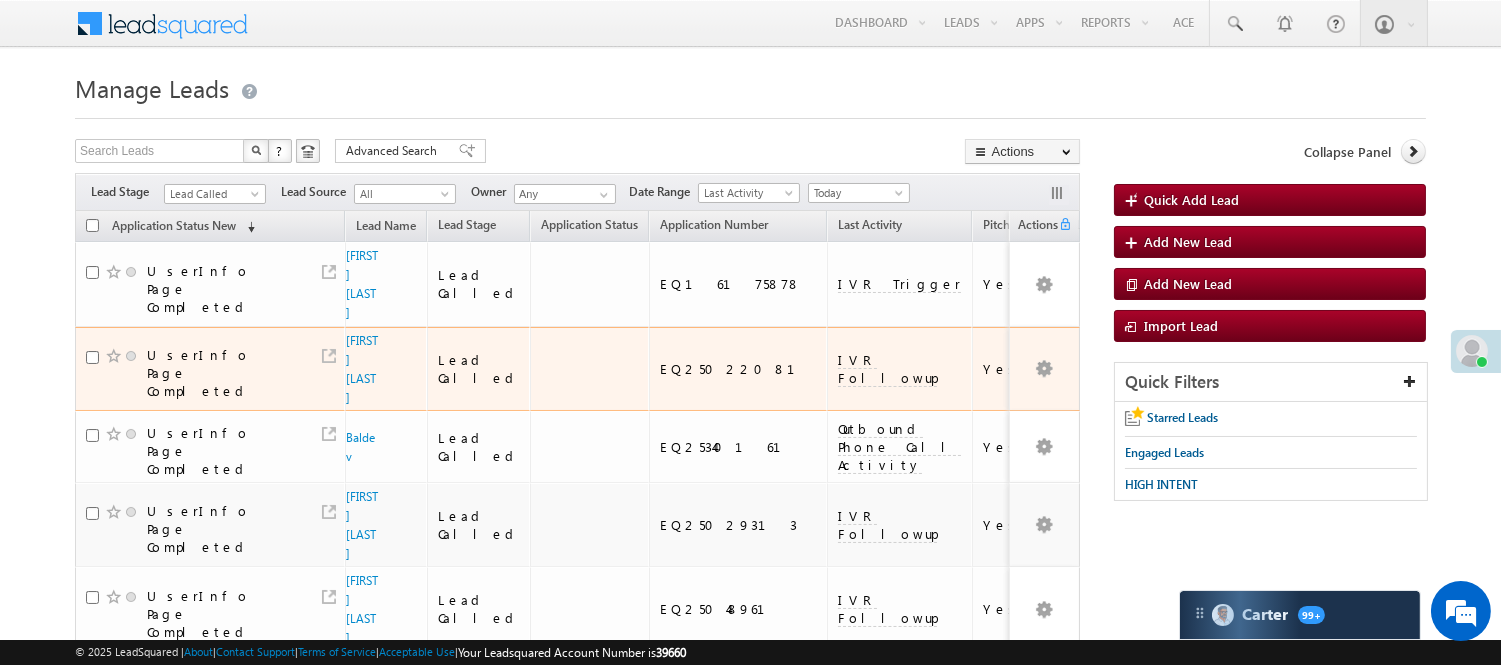 scroll, scrollTop: 0, scrollLeft: 0, axis: both 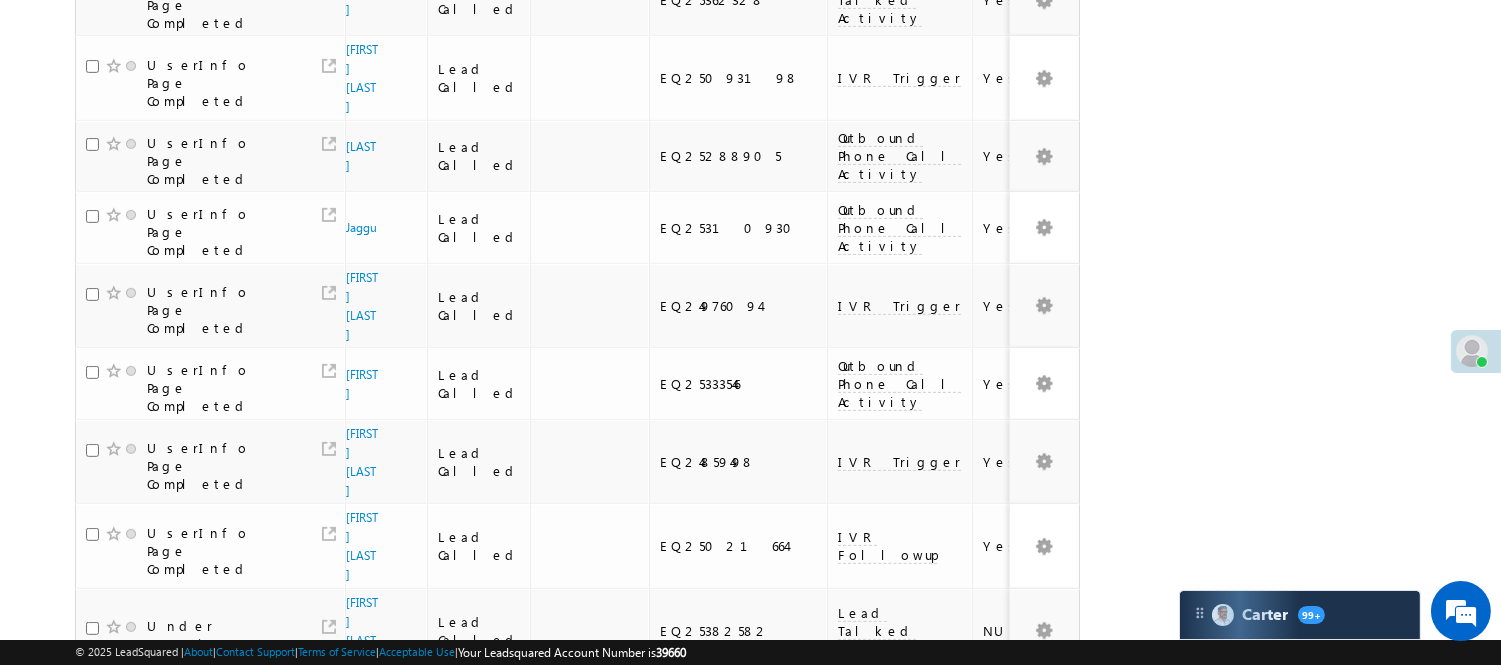 click on "2" at bounding box center [898, 943] 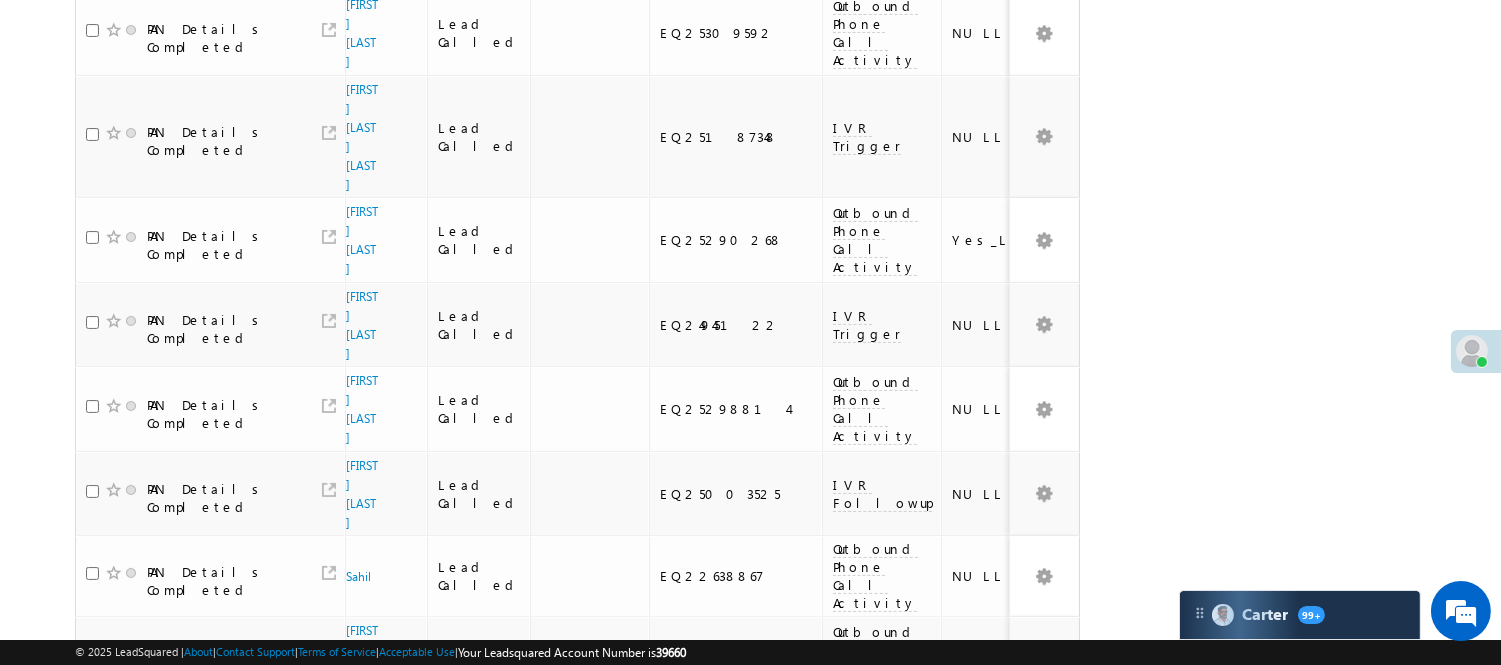 scroll, scrollTop: 101, scrollLeft: 0, axis: vertical 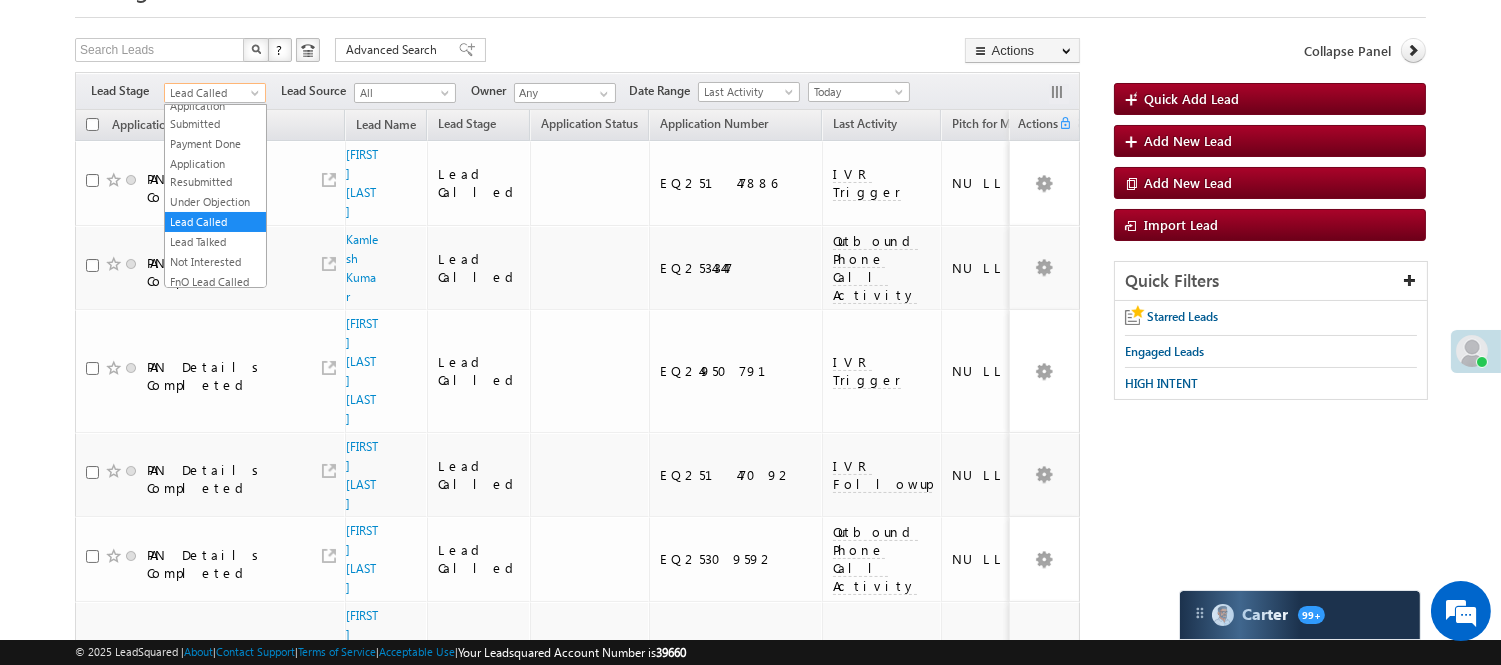 click on "Lead Called" at bounding box center (212, 93) 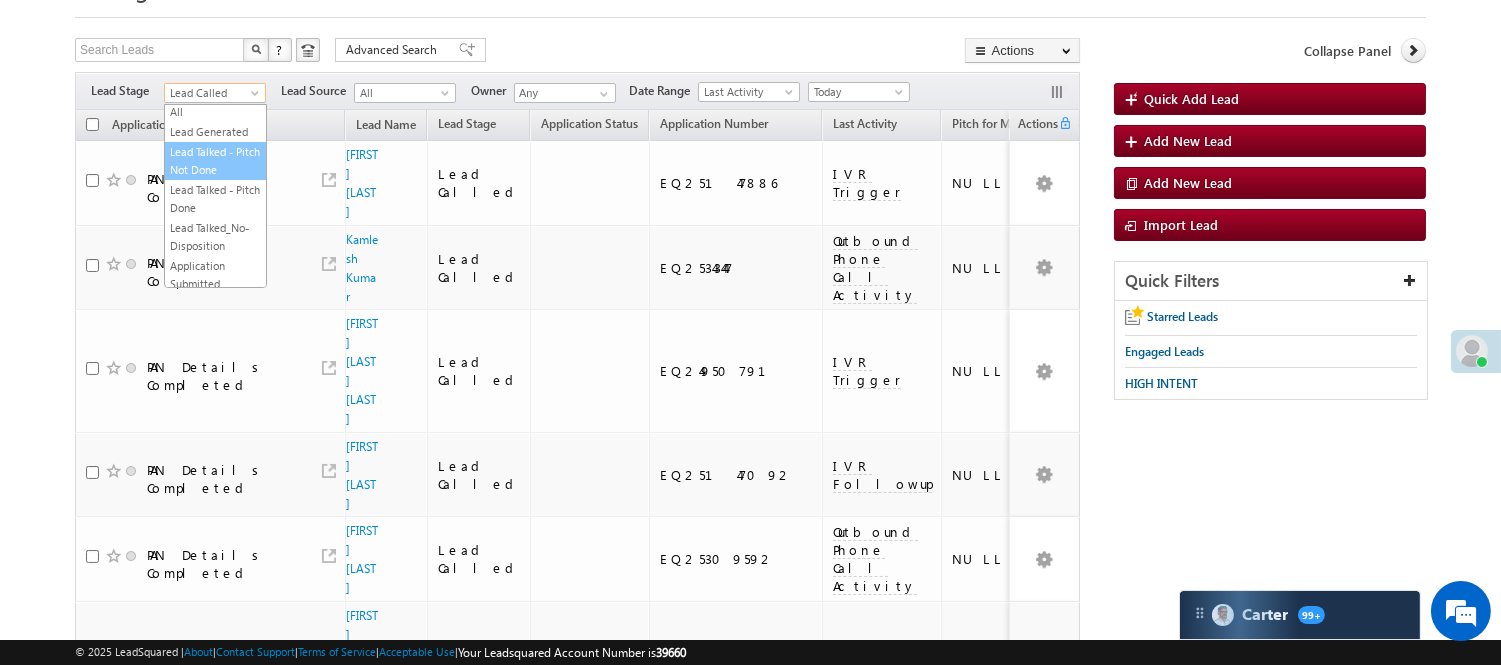 scroll, scrollTop: 0, scrollLeft: 0, axis: both 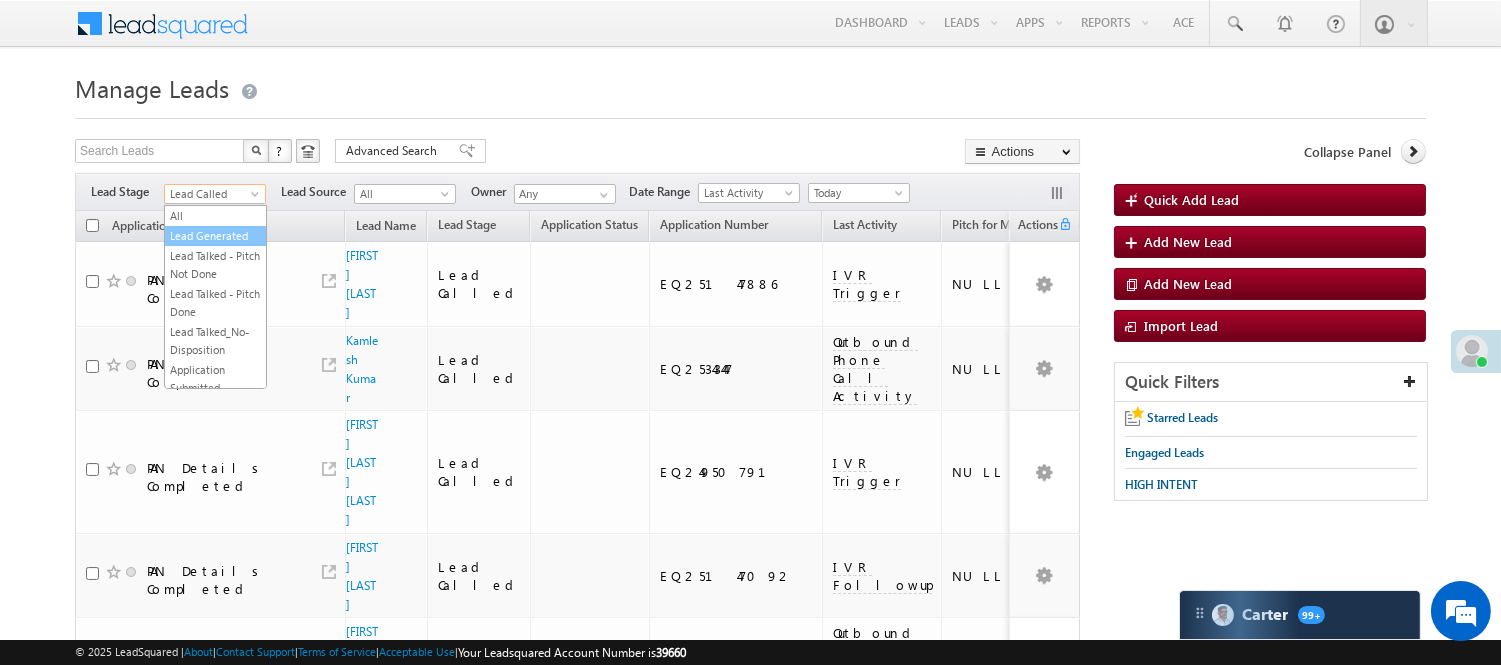 click on "Lead Generated" at bounding box center [215, 236] 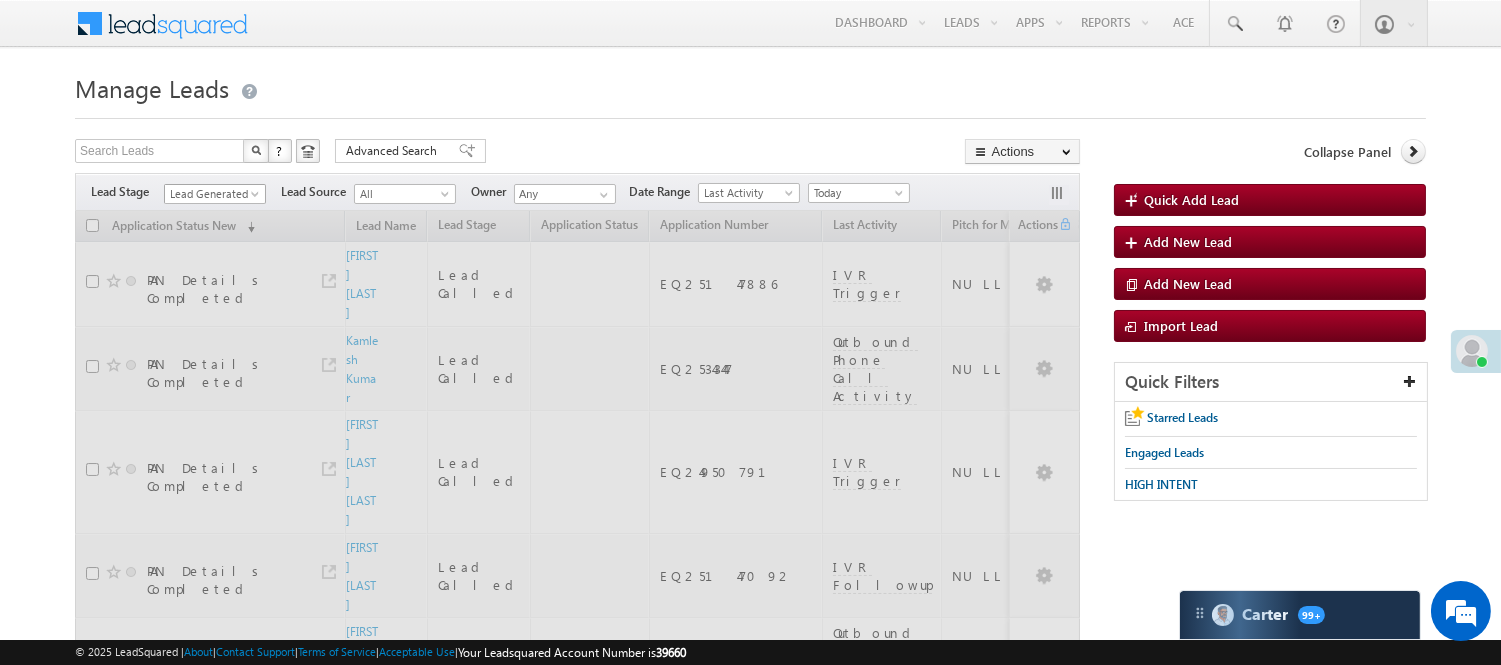 click on "Lead Generated" at bounding box center (212, 194) 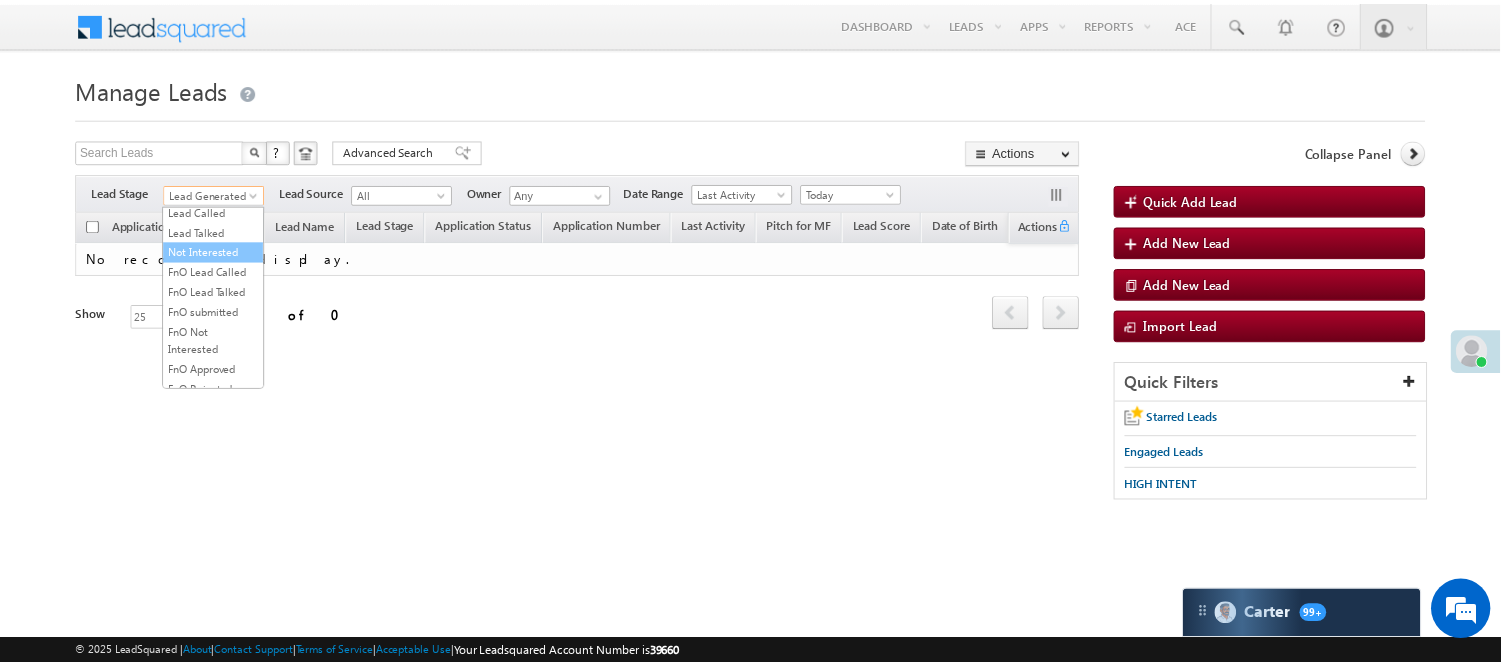 scroll, scrollTop: 274, scrollLeft: 0, axis: vertical 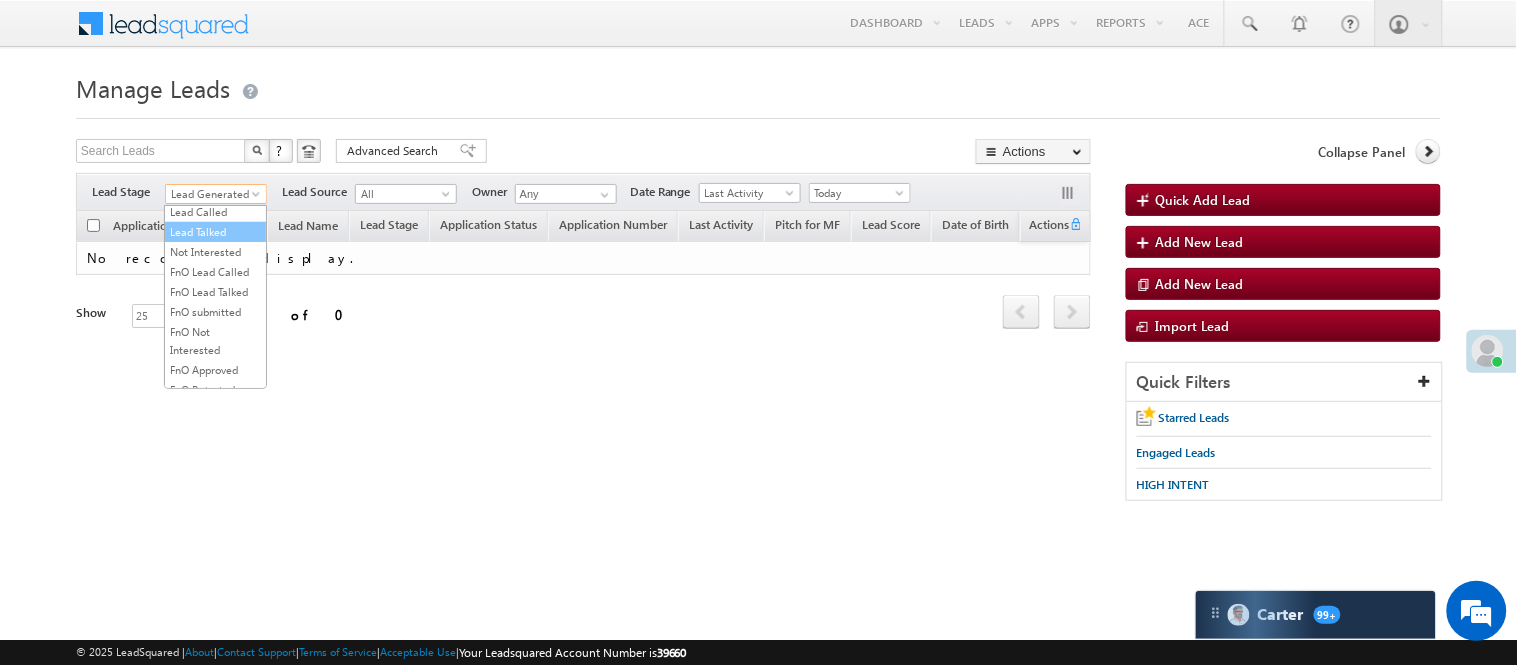 click on "Lead Talked" at bounding box center [215, 232] 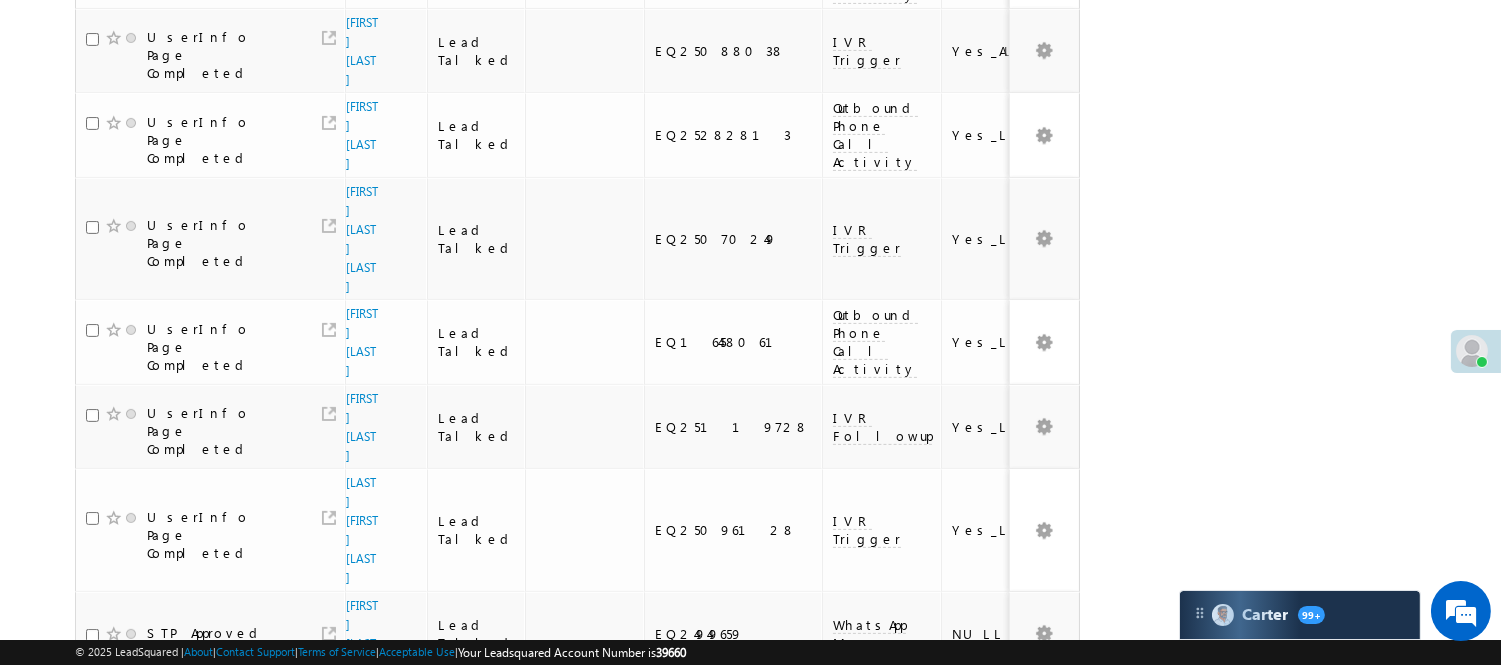 scroll, scrollTop: 1453, scrollLeft: 0, axis: vertical 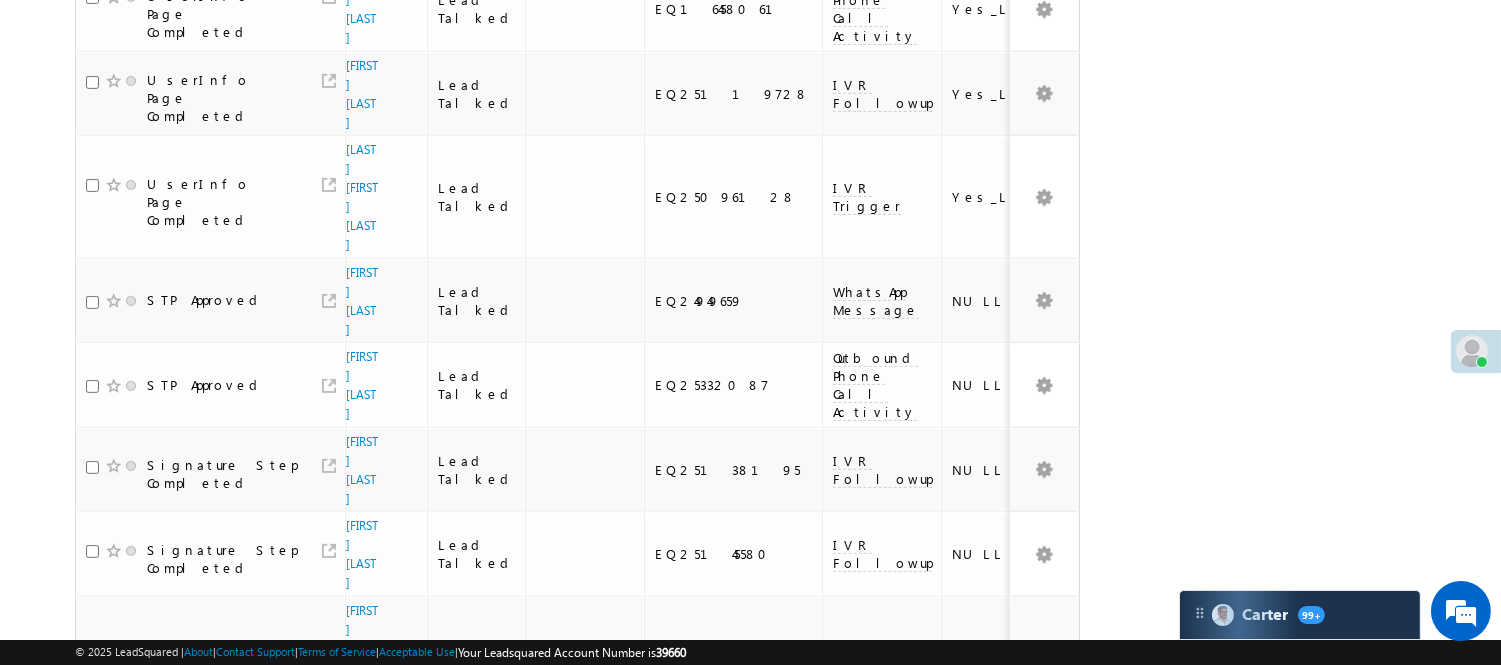 click on "2" at bounding box center (978, 1018) 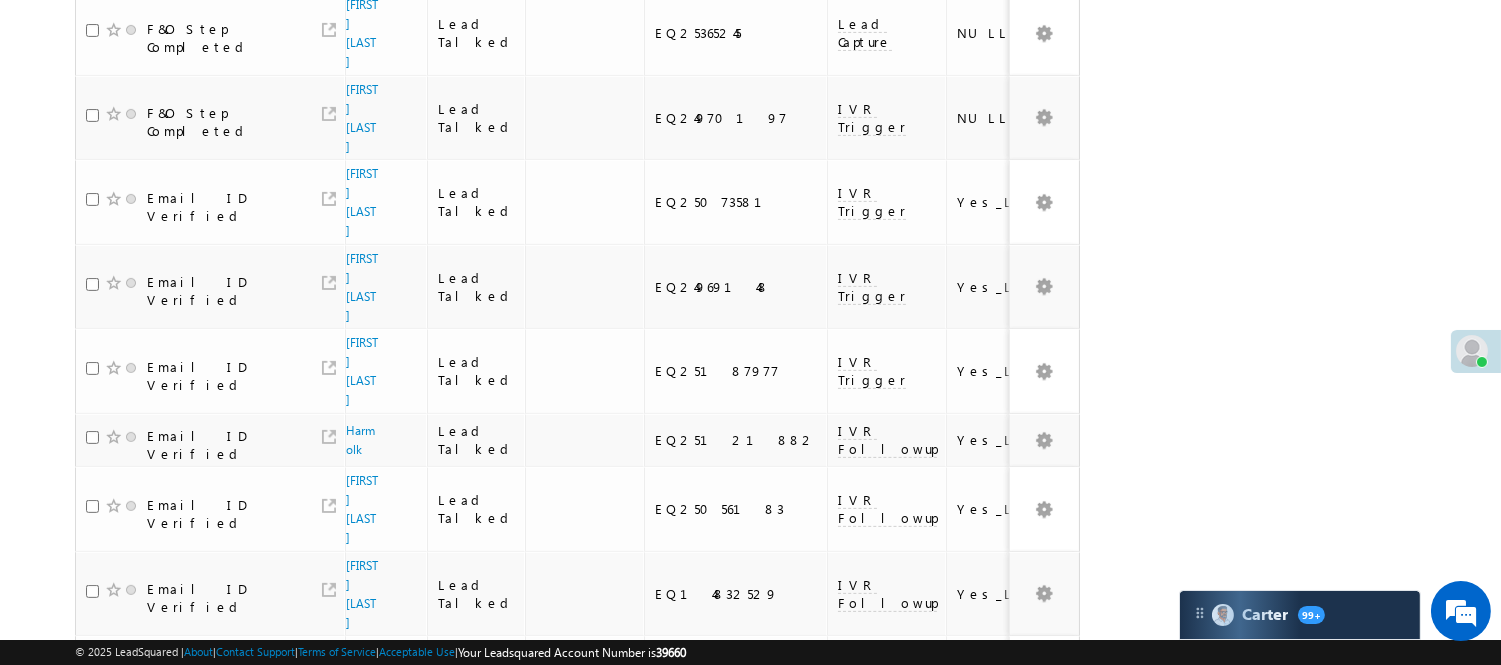 scroll, scrollTop: 681, scrollLeft: 0, axis: vertical 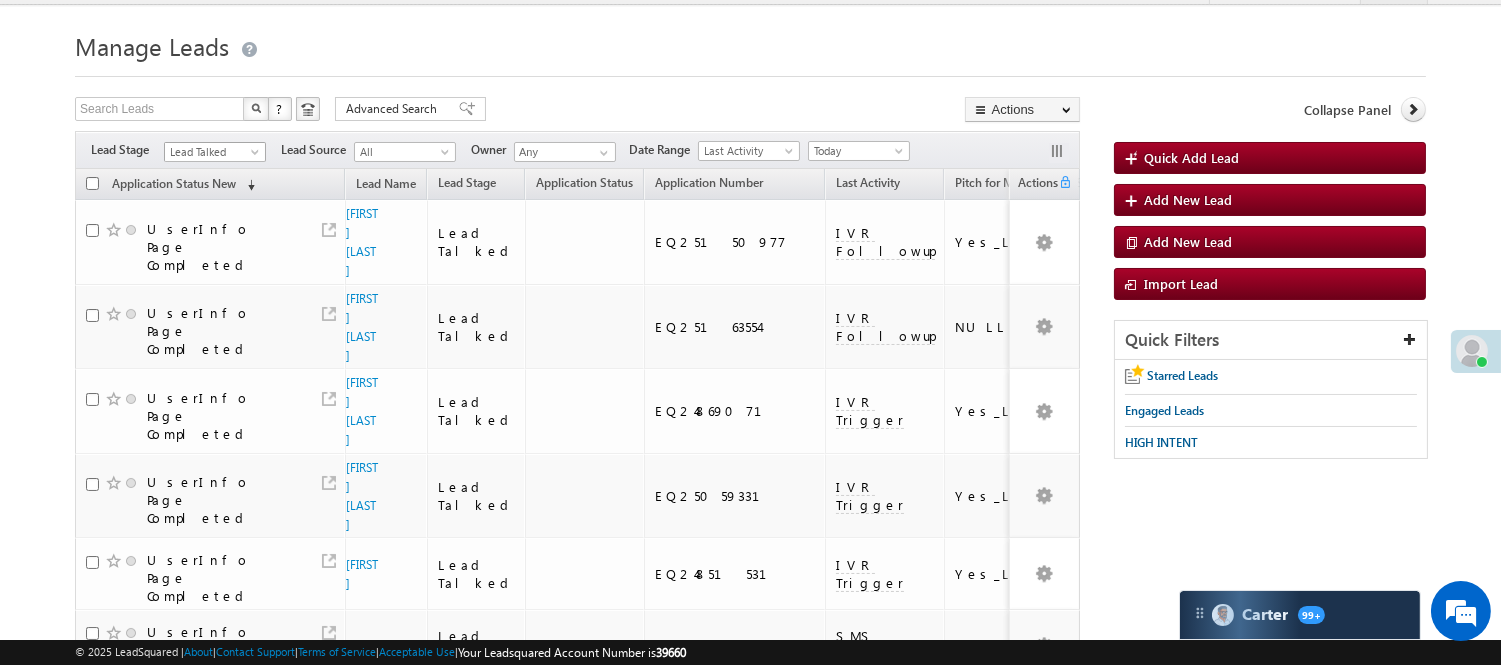 click on "Lead Talked" at bounding box center [212, 152] 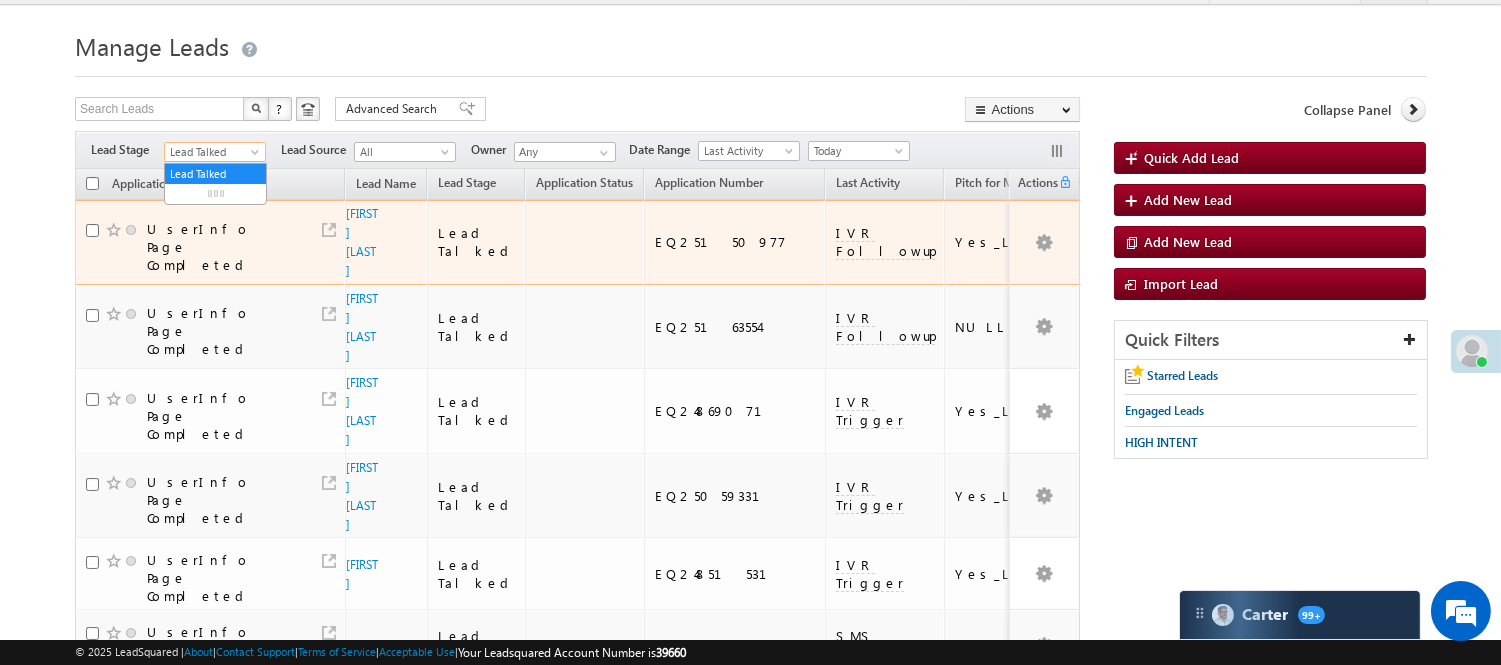 scroll, scrollTop: 0, scrollLeft: 0, axis: both 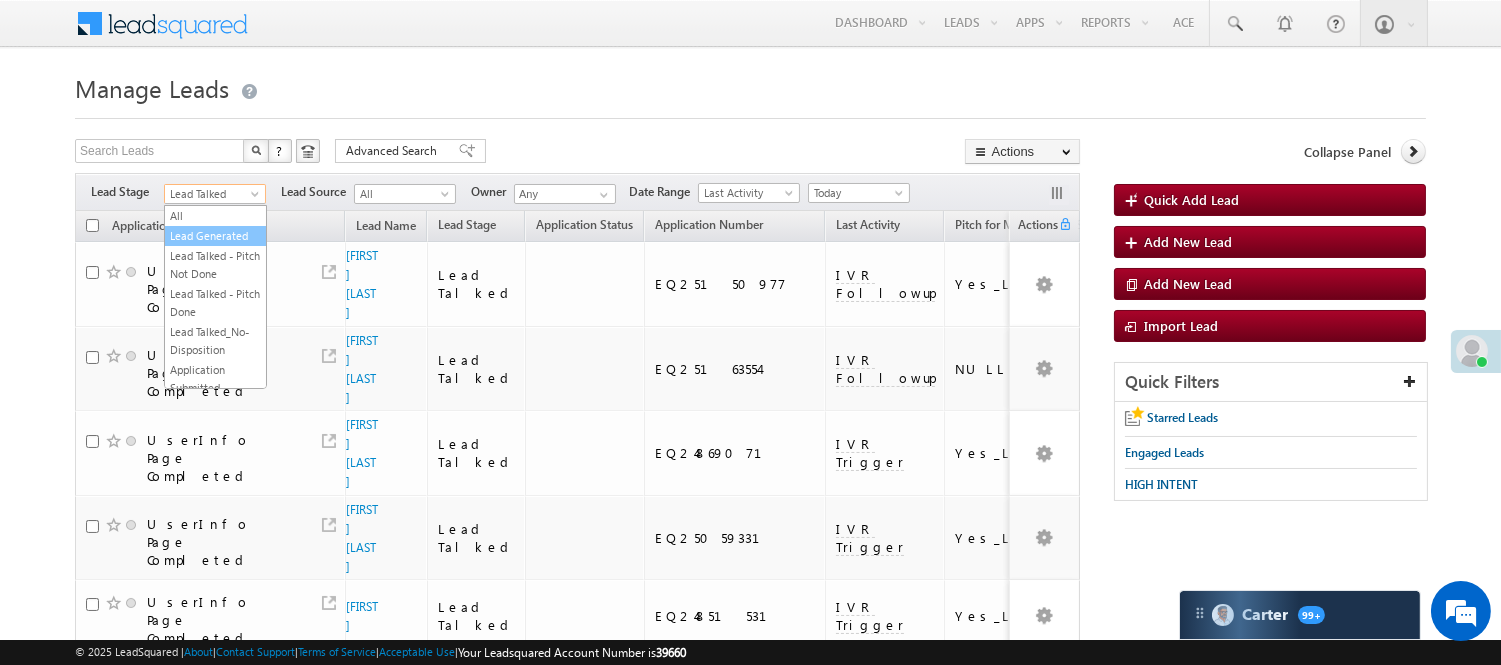 click on "Lead Generated" at bounding box center [215, 236] 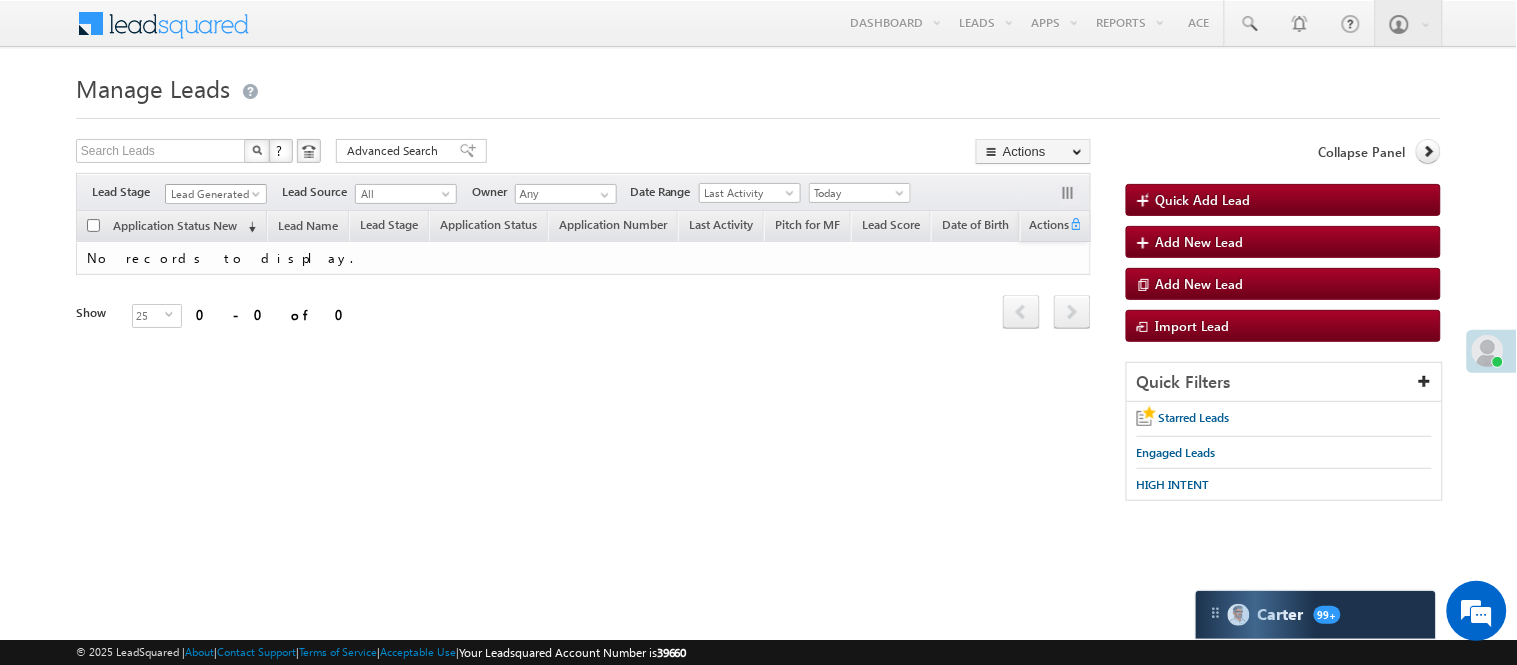 click on "Lead Generated" at bounding box center (213, 194) 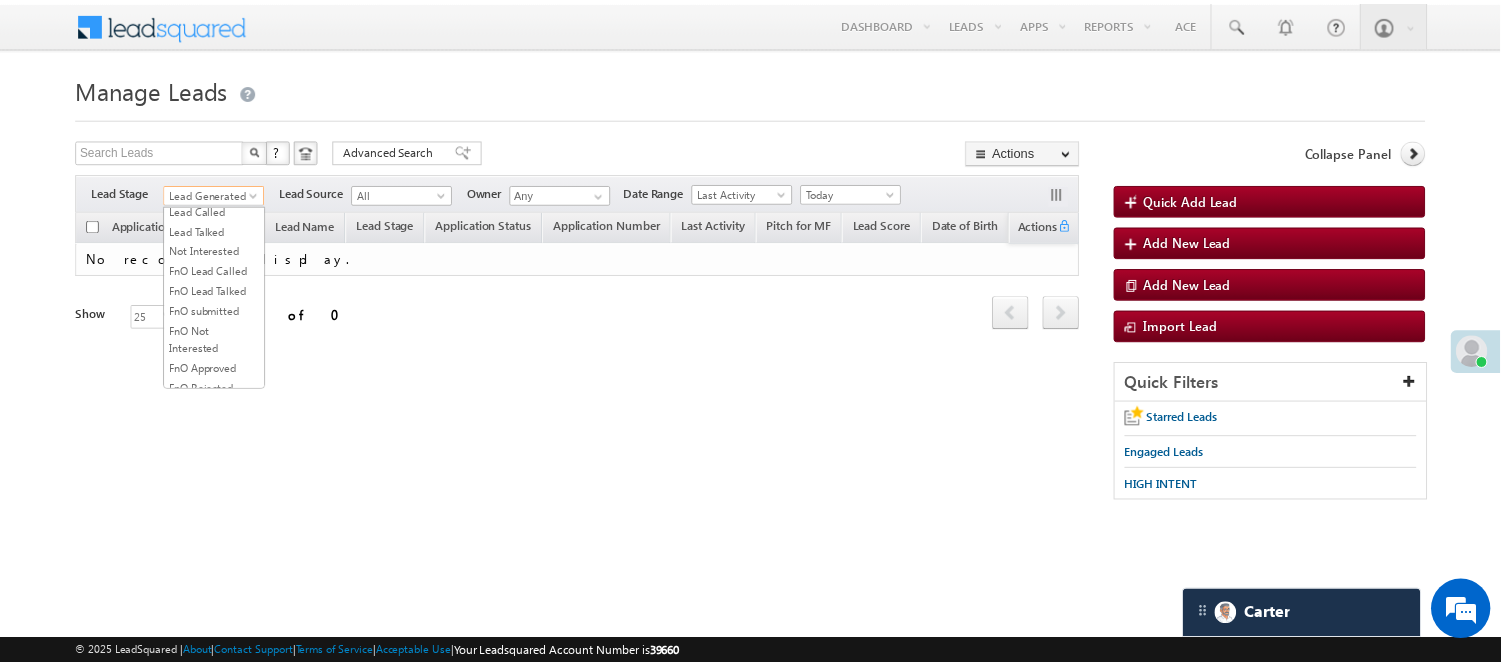 scroll, scrollTop: 333, scrollLeft: 0, axis: vertical 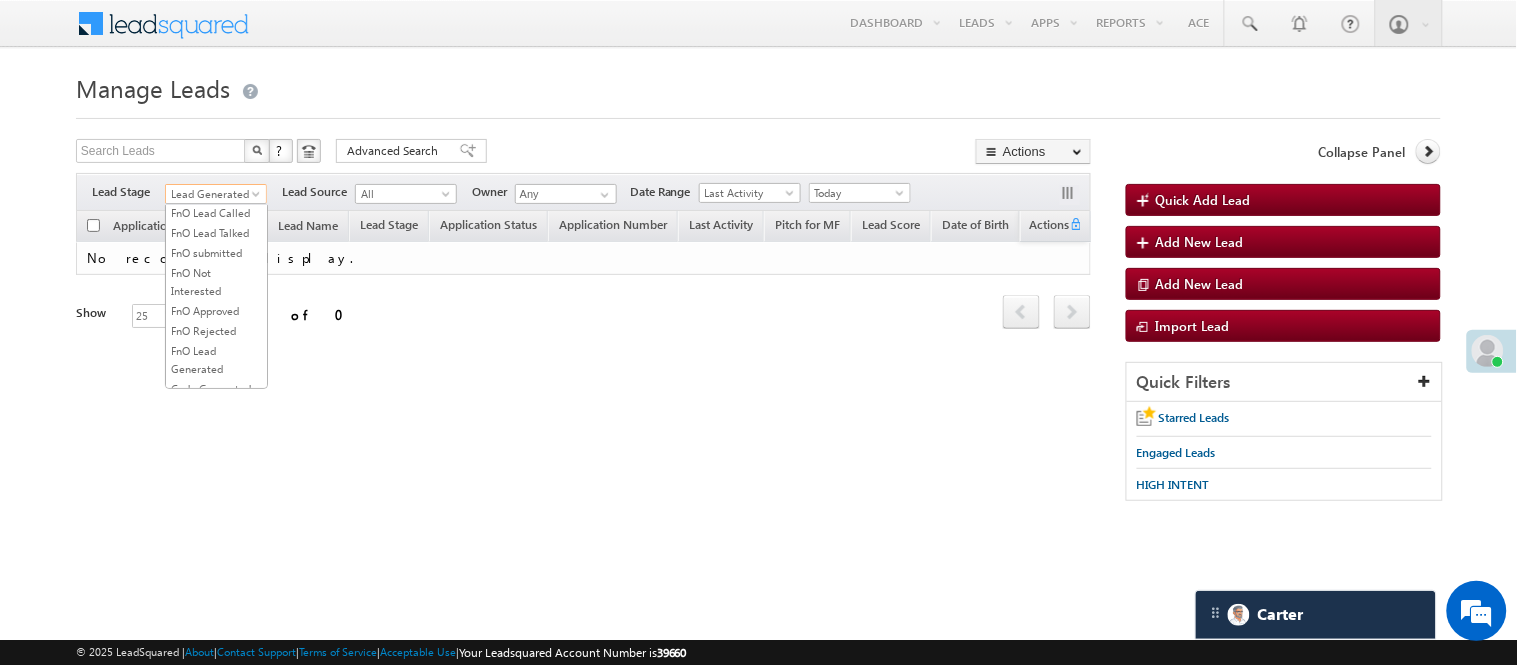 click on "Lead Talked" at bounding box center [216, 173] 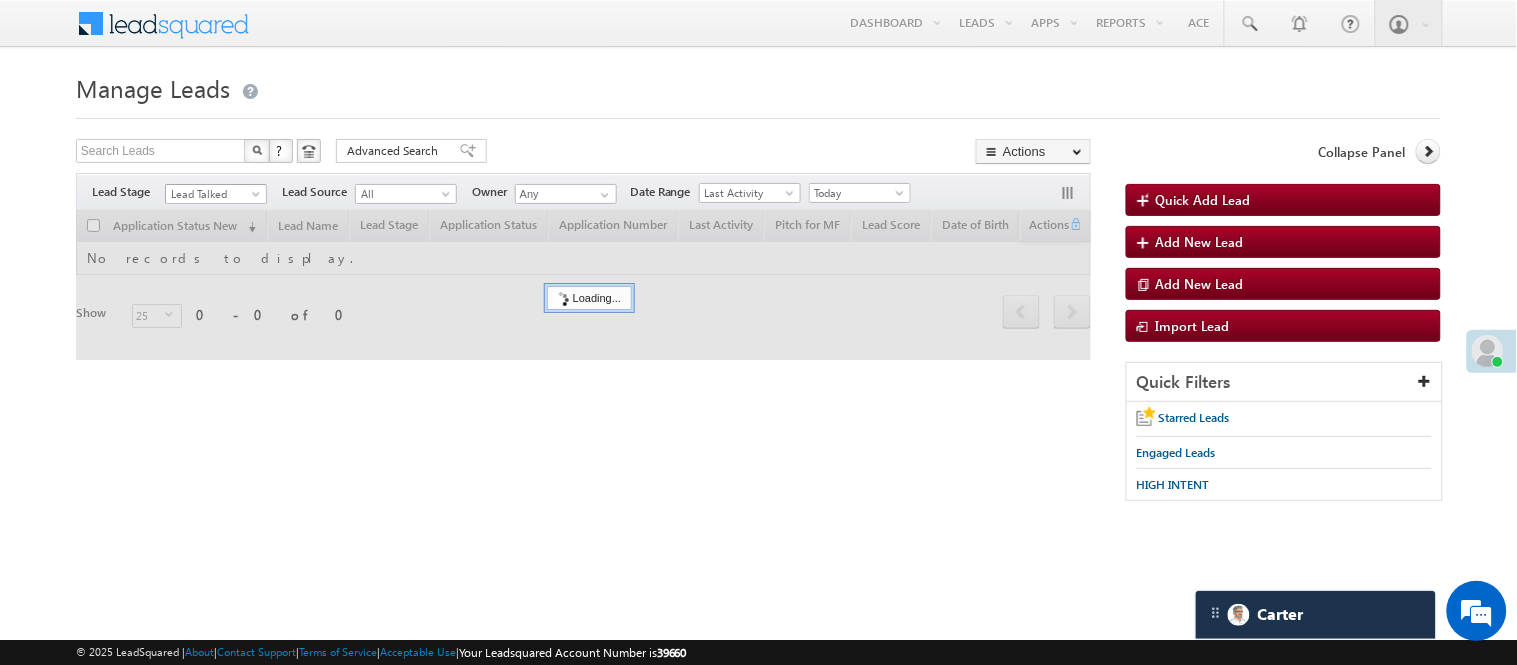 click on "Lead Talked" at bounding box center (213, 194) 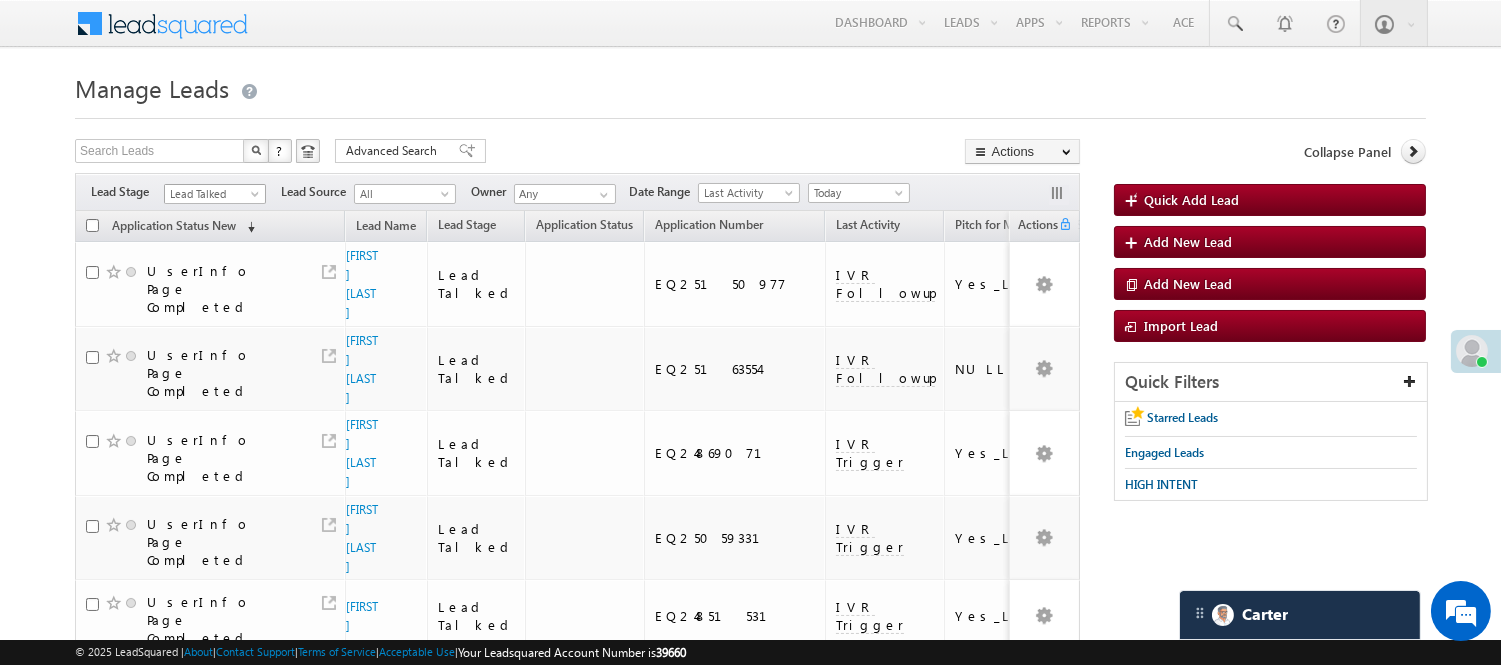 click on "Lead Talked" at bounding box center (212, 194) 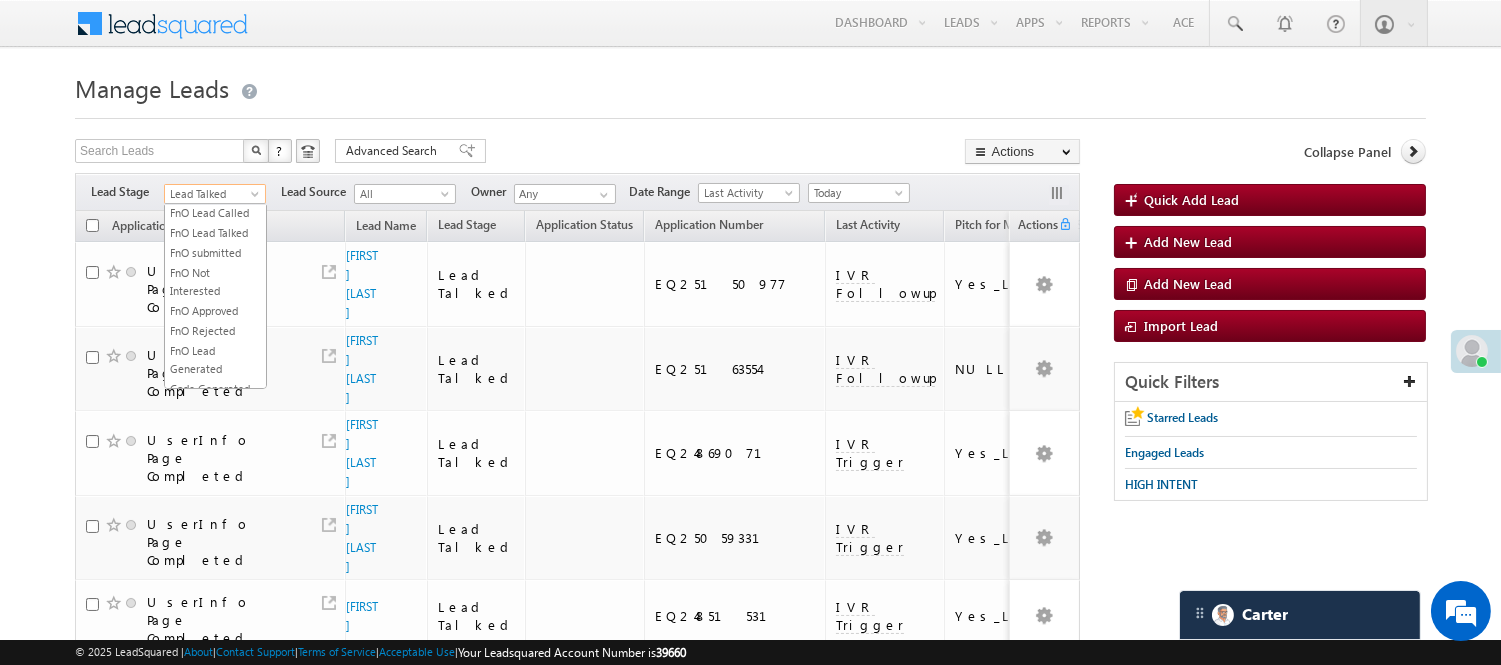 click on "Lead Called" at bounding box center (215, 153) 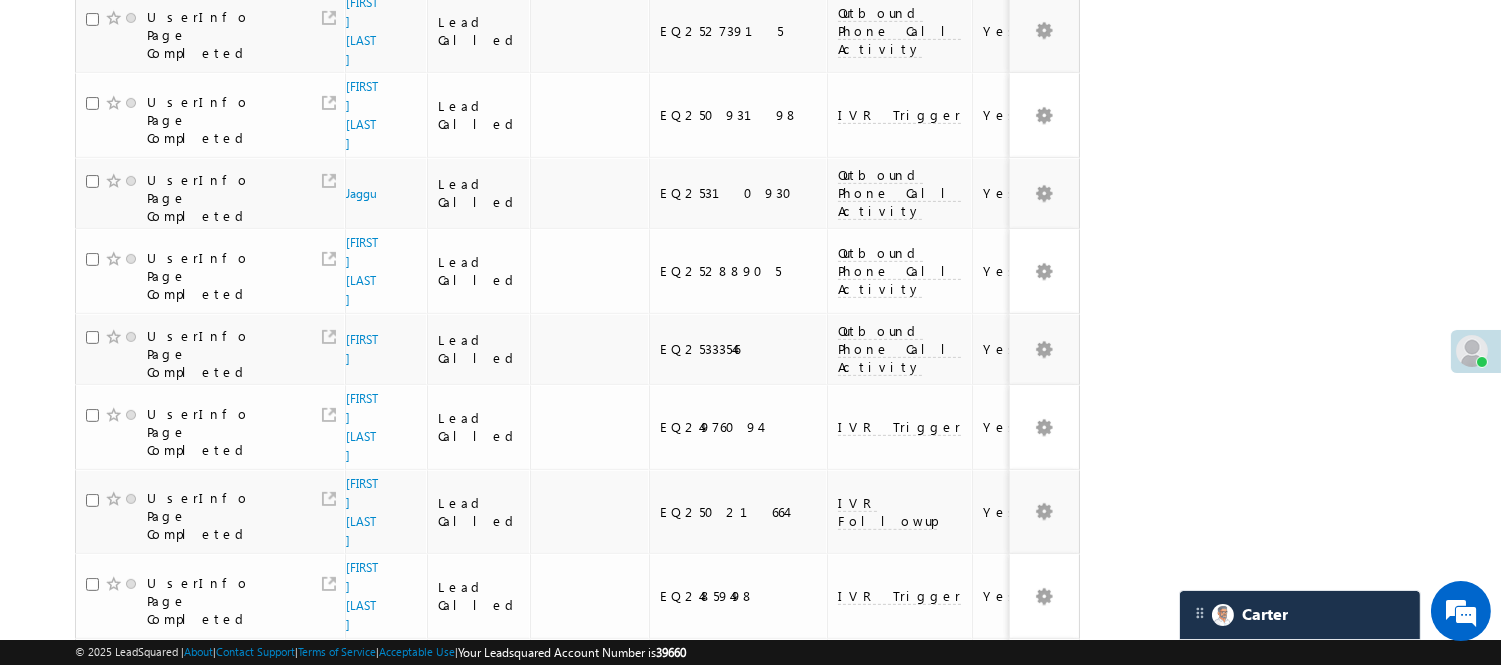 scroll, scrollTop: 1497, scrollLeft: 0, axis: vertical 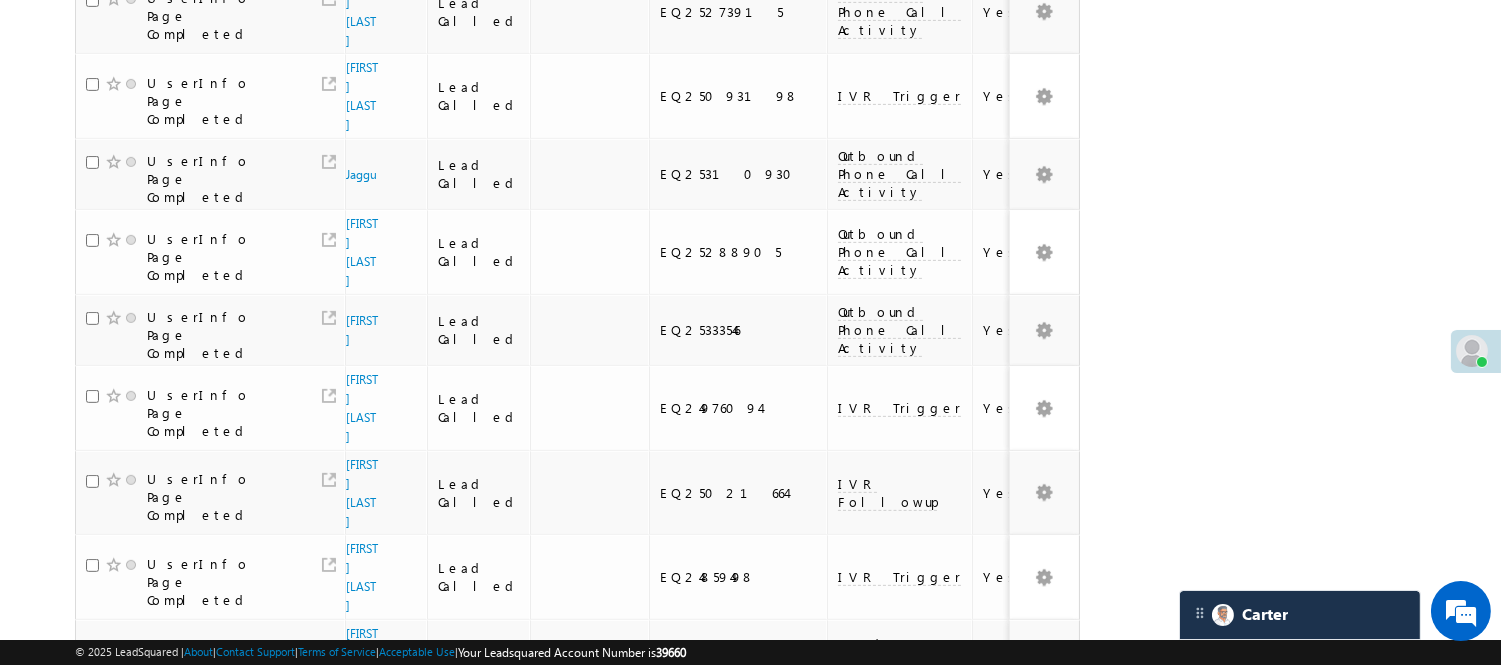 click on "2" at bounding box center (898, 974) 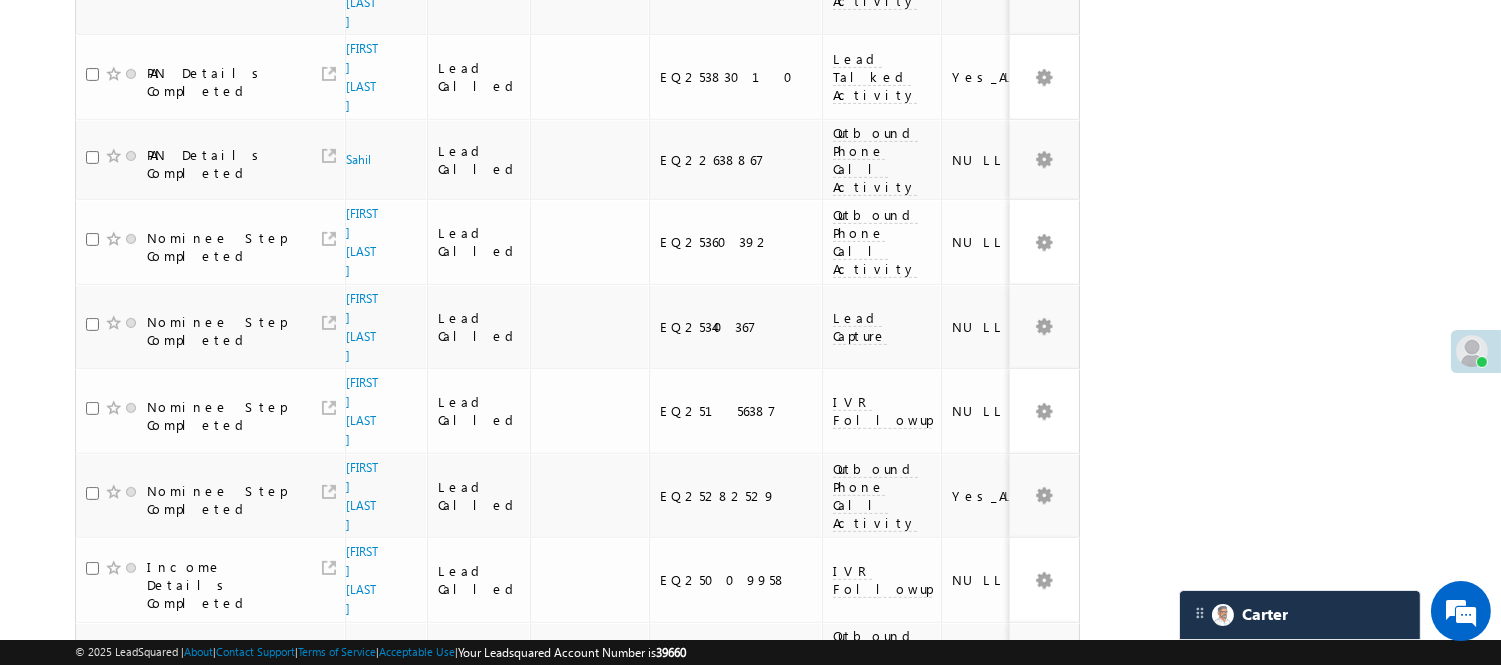 scroll, scrollTop: 1342, scrollLeft: 0, axis: vertical 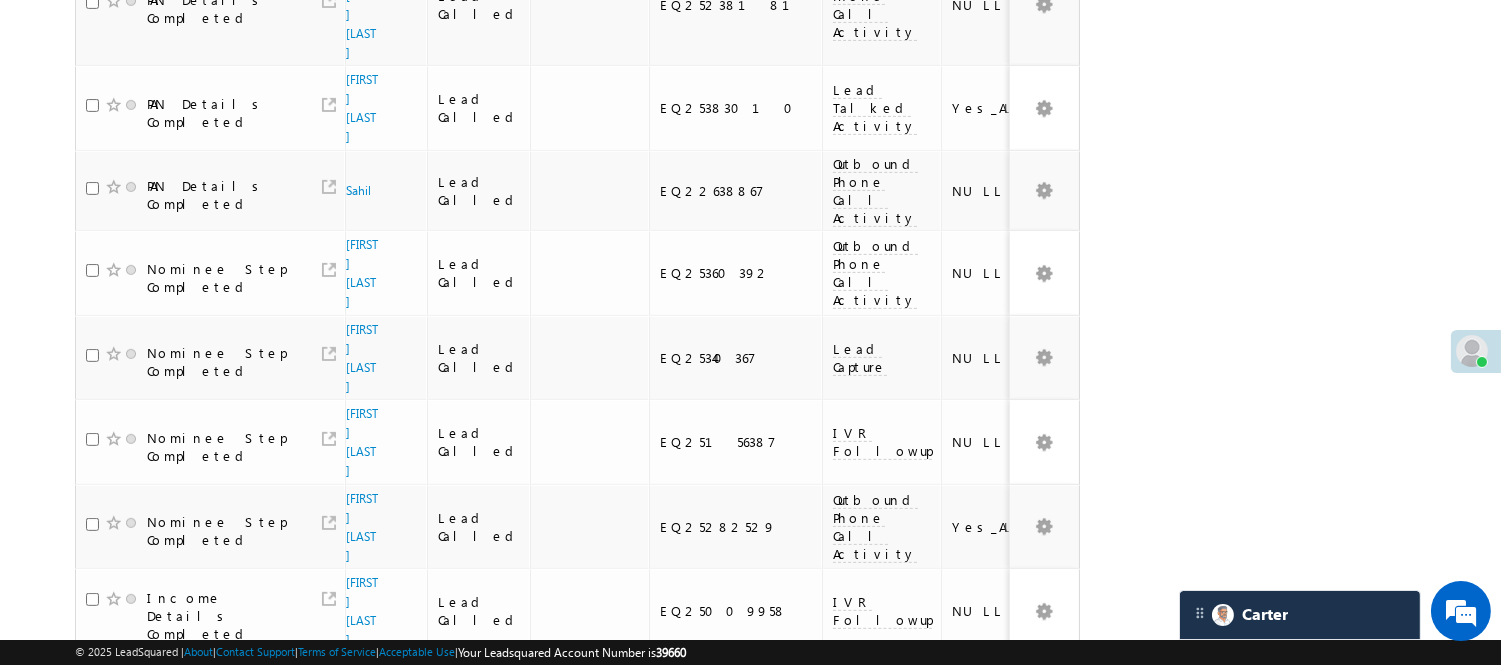 click on "EQ25339519" at bounding box center (736, 1028) 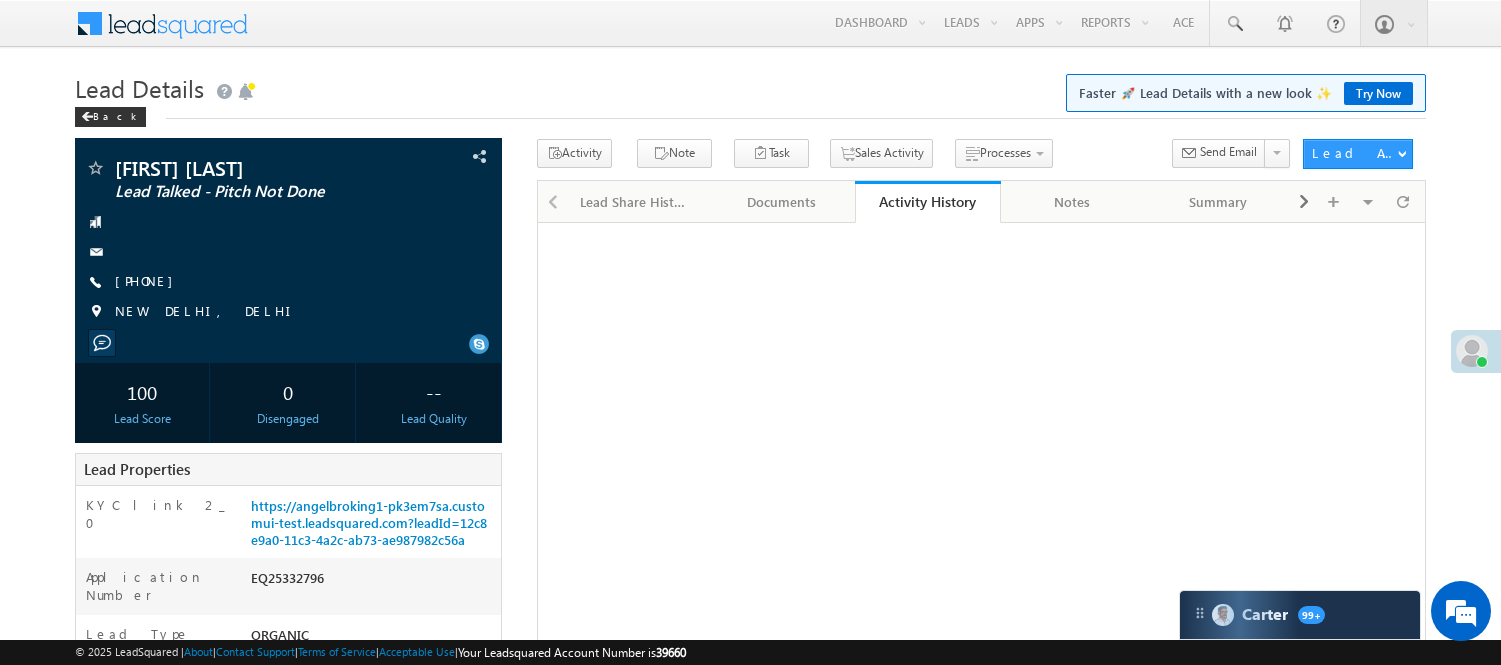 scroll, scrollTop: 0, scrollLeft: 0, axis: both 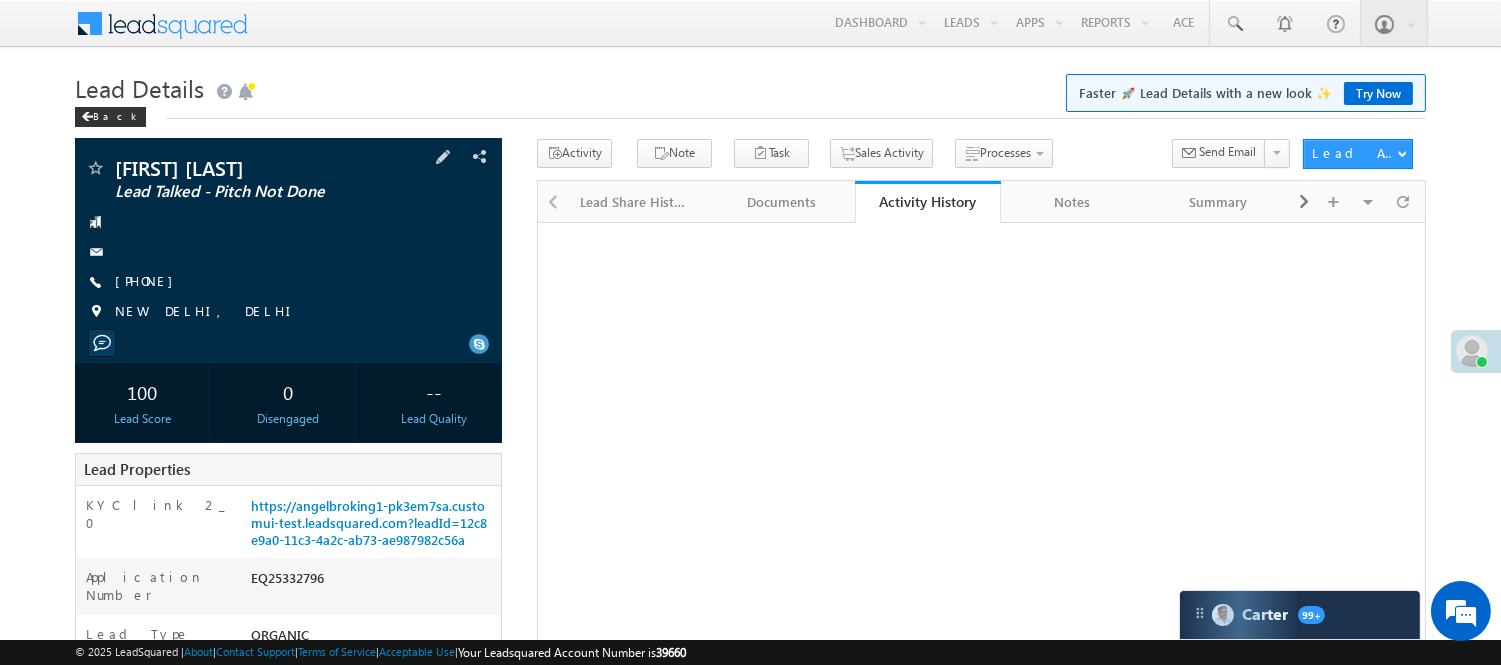 click on "[FIRST] [LAST]
Lead Talked - Pitch Not Done" at bounding box center (288, 250) 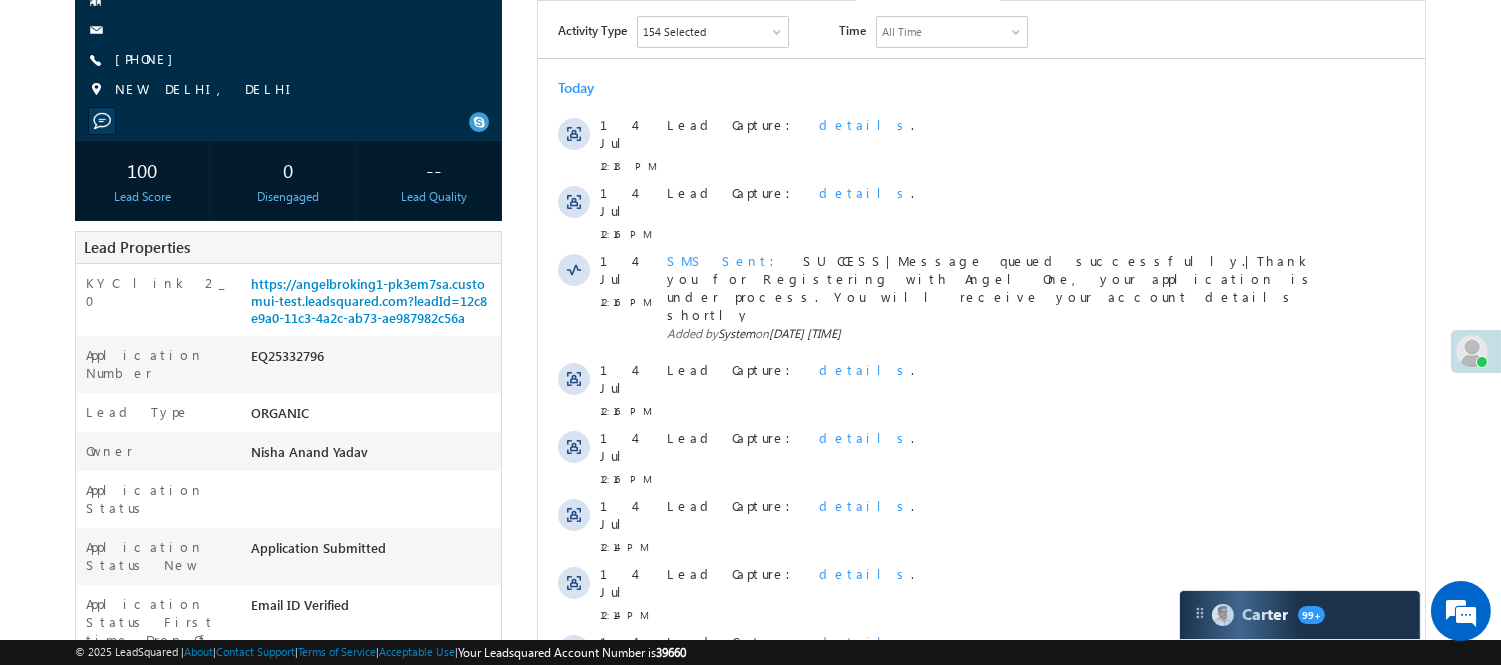 scroll, scrollTop: 0, scrollLeft: 0, axis: both 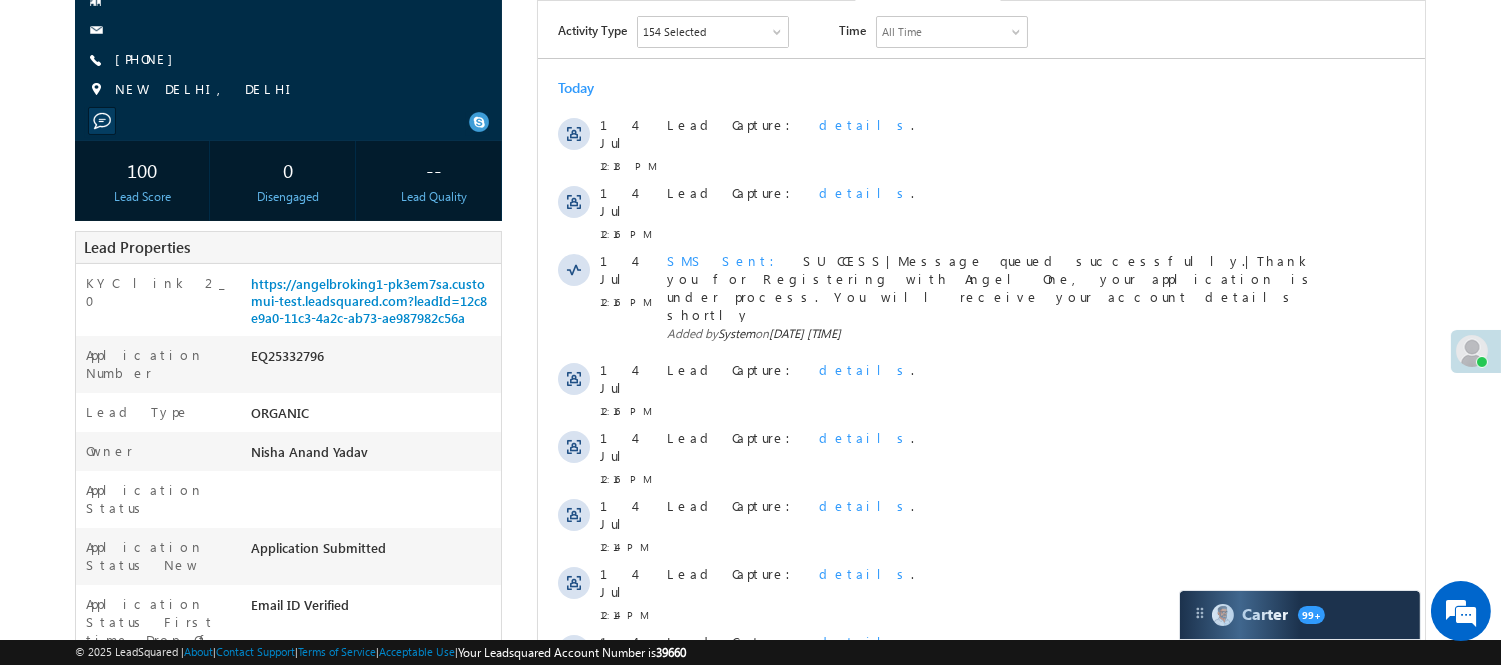 click on "EQ25332796" at bounding box center (373, 360) 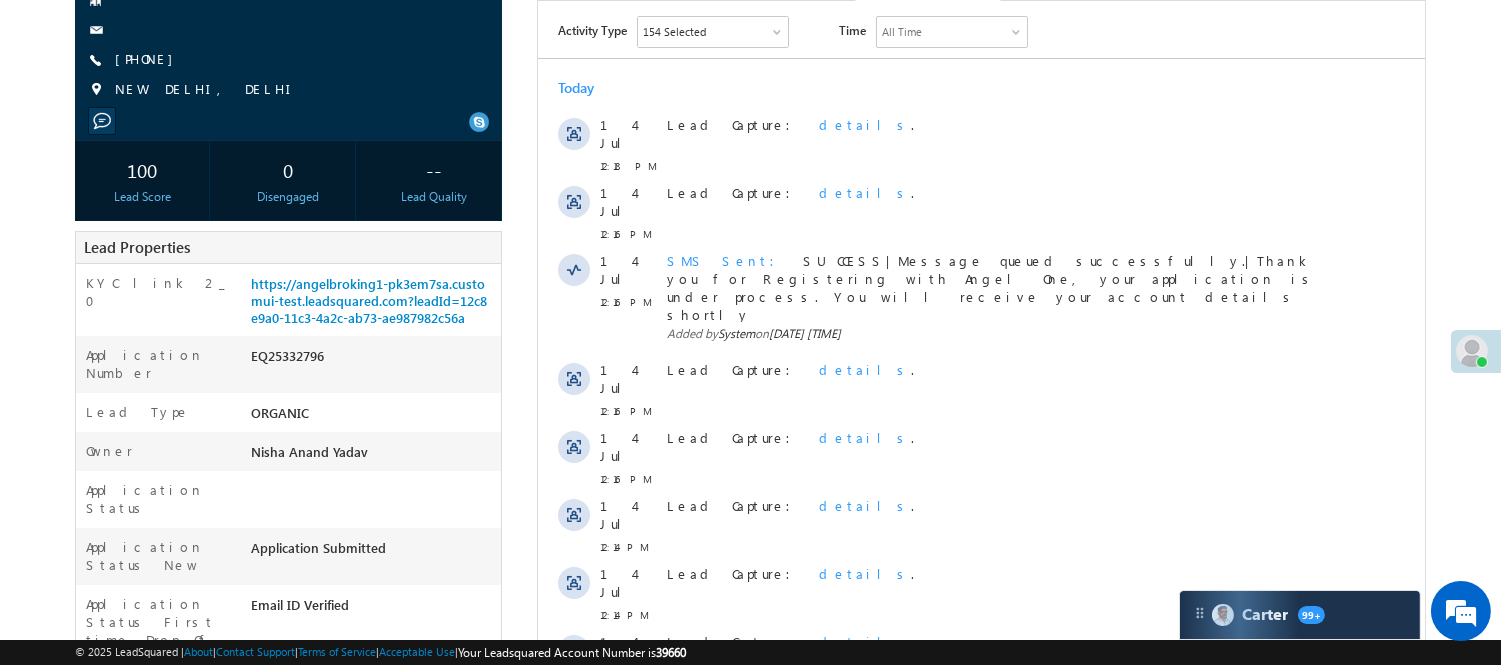 click on "EQ25332796" at bounding box center (373, 360) 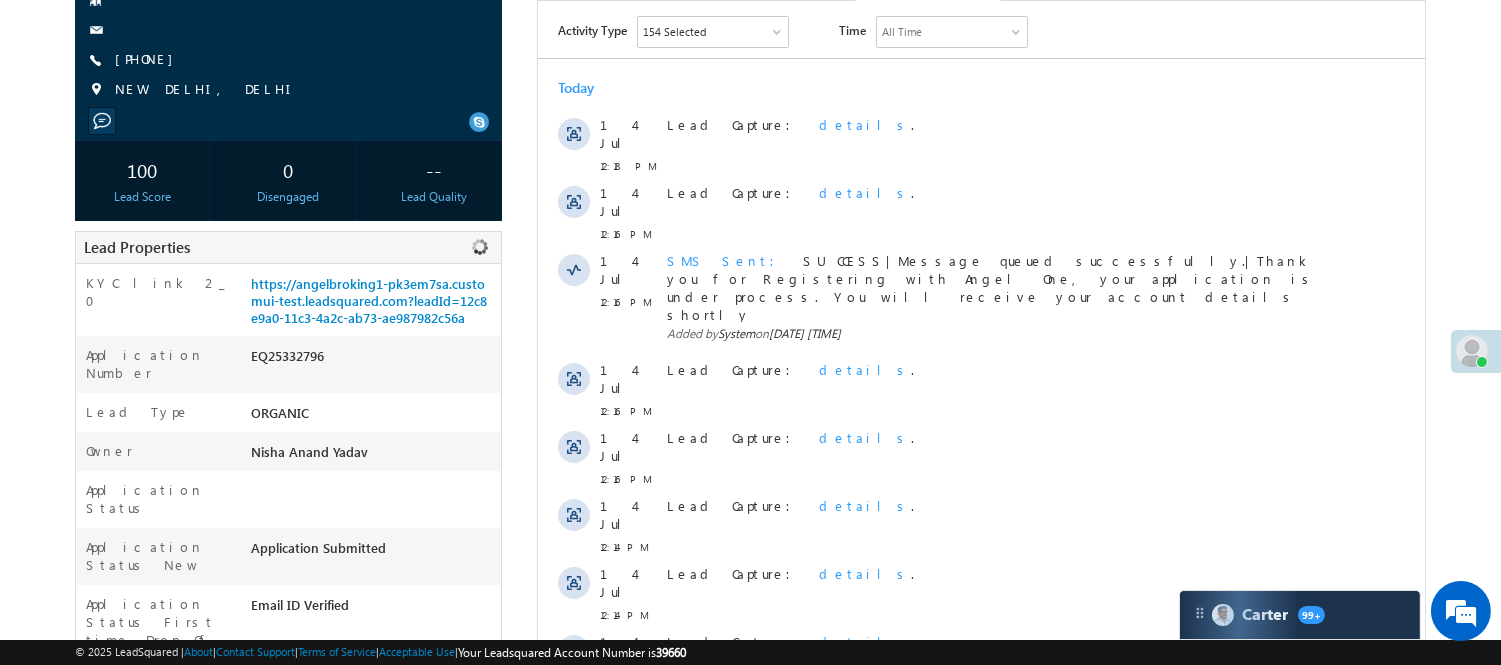 copy on "EQ25332796" 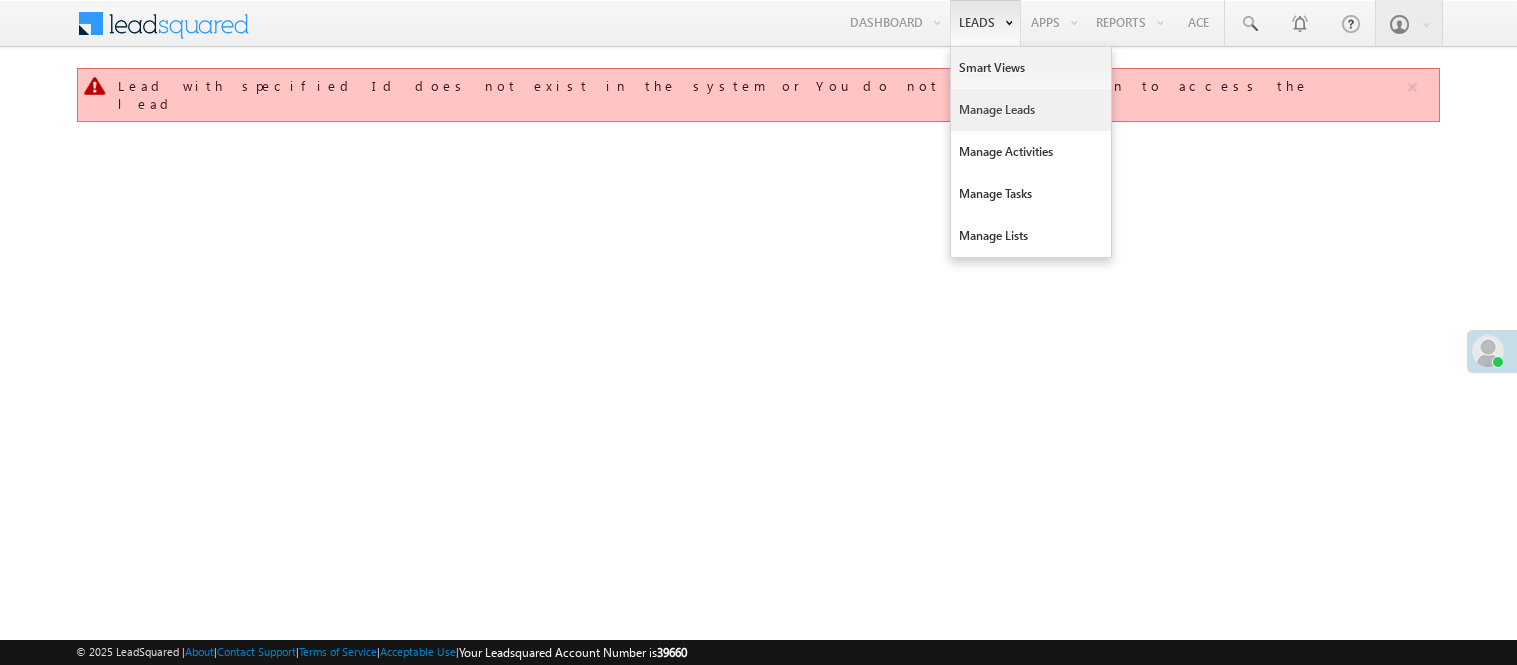 scroll, scrollTop: 0, scrollLeft: 0, axis: both 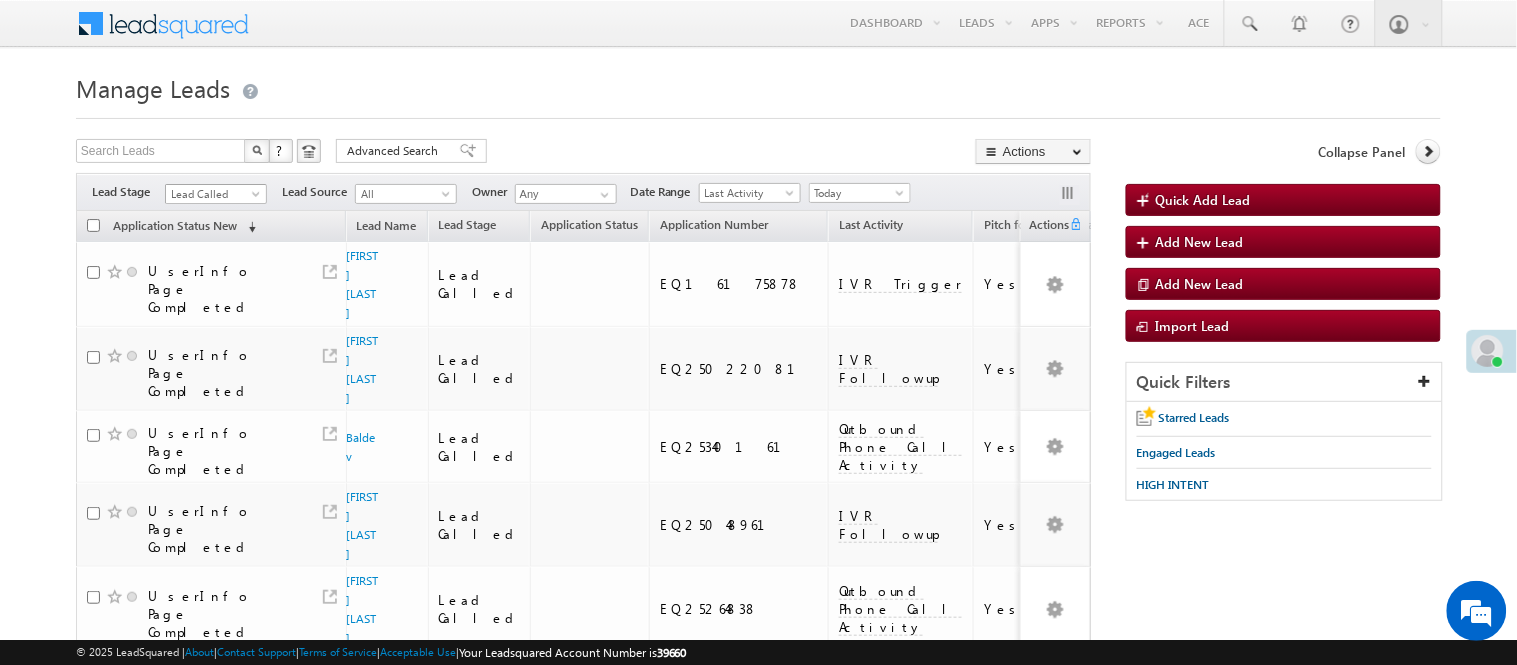 click on "Lead Called" at bounding box center (213, 194) 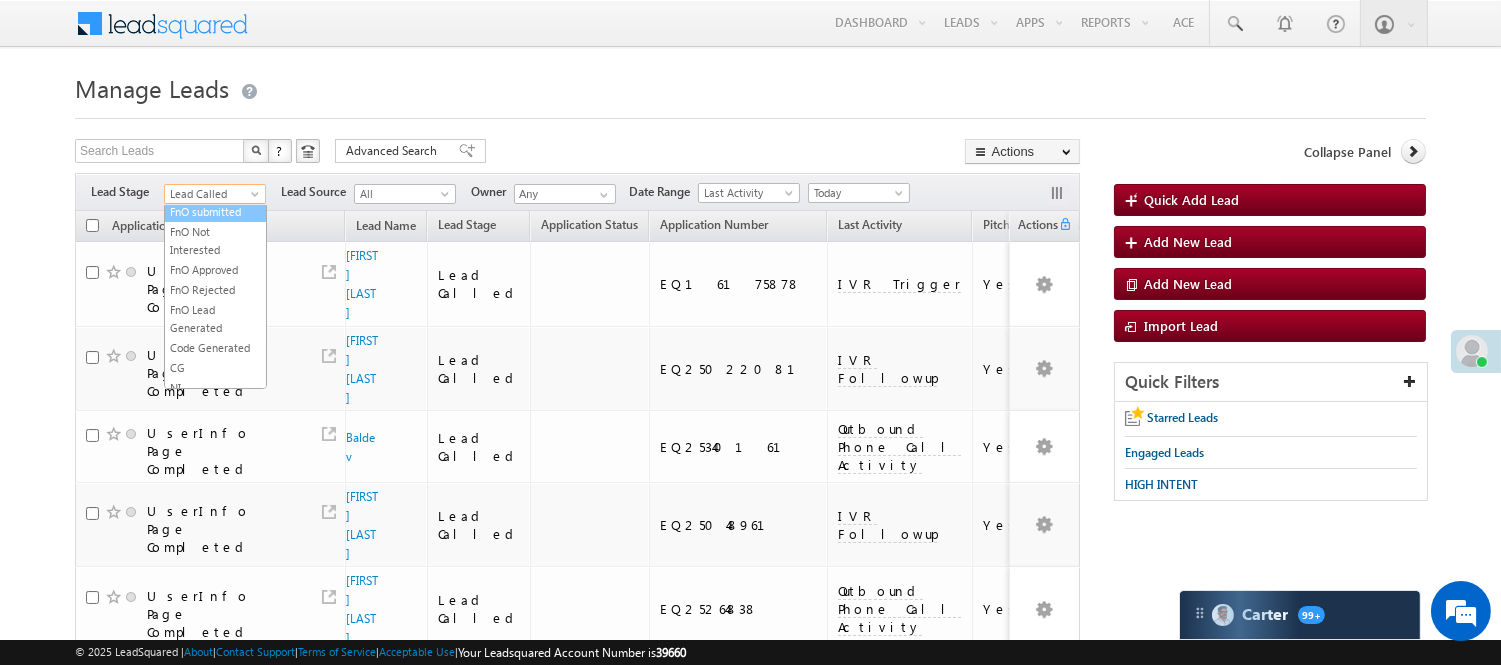scroll, scrollTop: 496, scrollLeft: 0, axis: vertical 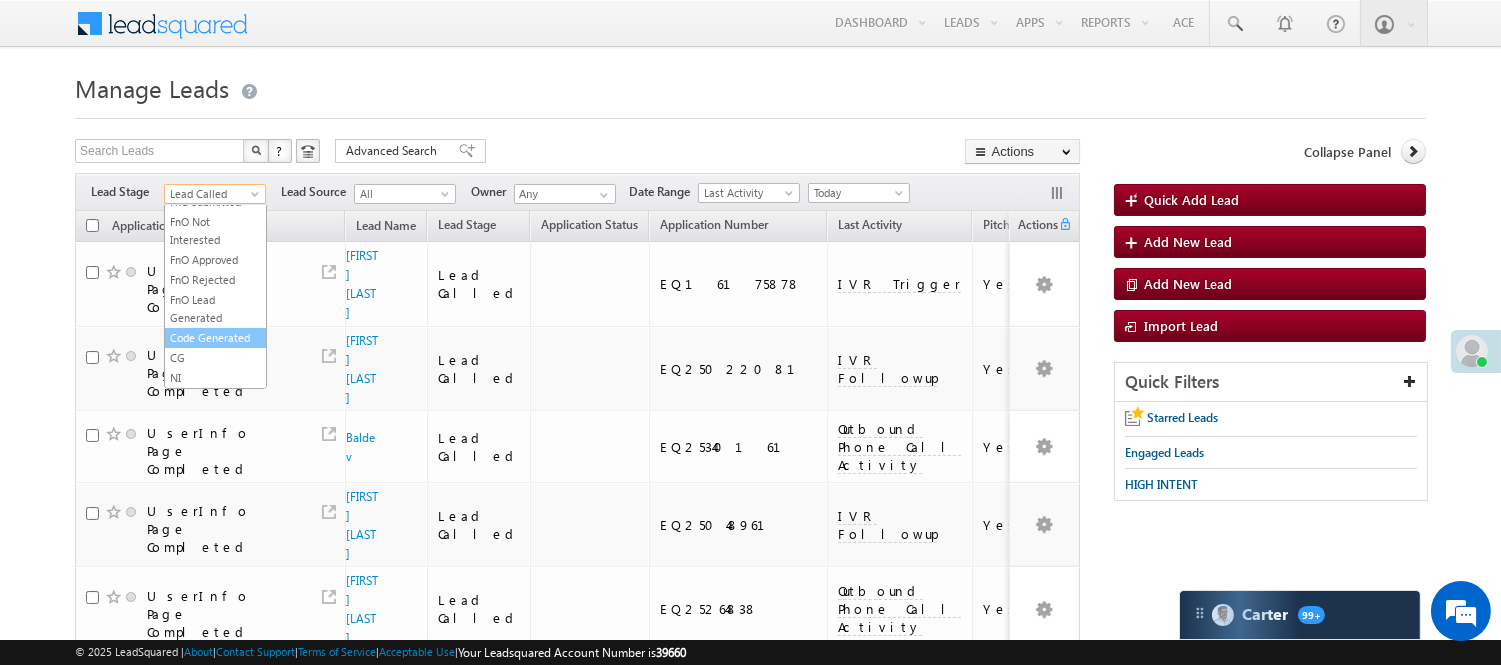 click on "Code Generated" at bounding box center (215, 338) 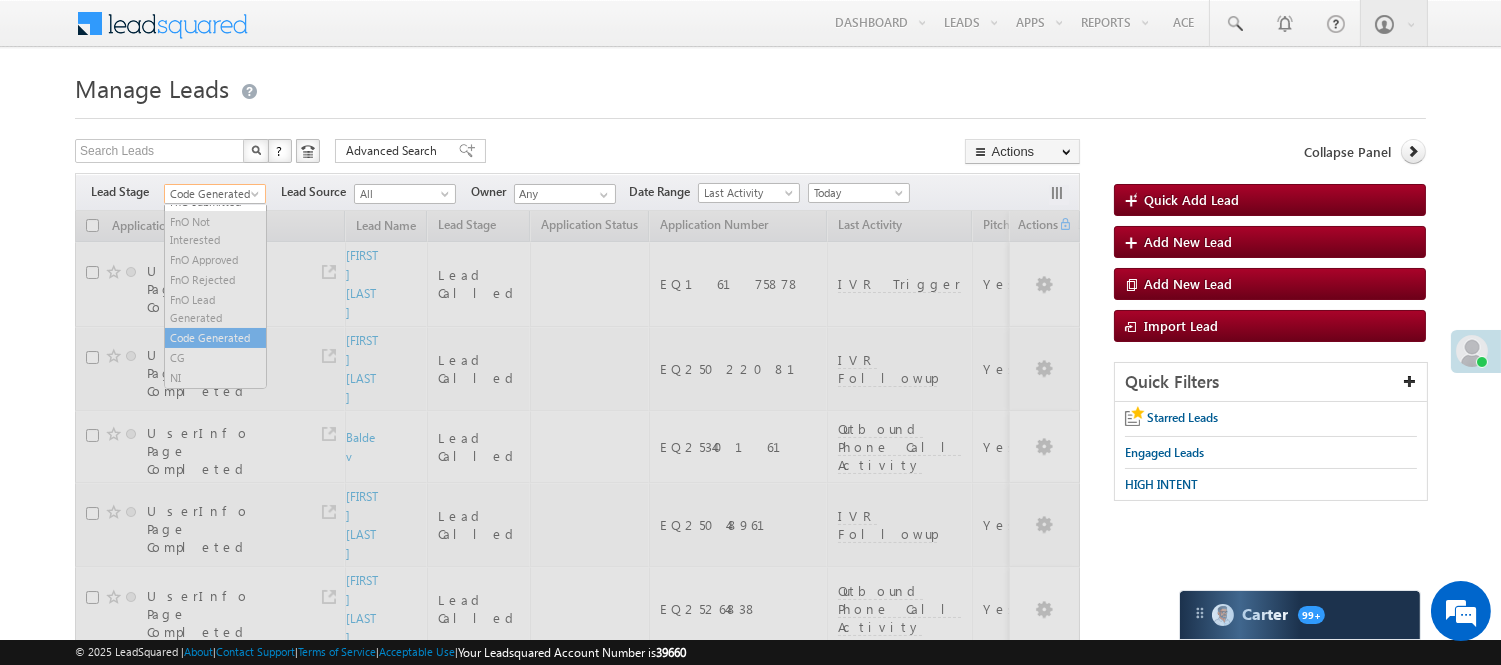 click on "Code Generated" at bounding box center [212, 194] 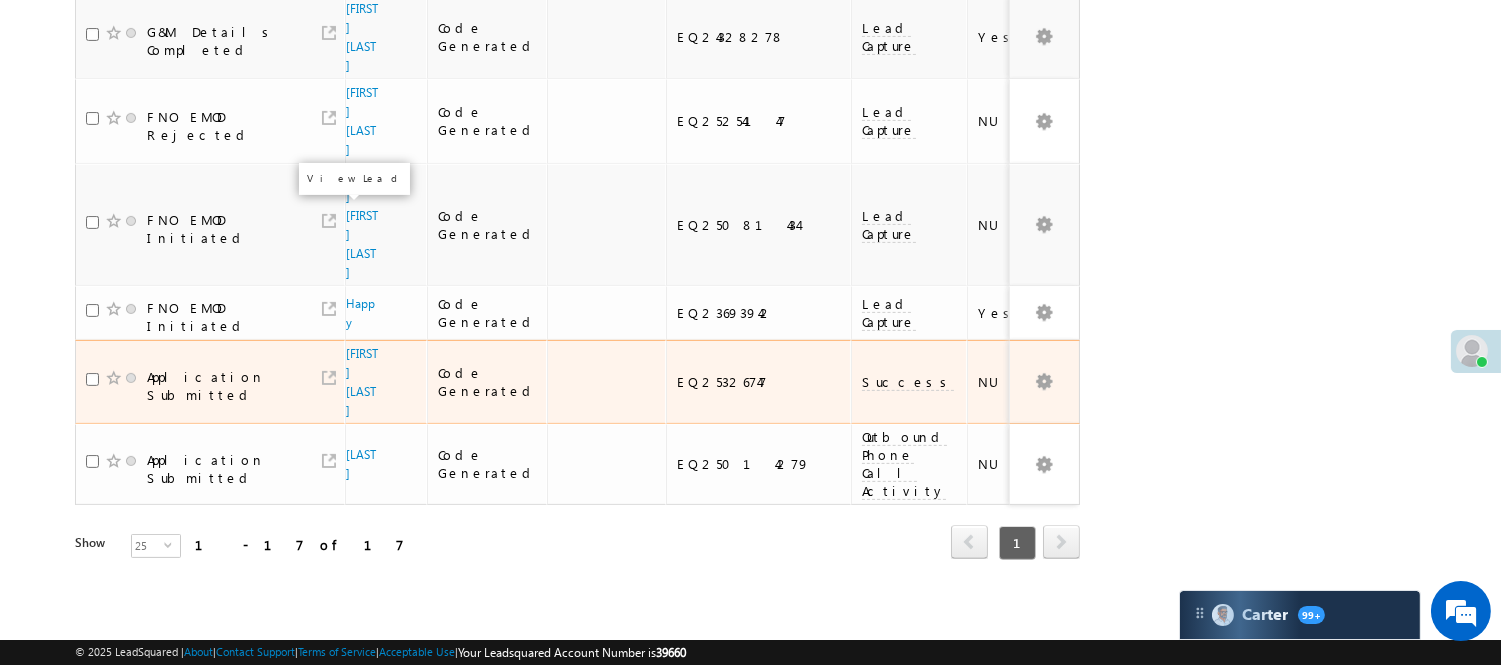 scroll, scrollTop: 968, scrollLeft: 0, axis: vertical 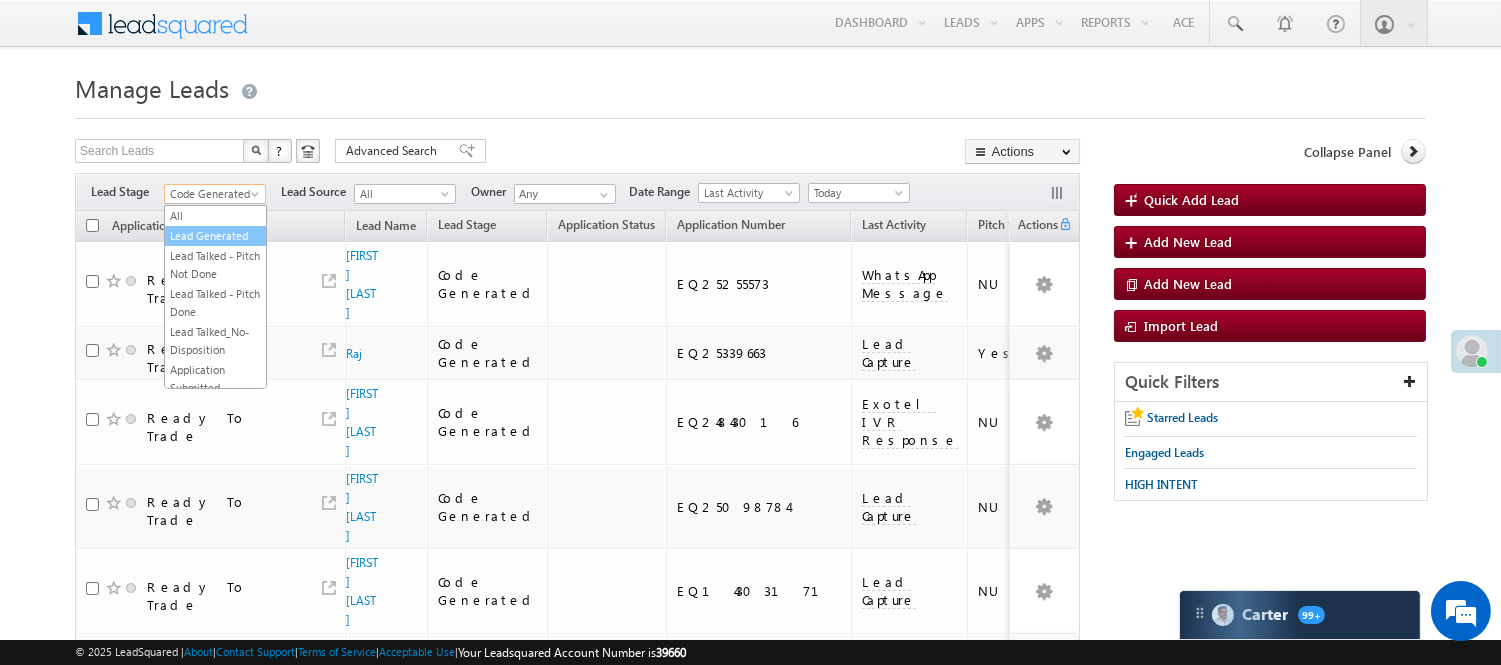 click on "Lead Generated" at bounding box center (215, 236) 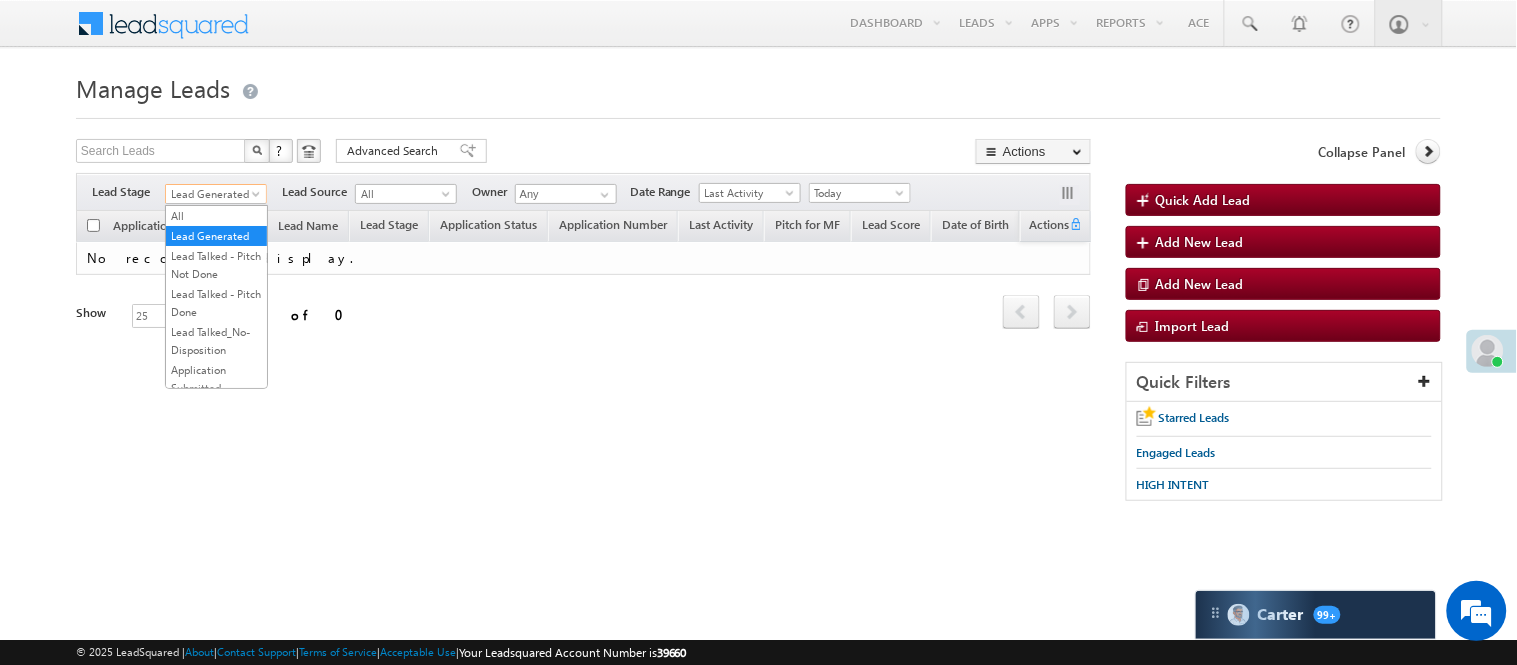 click on "Lead Generated" at bounding box center [213, 194] 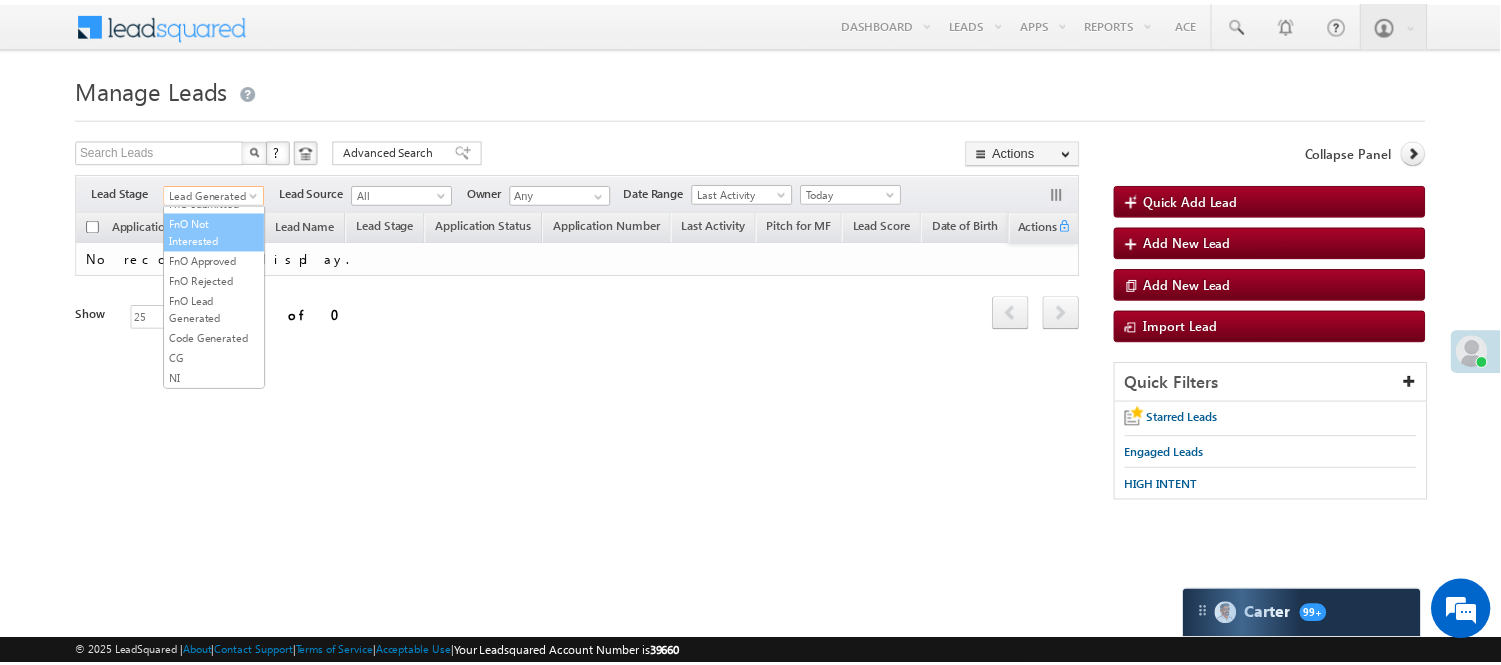 scroll, scrollTop: 274, scrollLeft: 0, axis: vertical 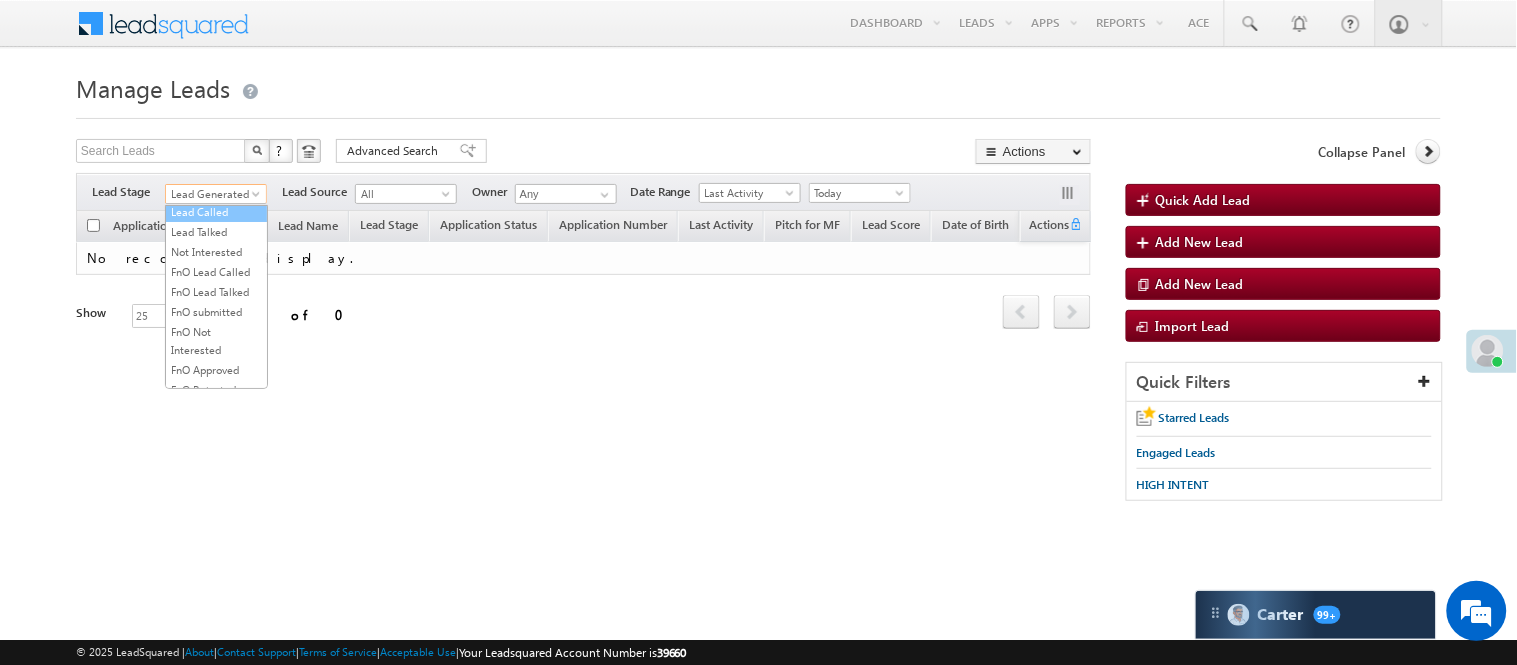 click on "Lead Called" at bounding box center [216, 212] 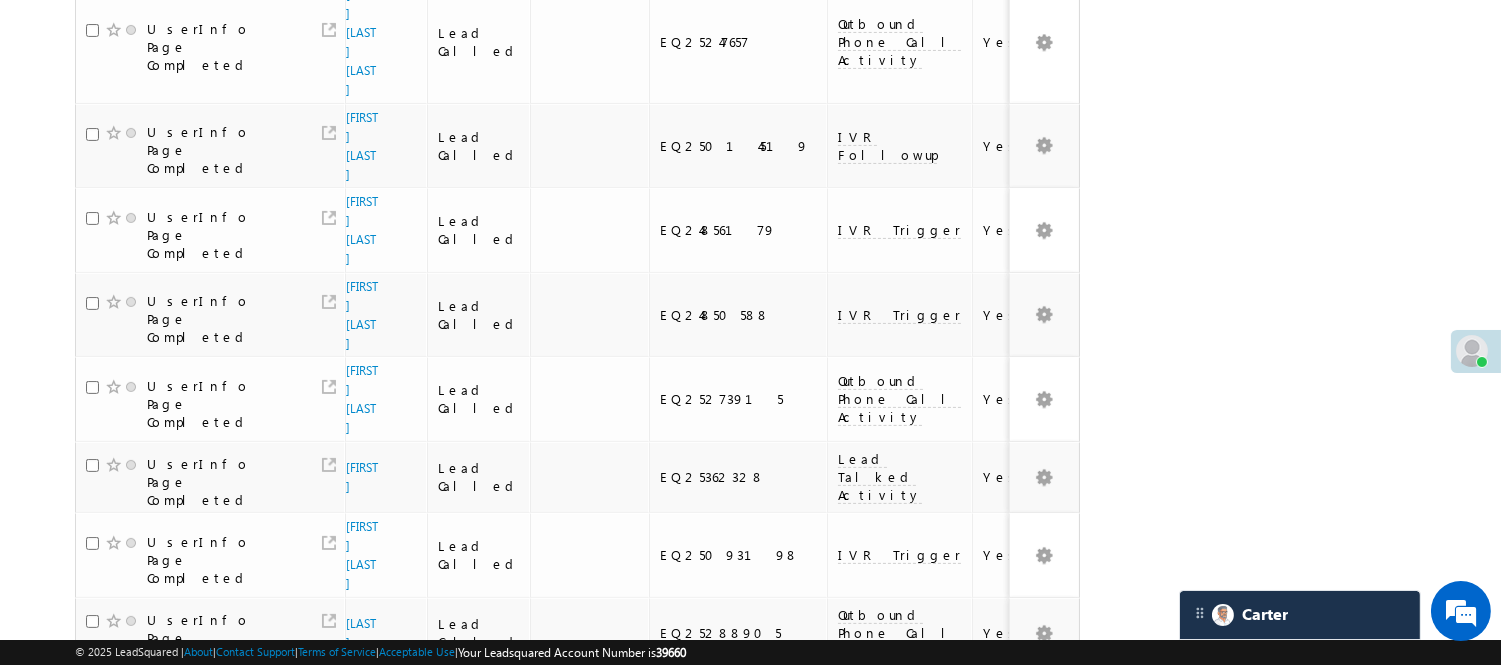 scroll, scrollTop: 1444, scrollLeft: 0, axis: vertical 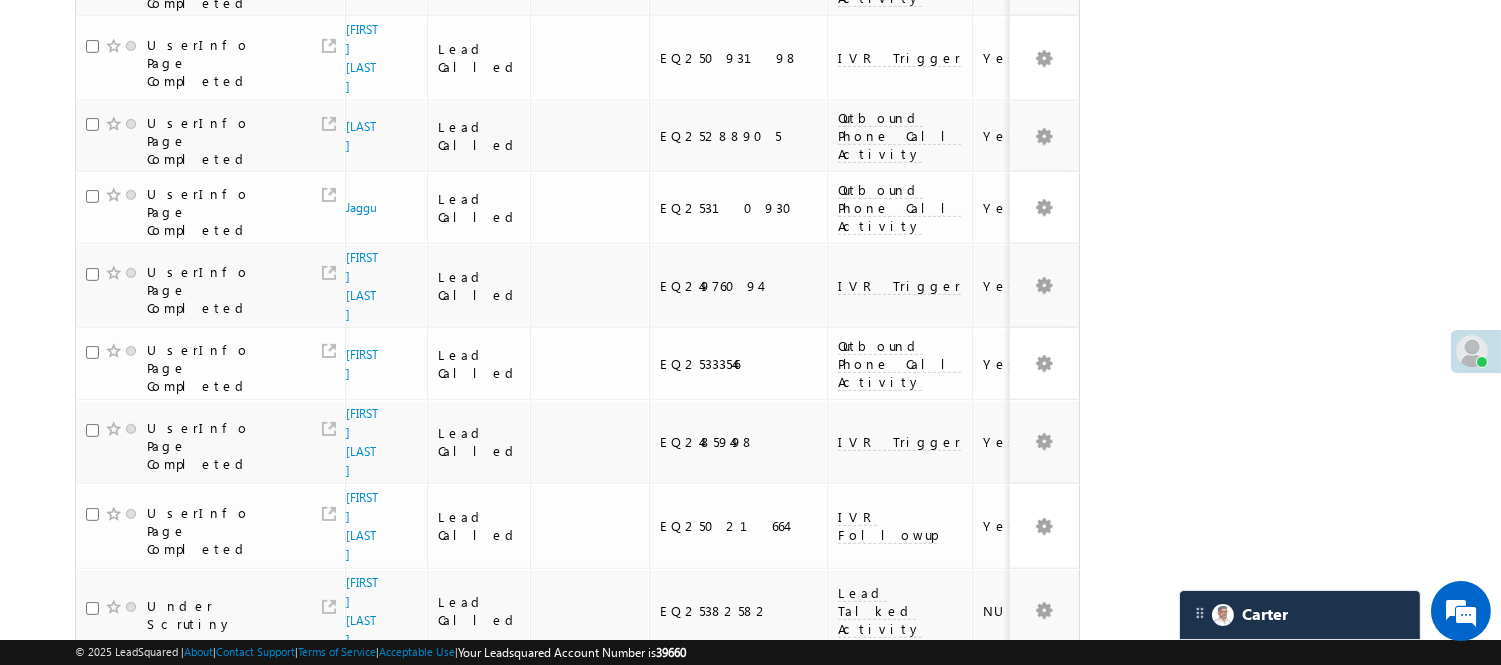 click on "Refresh first prev 1 2 3 4 5 next last 1 - 25 of 113" at bounding box center [577, 914] 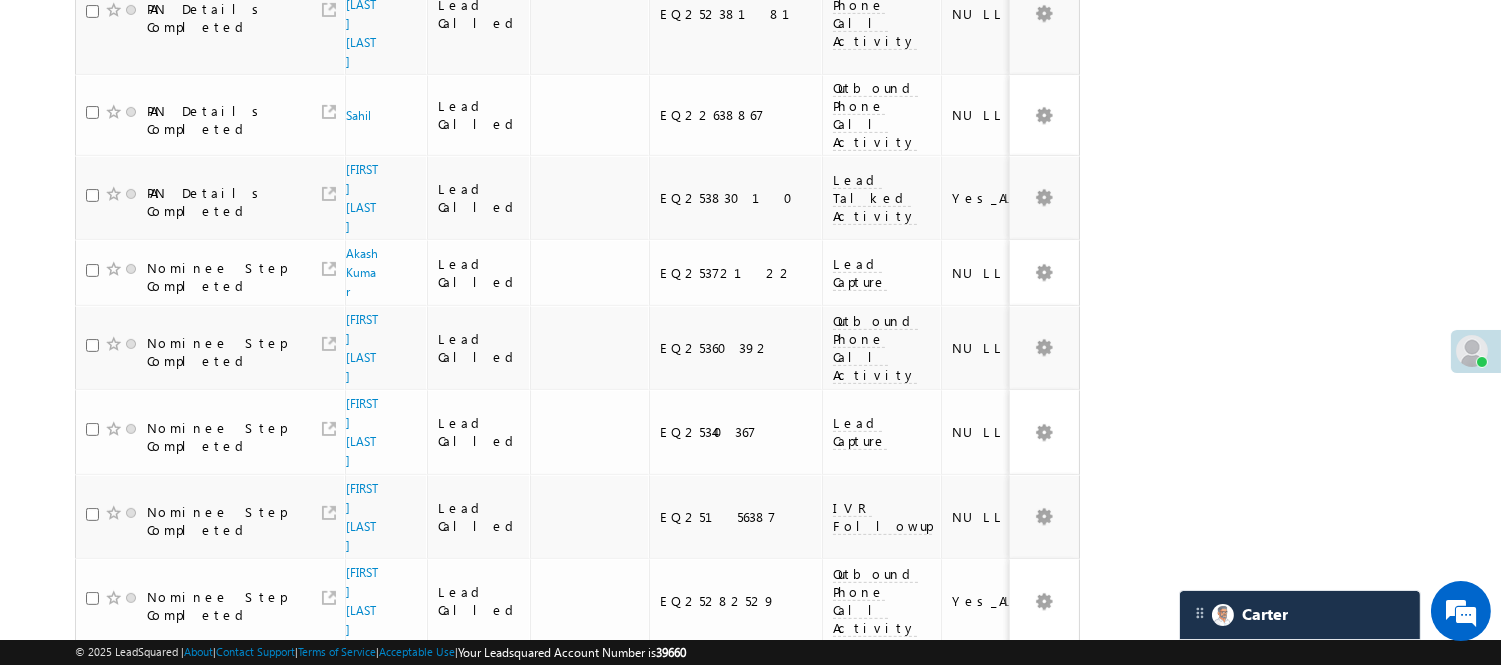scroll, scrollTop: 1437, scrollLeft: 0, axis: vertical 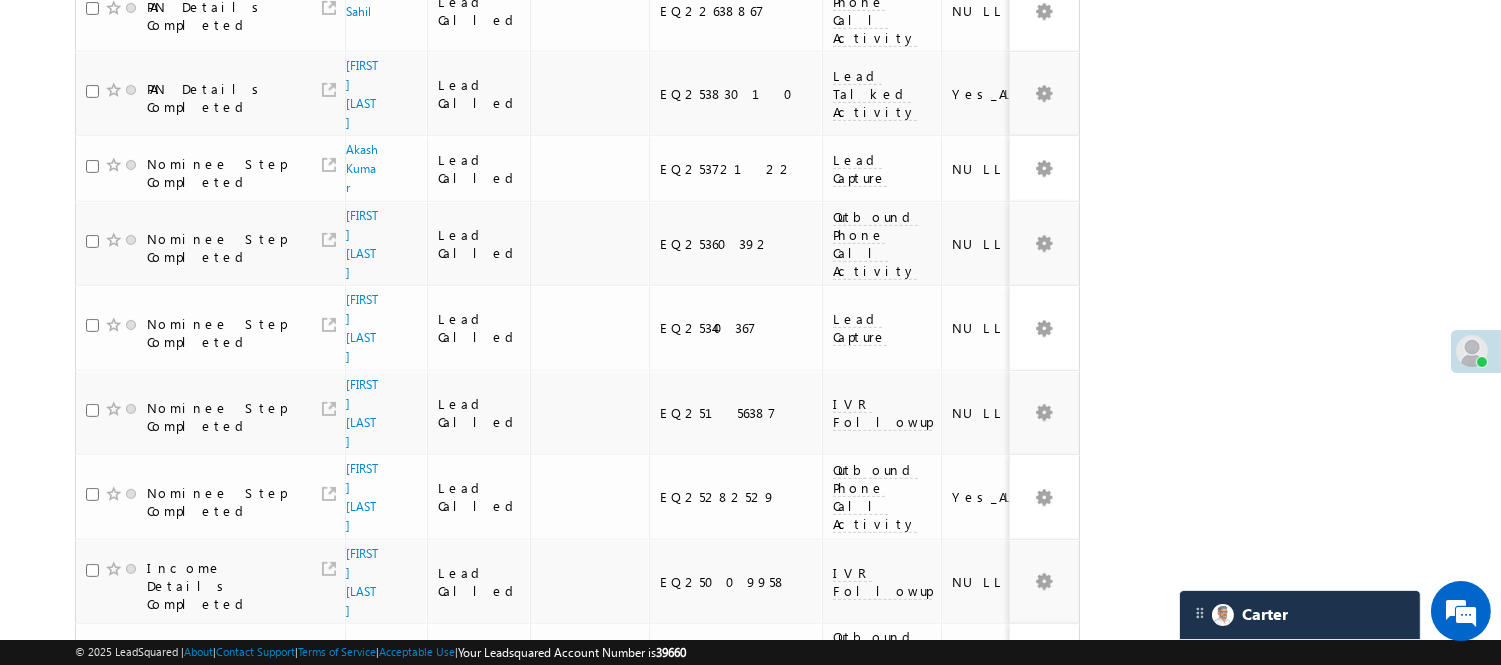 click on "3" at bounding box center (938, 1077) 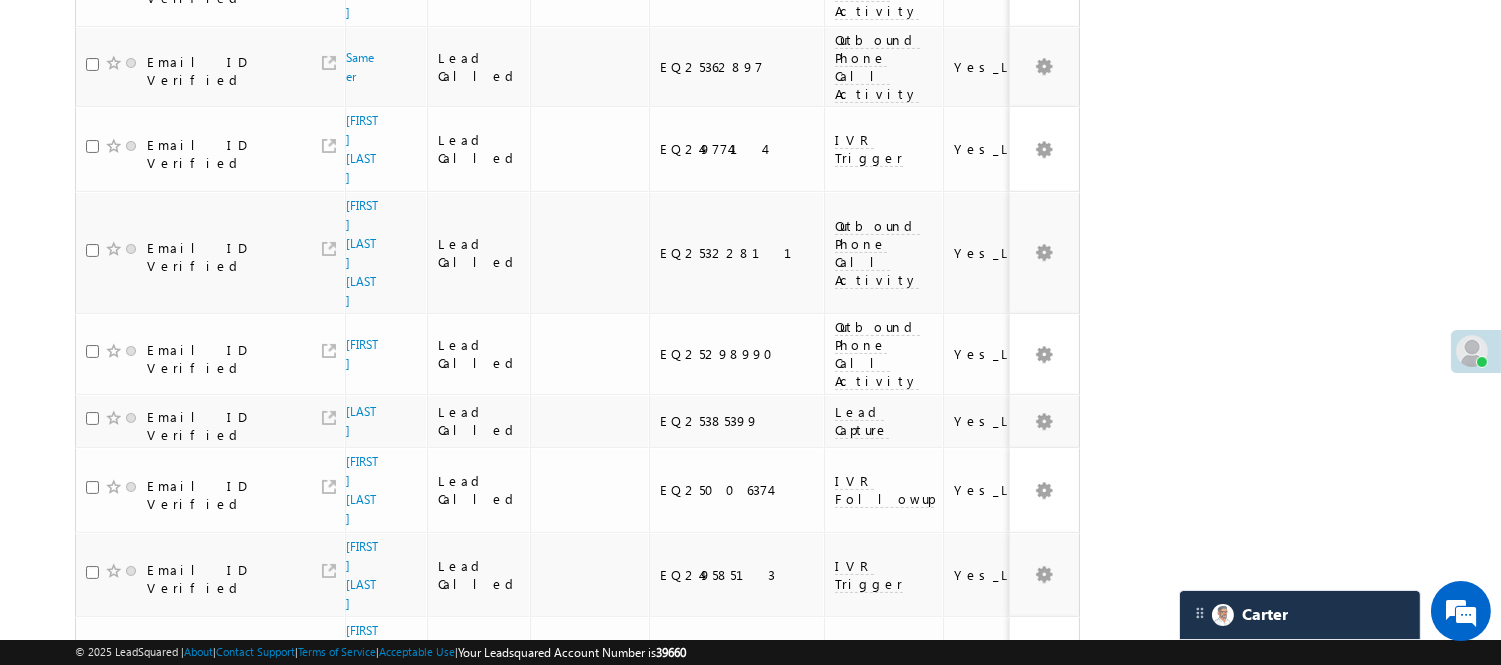 scroll, scrollTop: 1270, scrollLeft: 0, axis: vertical 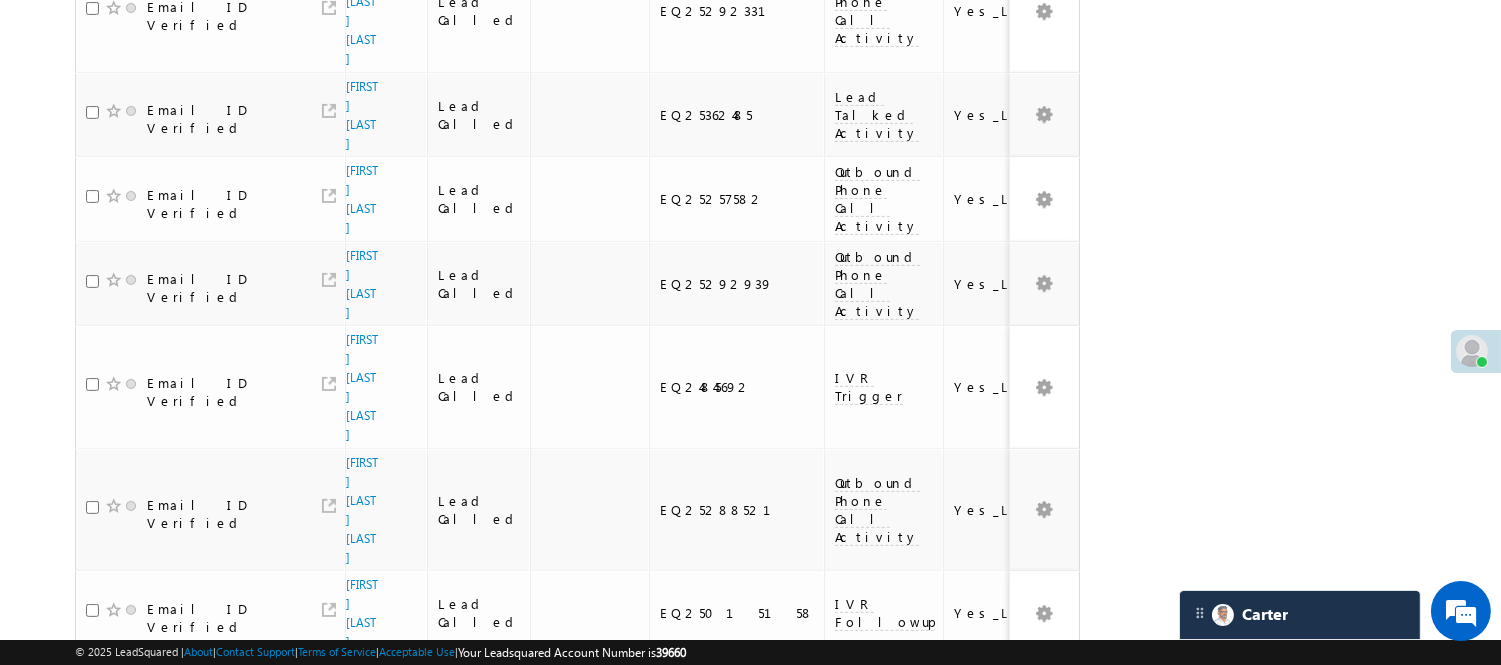 click on "2" at bounding box center (897, 1208) 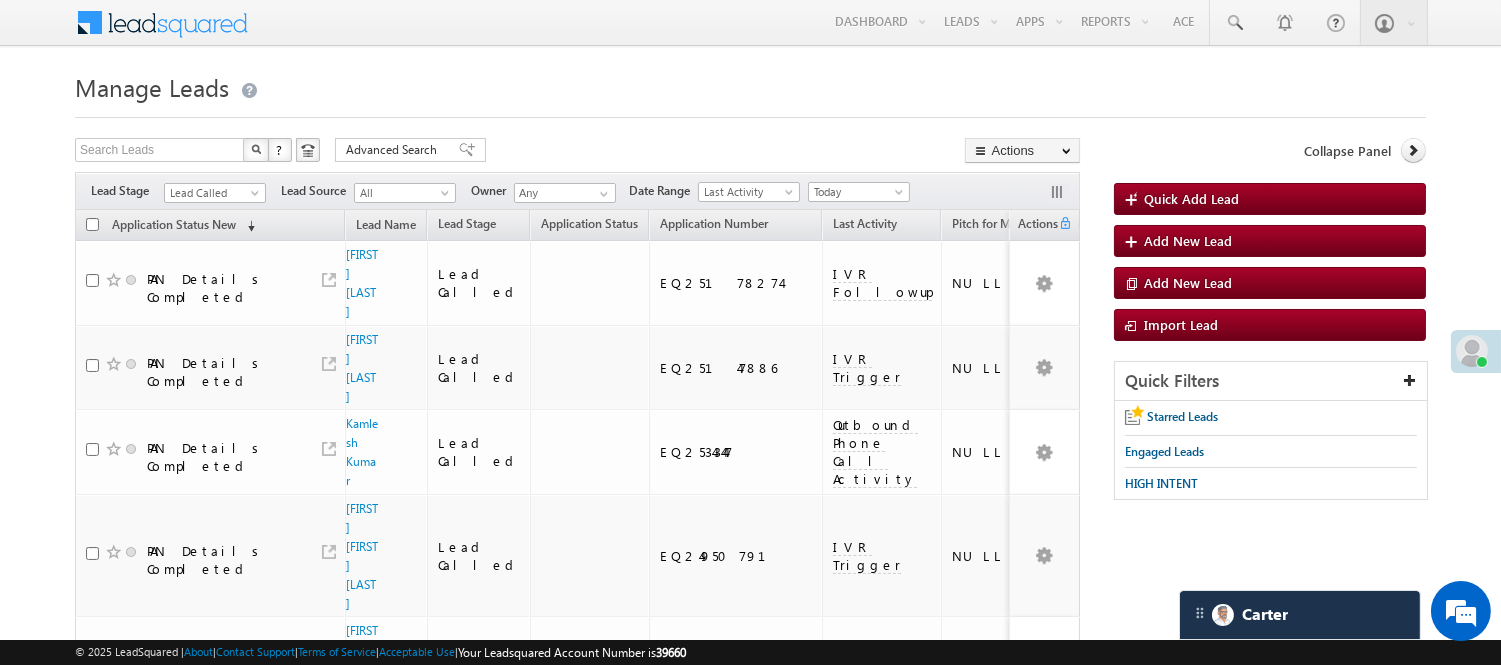 scroll, scrollTop: 0, scrollLeft: 0, axis: both 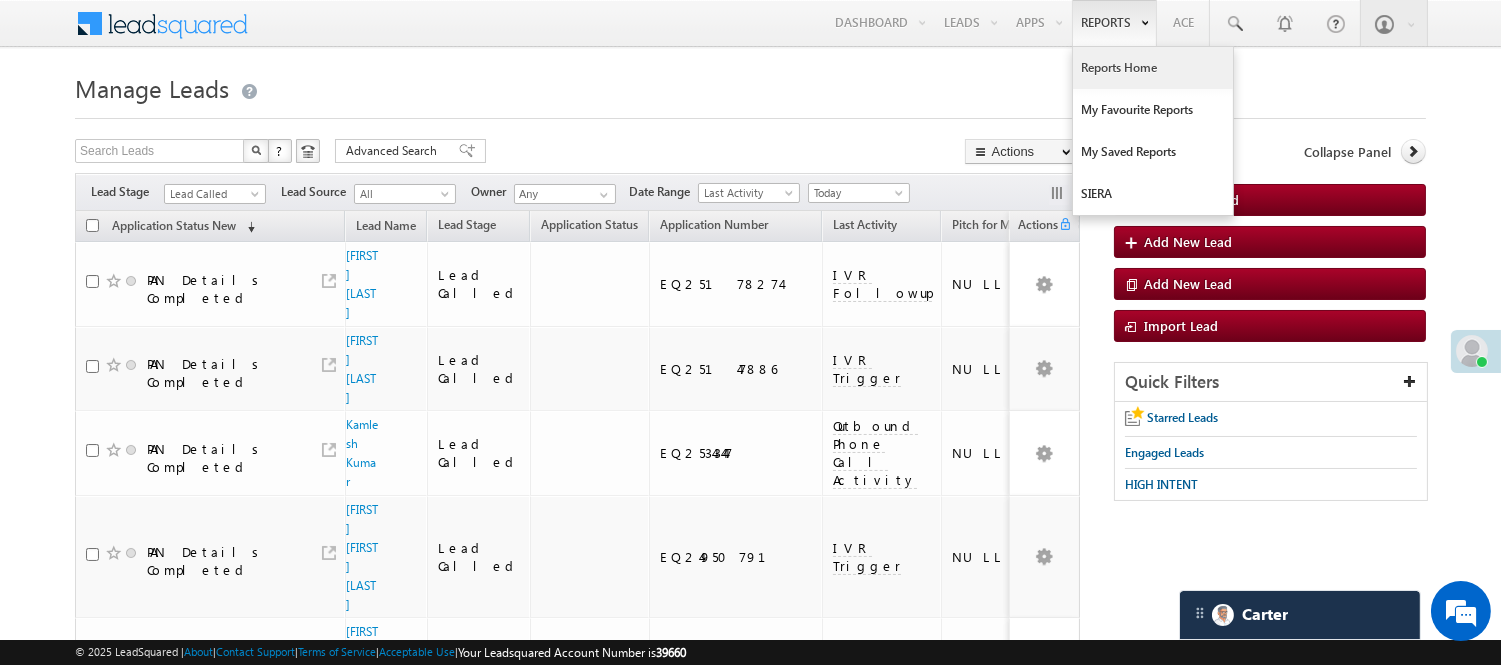 click on "Reports Home" at bounding box center [1153, 68] 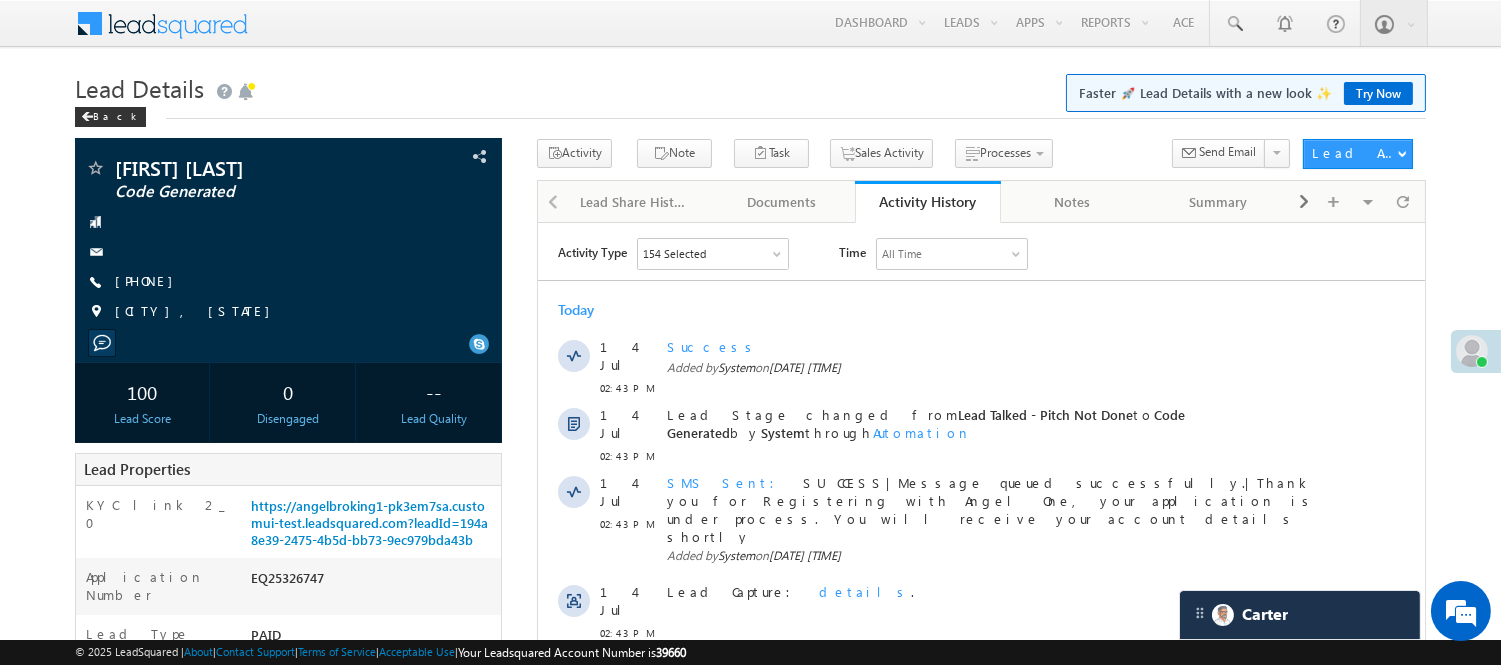 scroll, scrollTop: 0, scrollLeft: 0, axis: both 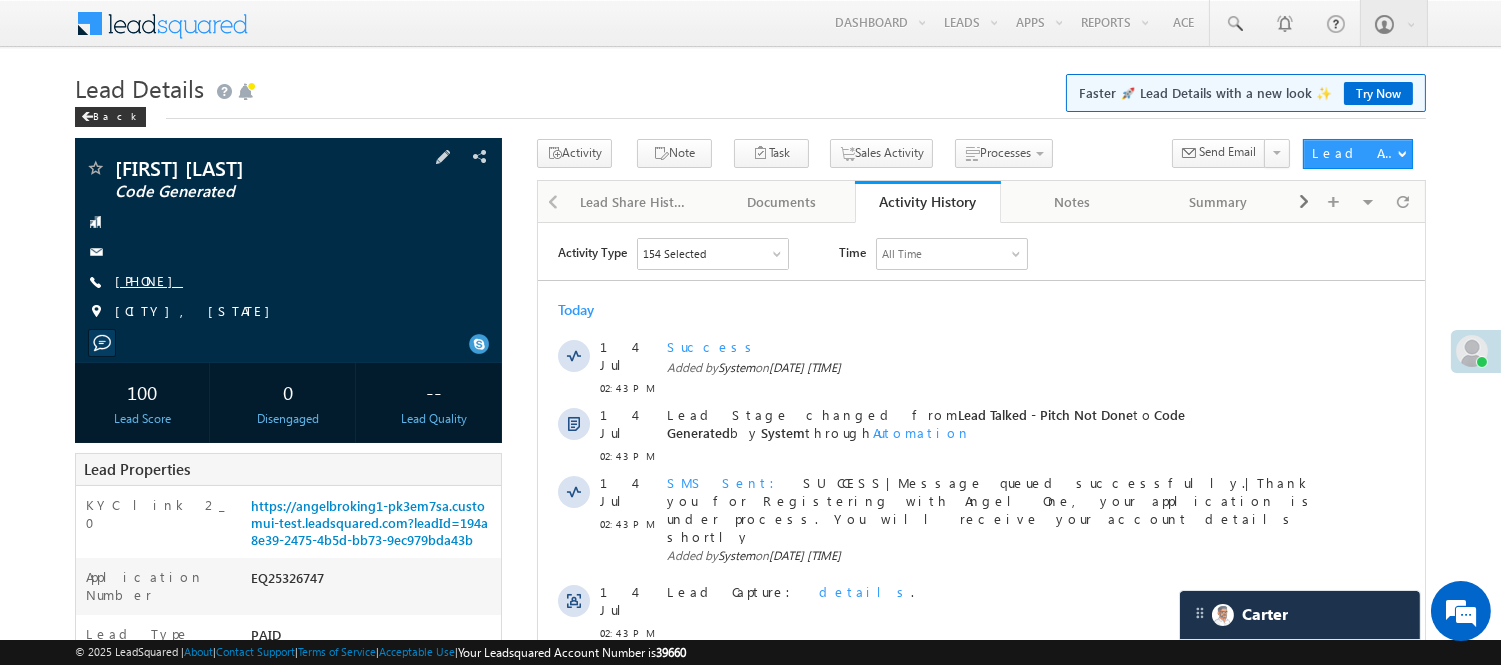 click on "[PHONE]" at bounding box center [149, 280] 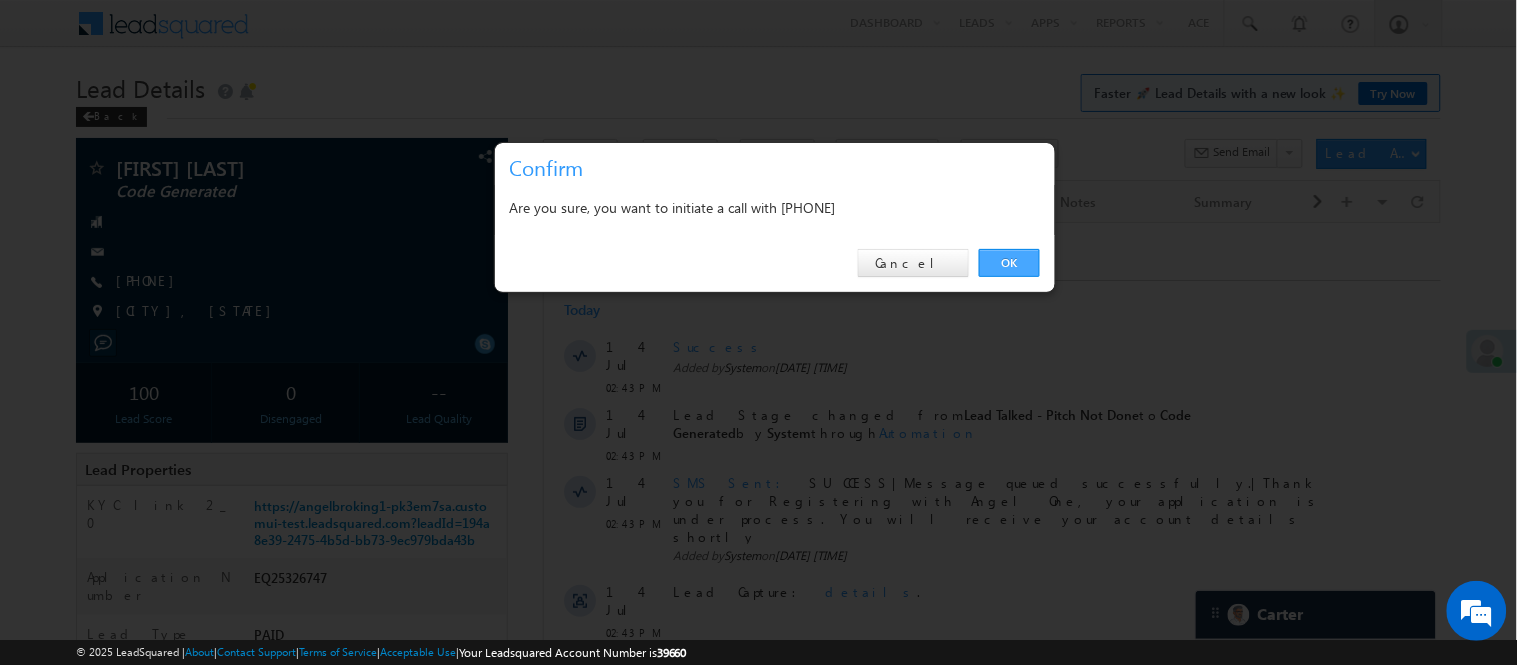 drag, startPoint x: 1012, startPoint y: 255, endPoint x: 473, endPoint y: 30, distance: 584.077 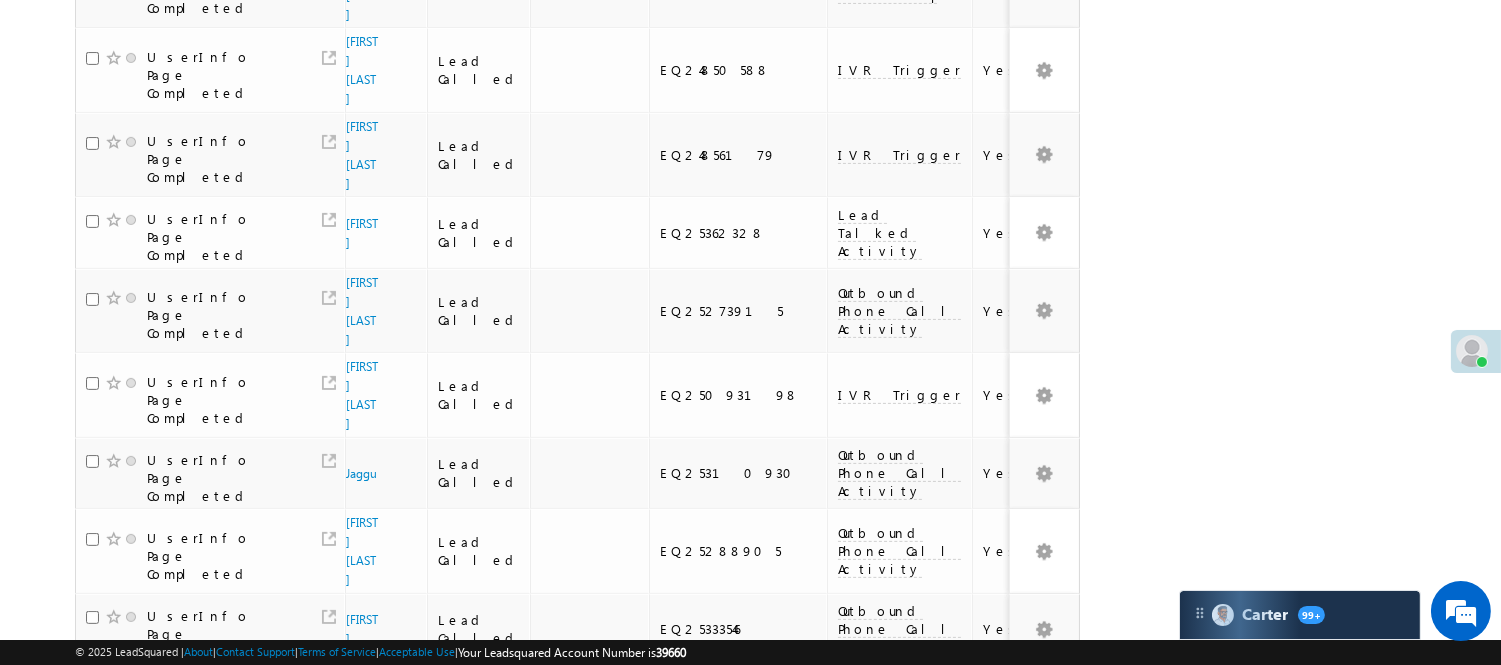 scroll, scrollTop: 1497, scrollLeft: 0, axis: vertical 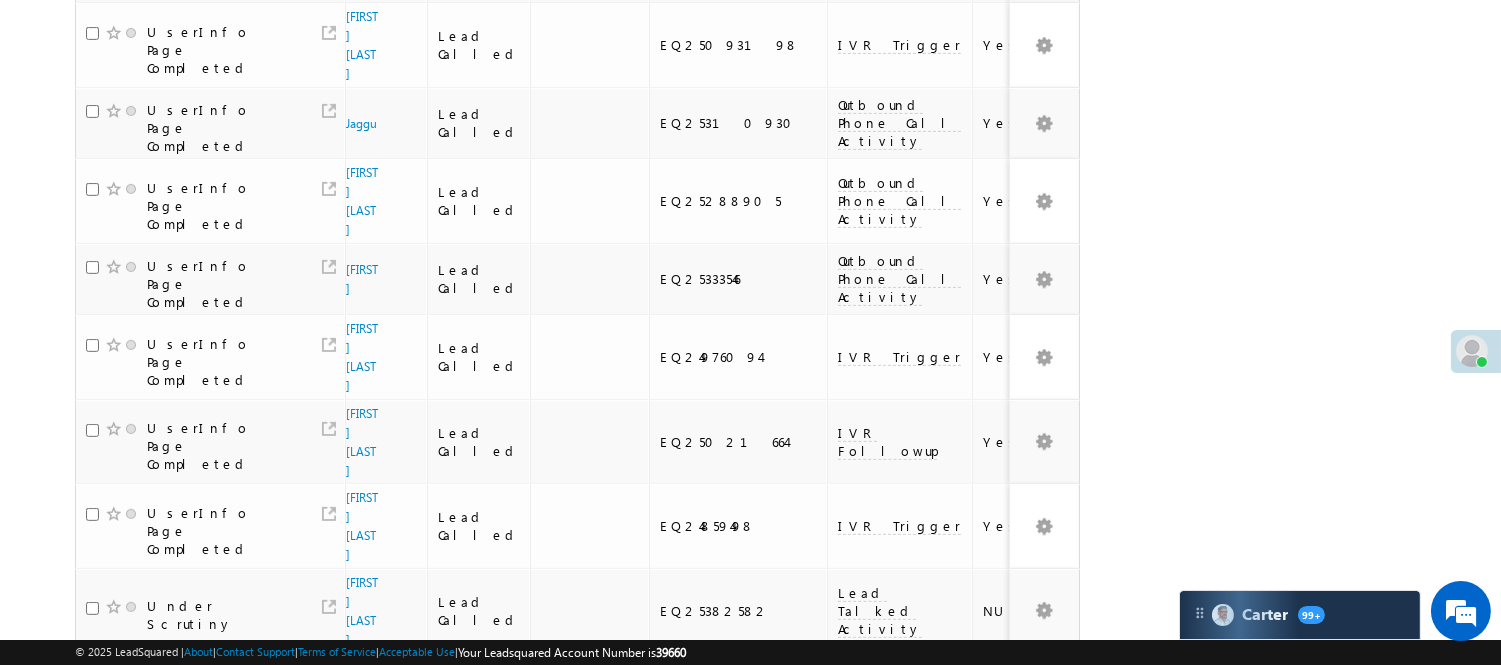 click on "2" at bounding box center [898, 923] 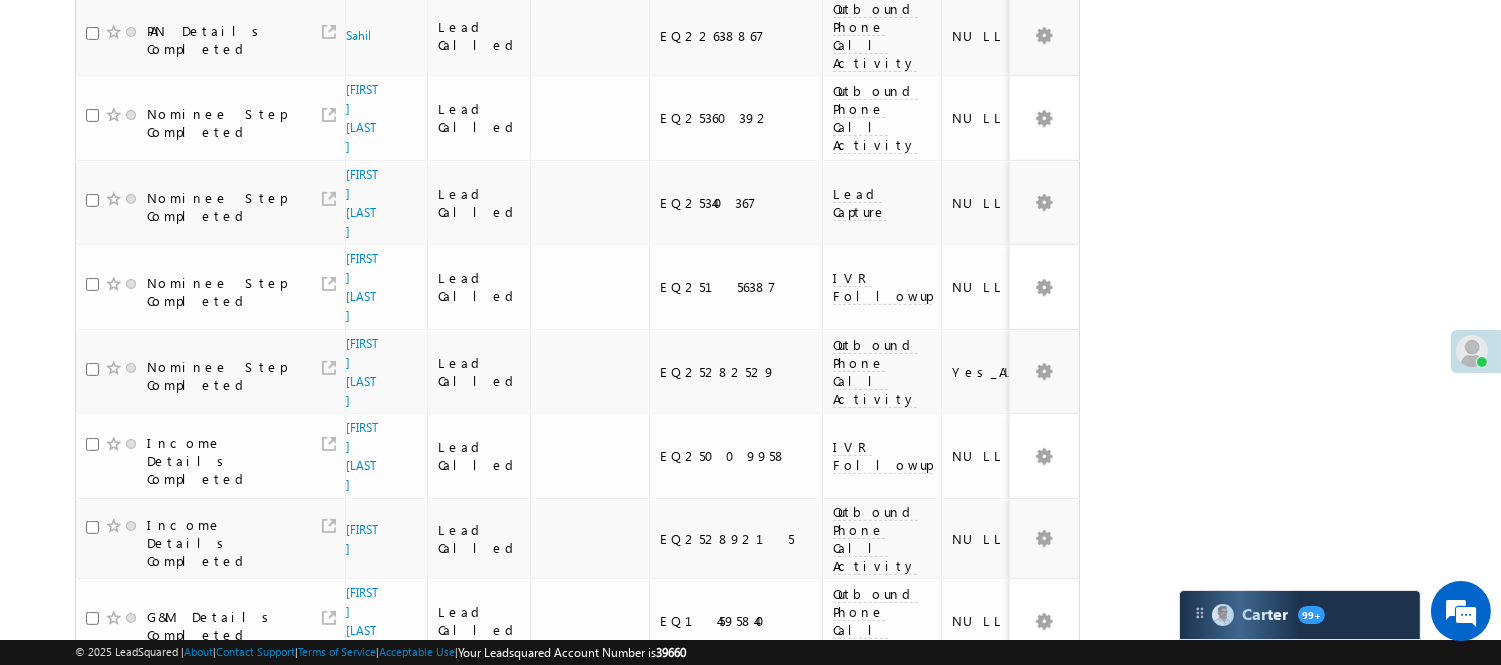 scroll, scrollTop: 1453, scrollLeft: 0, axis: vertical 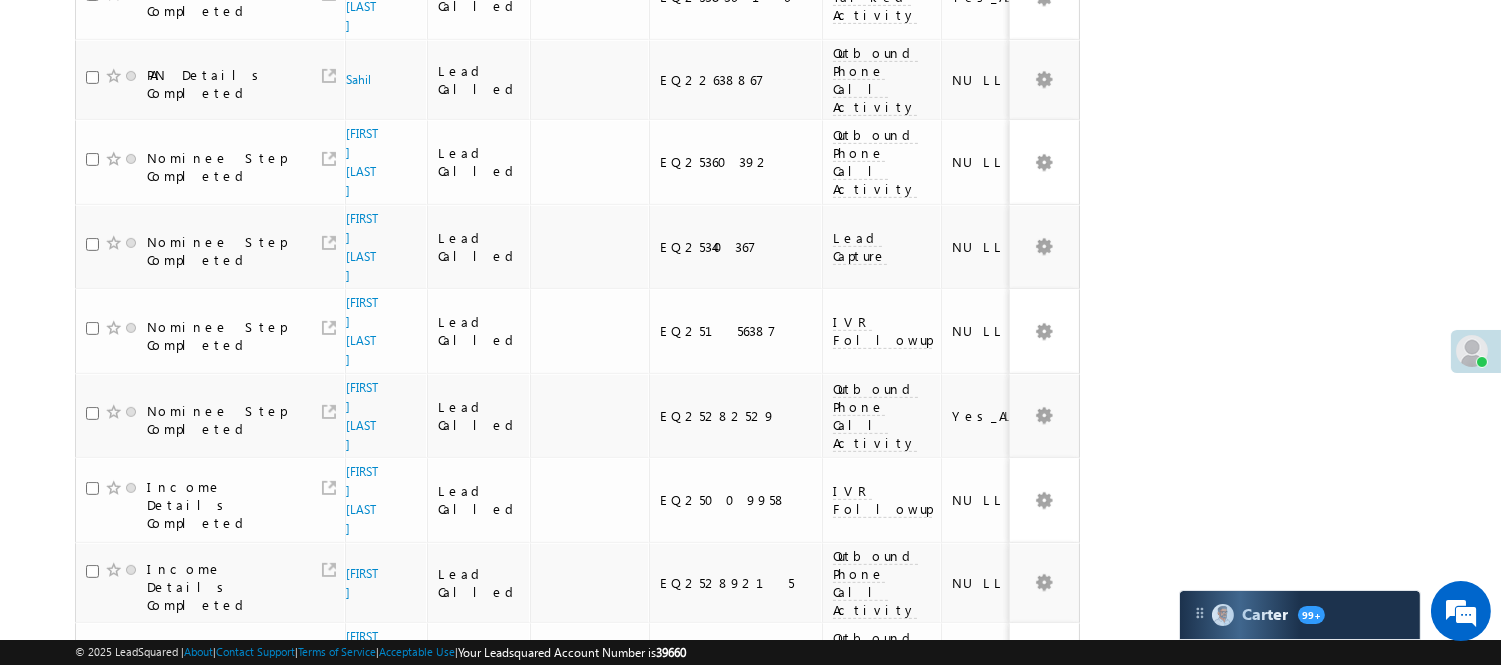 click on "3" at bounding box center (938, 1076) 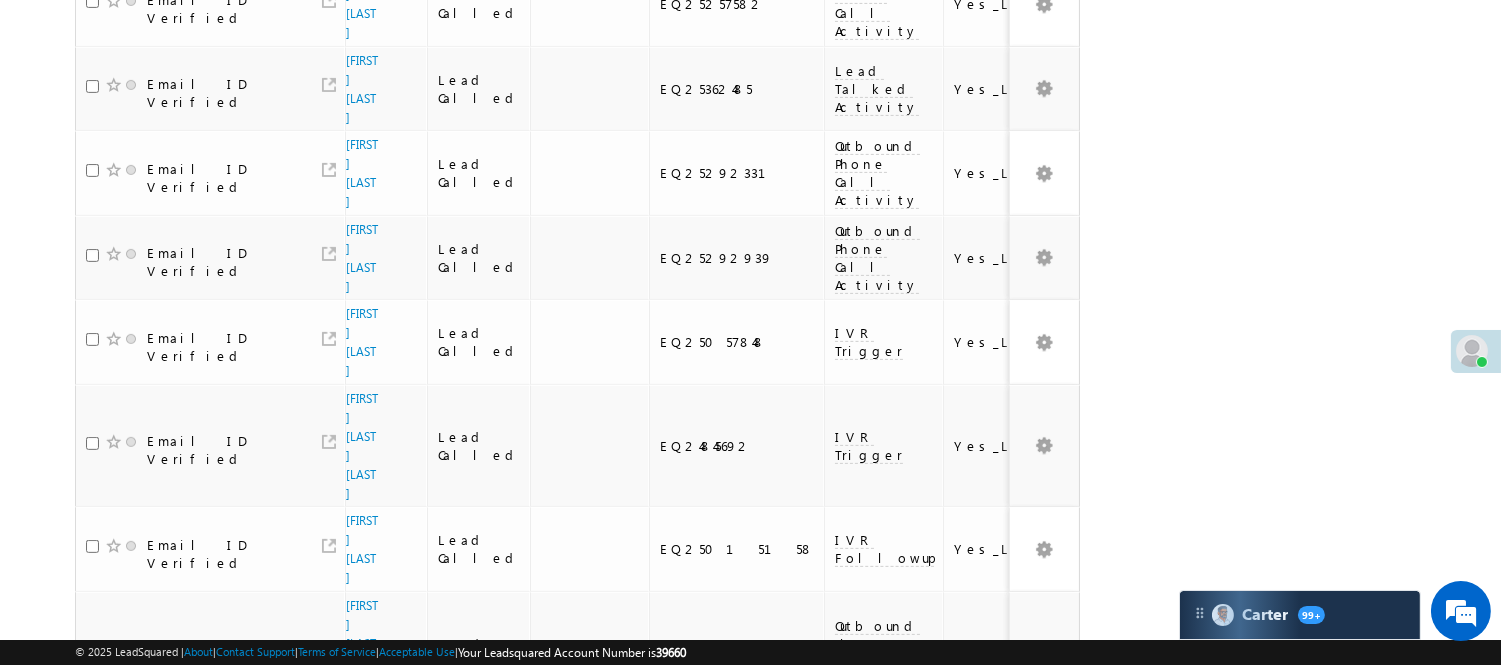 scroll, scrollTop: 1270, scrollLeft: 0, axis: vertical 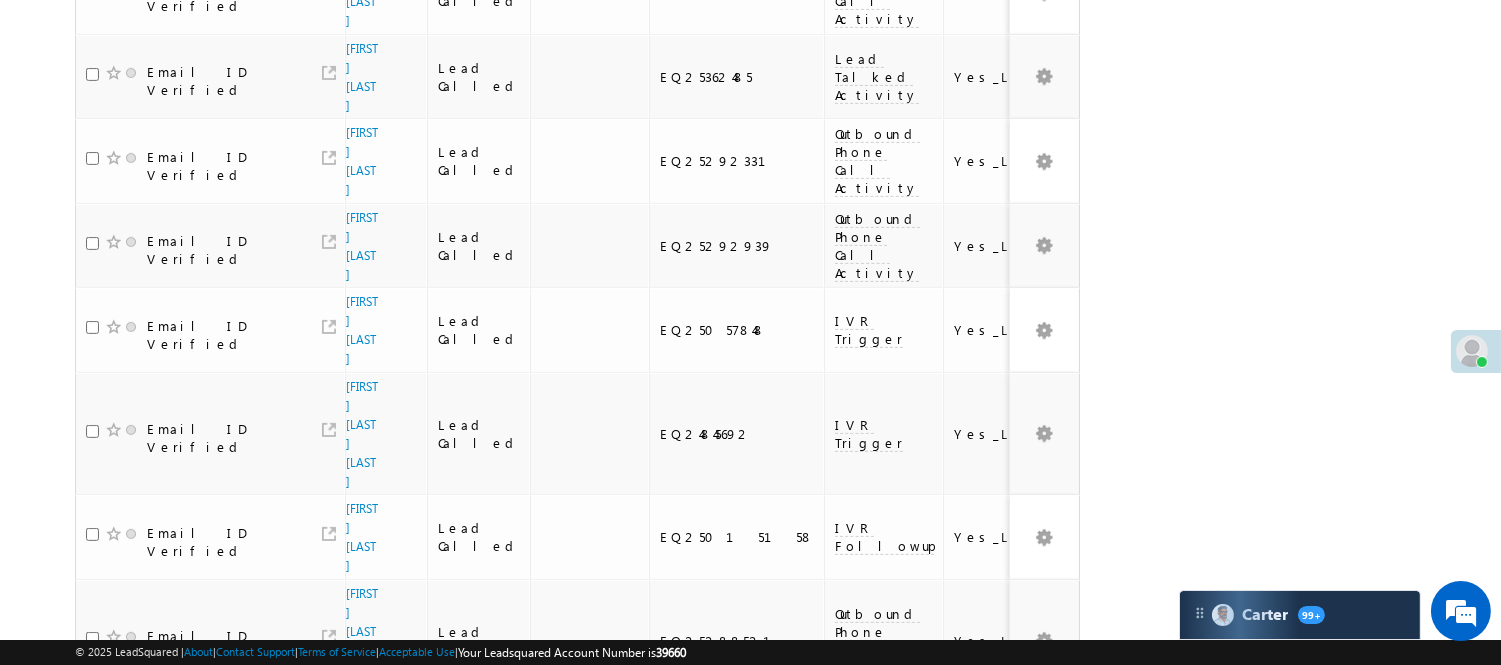 click on "2" at bounding box center (897, 1170) 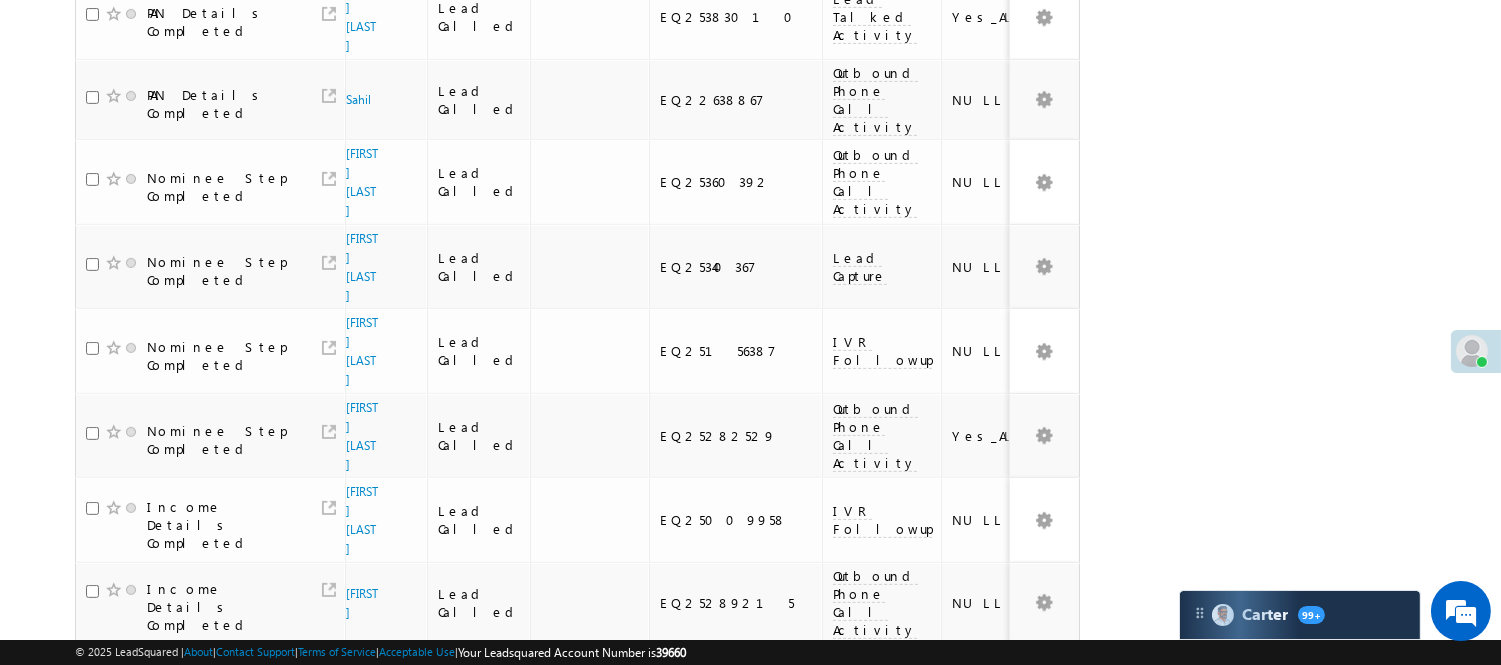 scroll, scrollTop: 1453, scrollLeft: 0, axis: vertical 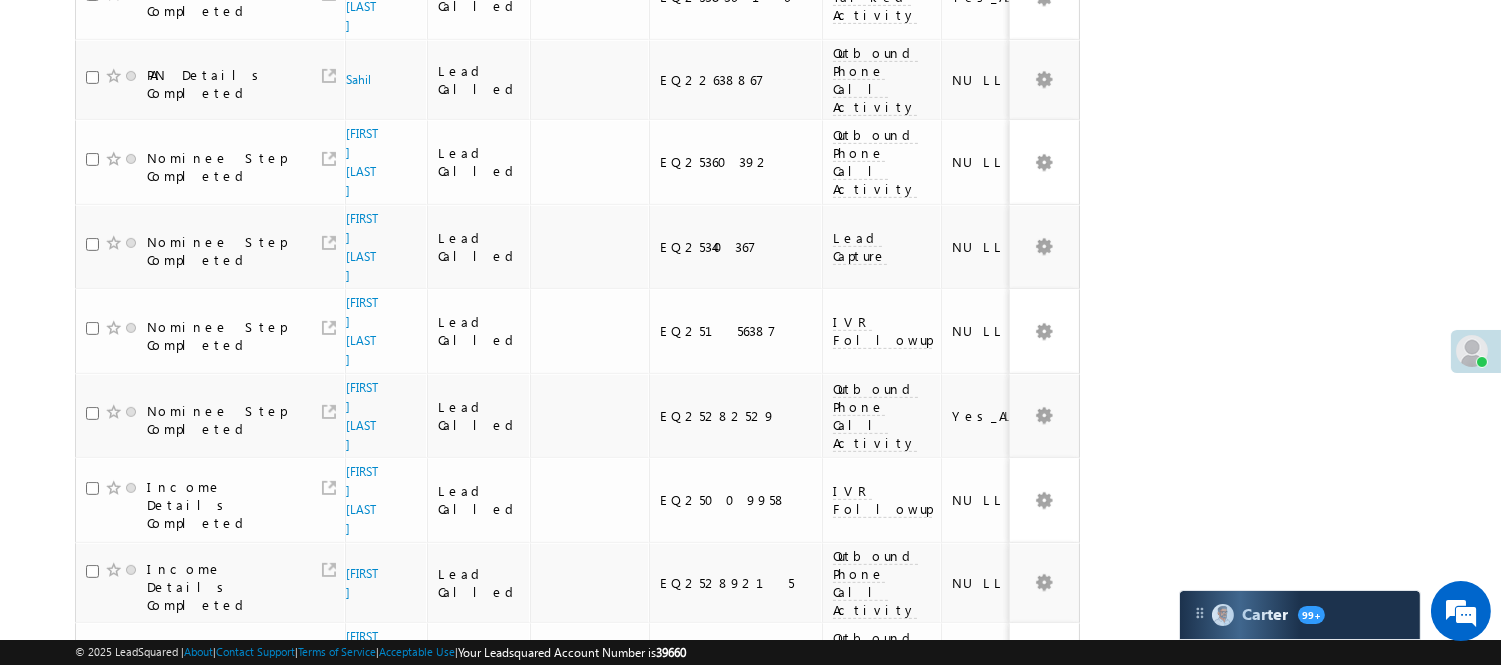 click on "Akash Kumar" at bounding box center (362, 997) 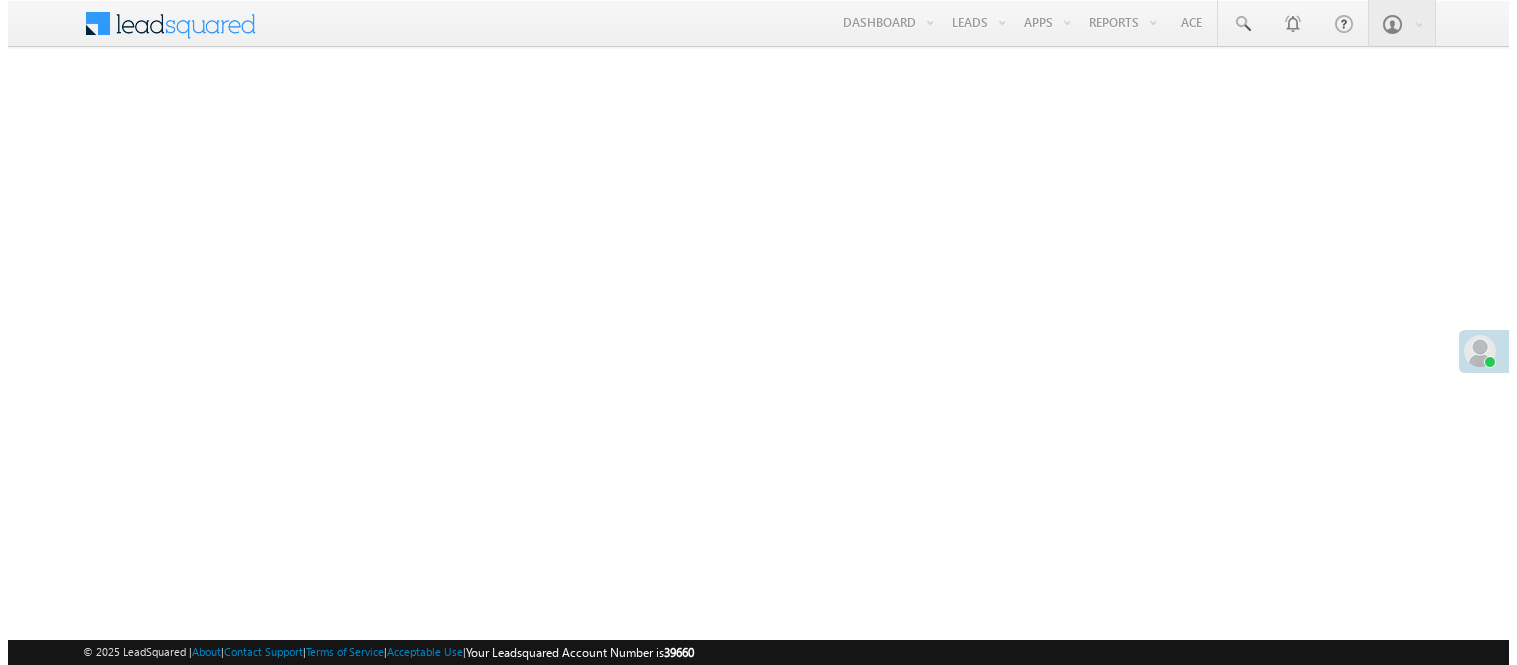 scroll, scrollTop: 0, scrollLeft: 0, axis: both 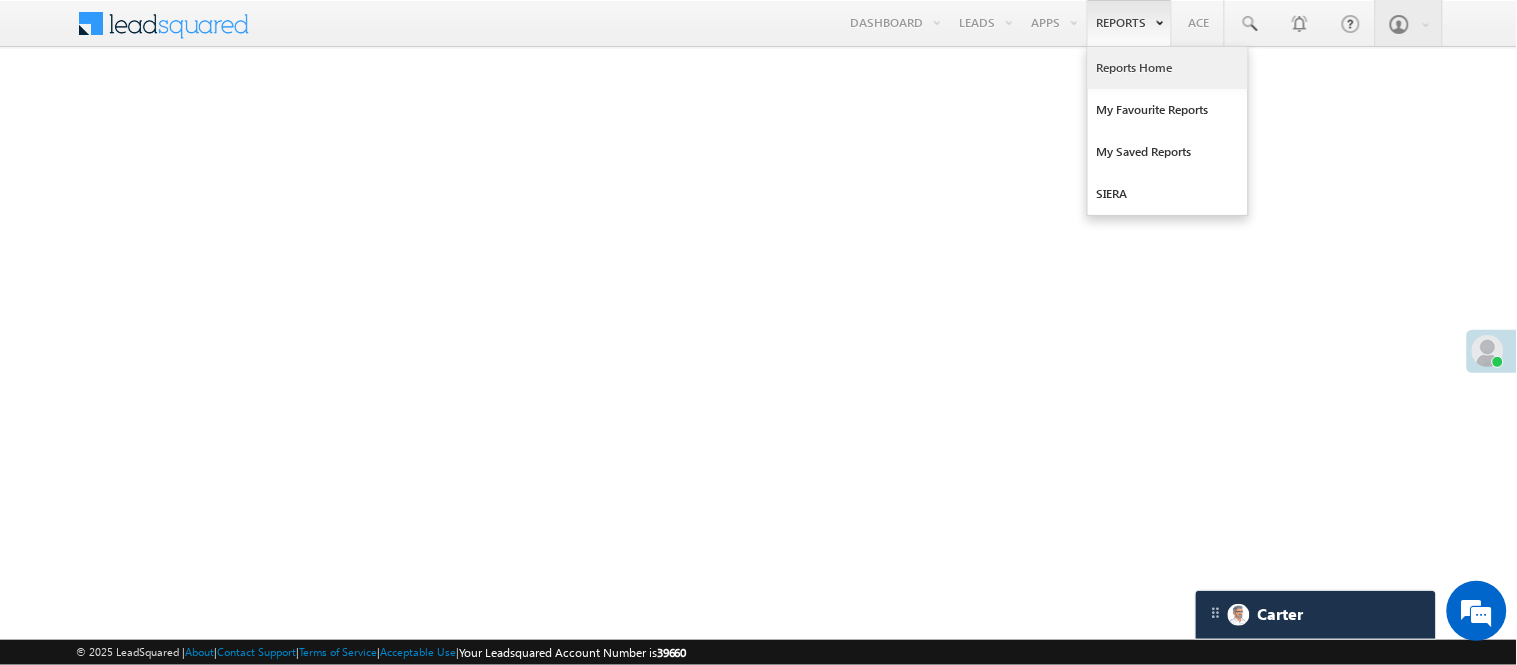 click on "Reports Home" at bounding box center (1168, 68) 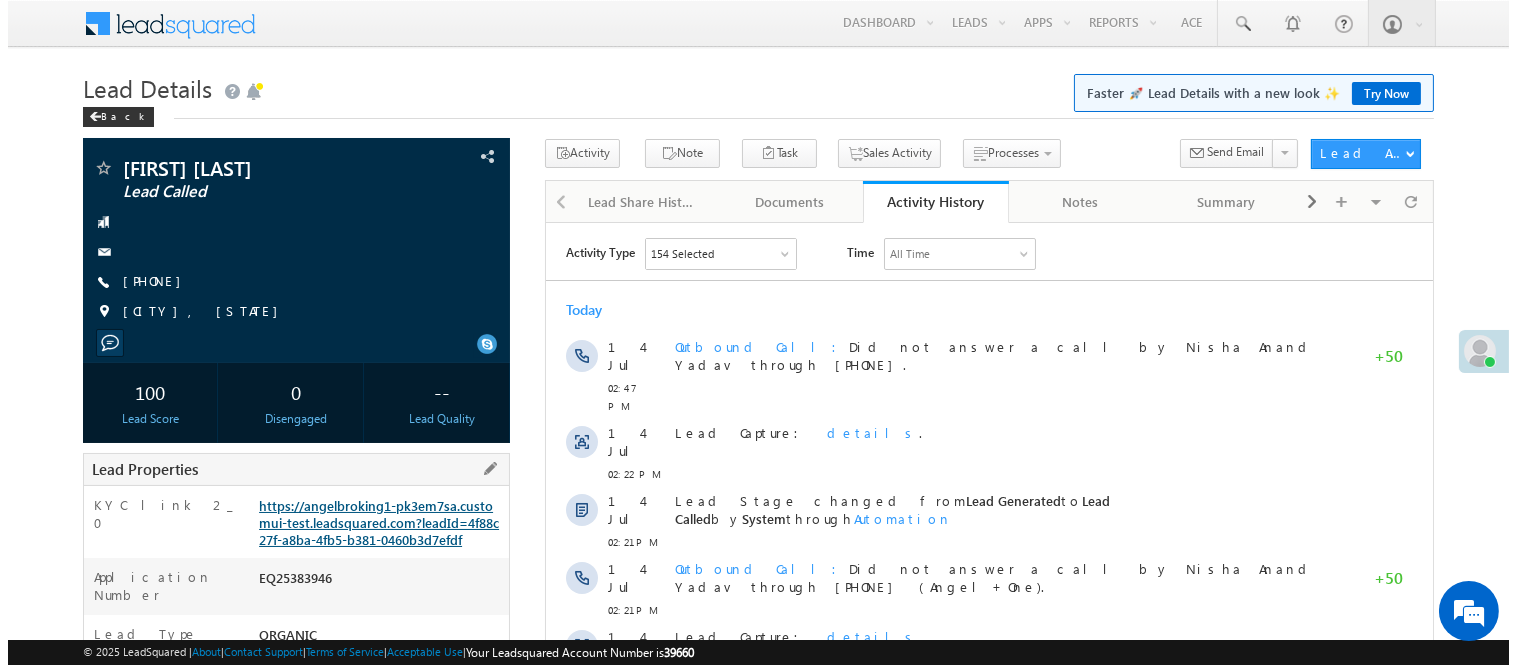scroll, scrollTop: 0, scrollLeft: 0, axis: both 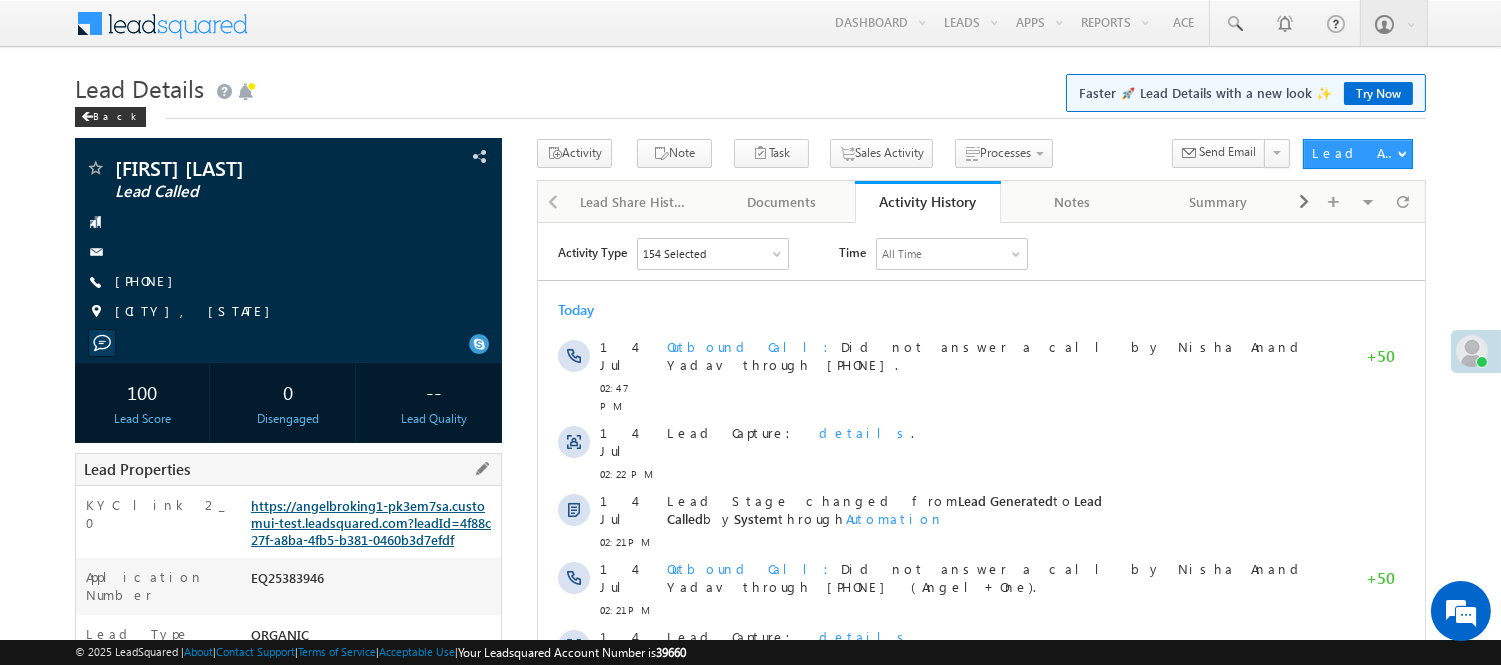 click on "https://angelbroking1-pk3em7sa.customui-test.leadsquared.com?leadId=4f88c27f-a8ba-4fb5-b381-0460b3d7efdf" at bounding box center (371, 522) 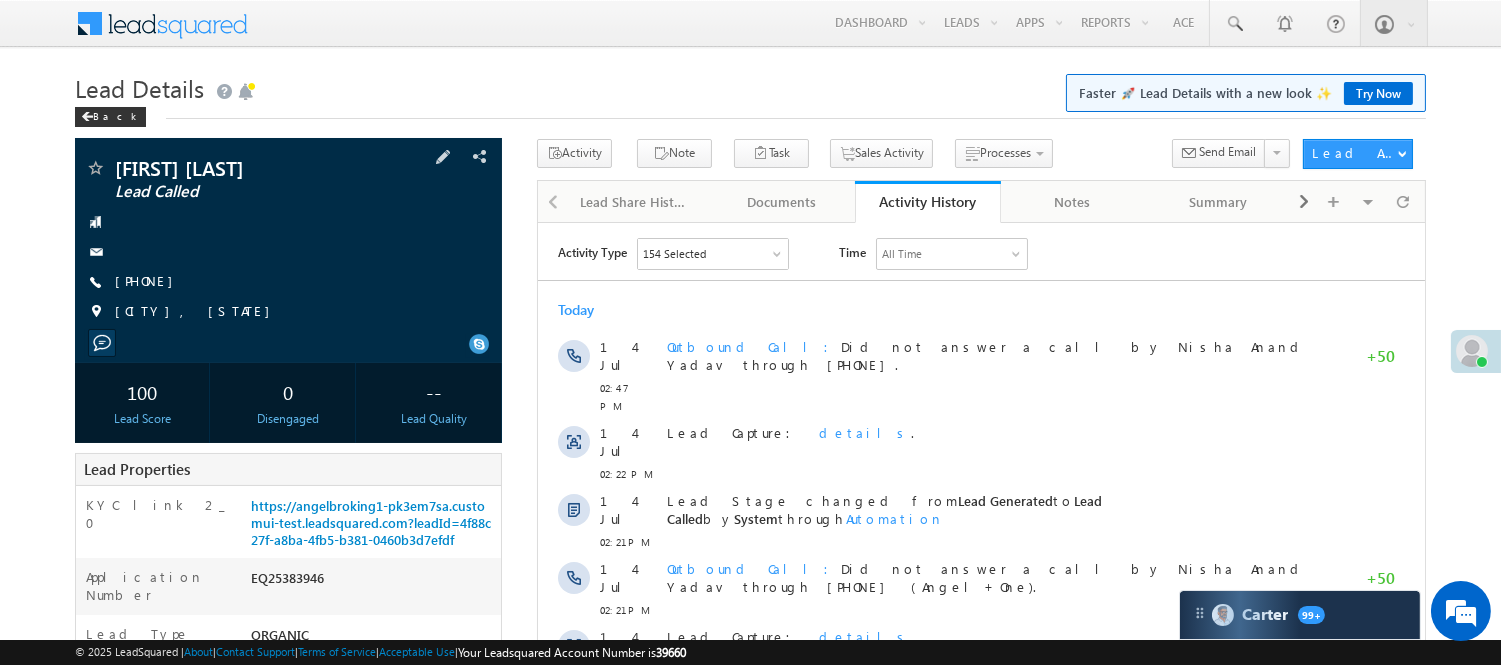 click on "Gunjan upadhyay
Lead Called
+91-7014919016" at bounding box center (288, 245) 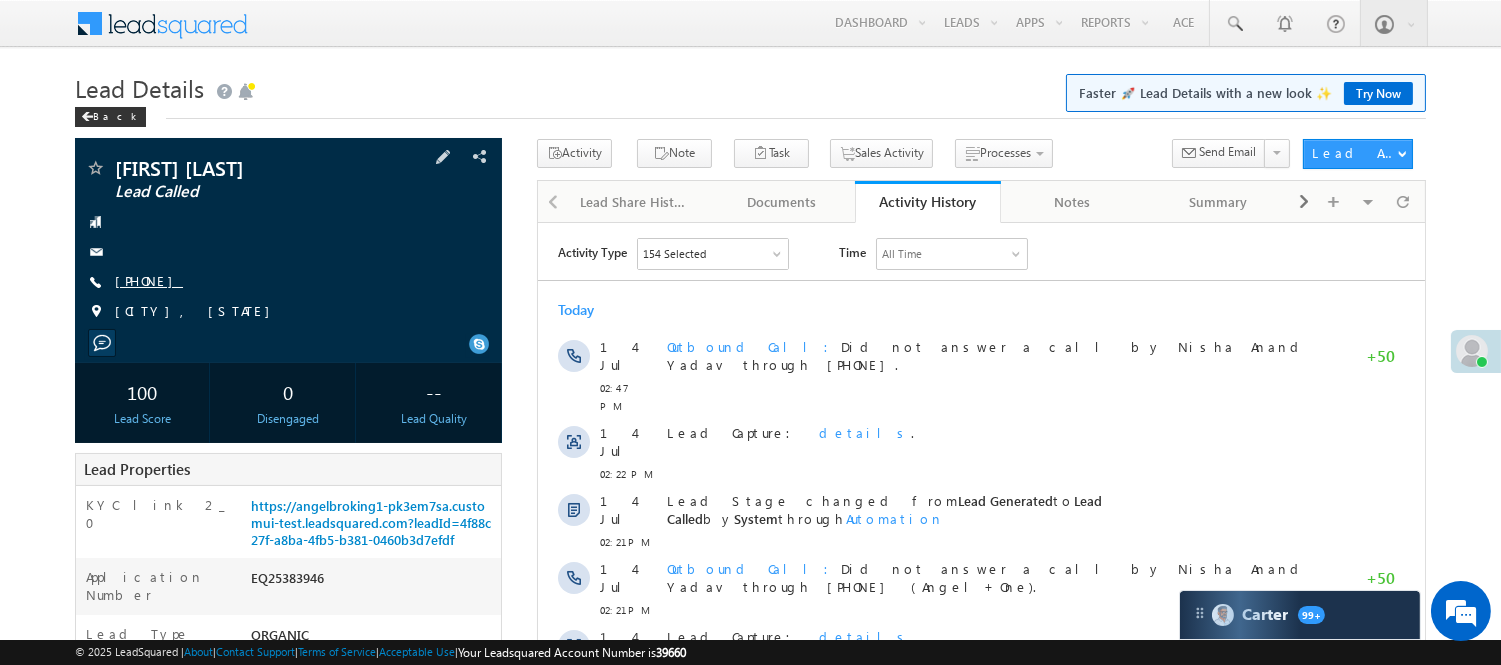 click on "+91-7014919016" at bounding box center [149, 280] 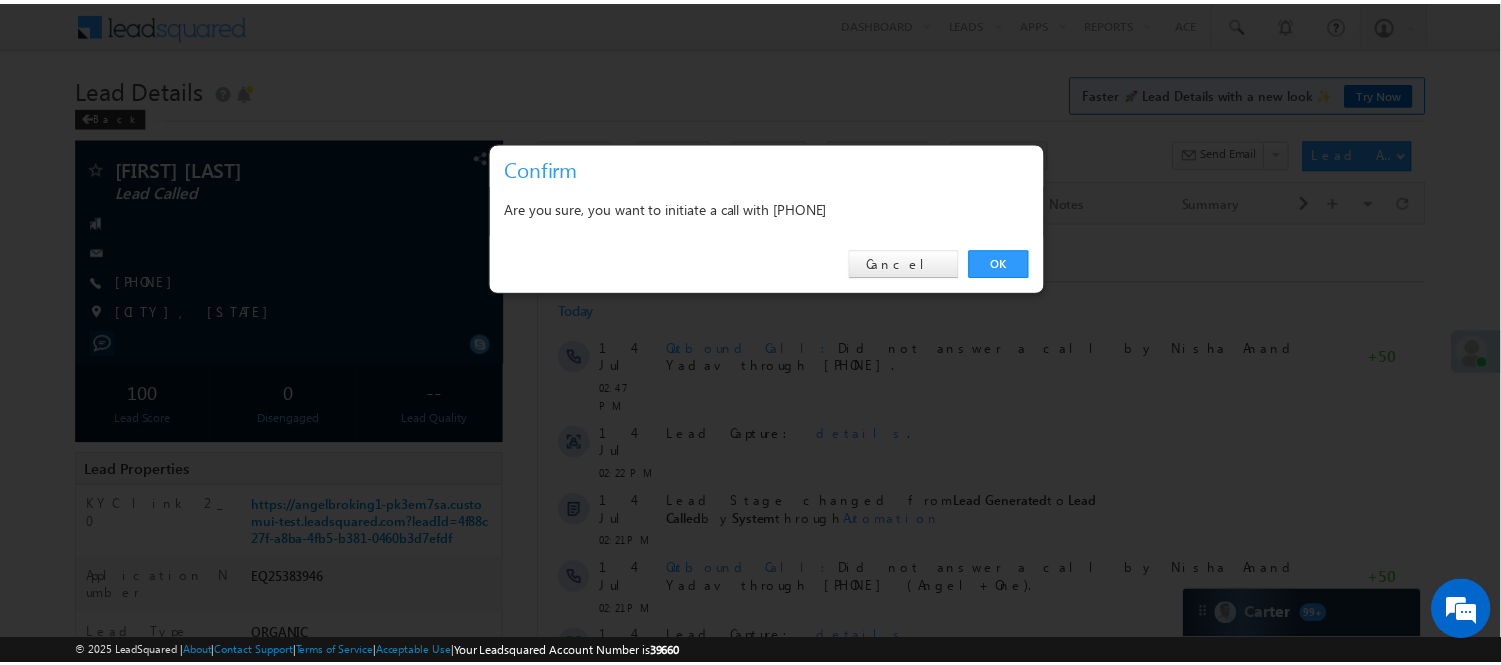 scroll, scrollTop: 0, scrollLeft: 0, axis: both 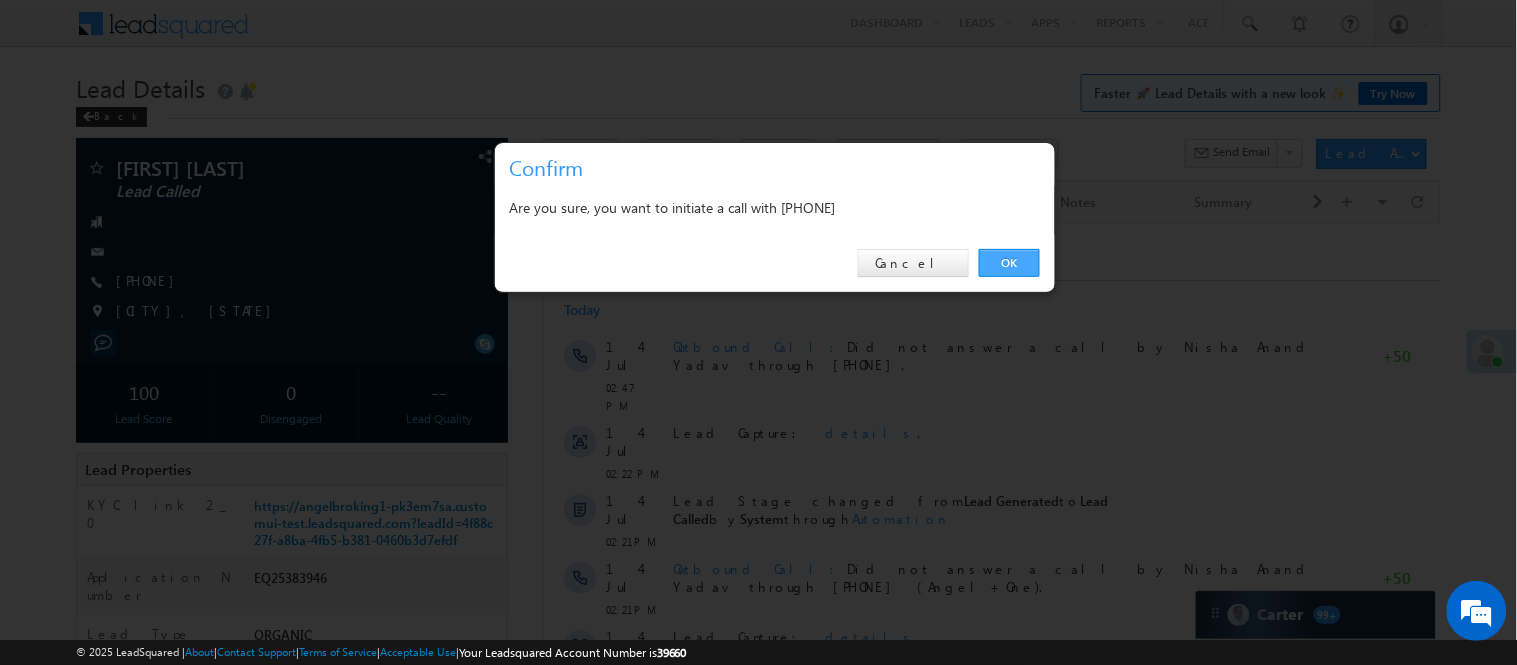 click on "OK" at bounding box center (1009, 263) 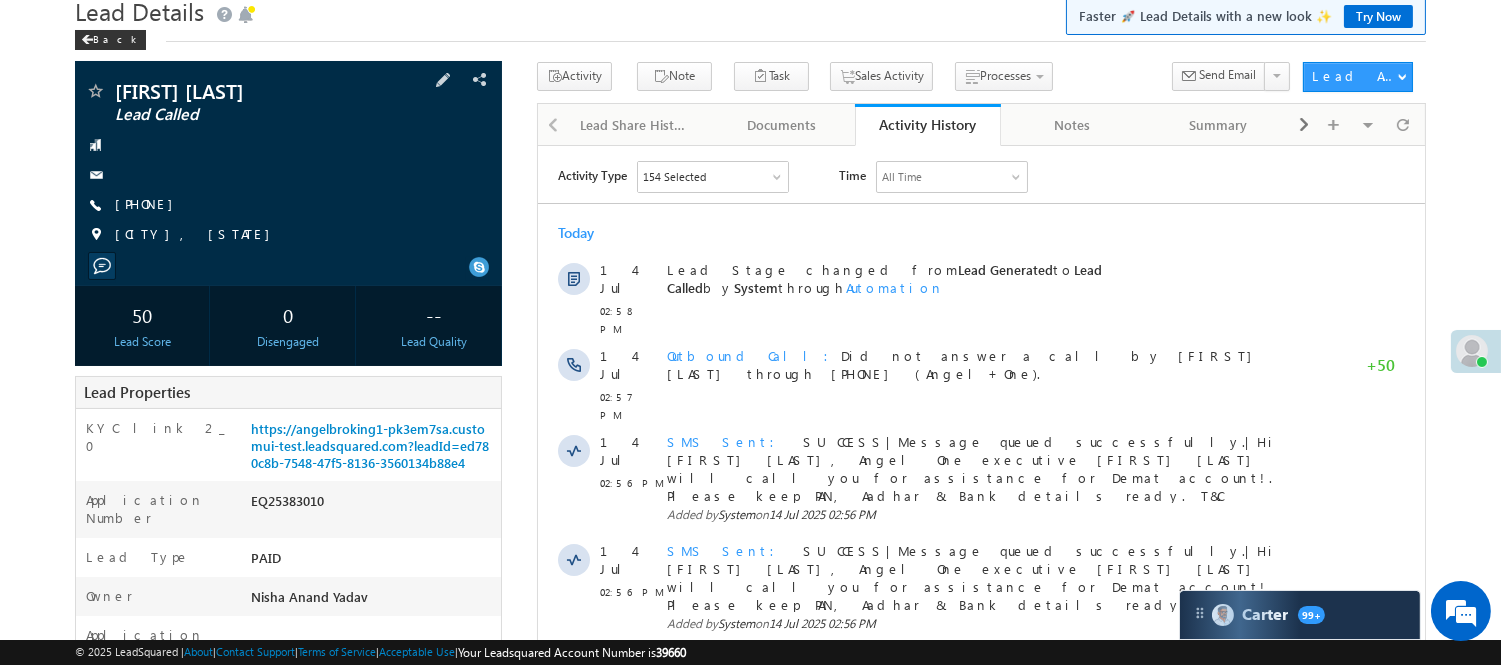 scroll, scrollTop: 0, scrollLeft: 0, axis: both 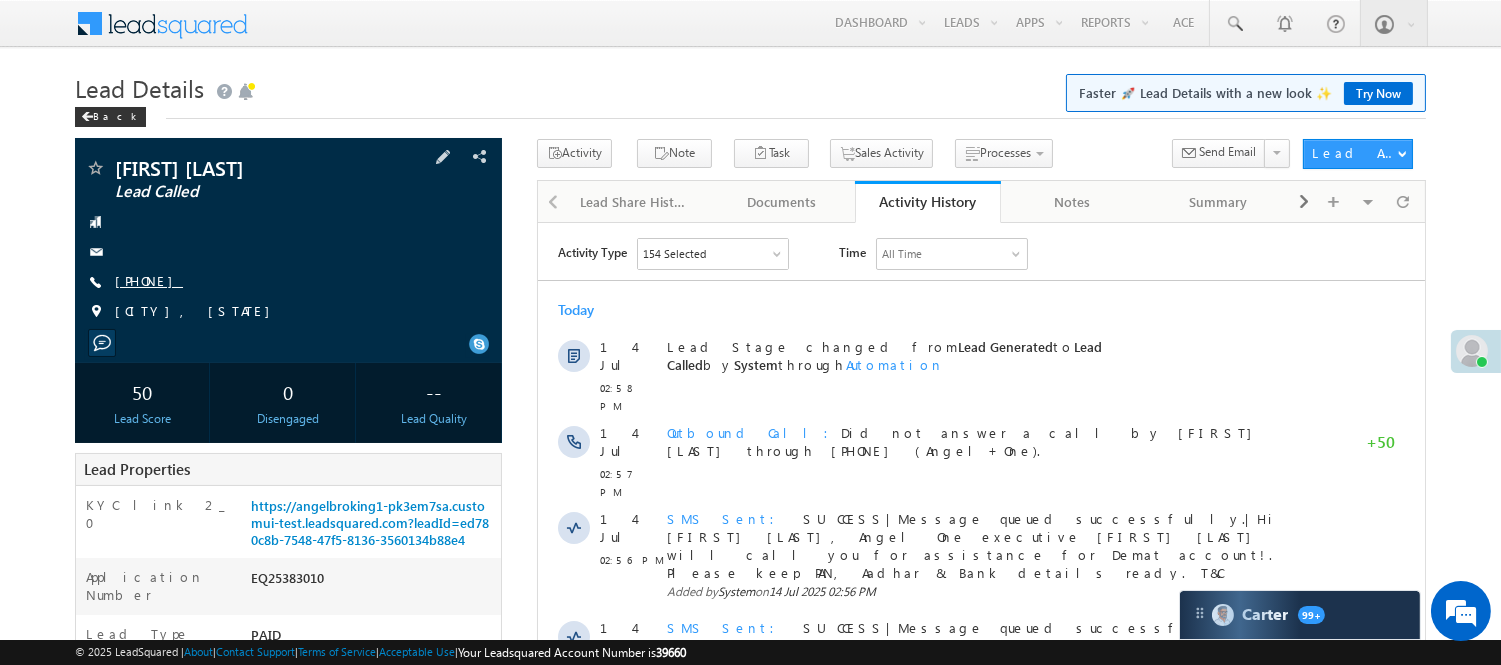 click on "[PHONE]" at bounding box center [149, 280] 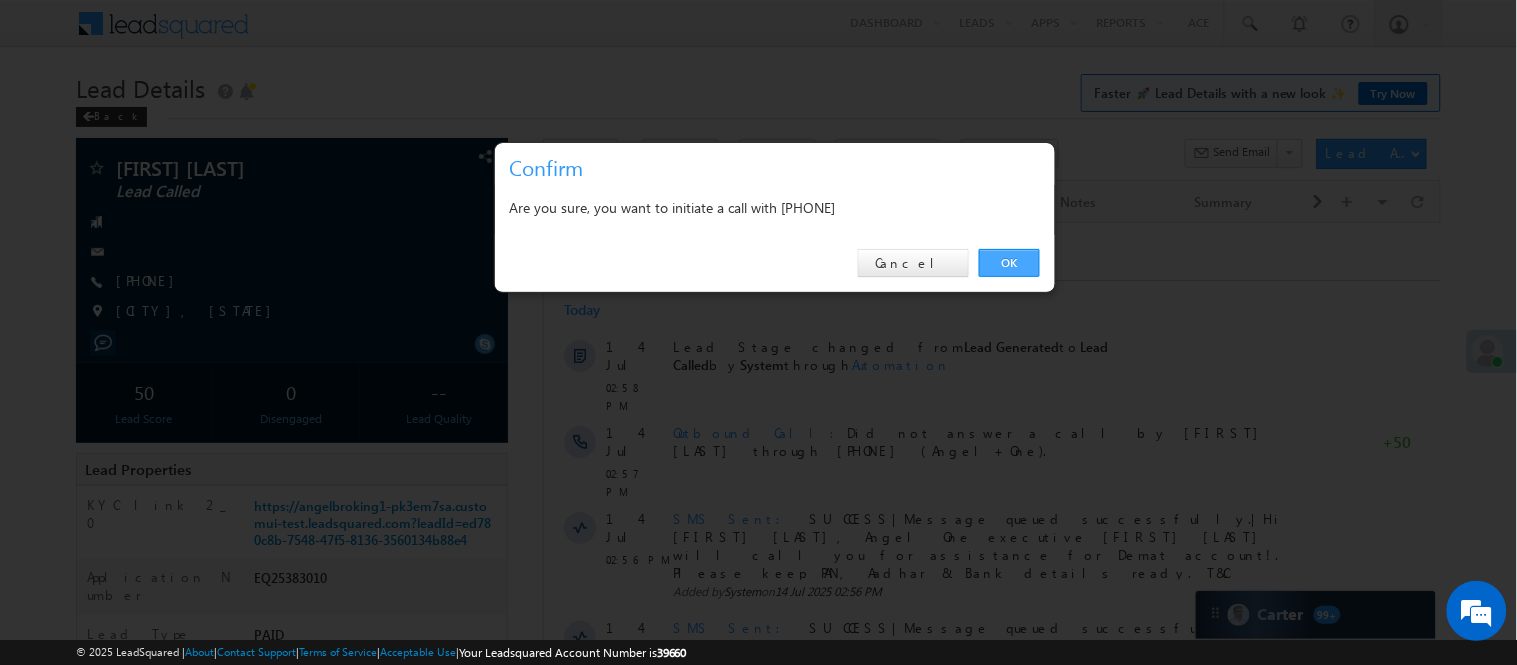 click on "OK" at bounding box center [1009, 263] 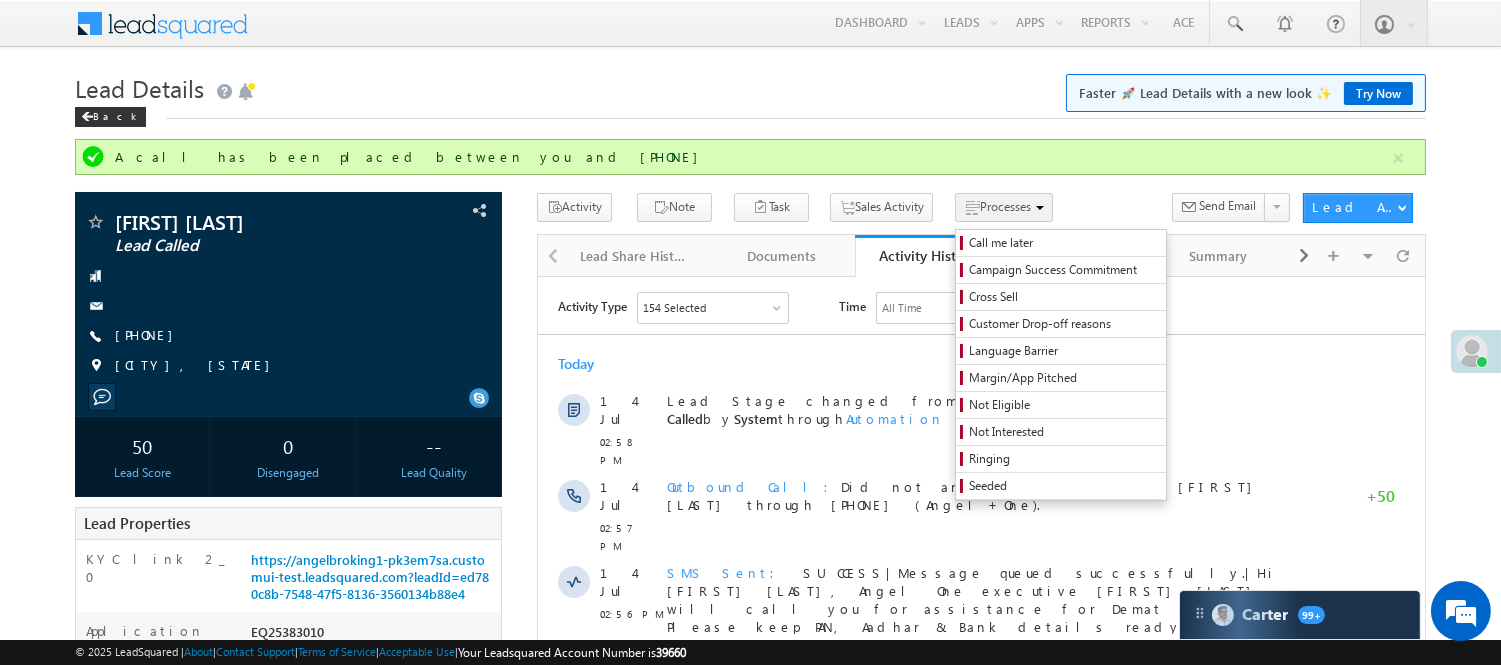 scroll, scrollTop: 0, scrollLeft: 0, axis: both 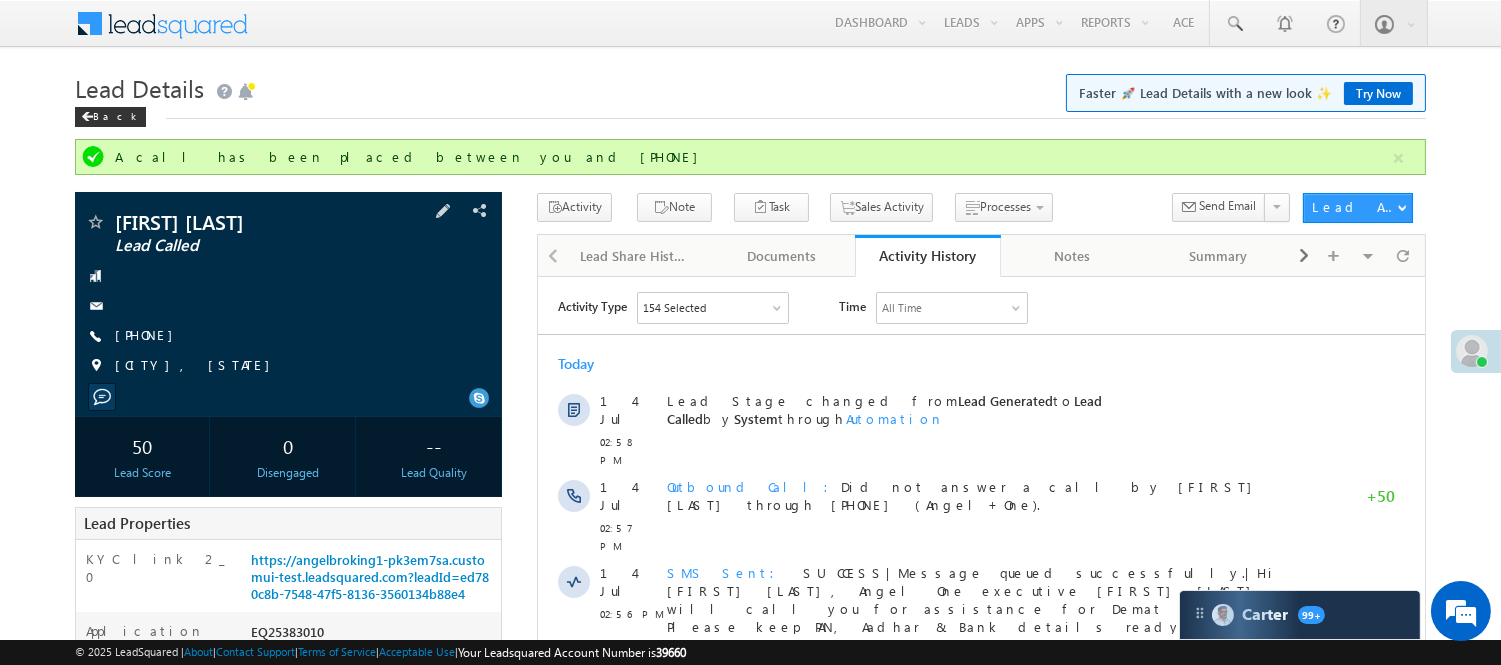 click at bounding box center [288, 306] 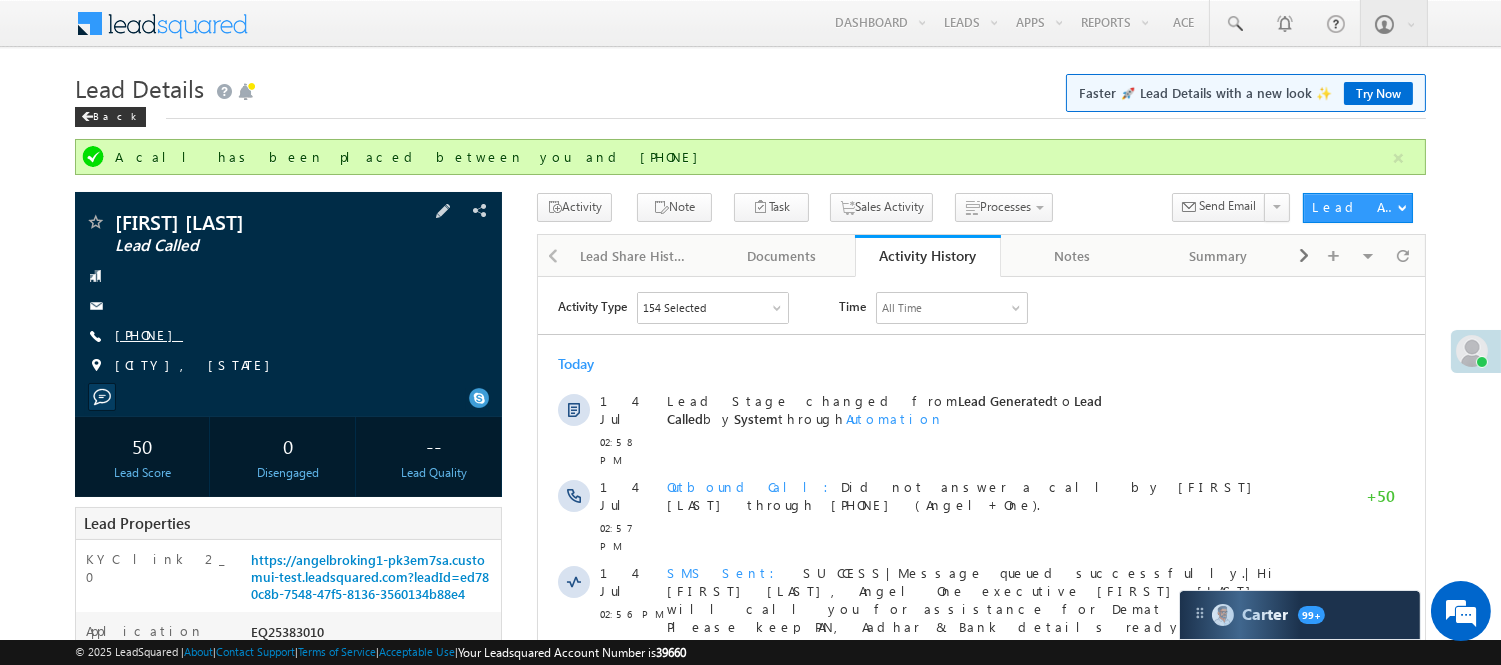 click on "[PHONE]" at bounding box center [149, 334] 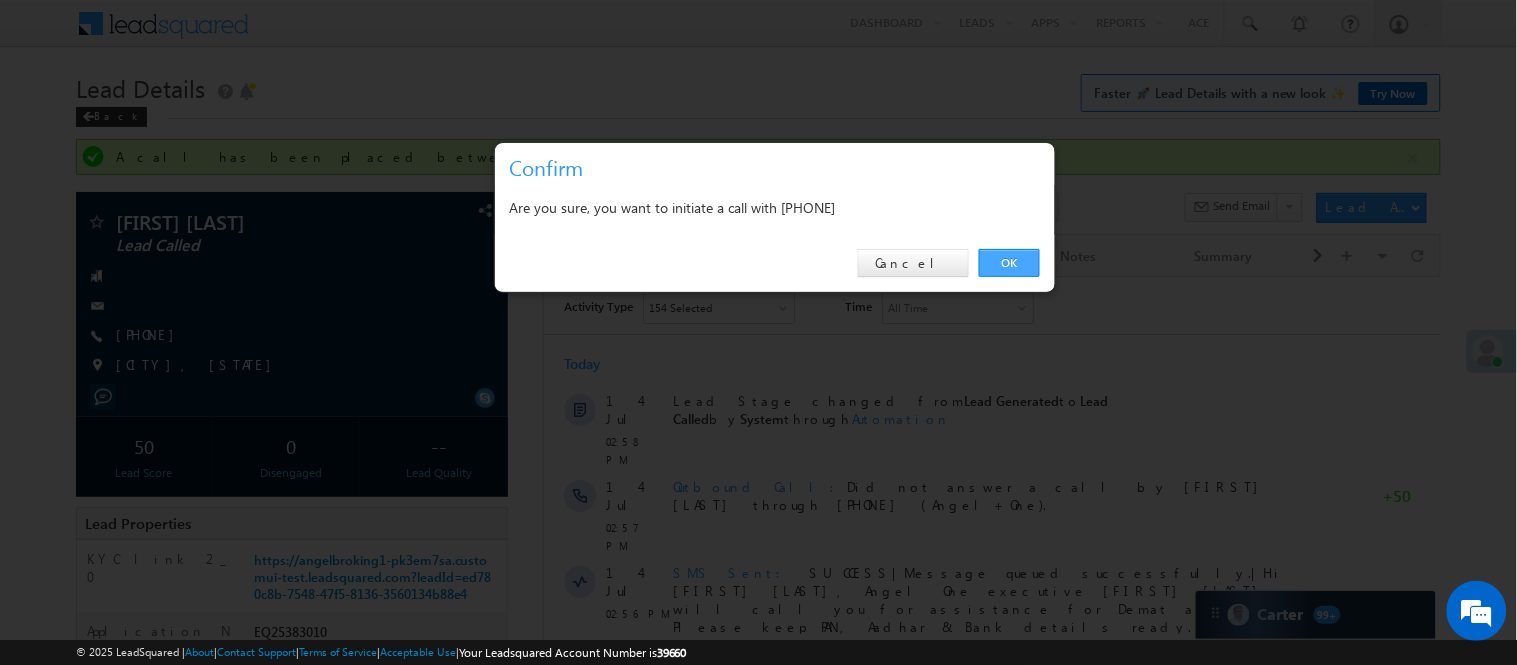 click on "OK" at bounding box center [1009, 263] 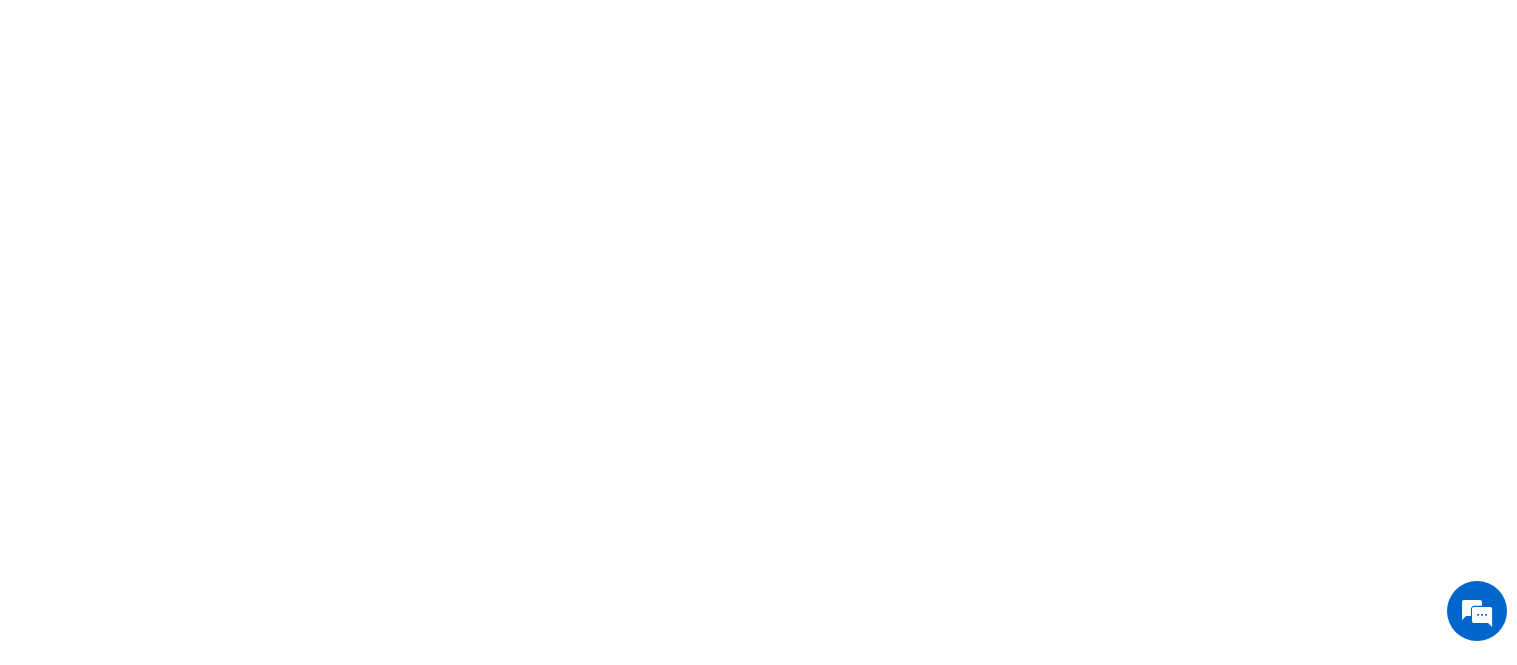scroll, scrollTop: 0, scrollLeft: 0, axis: both 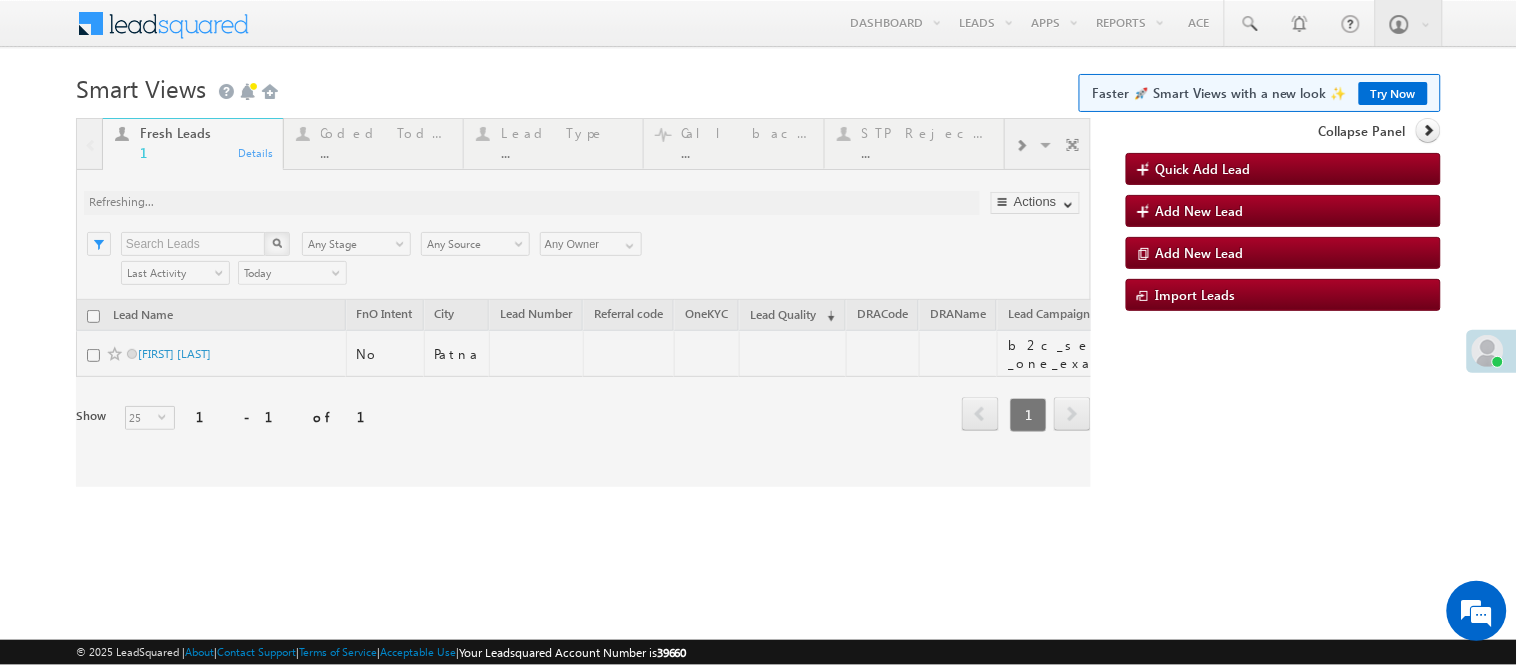click at bounding box center (583, 302) 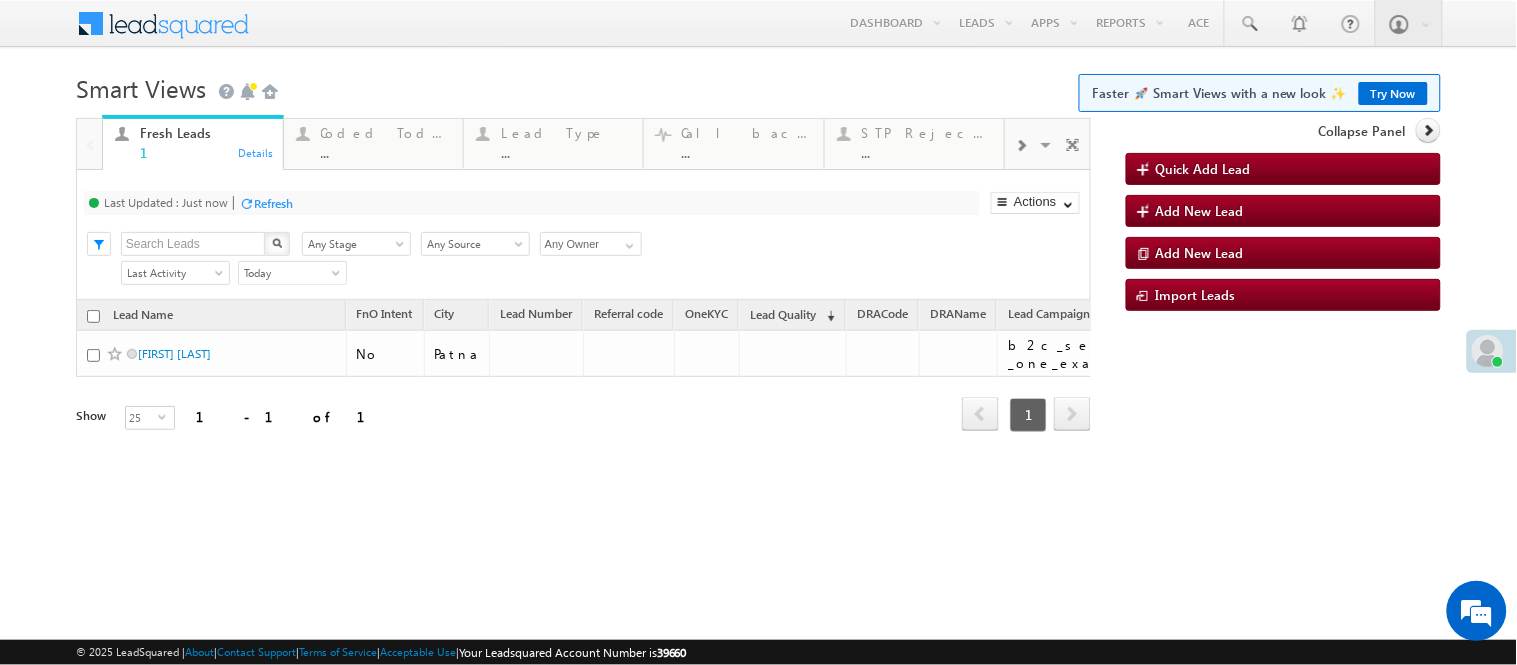 scroll, scrollTop: 0, scrollLeft: 0, axis: both 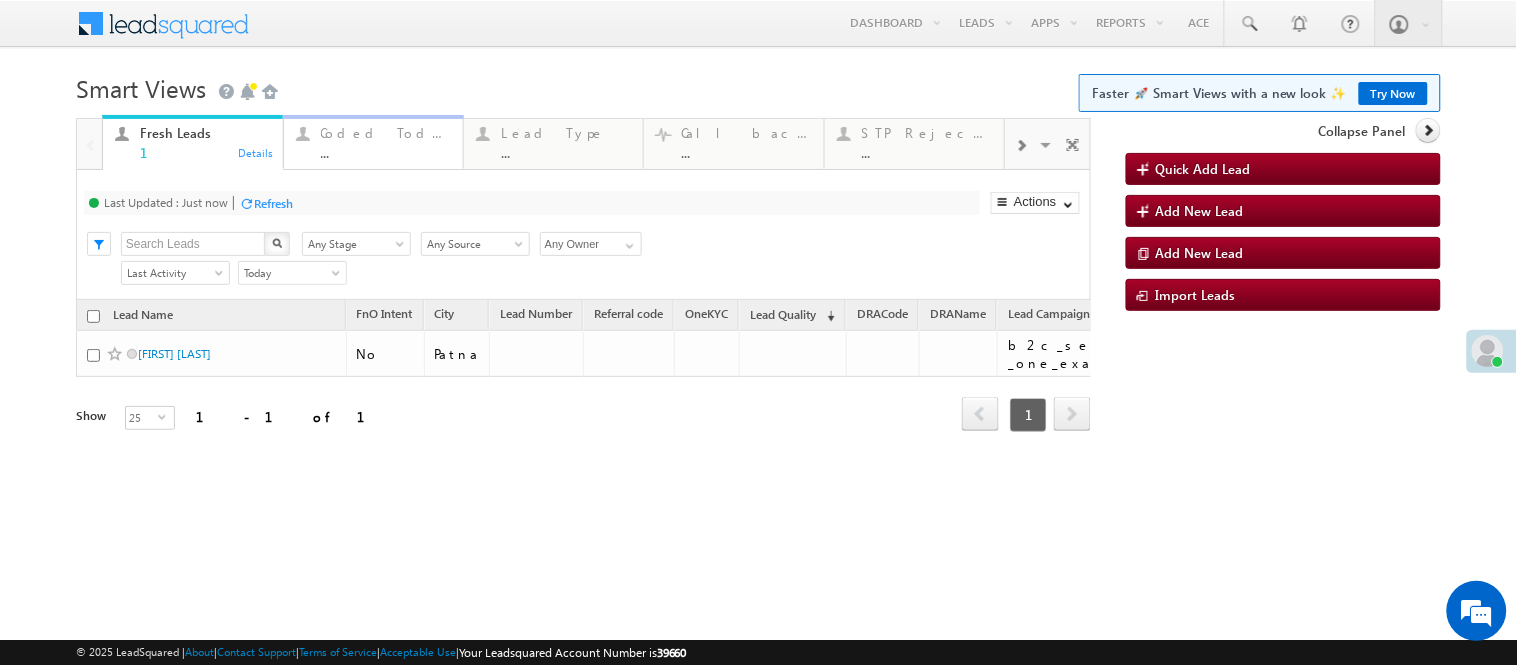 click on "..." at bounding box center [386, 152] 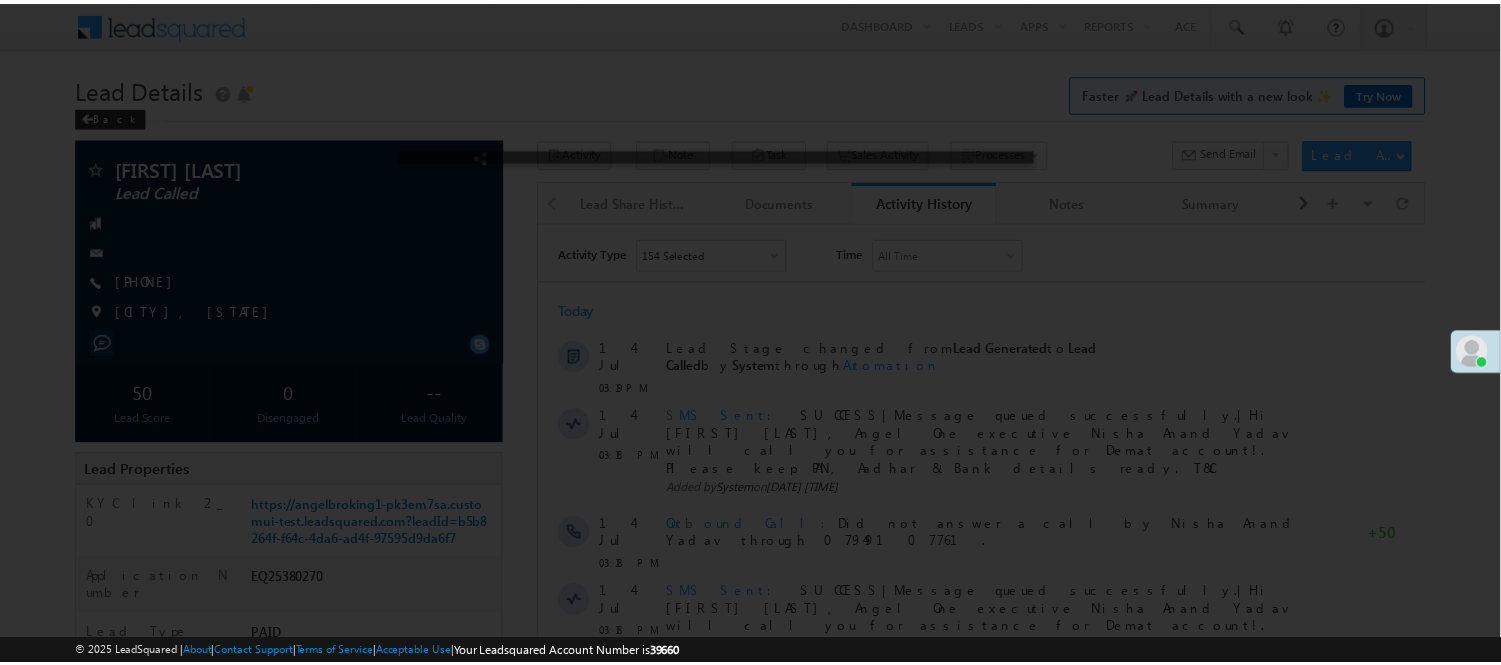 scroll, scrollTop: 0, scrollLeft: 0, axis: both 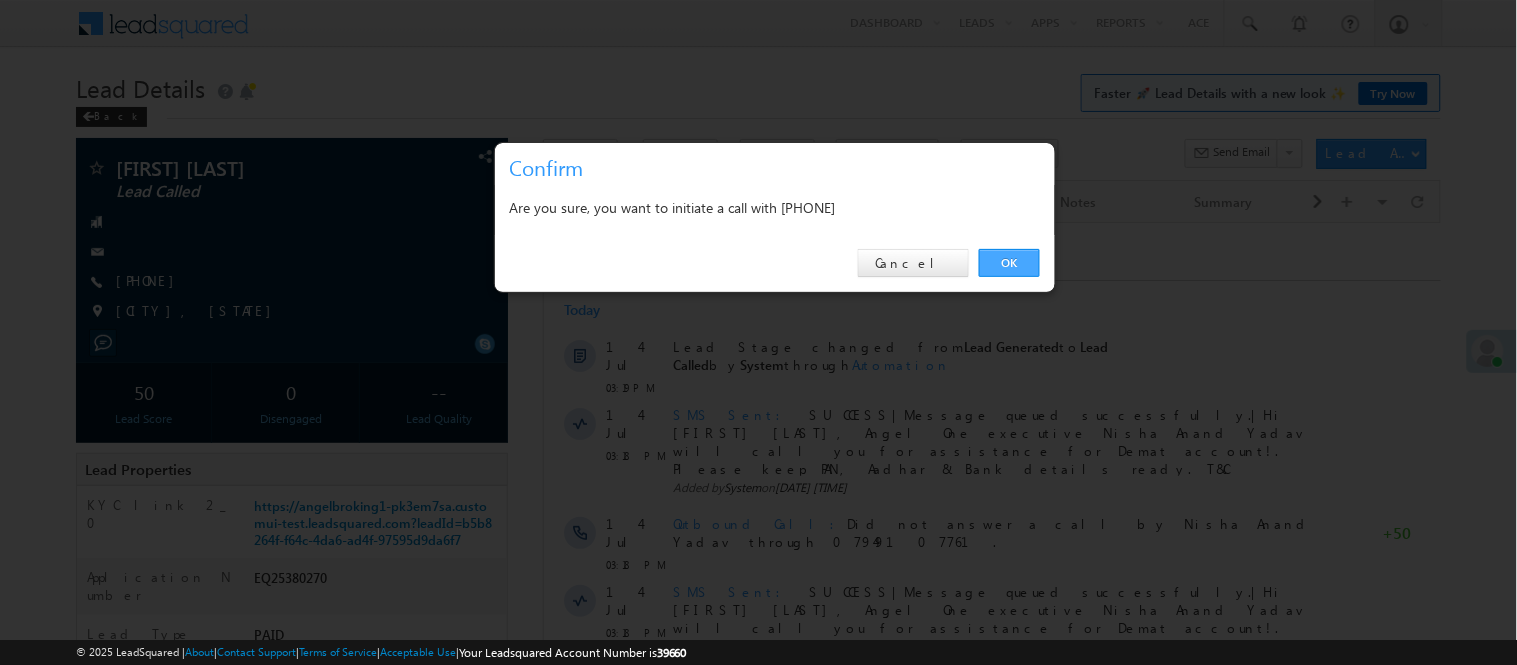 click on "OK" at bounding box center [1009, 263] 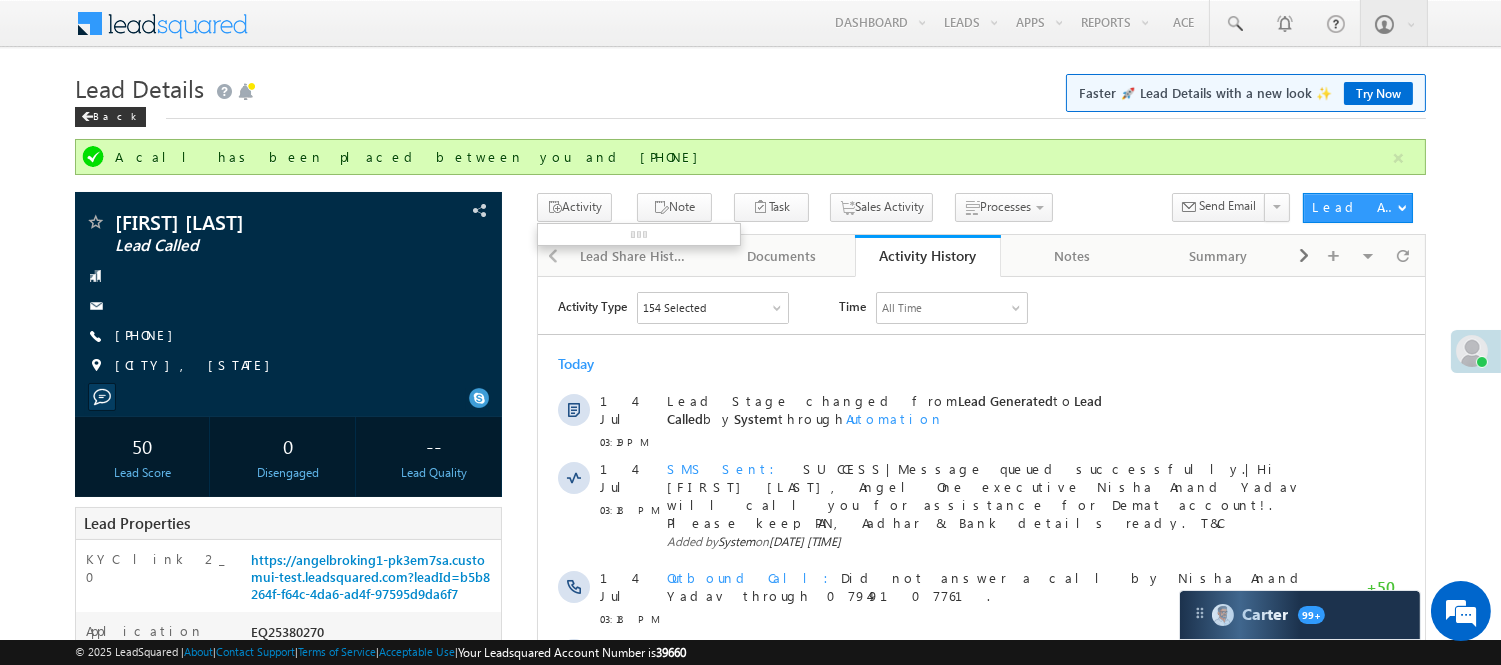 scroll, scrollTop: 0, scrollLeft: 0, axis: both 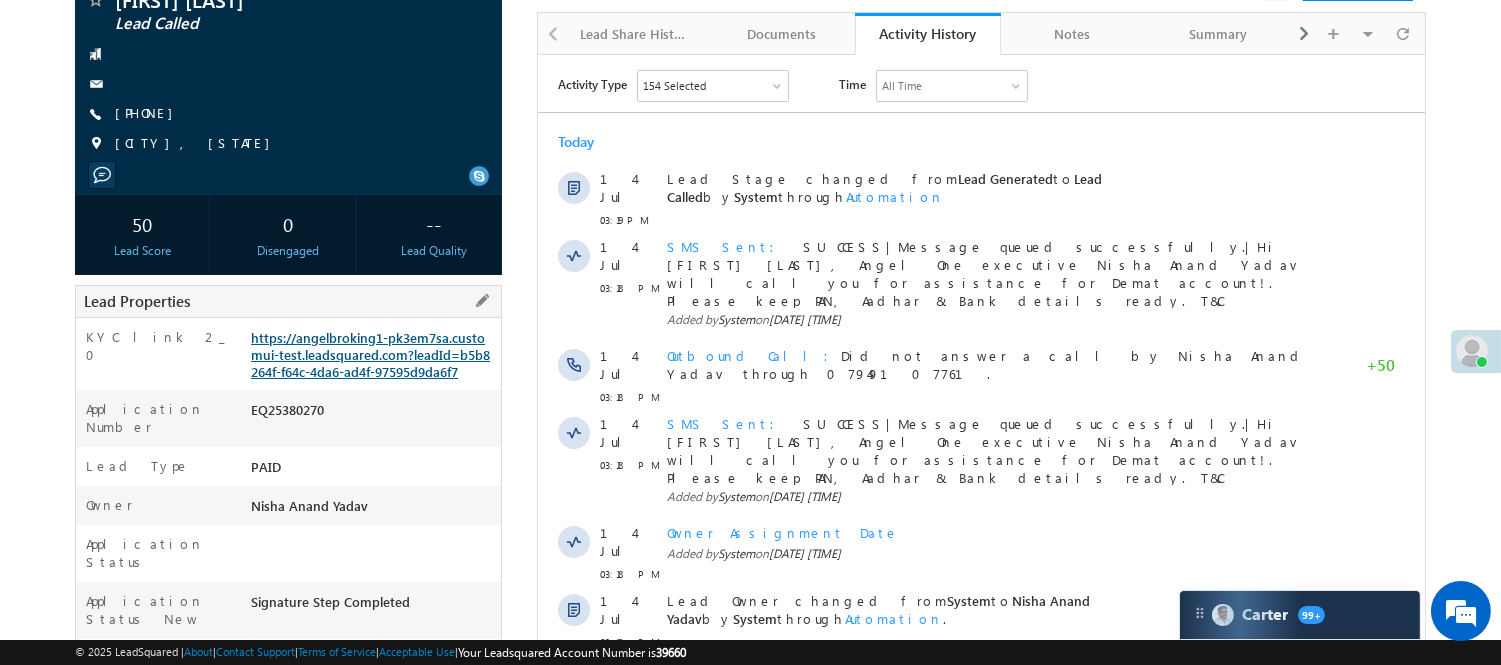 click on "https://angelbroking1-pk3em7sa.customui-test.leadsquared.com?leadId=b5b8264f-f64c-4da6-ad4f-97595d9da6f7" at bounding box center (370, 354) 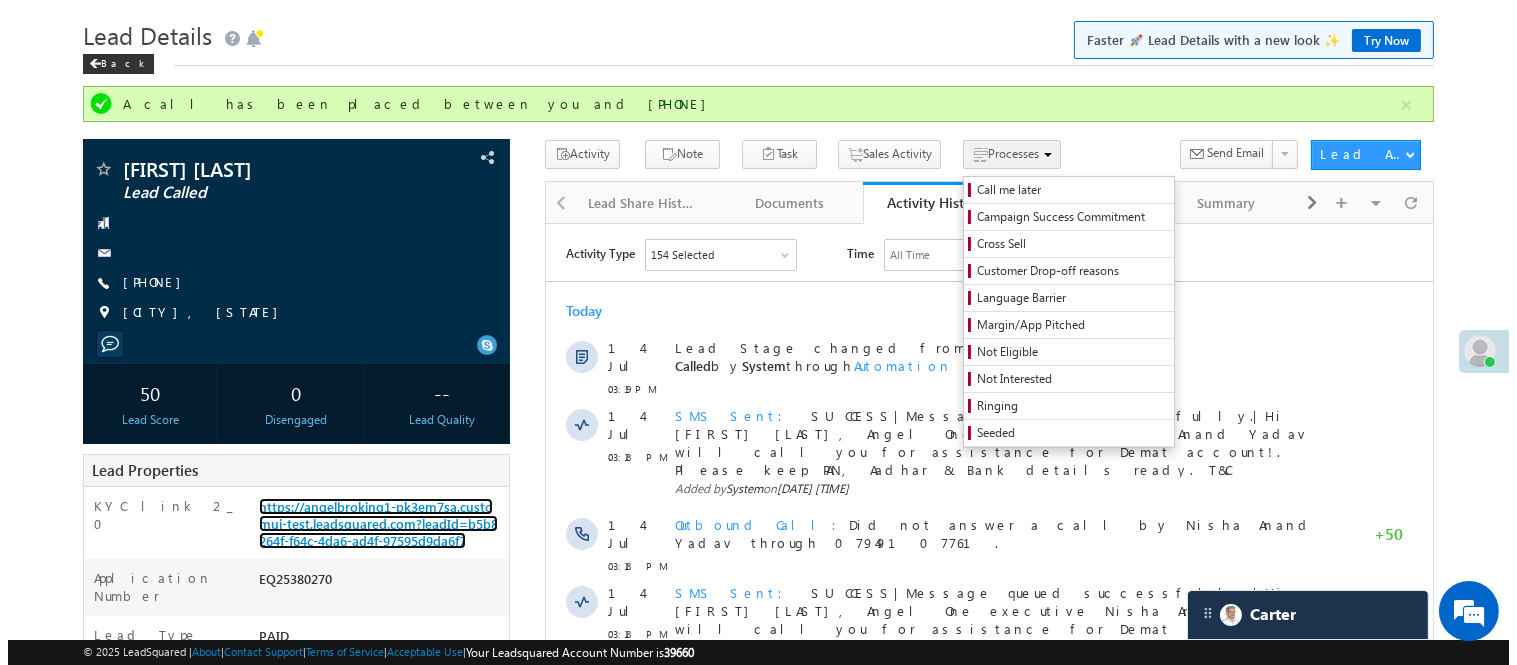 scroll, scrollTop: 0, scrollLeft: 0, axis: both 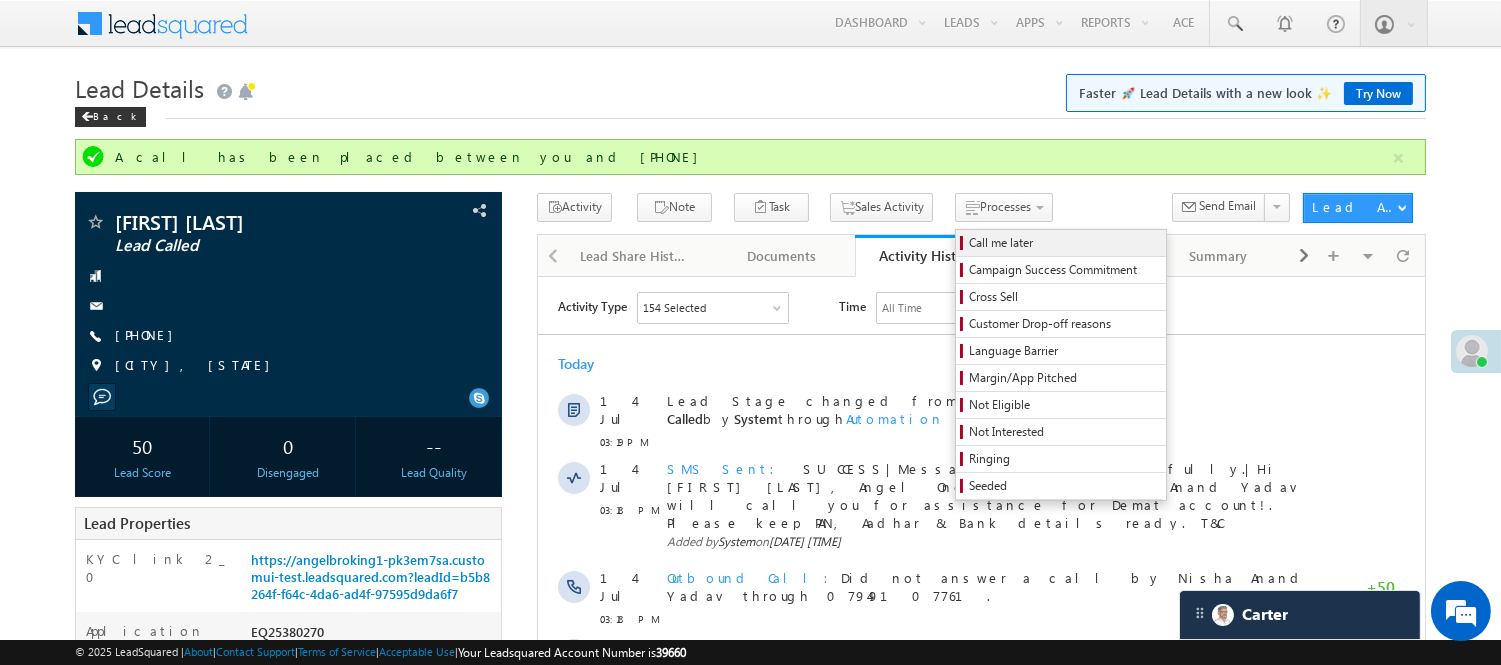 click on "Call me later" at bounding box center [1064, 243] 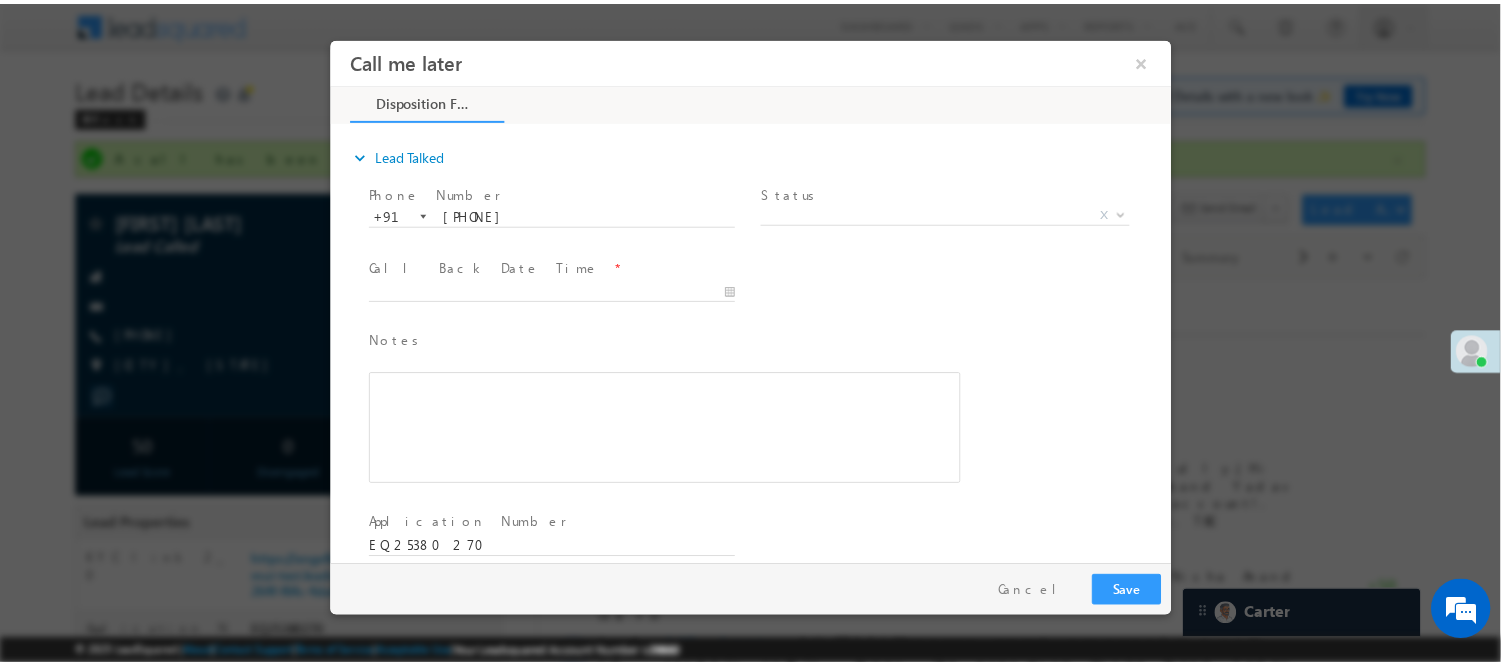 scroll, scrollTop: 0, scrollLeft: 0, axis: both 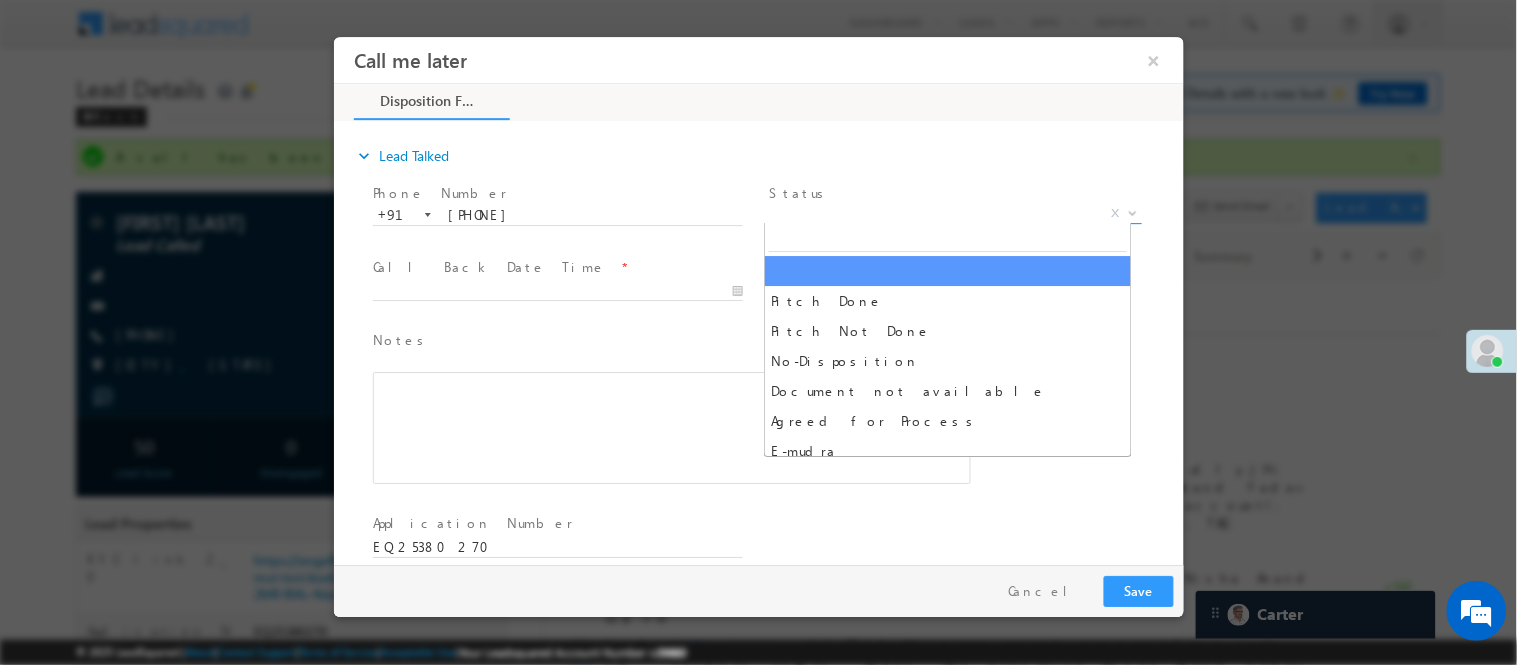 click on "X" at bounding box center [954, 213] 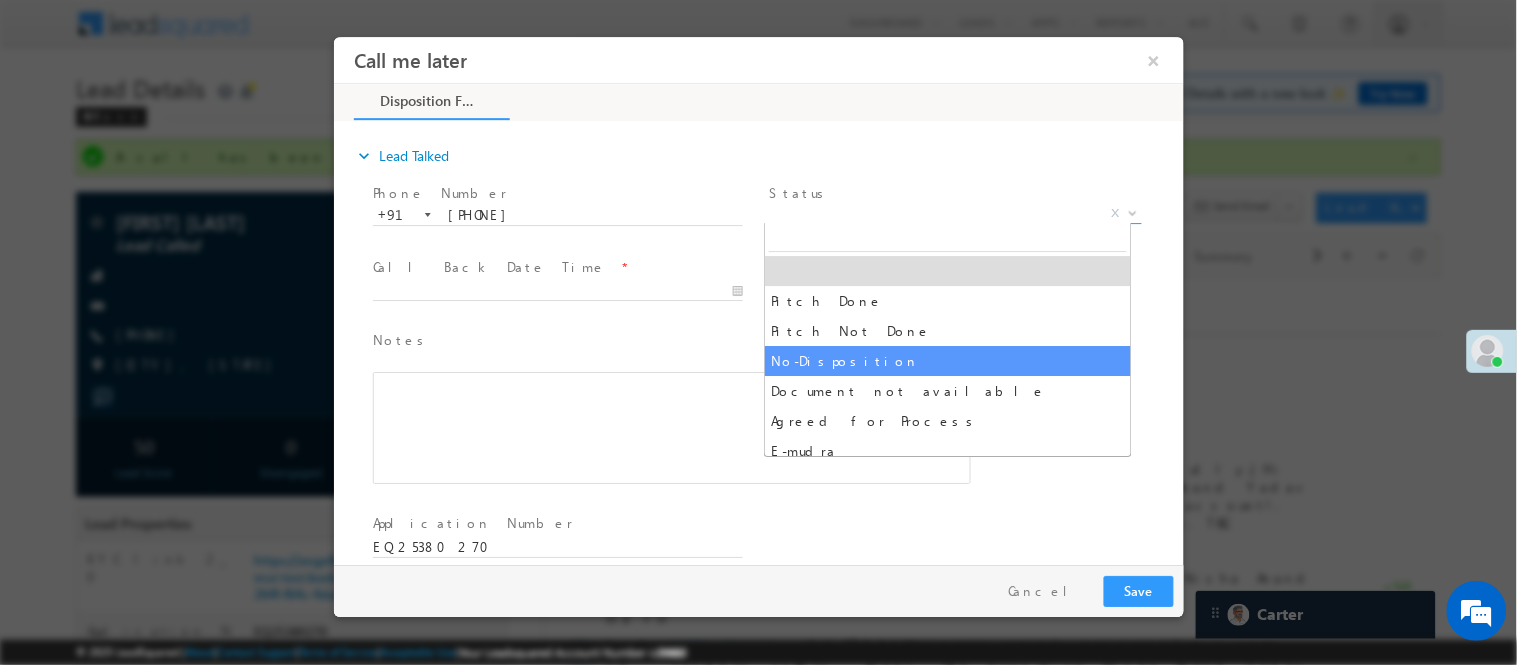 click on "Notes
*" at bounding box center (656, 340) 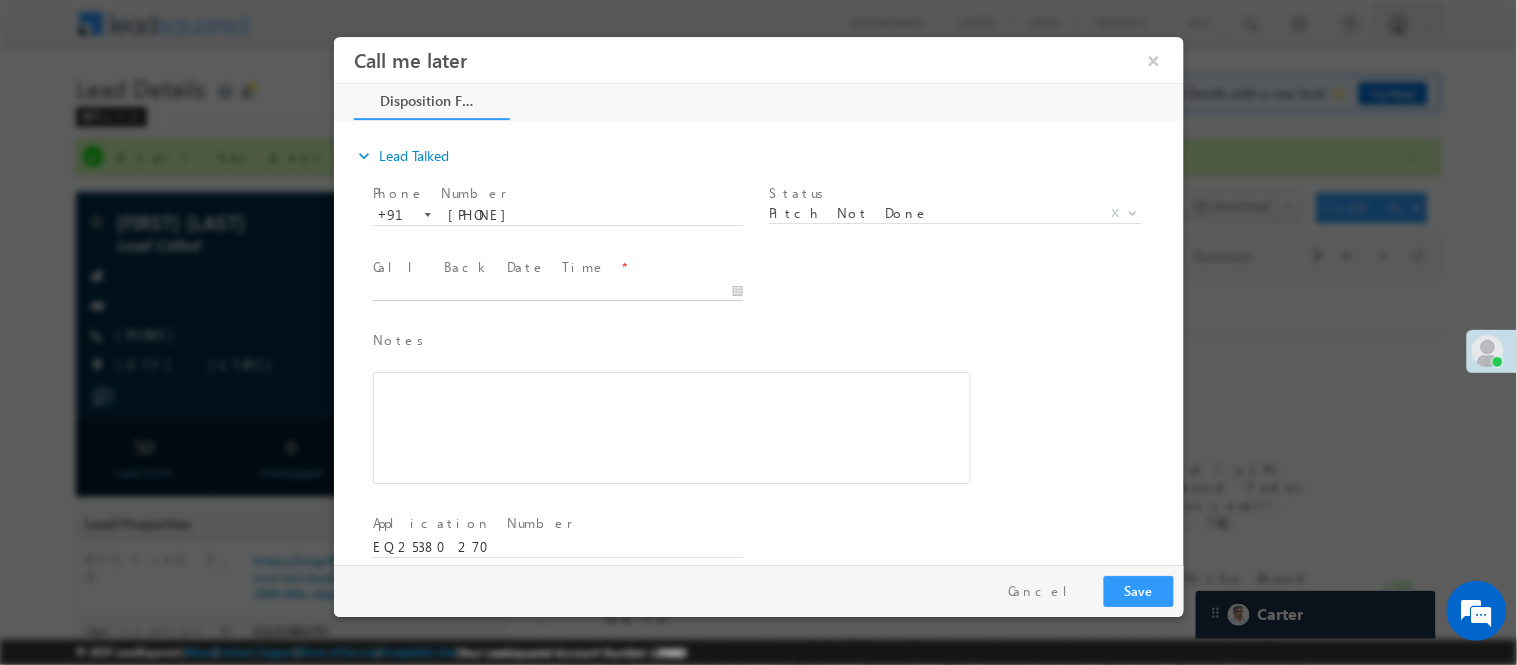 type on "07/14/25 3:49 PM" 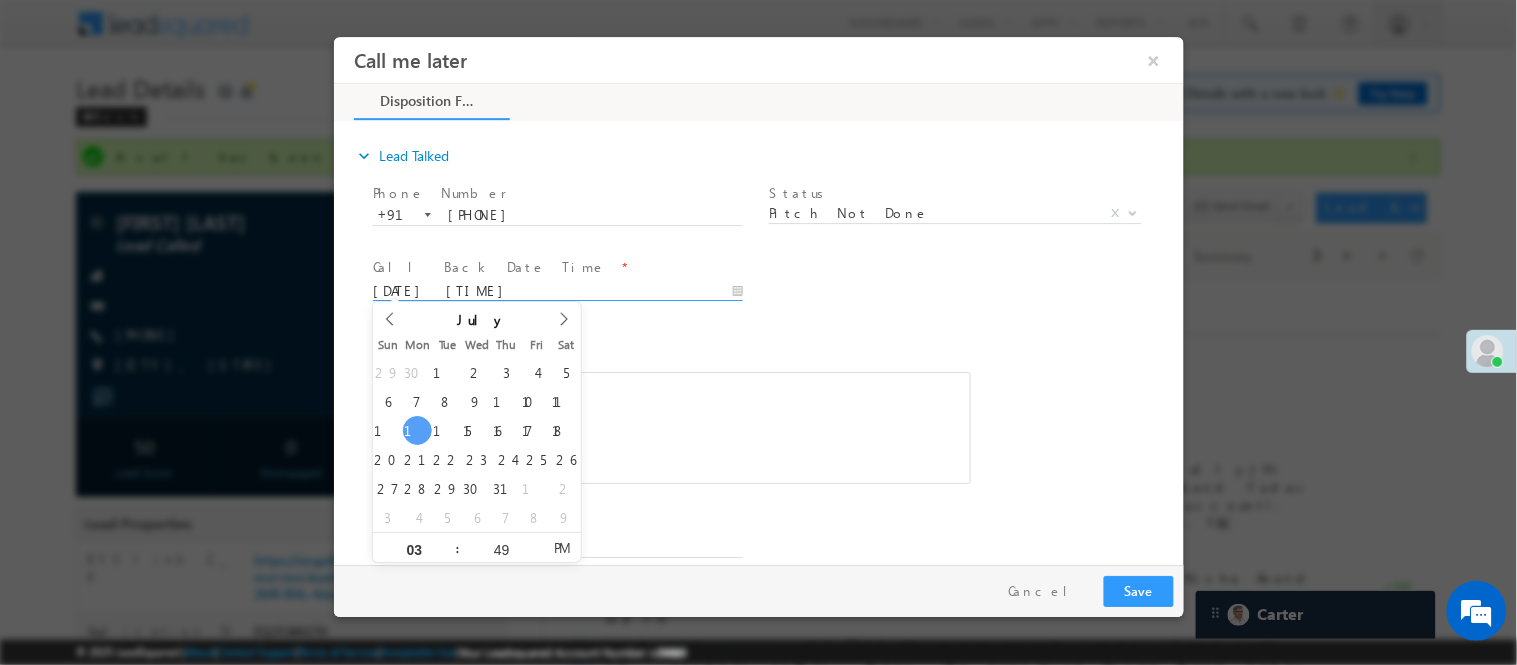 click on "07/14/25 3:49 PM" at bounding box center (557, 291) 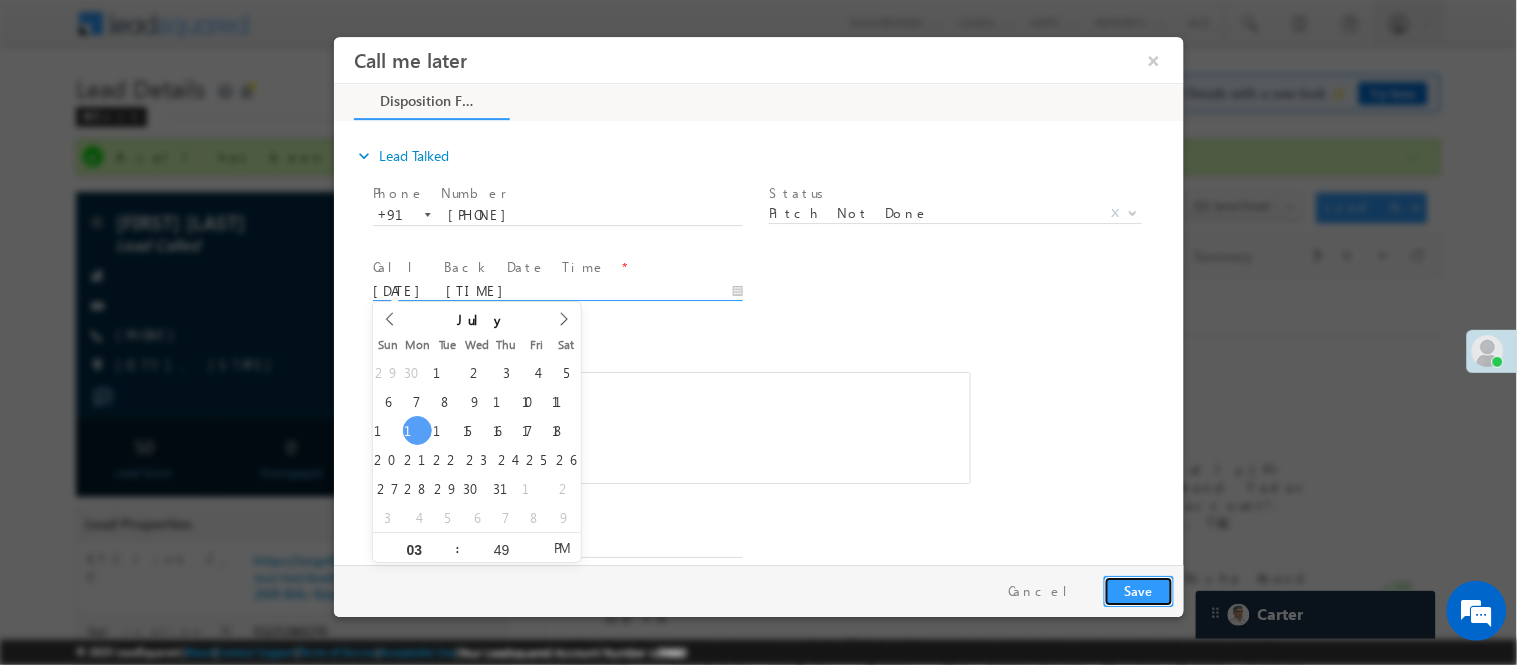 click on "Save" at bounding box center [1138, 590] 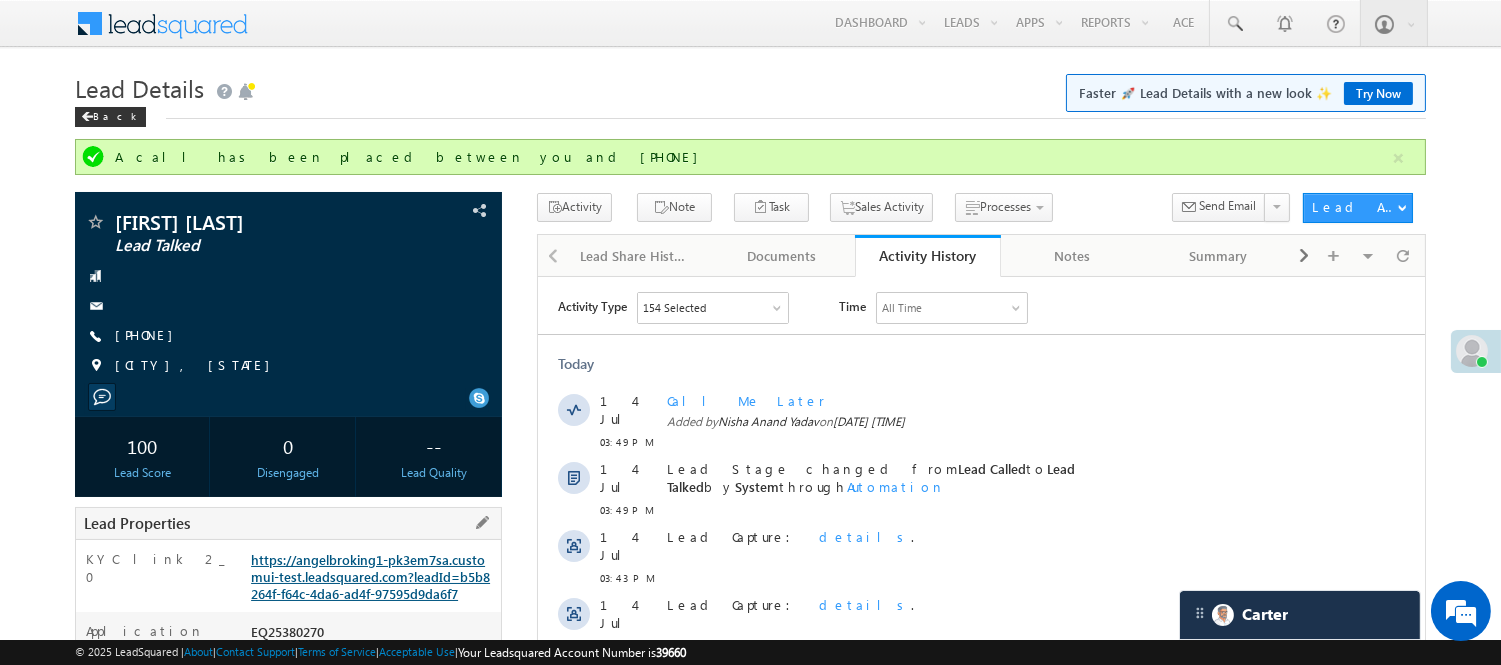 click on "https://angelbroking1-pk3em7sa.customui-test.leadsquared.com?leadId=b5b8264f-f64c-4da6-ad4f-97595d9da6f7" at bounding box center [373, 581] 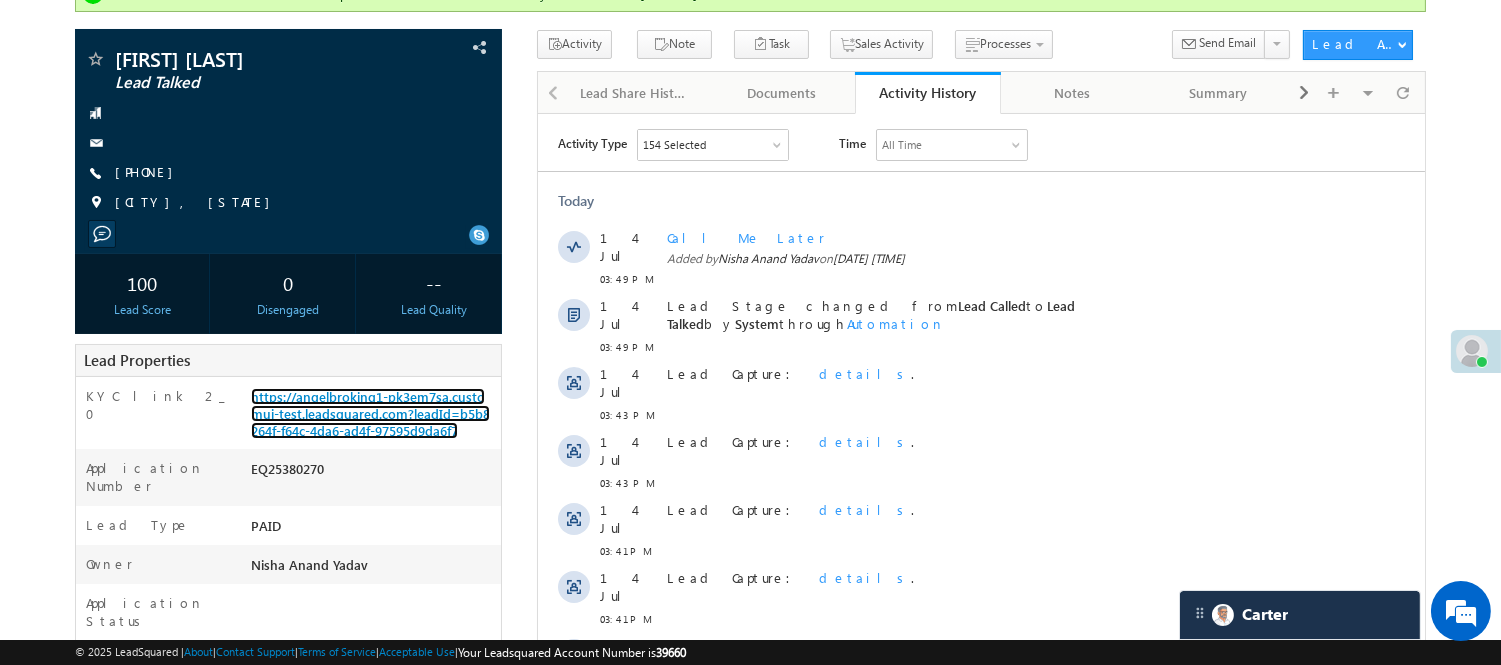 scroll, scrollTop: 0, scrollLeft: 0, axis: both 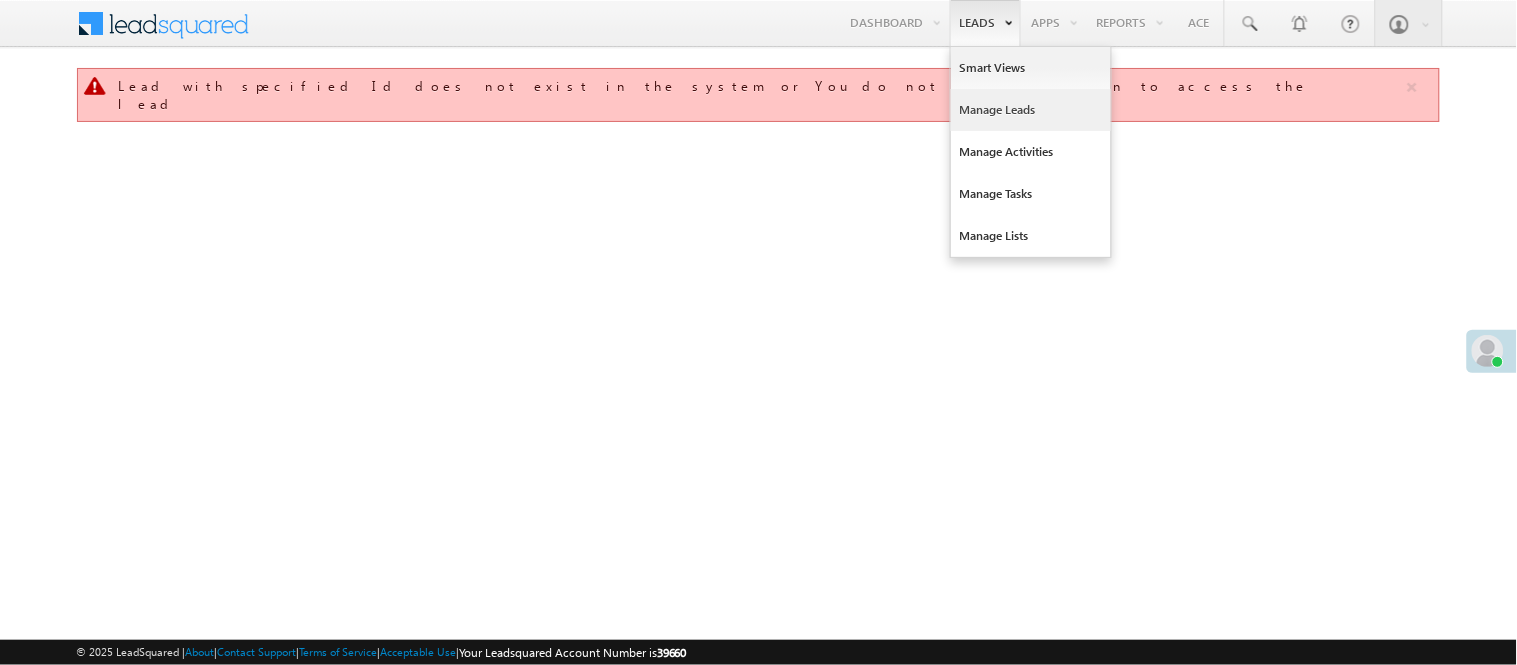 click on "Manage Leads" at bounding box center (1031, 110) 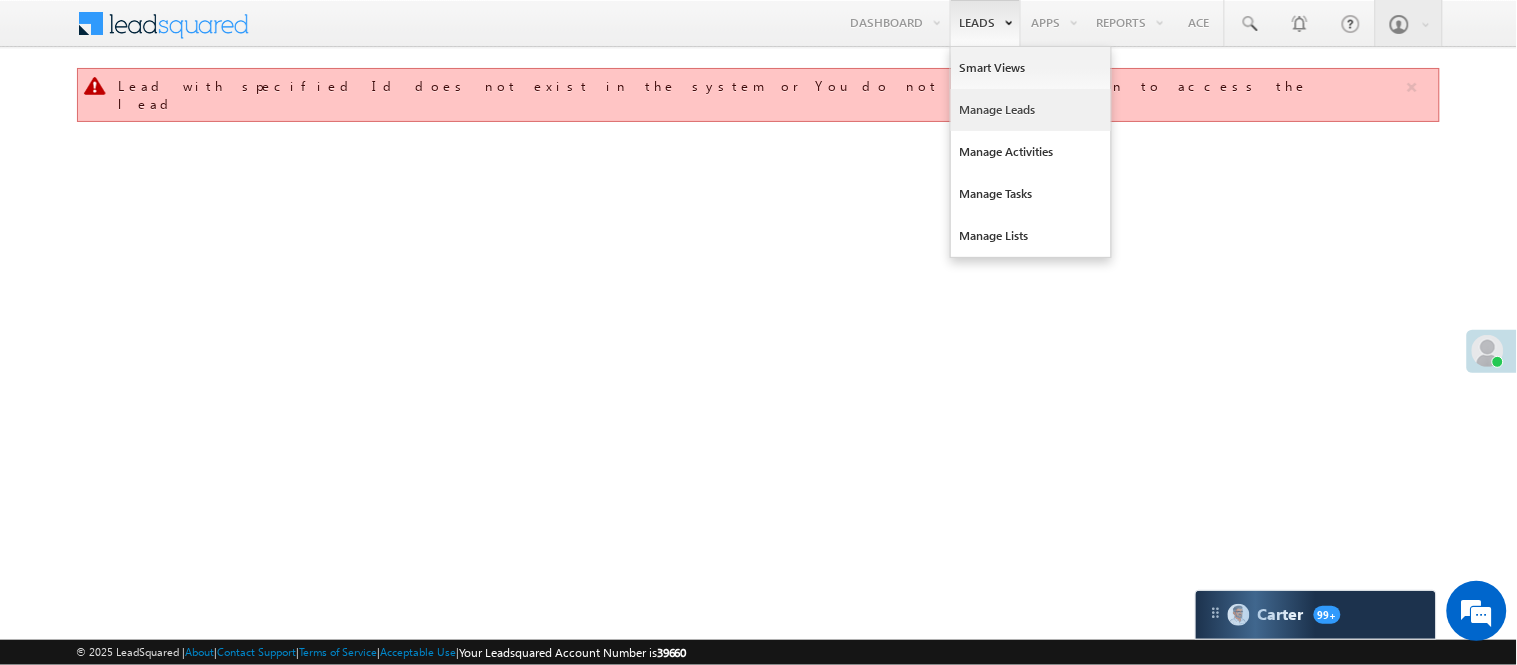 click on "Manage Leads" at bounding box center (1031, 110) 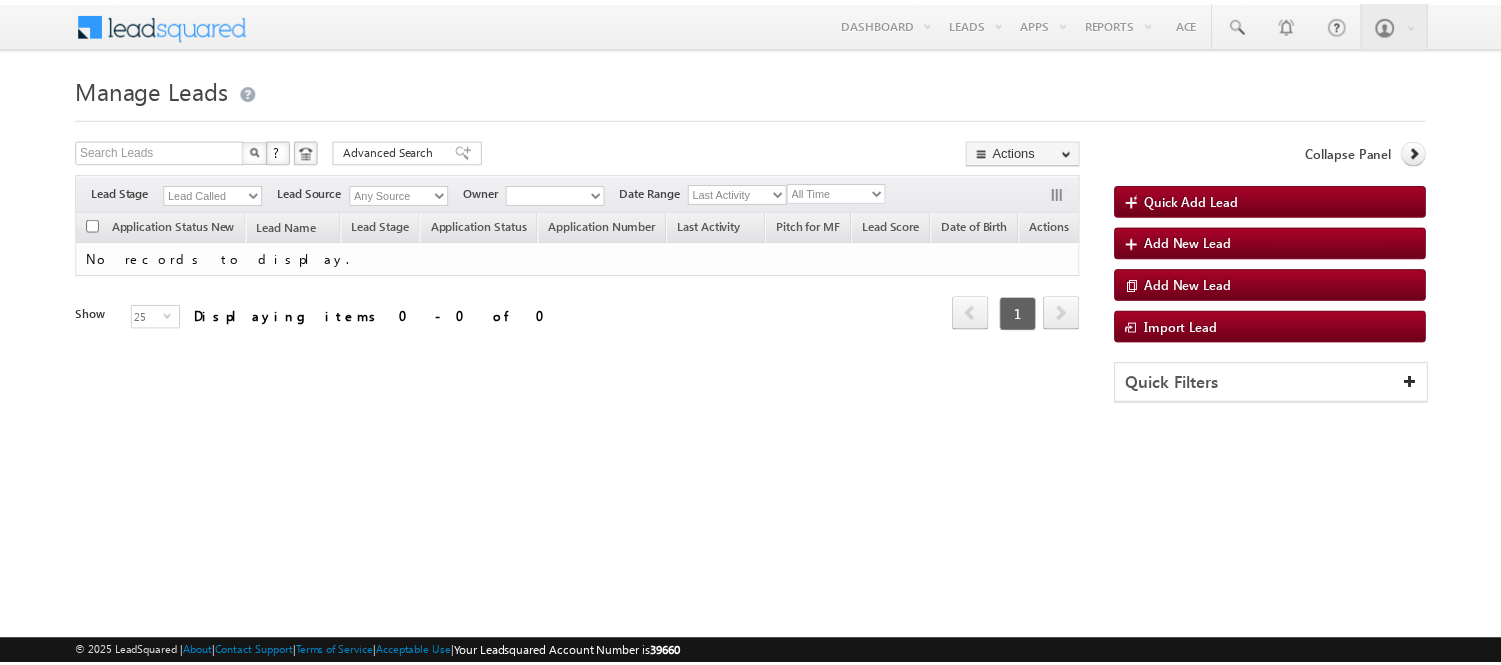 scroll, scrollTop: 0, scrollLeft: 0, axis: both 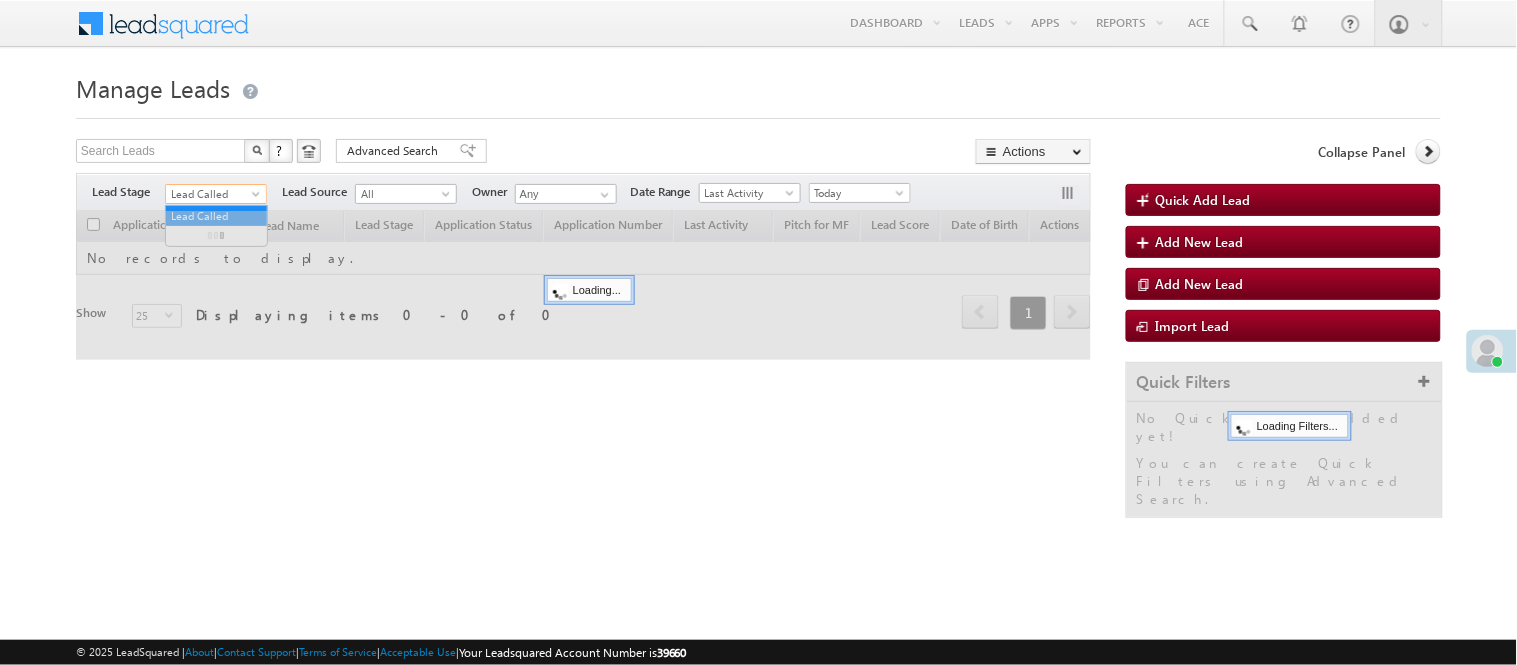 click on "Lead Called" at bounding box center (213, 194) 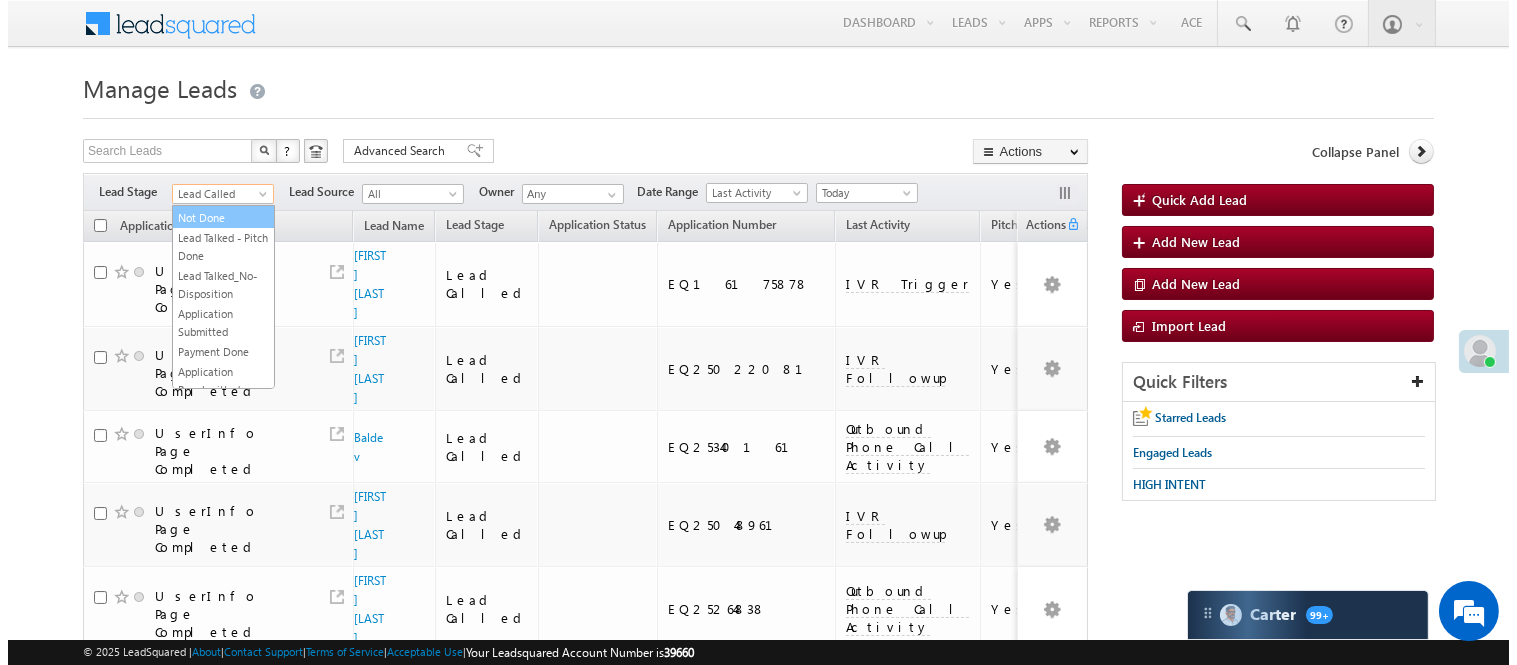 scroll, scrollTop: 0, scrollLeft: 0, axis: both 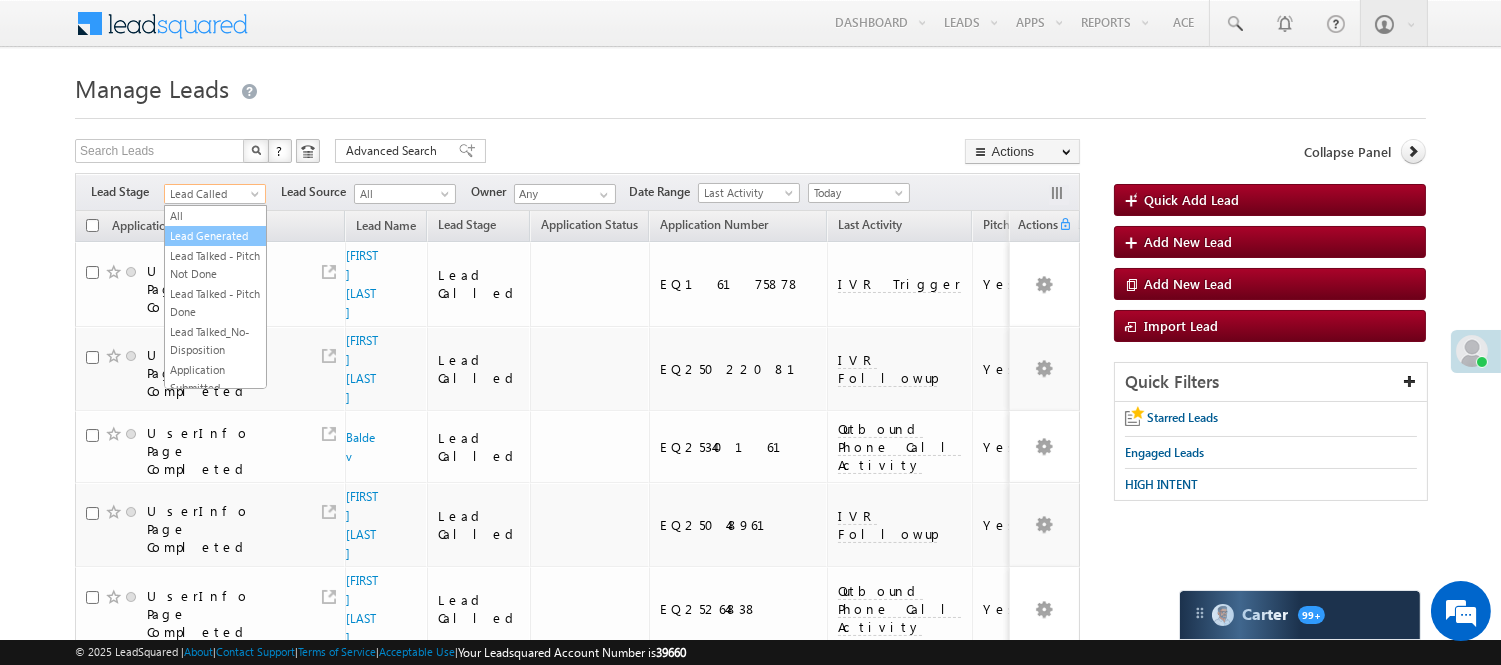 click on "Lead Generated" at bounding box center (215, 236) 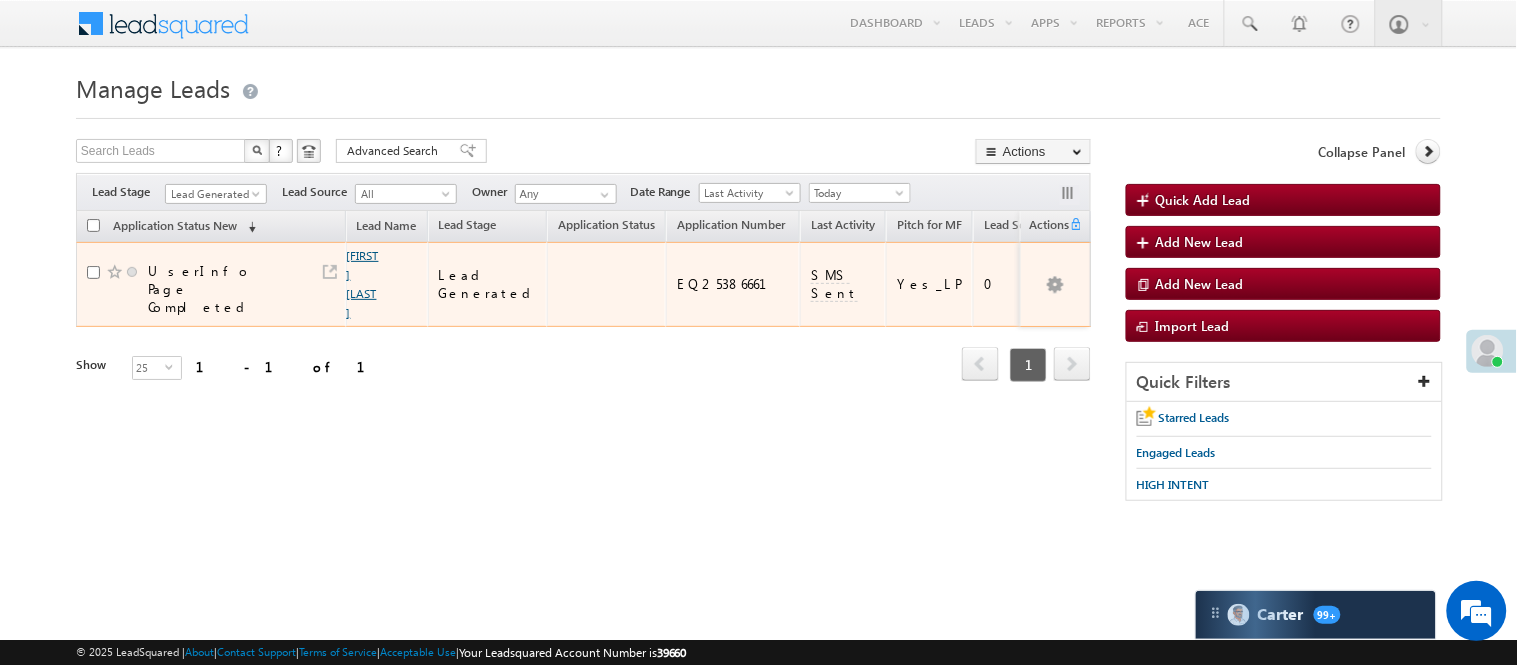click on "[FIRST] [LAST]" at bounding box center [363, 284] 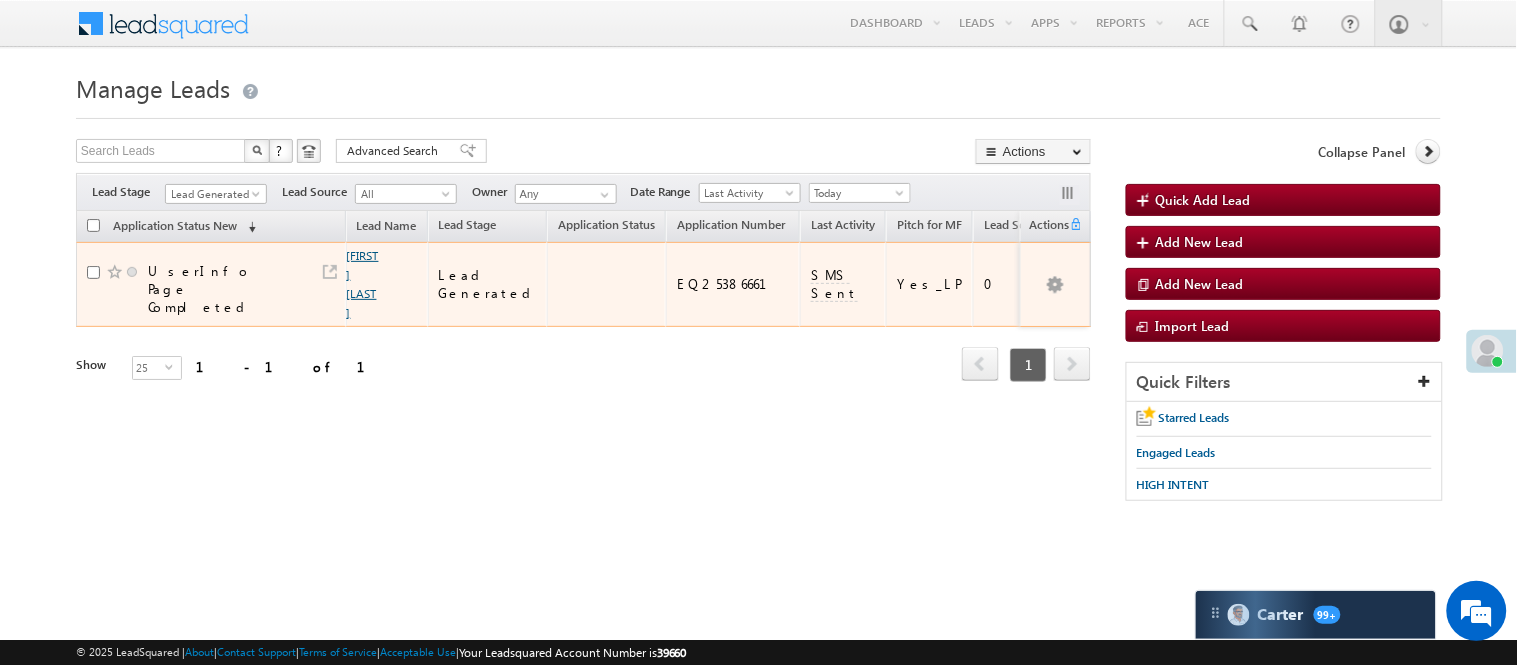scroll, scrollTop: 0, scrollLeft: 0, axis: both 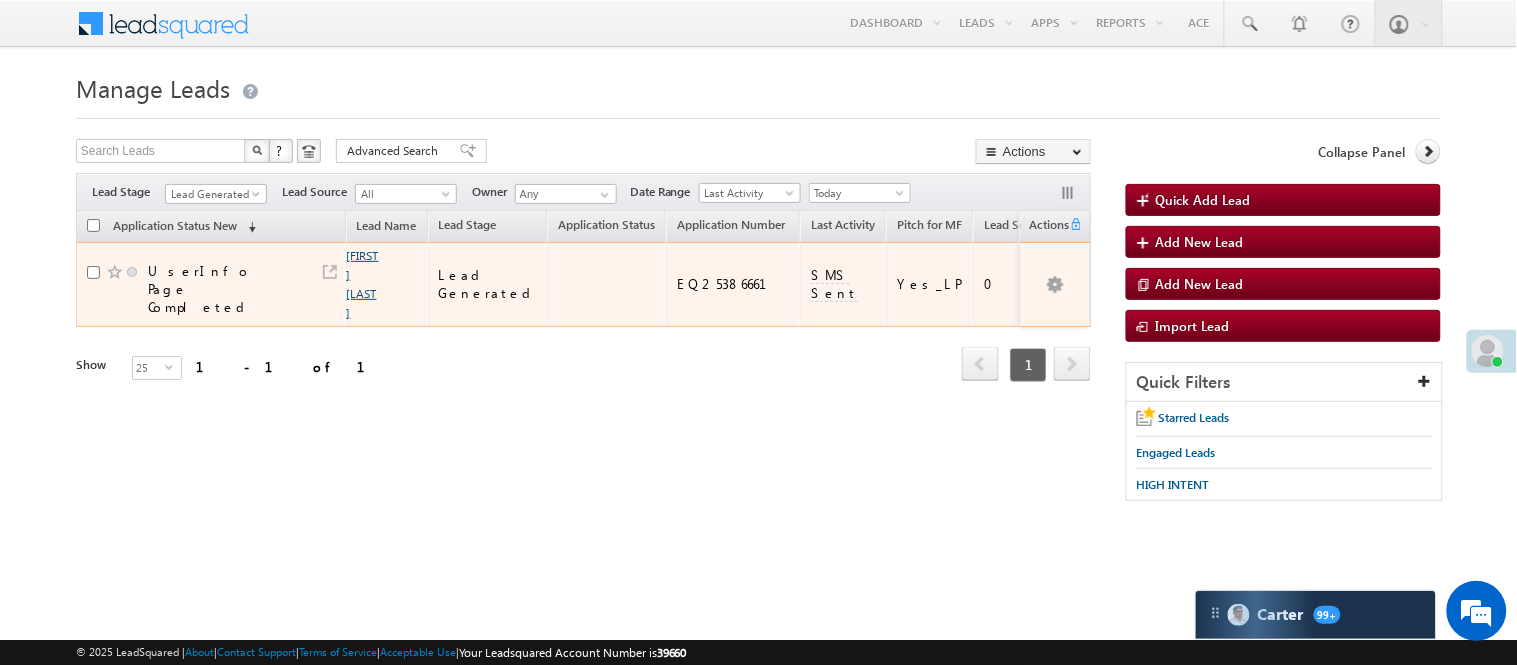 click on "[FIRST] [LAST]" at bounding box center [363, 284] 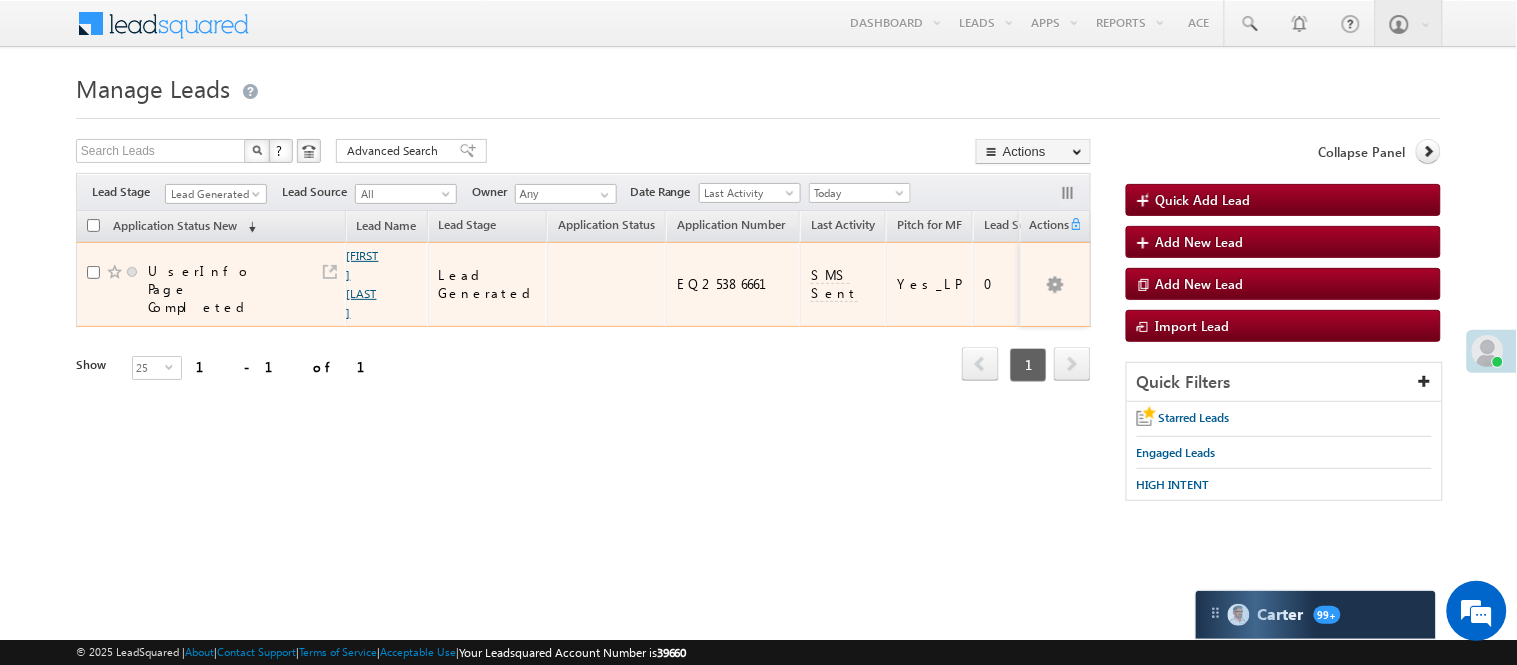 click on "[FIRST] [LAST]" at bounding box center [363, 284] 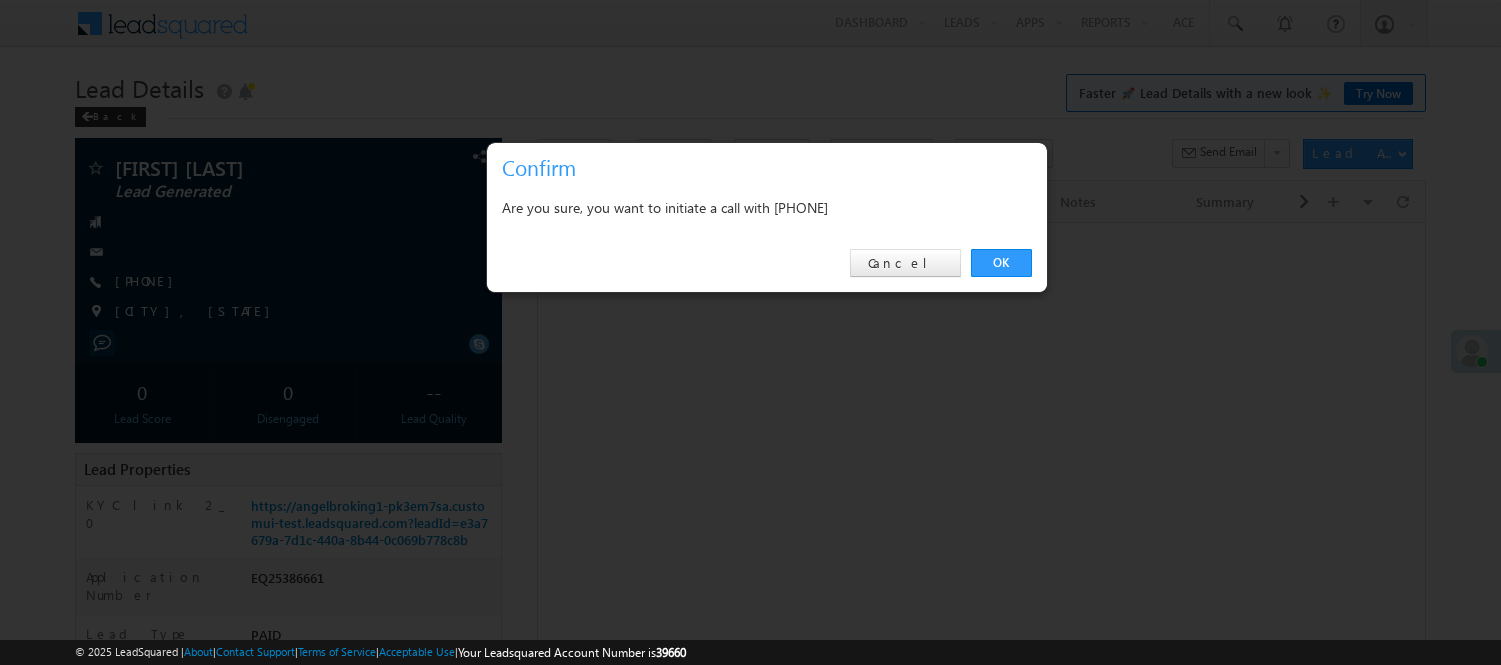 scroll, scrollTop: 0, scrollLeft: 0, axis: both 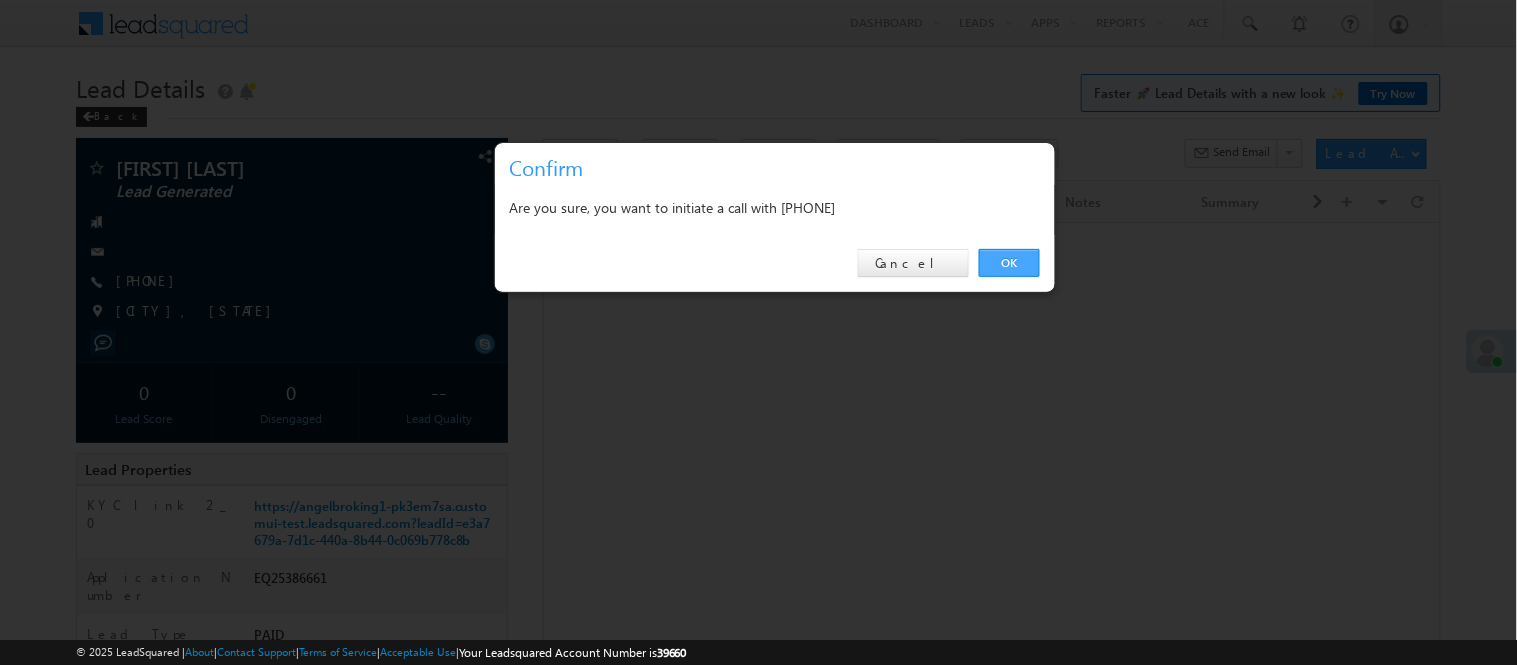 click on "OK" at bounding box center [1009, 263] 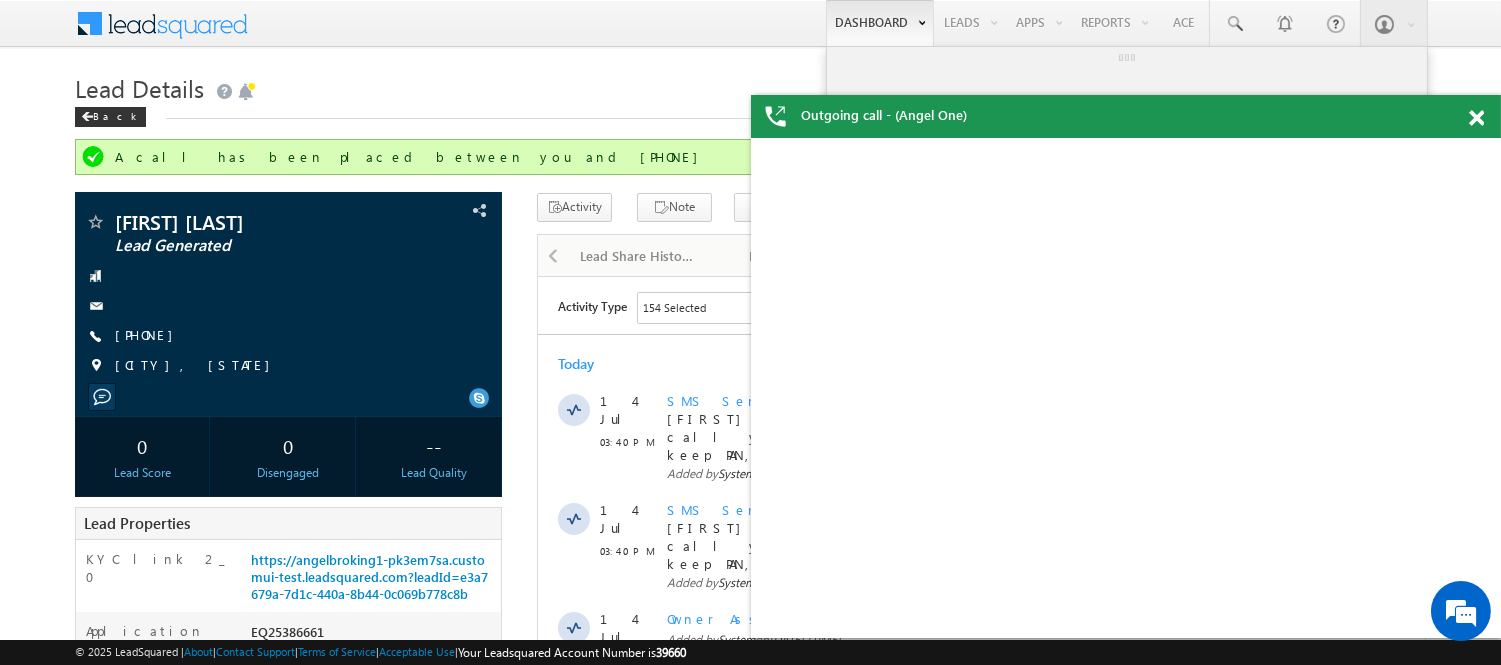scroll, scrollTop: 0, scrollLeft: 0, axis: both 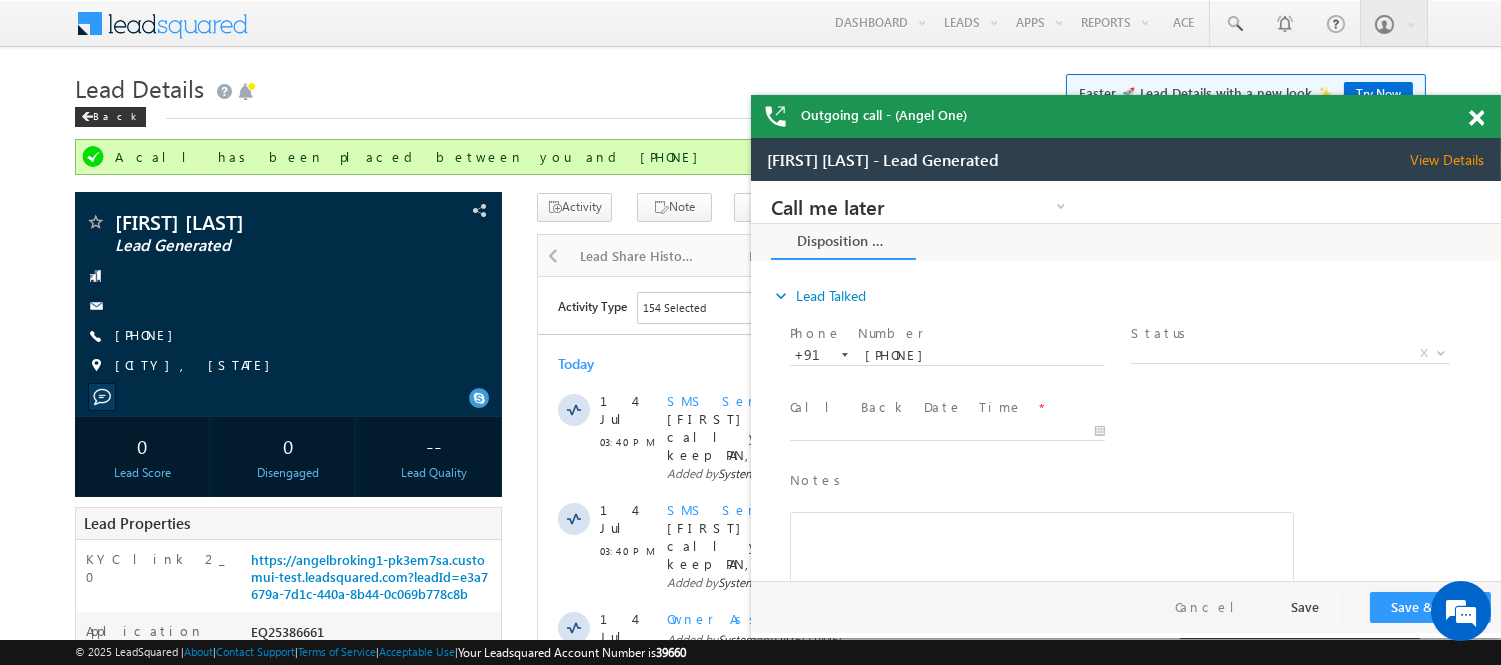 click at bounding box center [1487, 114] 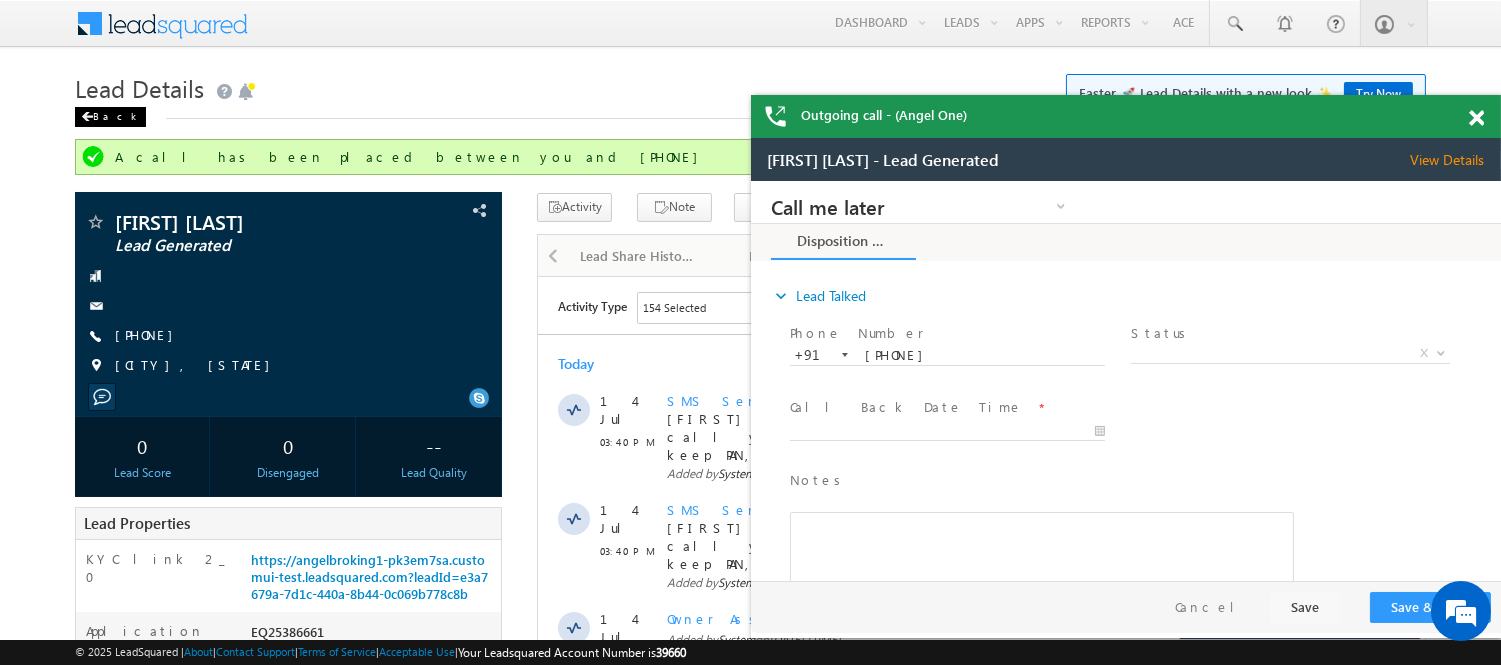 click on "Back" at bounding box center [110, 117] 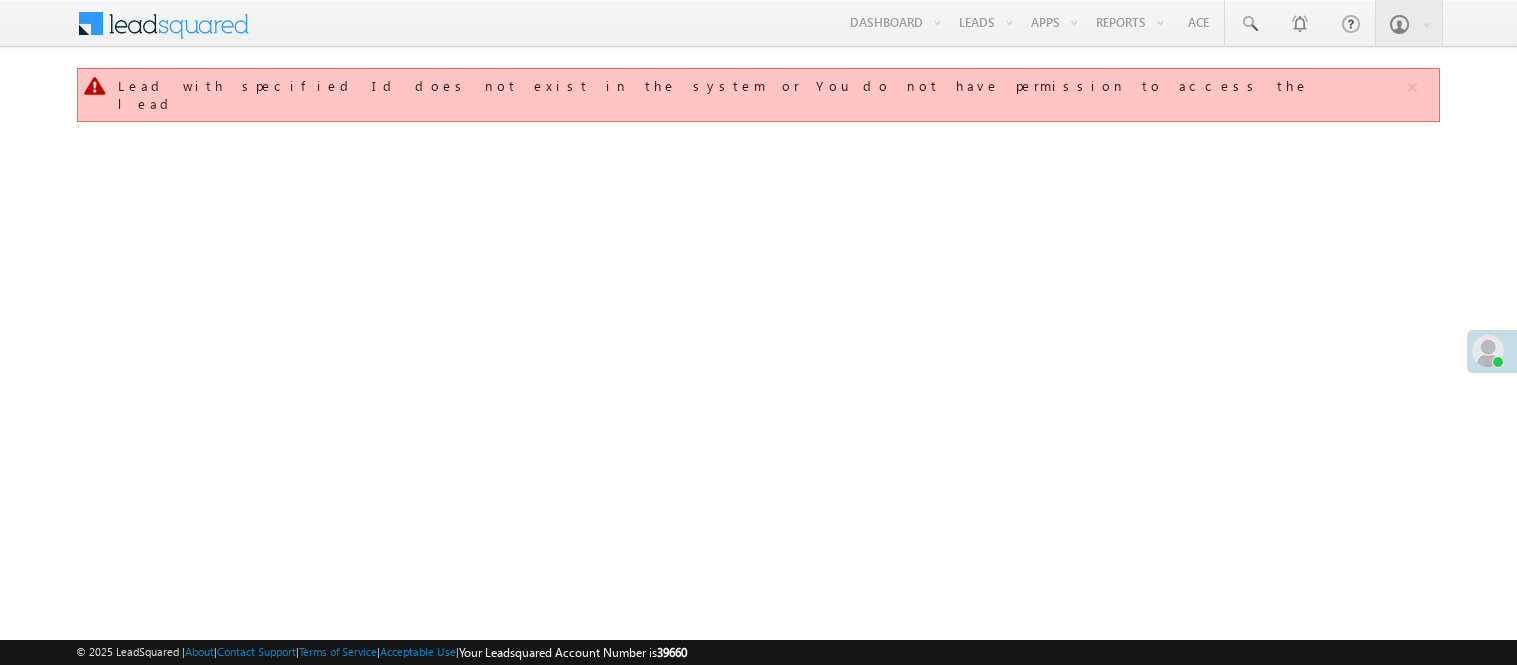 scroll, scrollTop: 0, scrollLeft: 0, axis: both 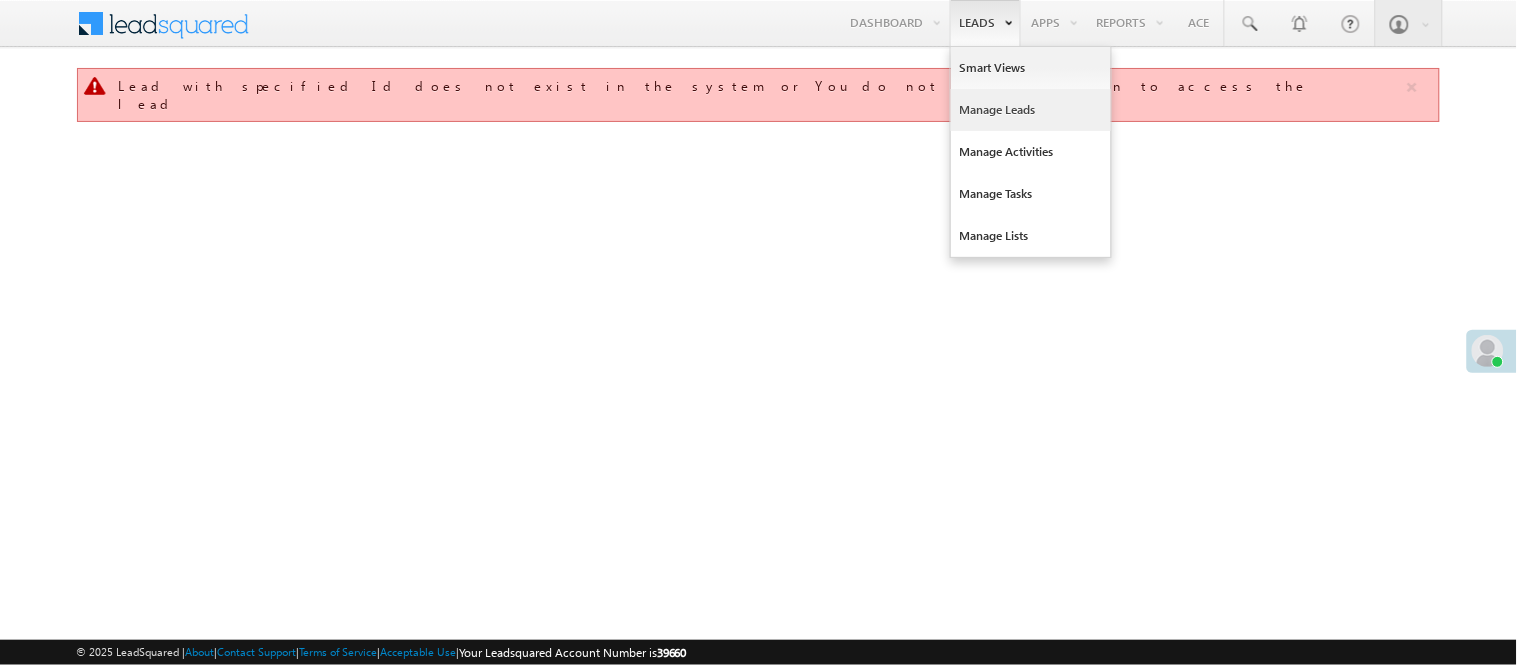 click on "Manage Leads" at bounding box center (1031, 110) 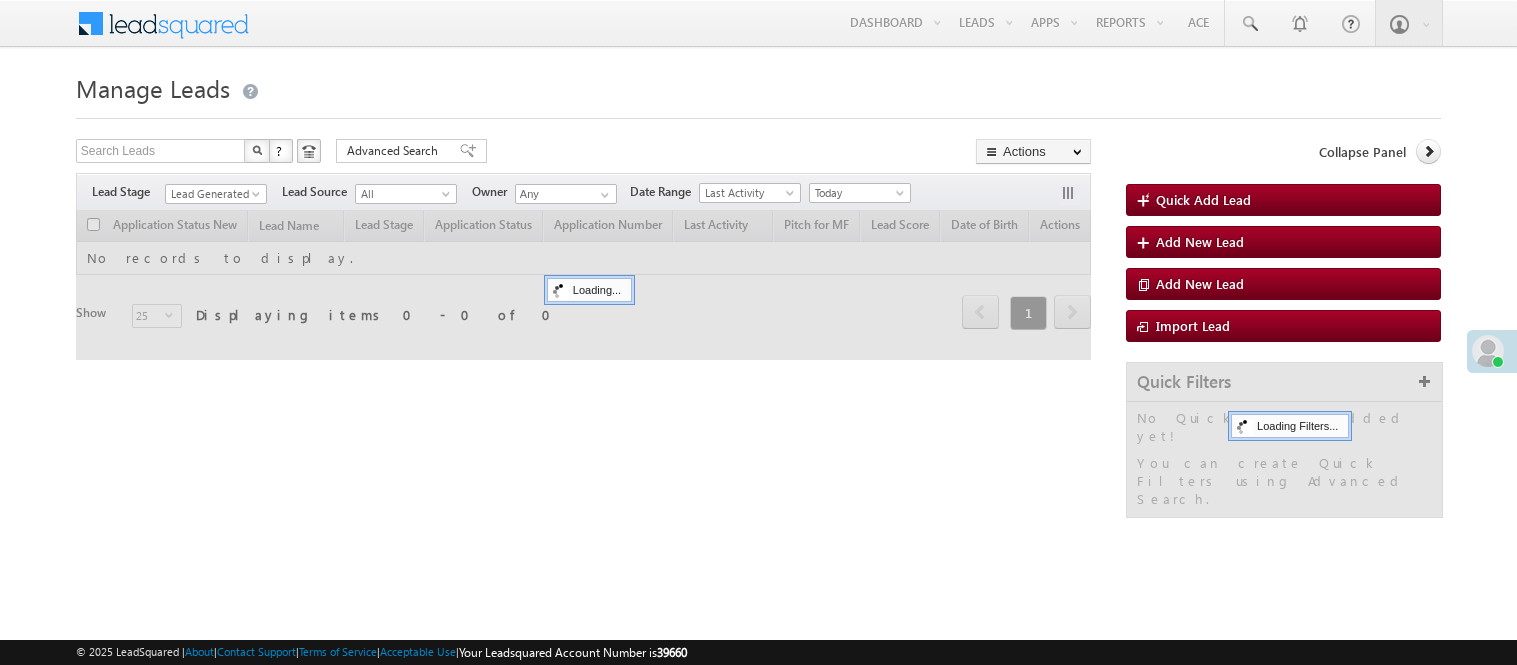 scroll, scrollTop: 0, scrollLeft: 0, axis: both 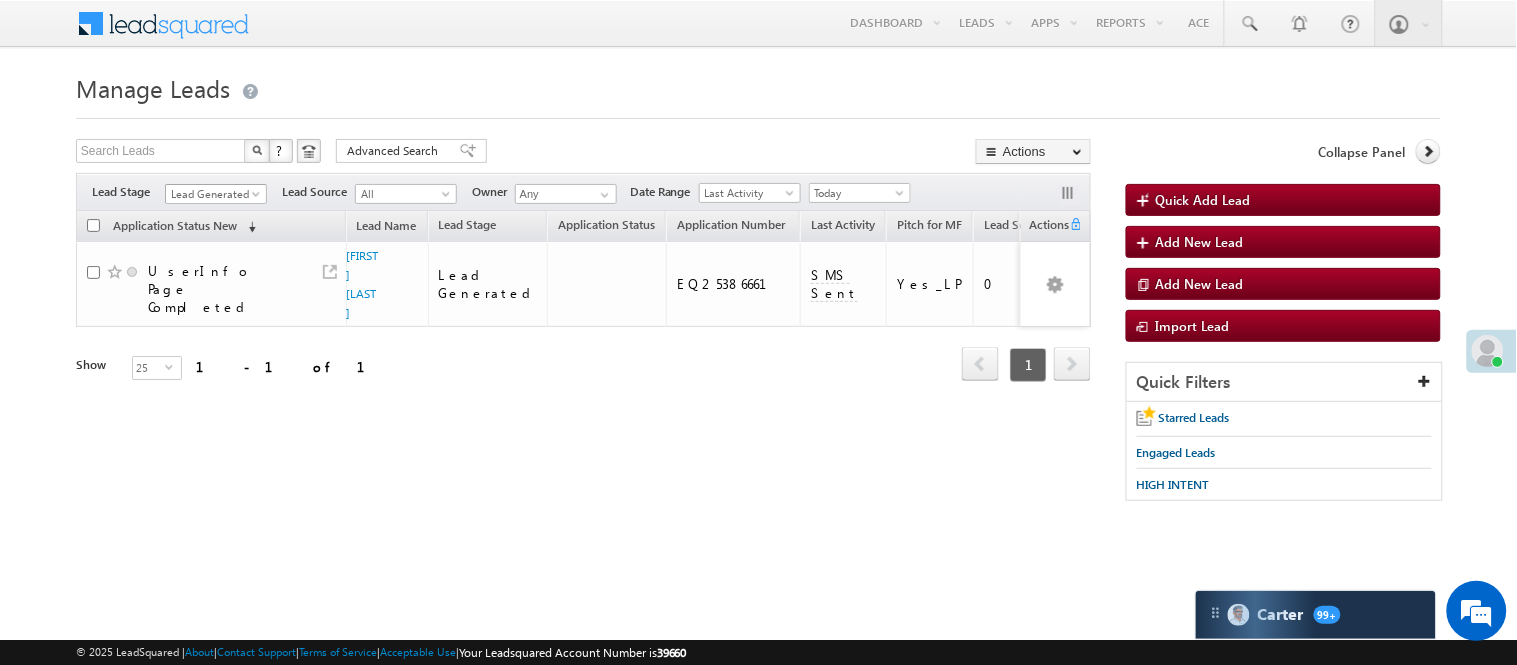click on "Lead Generated" at bounding box center [213, 194] 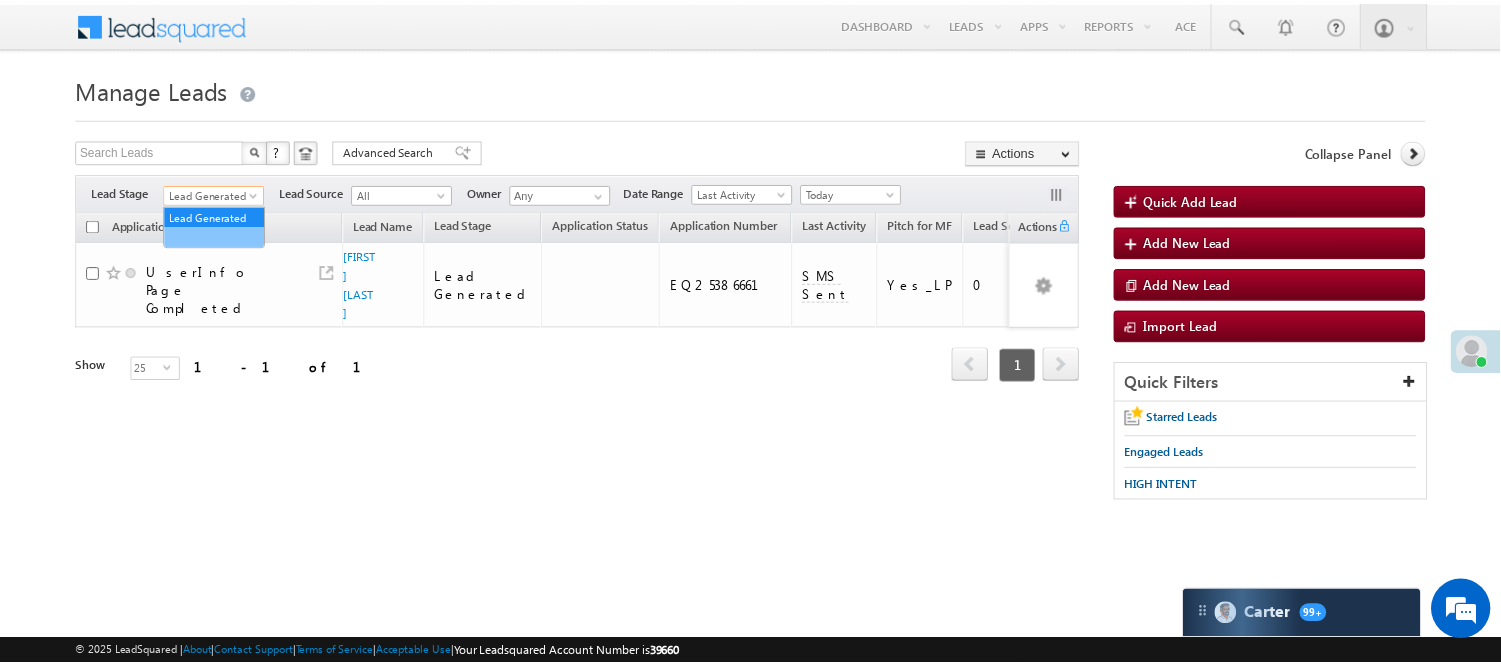 scroll, scrollTop: 0, scrollLeft: 0, axis: both 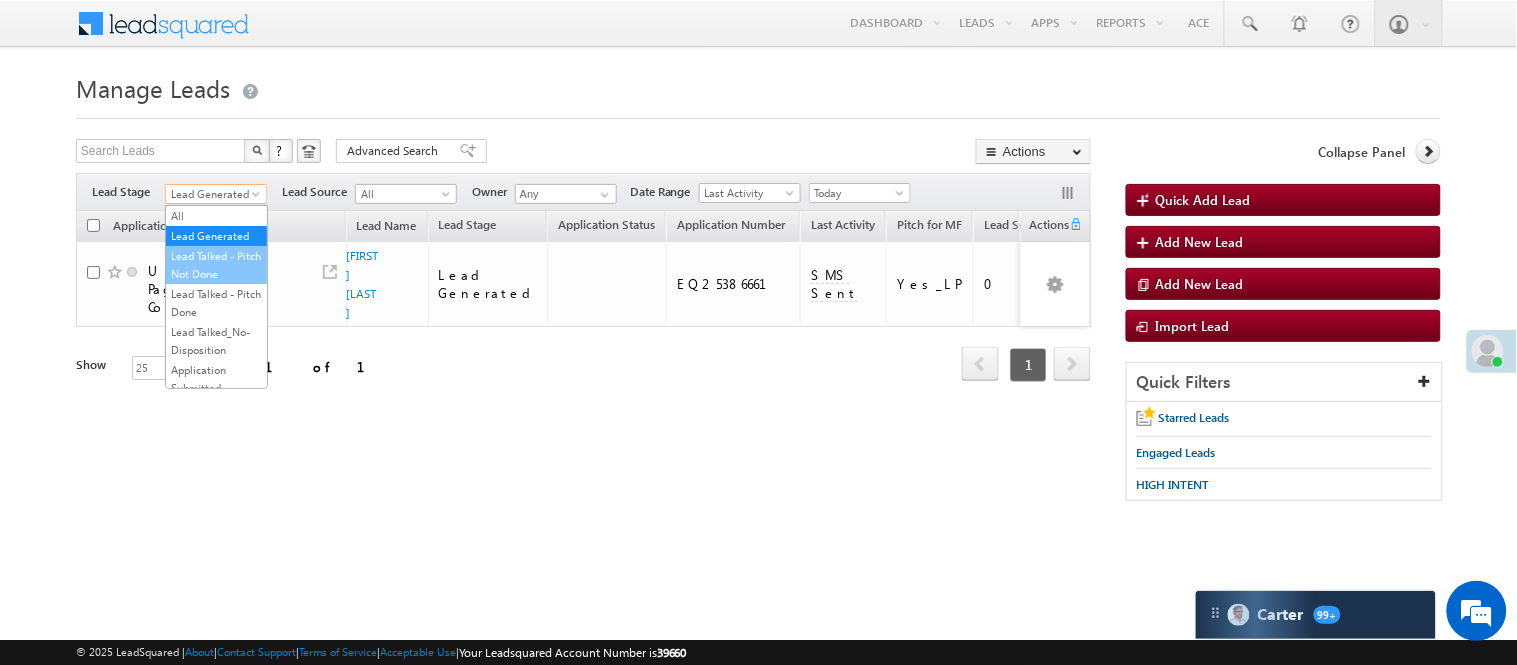 click on "Lead Talked - Pitch Not Done" at bounding box center (216, 265) 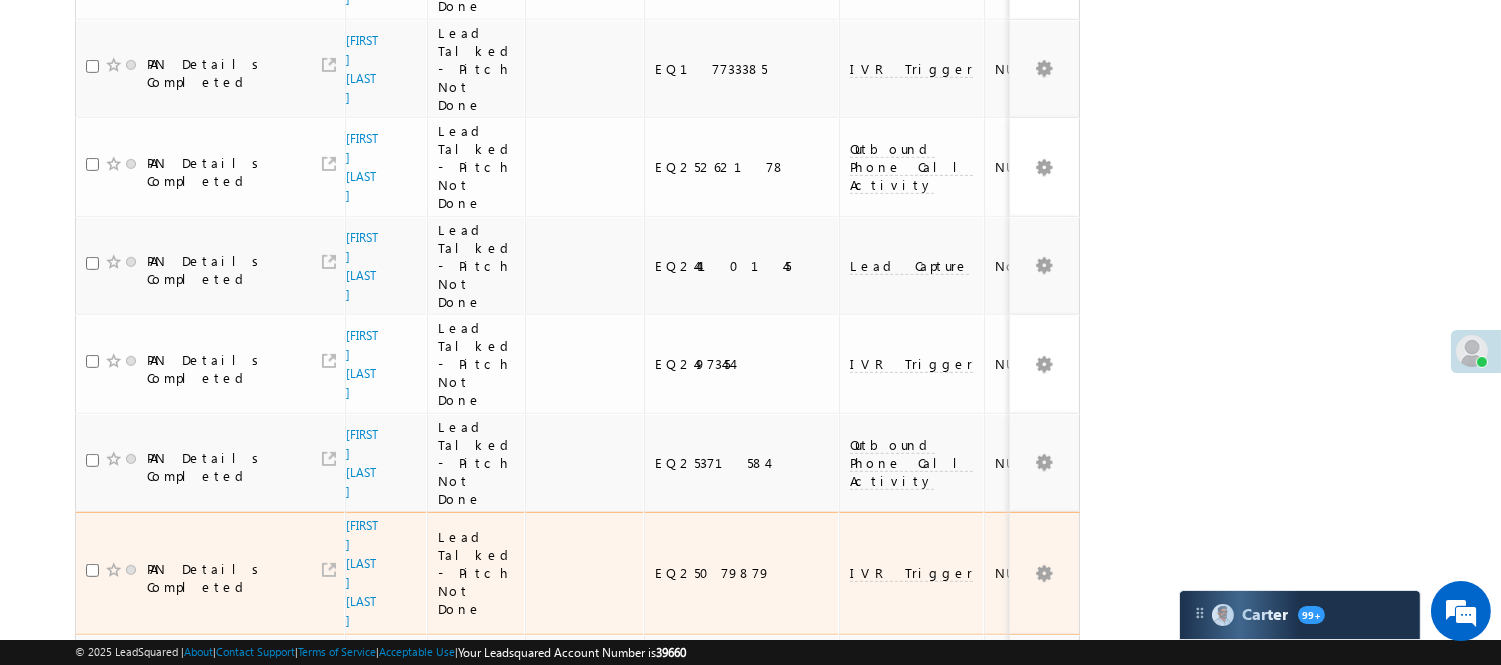 scroll, scrollTop: 1827, scrollLeft: 0, axis: vertical 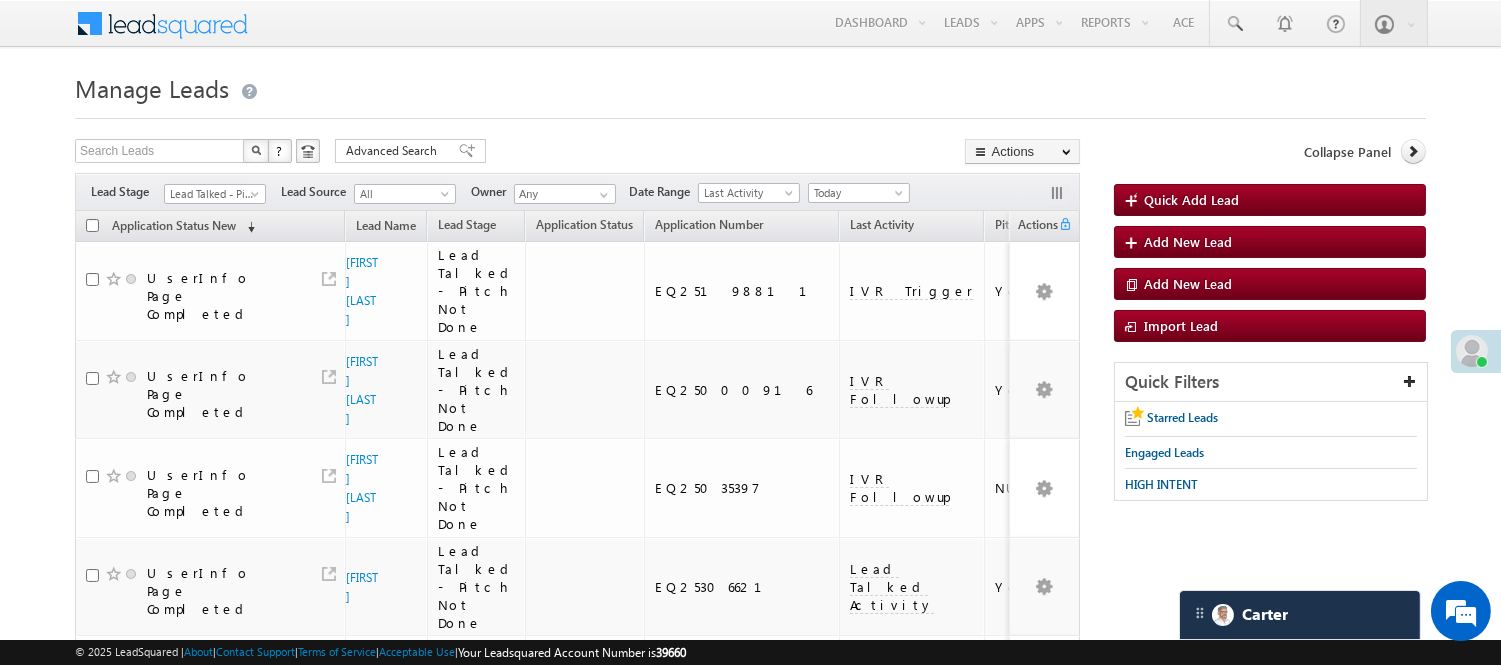 click on "Filters
Lead Stage
All Lead Generated Lead Talked - Pitch Not Done Lead Talked - Pitch Done Lead Talked_No-Disposition Application Submitted Payment Done Application Resubmitted Under Objection Lead Called Lead Talked Not Interested FnO Lead Called FnO Lead Talked FnO submitted FnO Not Interested FnO Approved FnO Rejected FnO Lead Generated Code Generated CG NI Lead Talked - Pitch Not Done
Lead Source
All All" at bounding box center (577, 192) 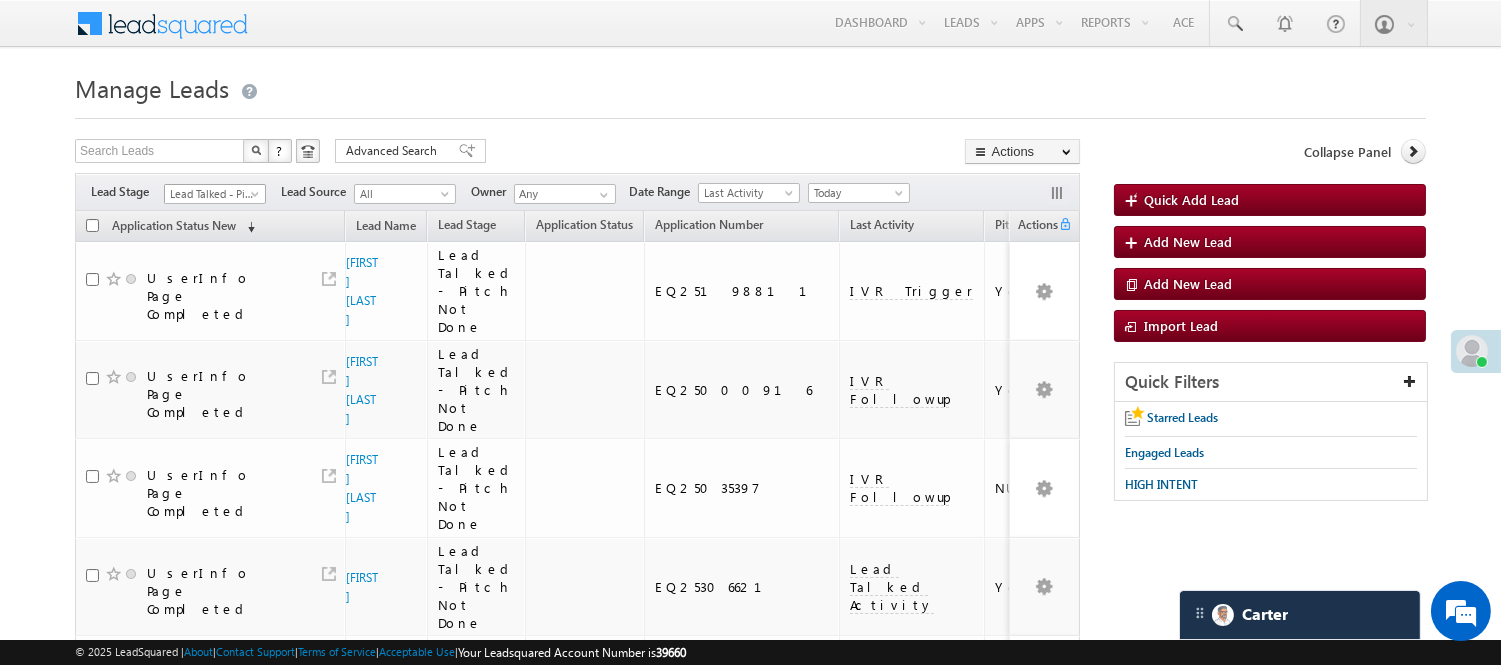 click on "Lead Talked - Pitch Not Done" at bounding box center [212, 194] 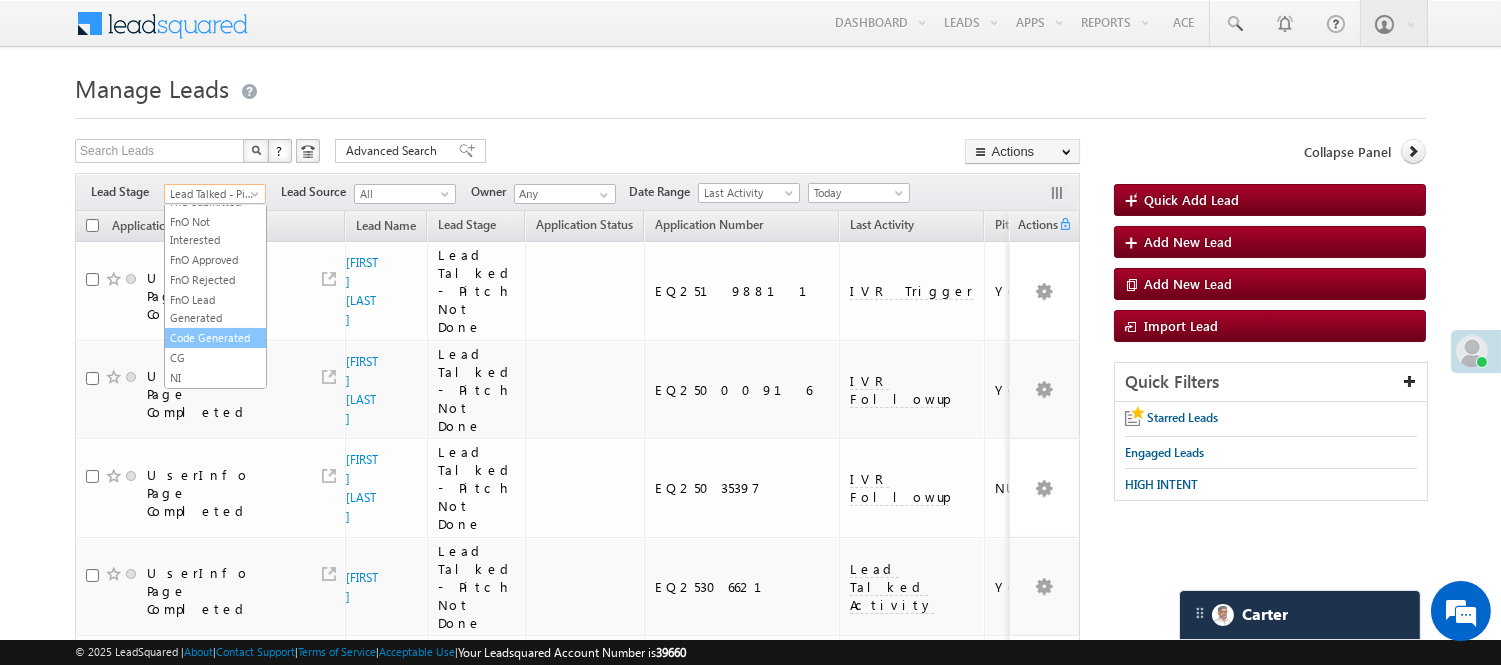 scroll, scrollTop: 496, scrollLeft: 0, axis: vertical 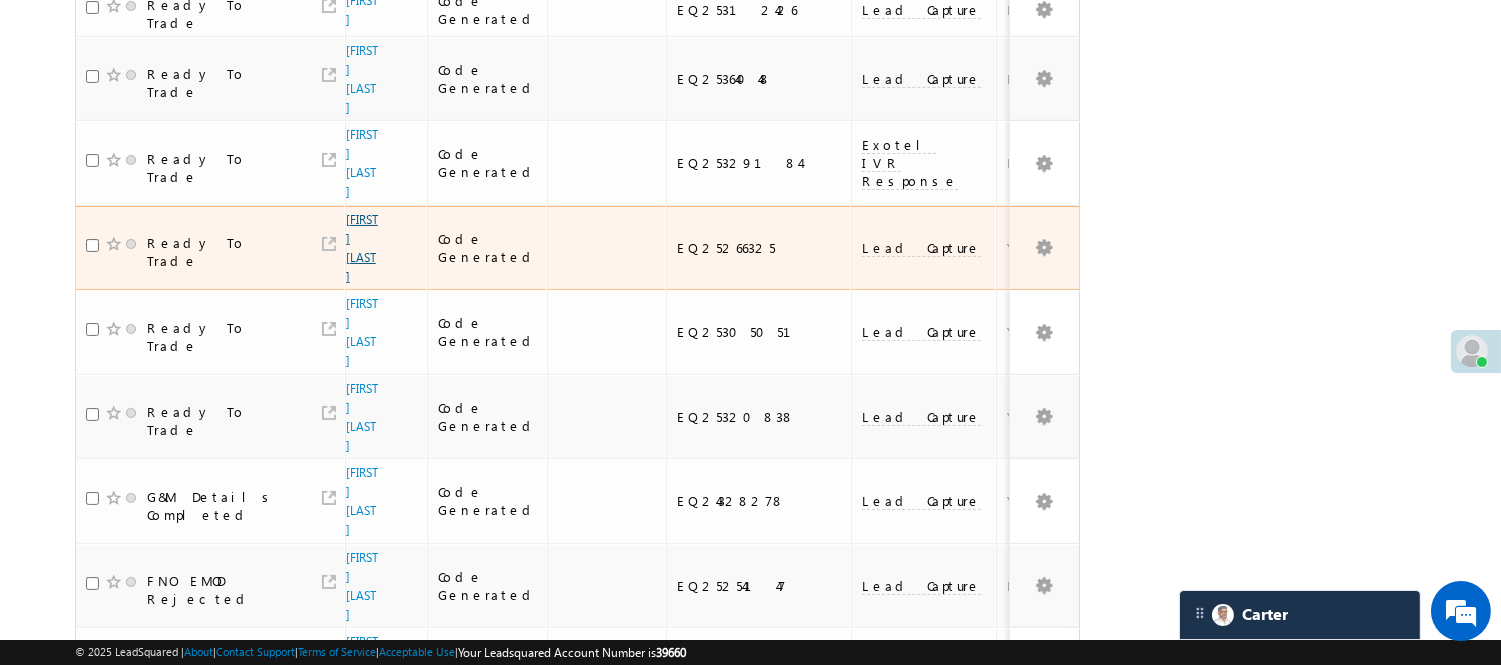 click on "[FIRST] [LAST]" at bounding box center [362, 248] 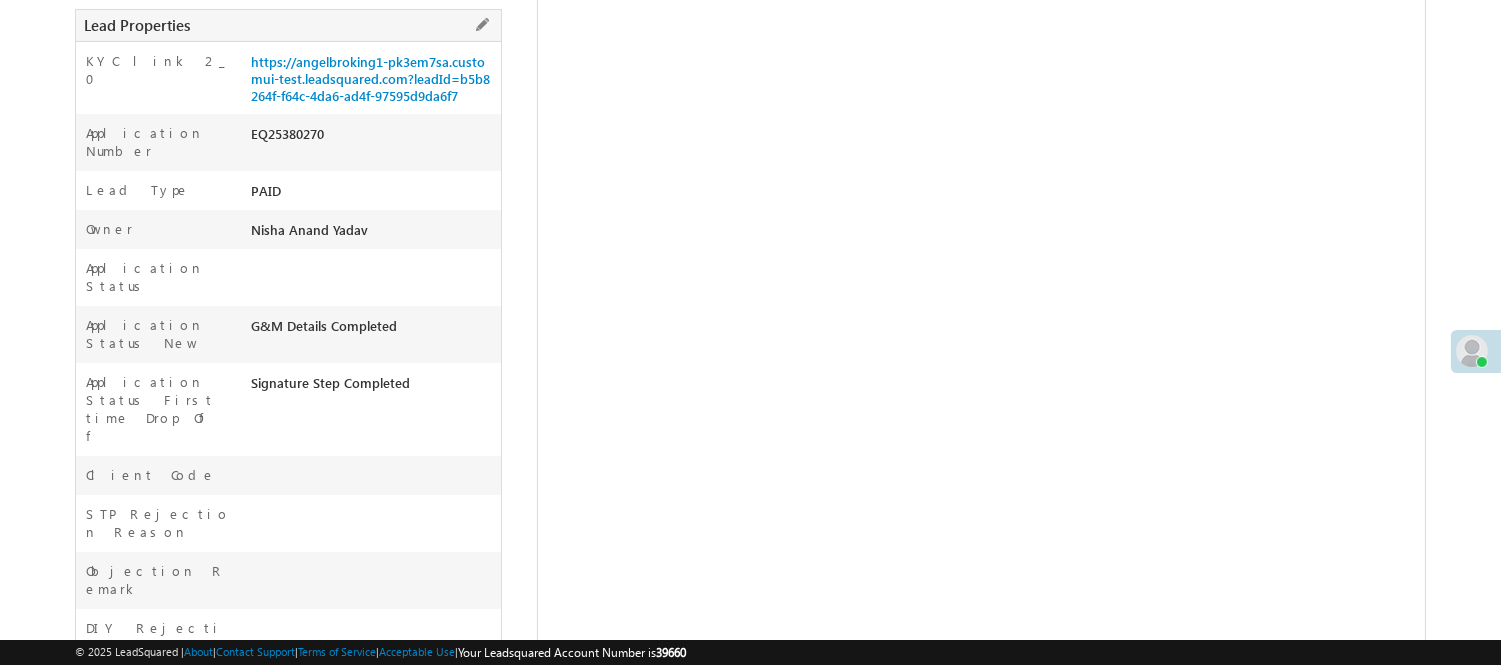 scroll, scrollTop: 111, scrollLeft: 0, axis: vertical 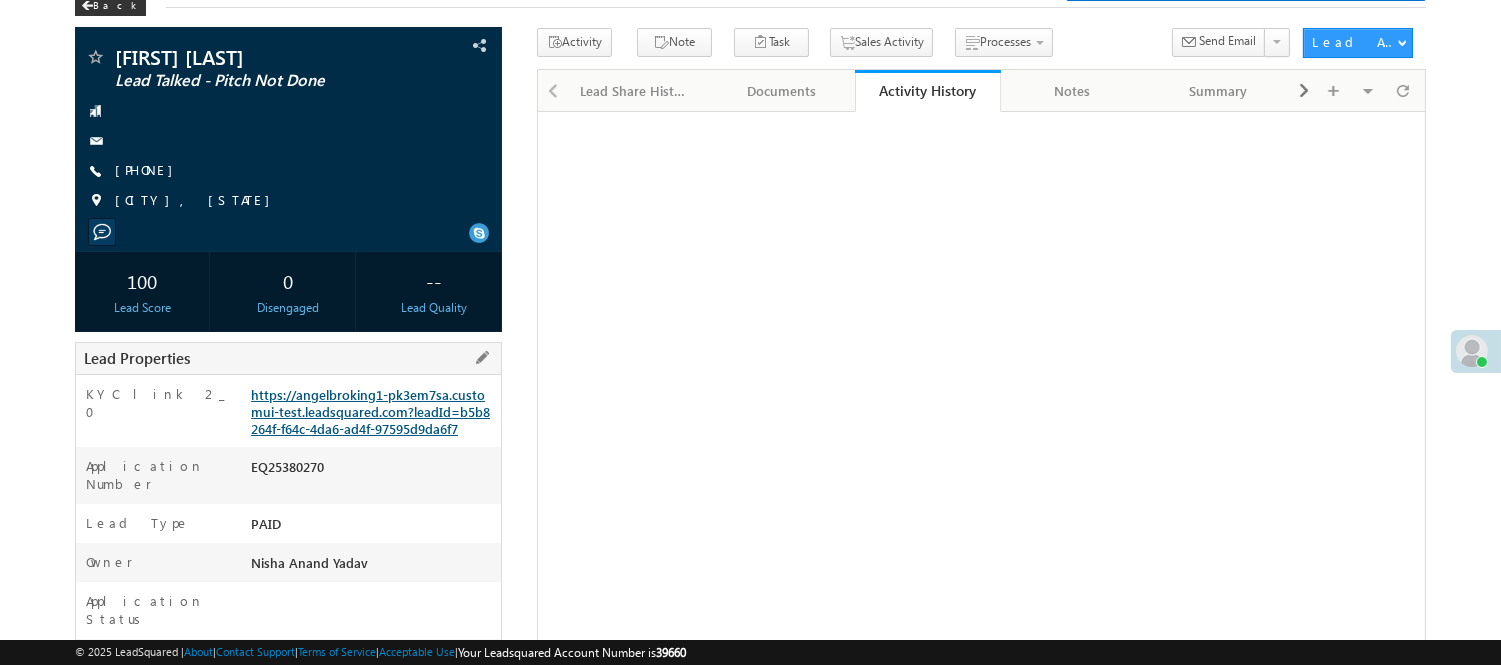click on "https://angelbroking1-pk3em7sa.customui-test.leadsquared.com?leadId=b5b8264f-f64c-4da6-ad4f-97595d9da6f7" at bounding box center (370, 411) 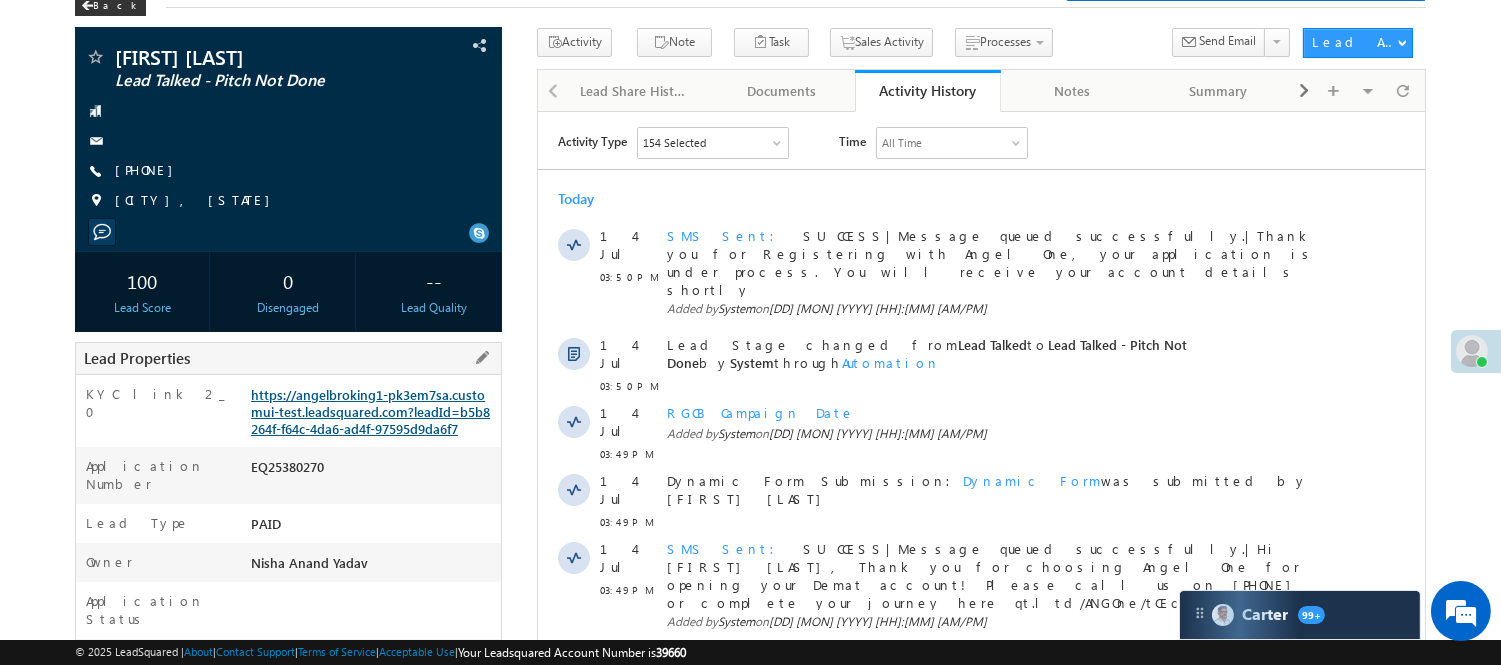 scroll, scrollTop: 0, scrollLeft: 0, axis: both 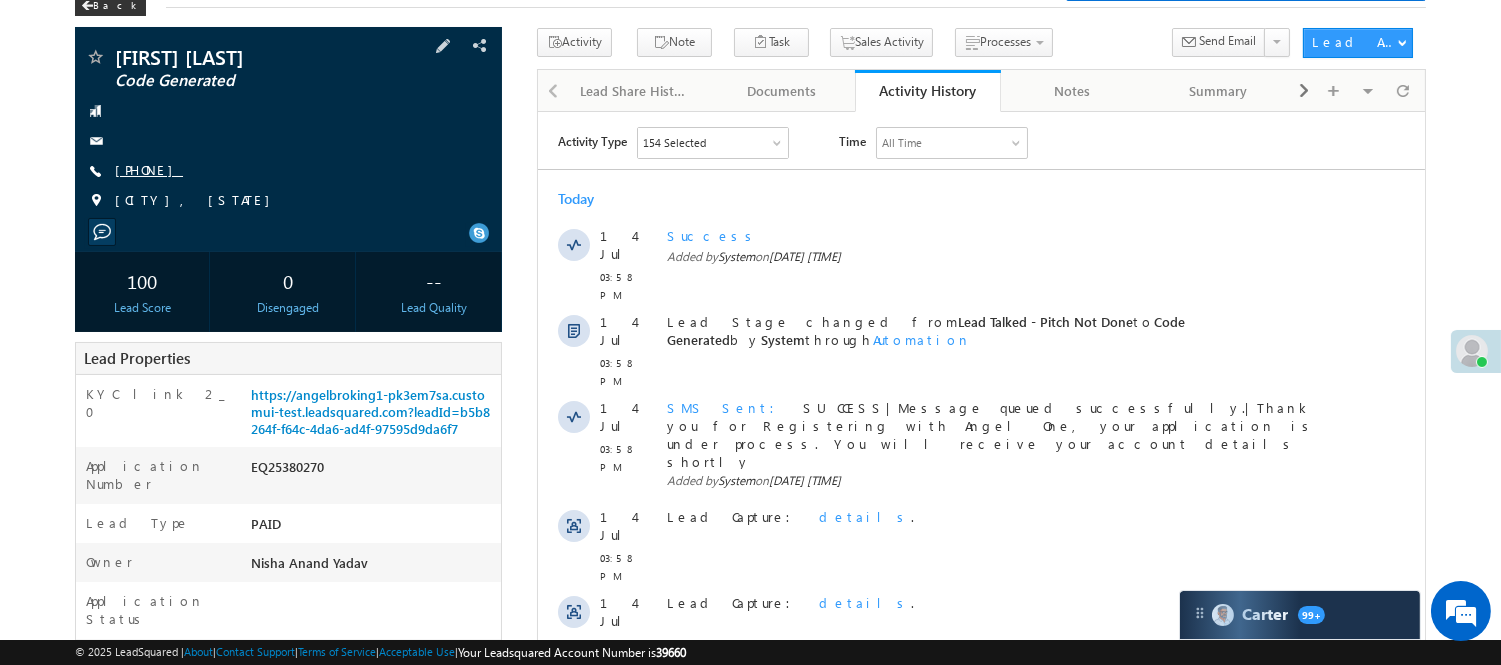 click on "[PHONE]" at bounding box center [149, 169] 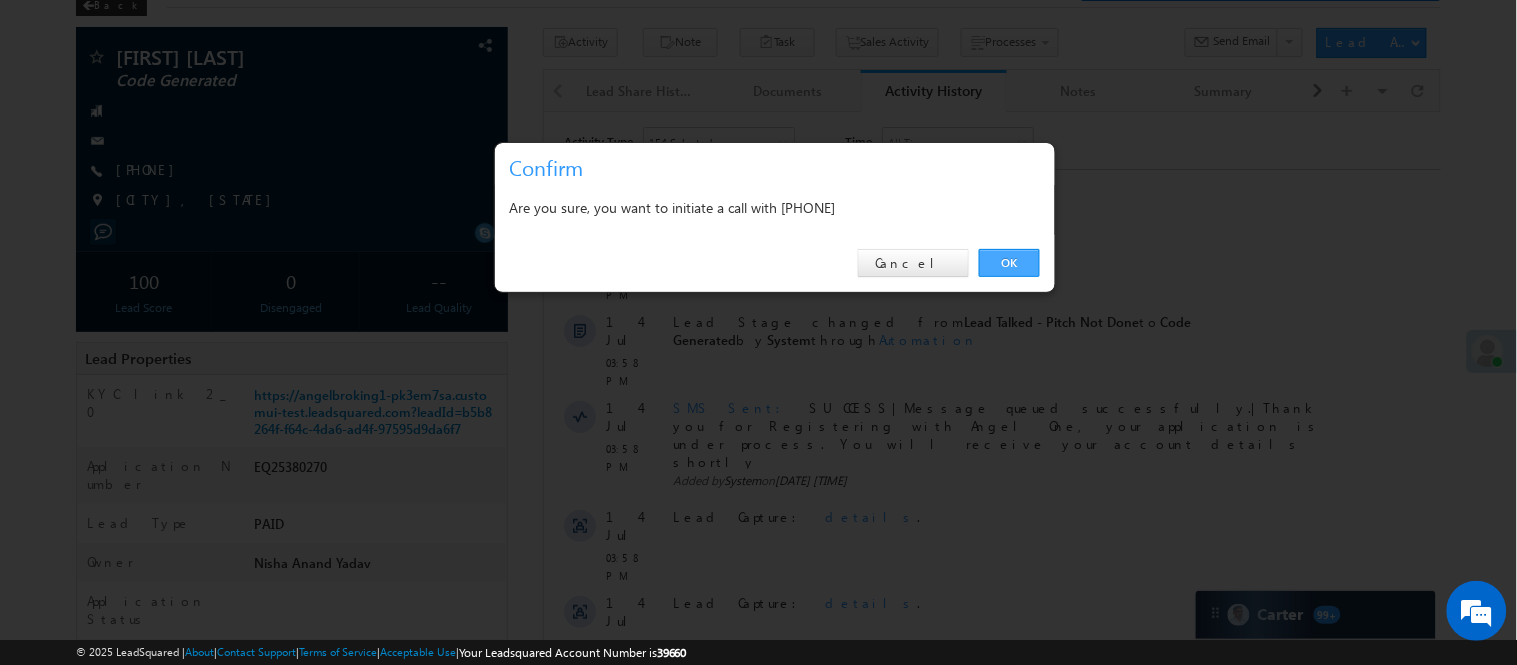 drag, startPoint x: 1007, startPoint y: 263, endPoint x: 471, endPoint y: 151, distance: 547.5765 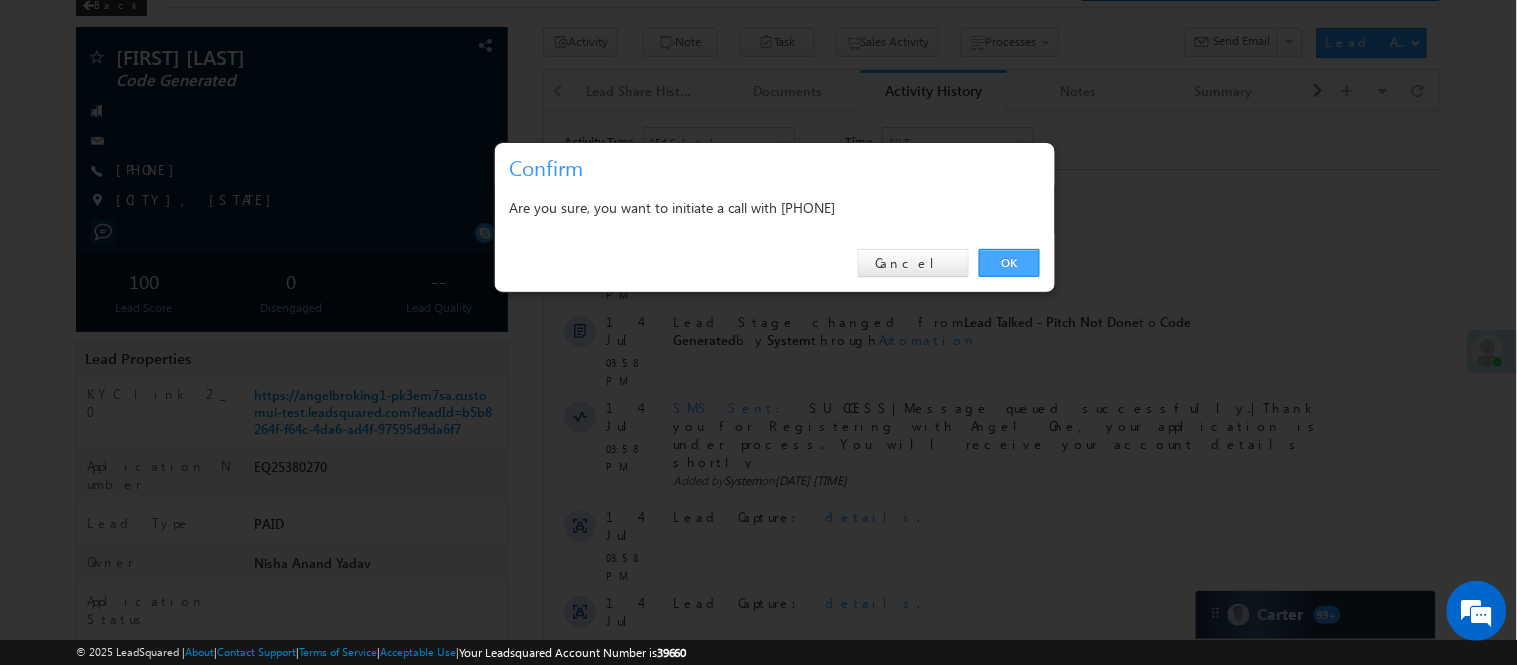 click on "OK" at bounding box center (1009, 263) 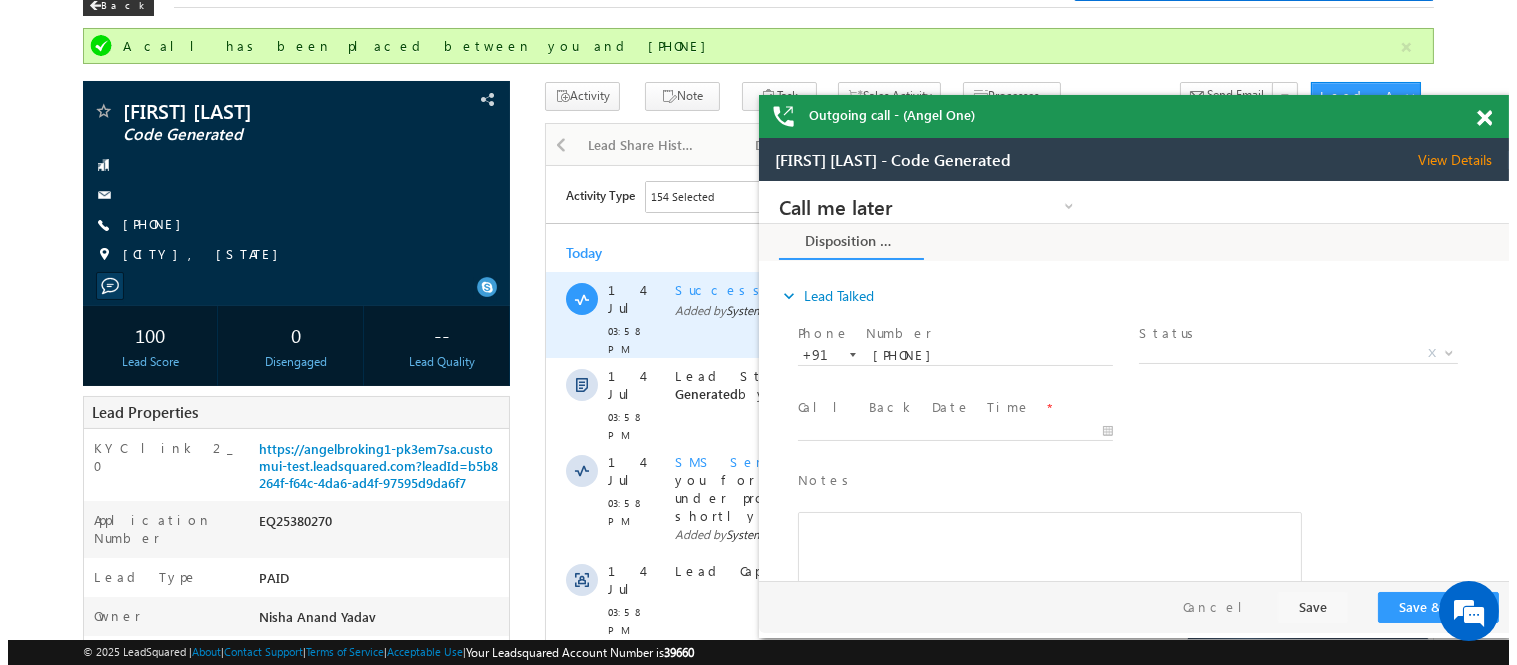 scroll, scrollTop: 0, scrollLeft: 0, axis: both 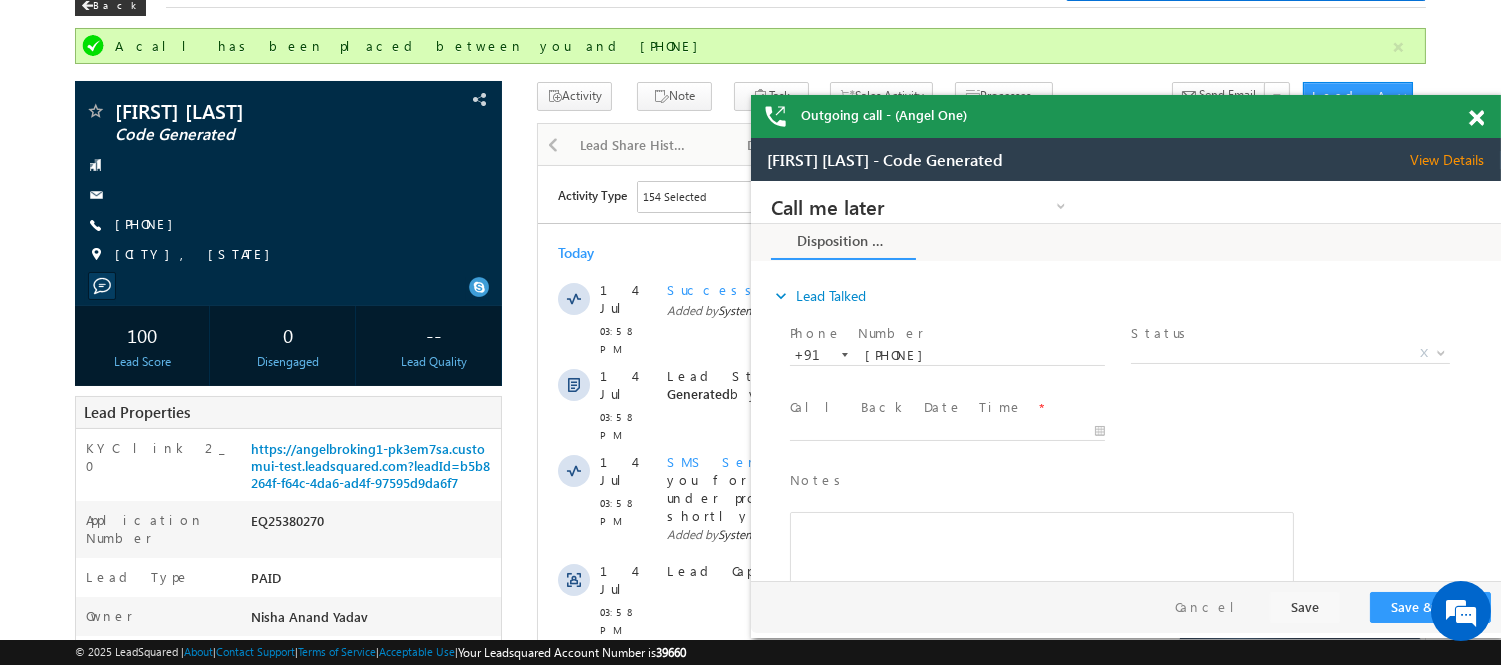 click on "Outgoing call -  (Angel One)" at bounding box center [1126, 116] 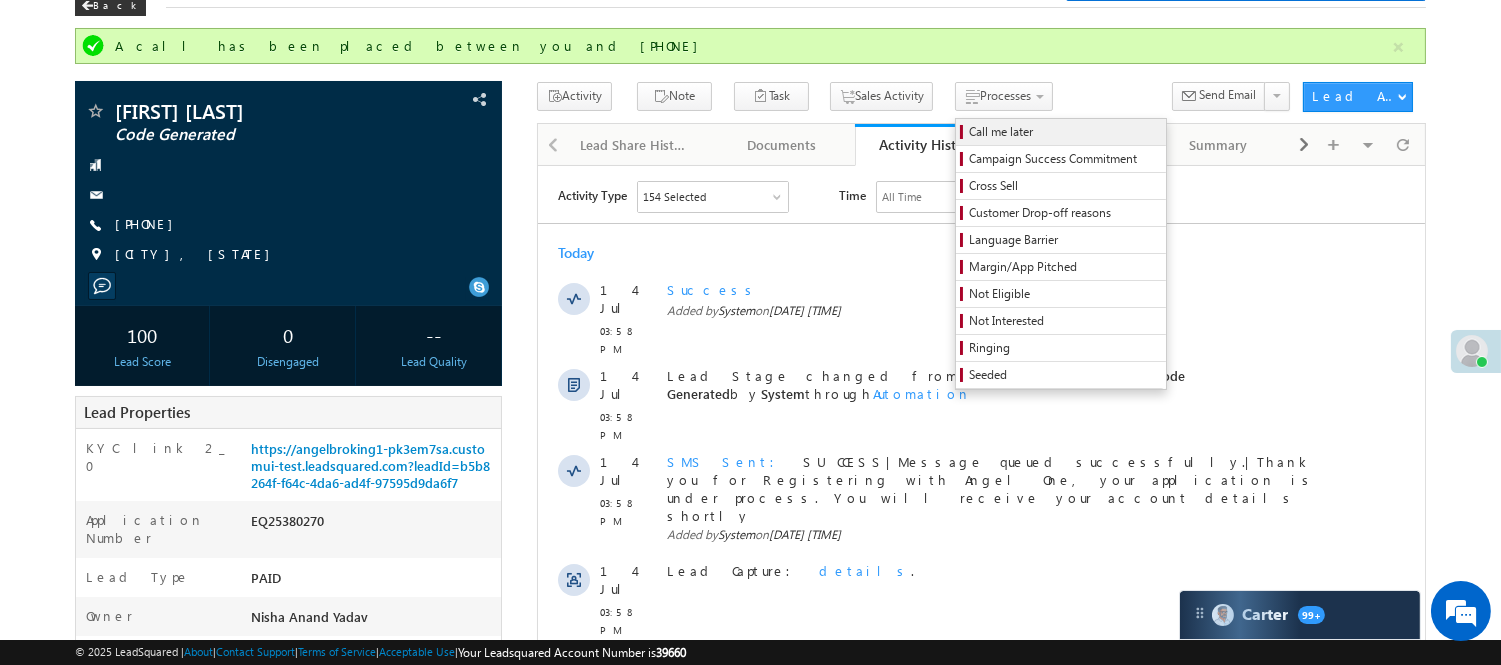 click on "Call me later" at bounding box center [1064, 132] 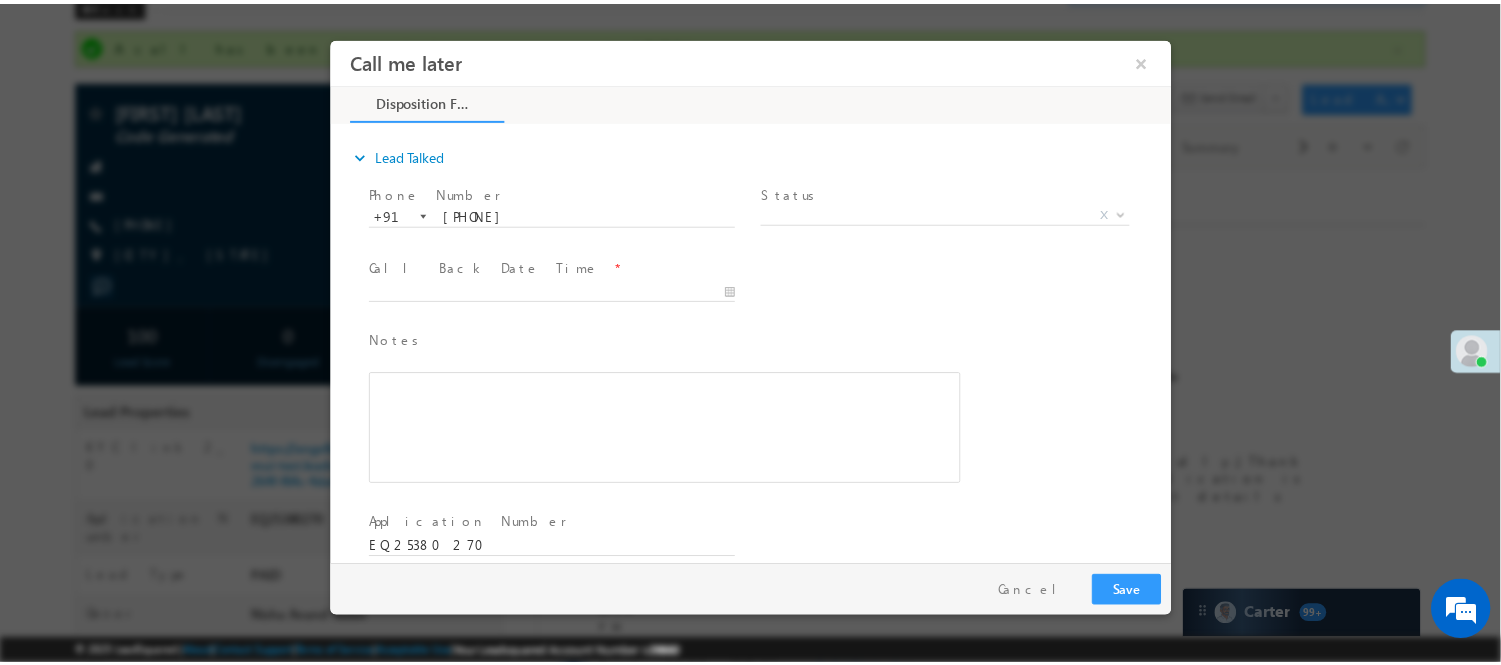 scroll, scrollTop: 0, scrollLeft: 0, axis: both 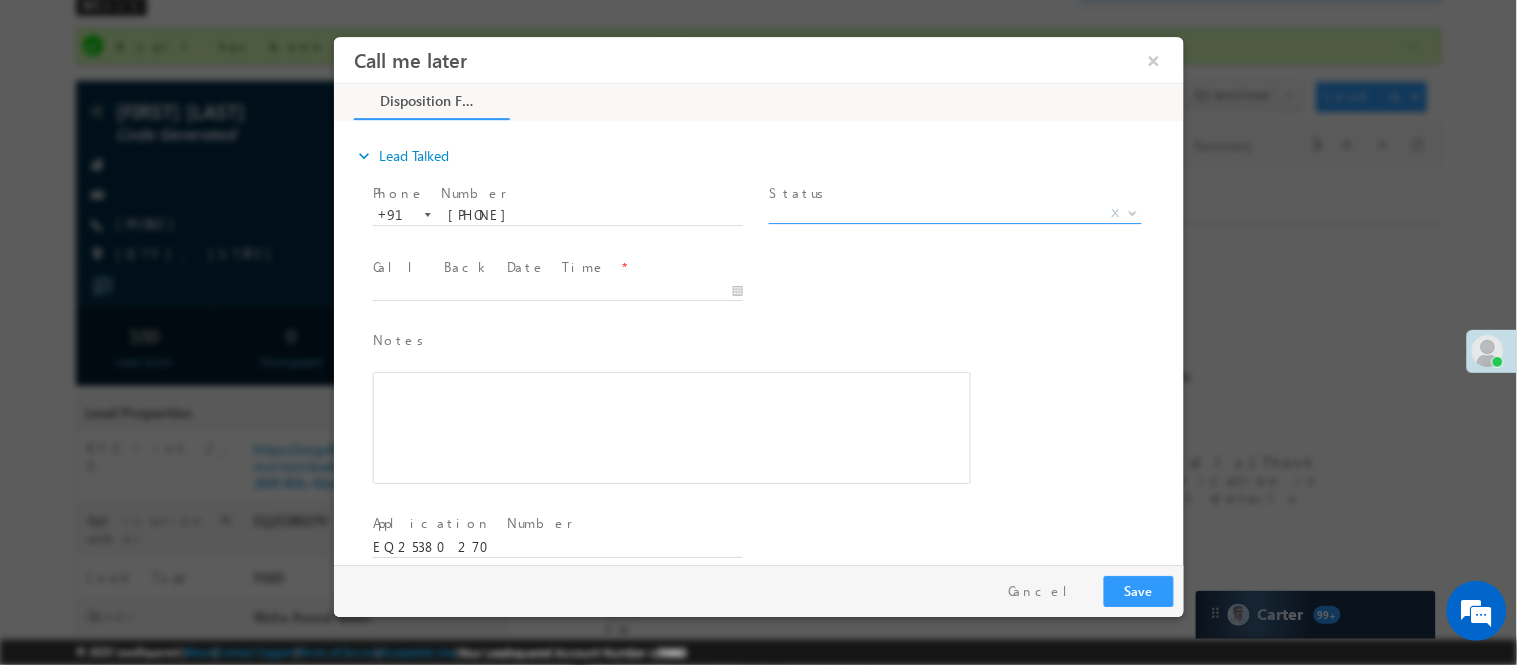 click on "X" at bounding box center [954, 213] 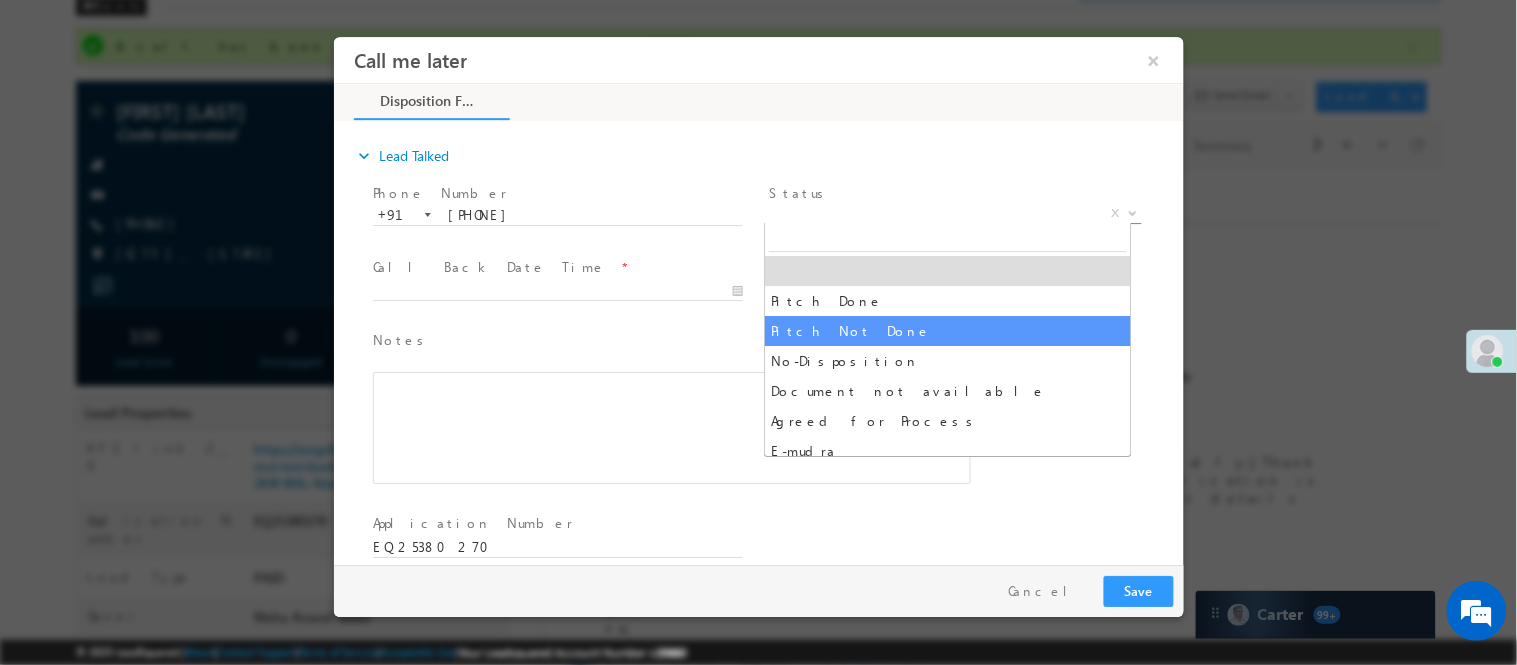 select on "Pitch Not Done" 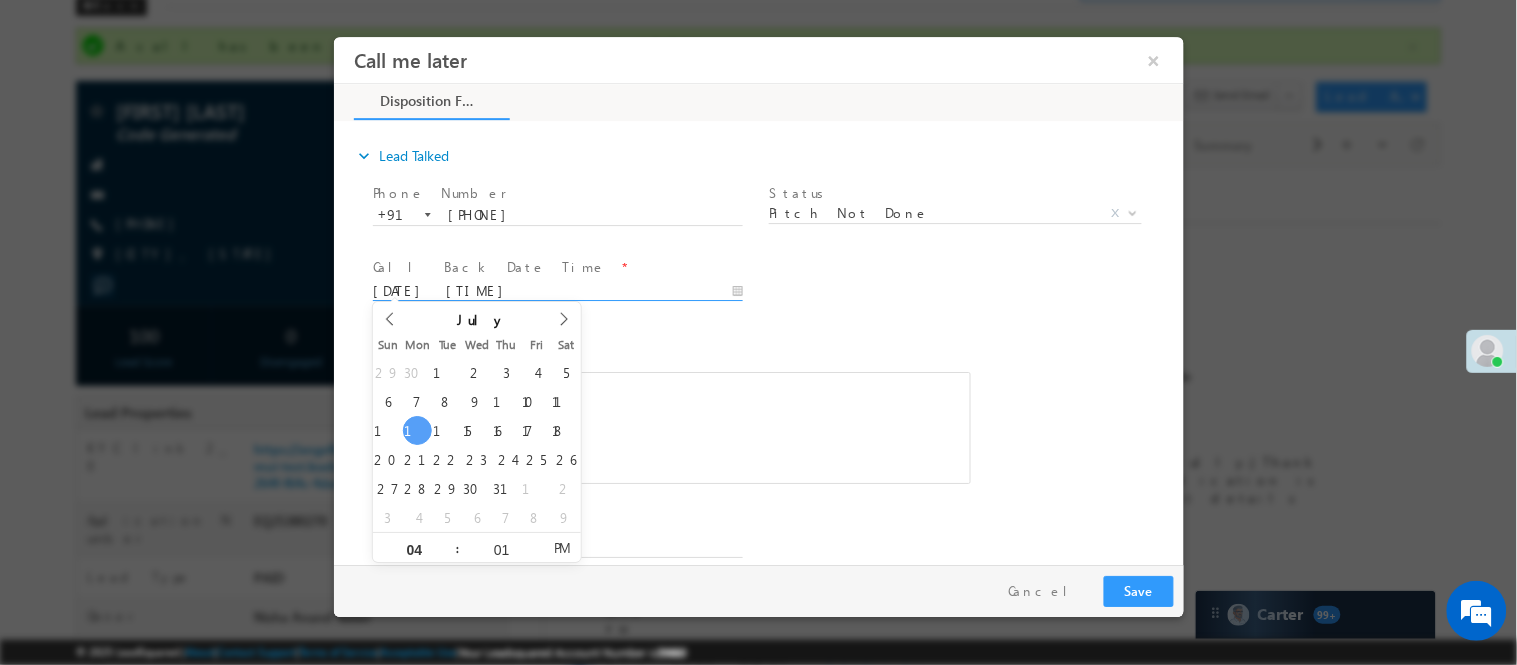 click on "07/14/25 4:01 PM" at bounding box center [557, 291] 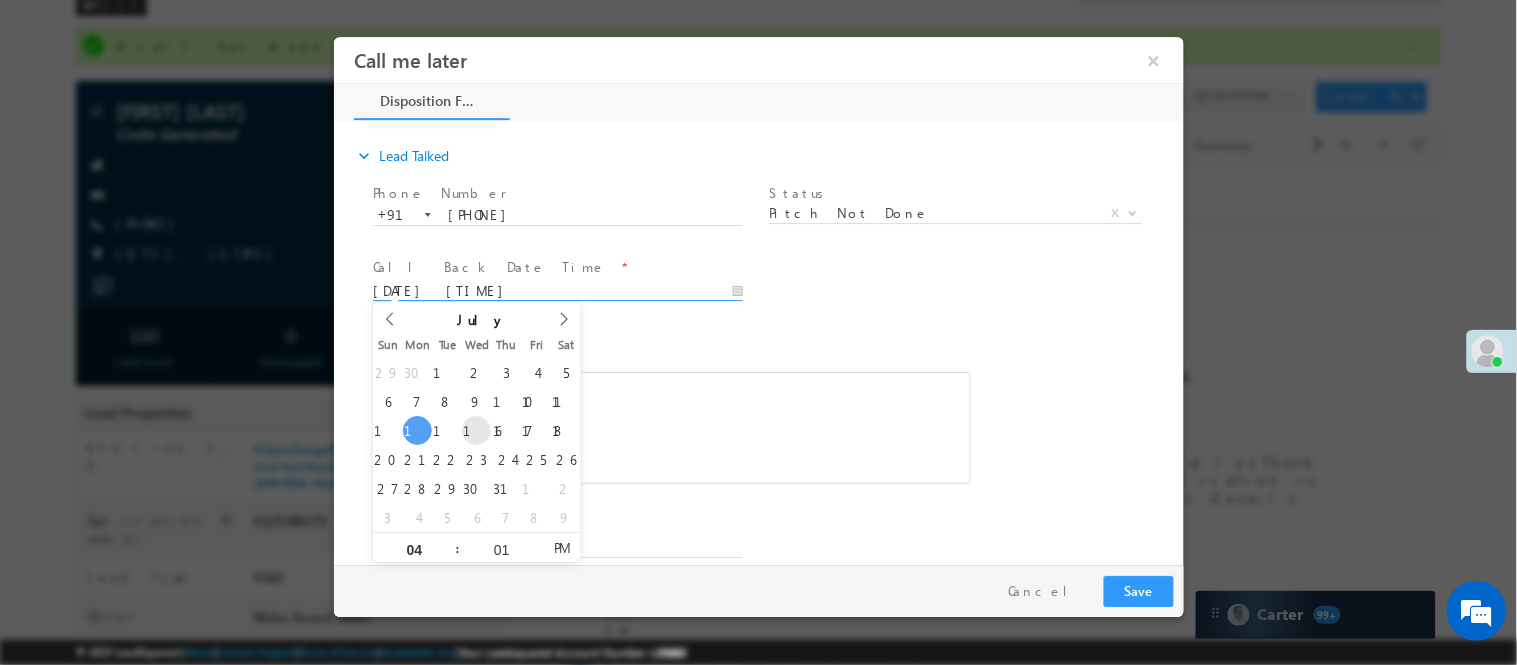 type on "07/16/25 4:01 PM" 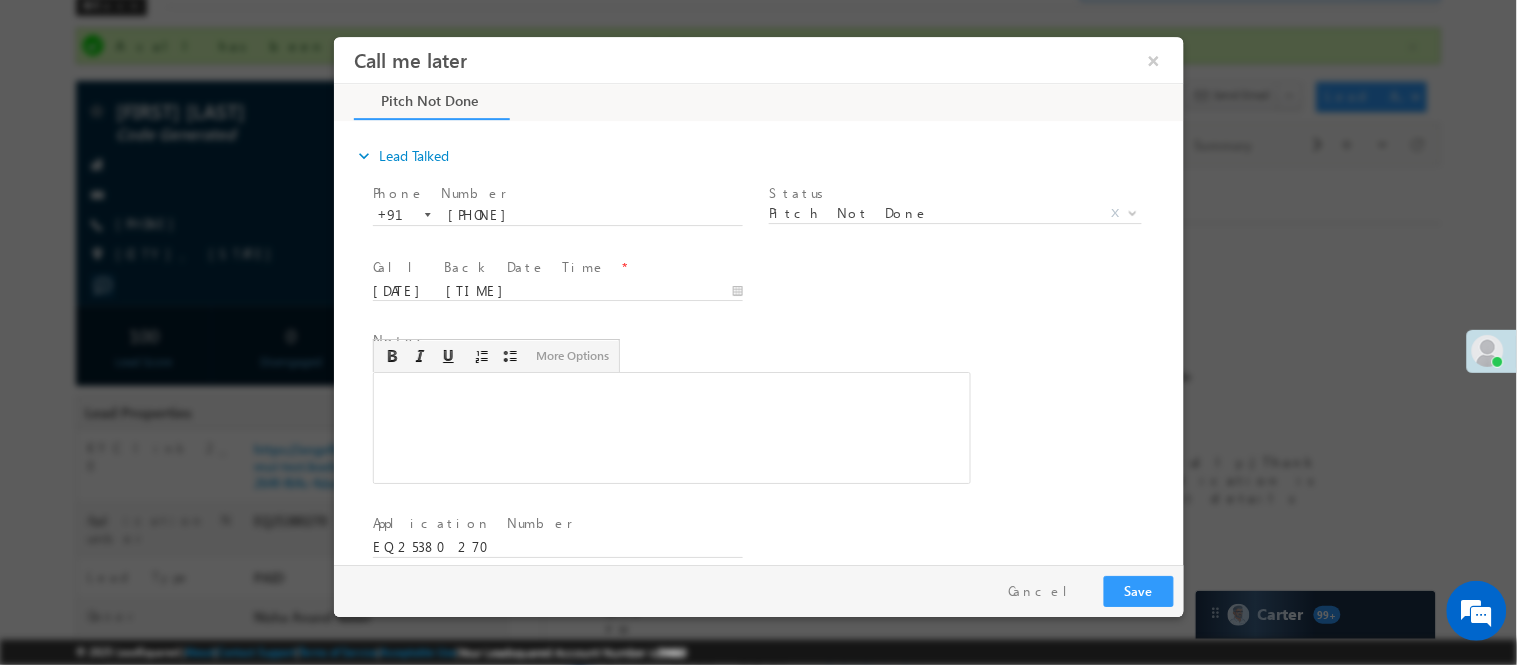 click at bounding box center [671, 427] 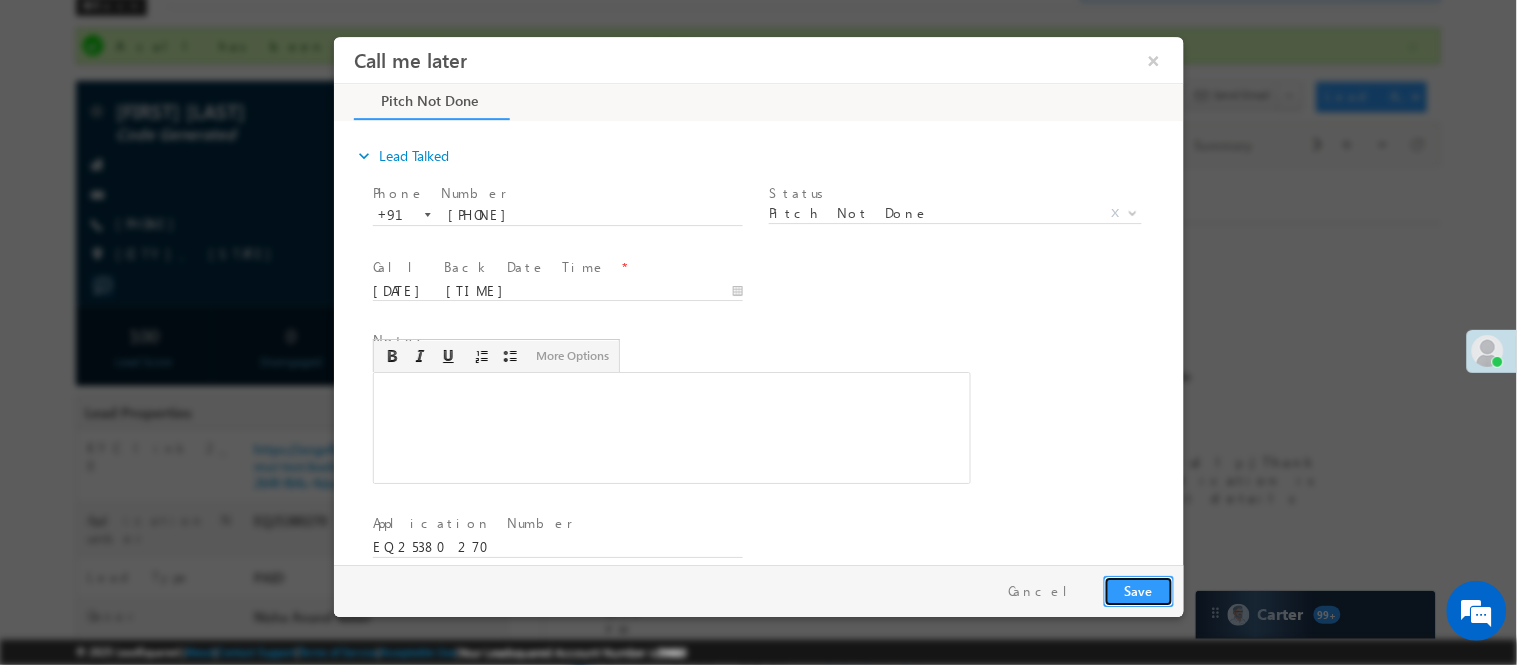 click on "Save" at bounding box center [1138, 590] 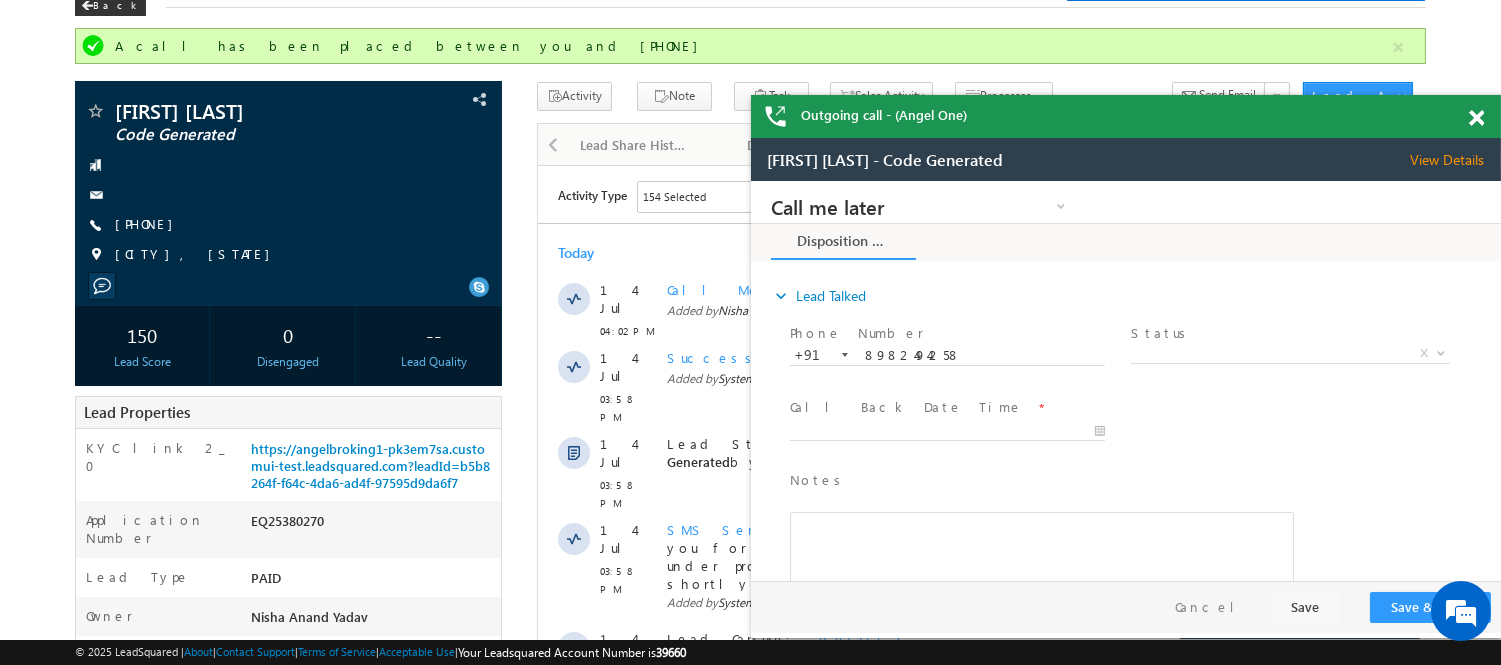 scroll, scrollTop: 0, scrollLeft: 0, axis: both 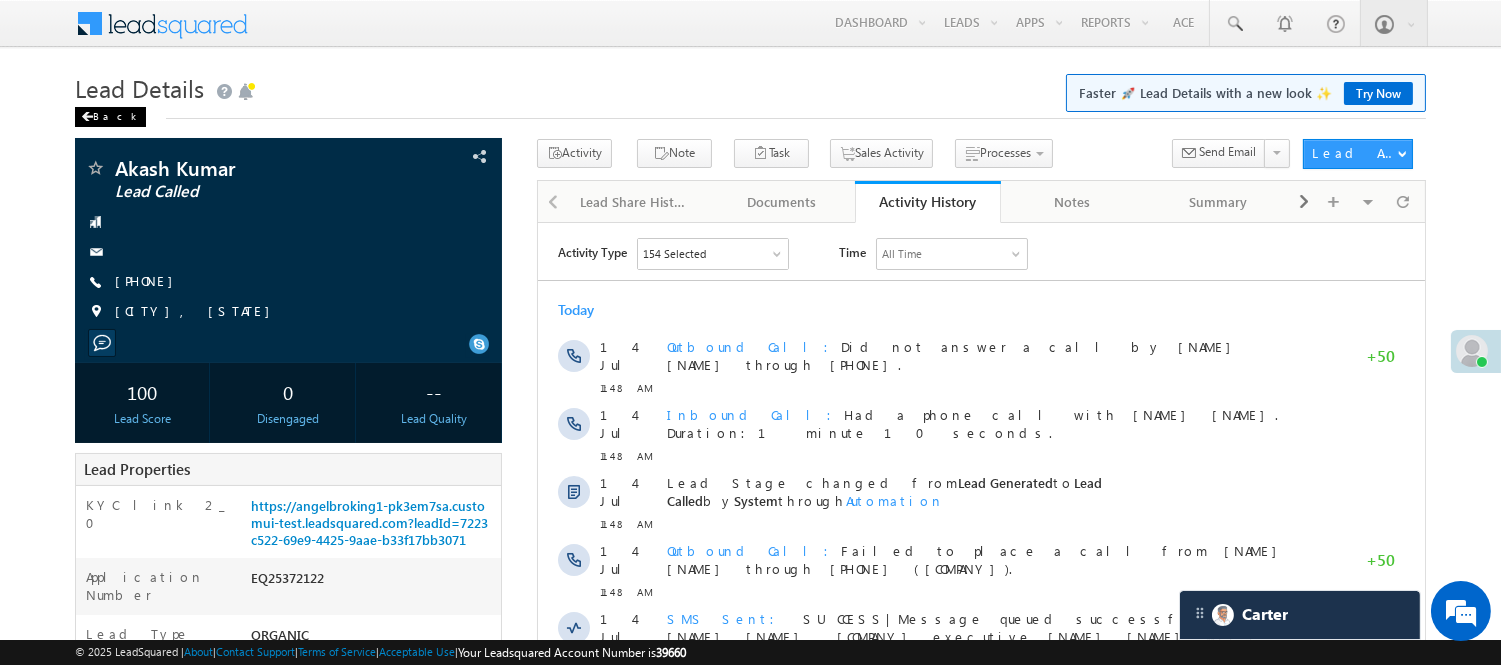 click on "Back" at bounding box center [110, 117] 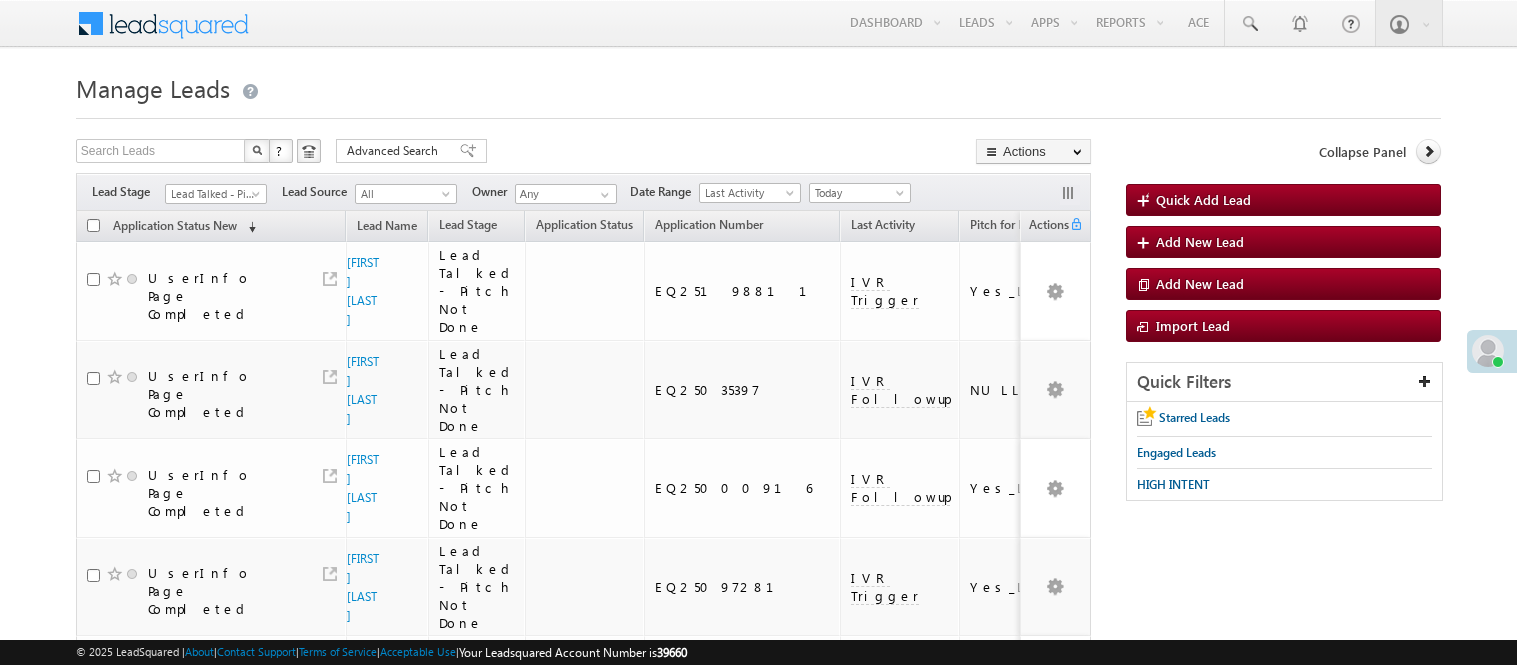 scroll, scrollTop: 0, scrollLeft: 0, axis: both 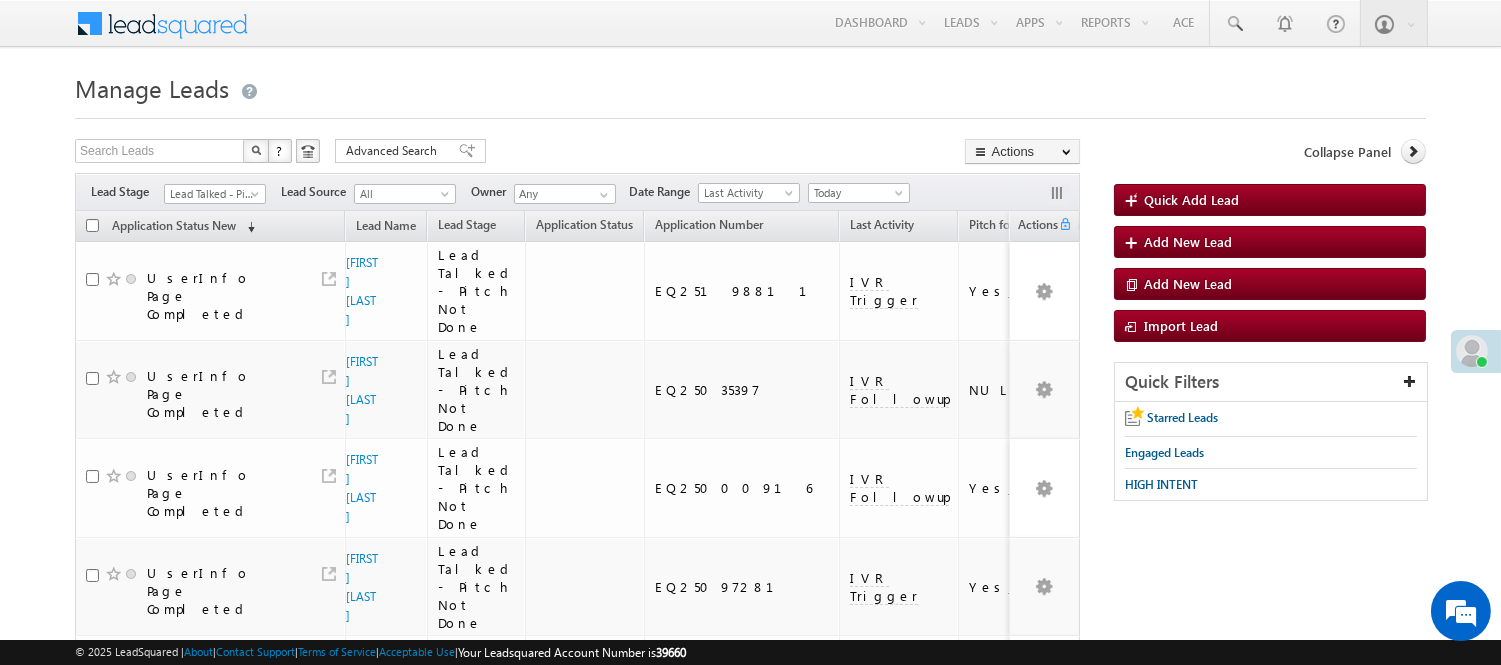 click on "Lead Talked - Pitch Not Done" at bounding box center [212, 194] 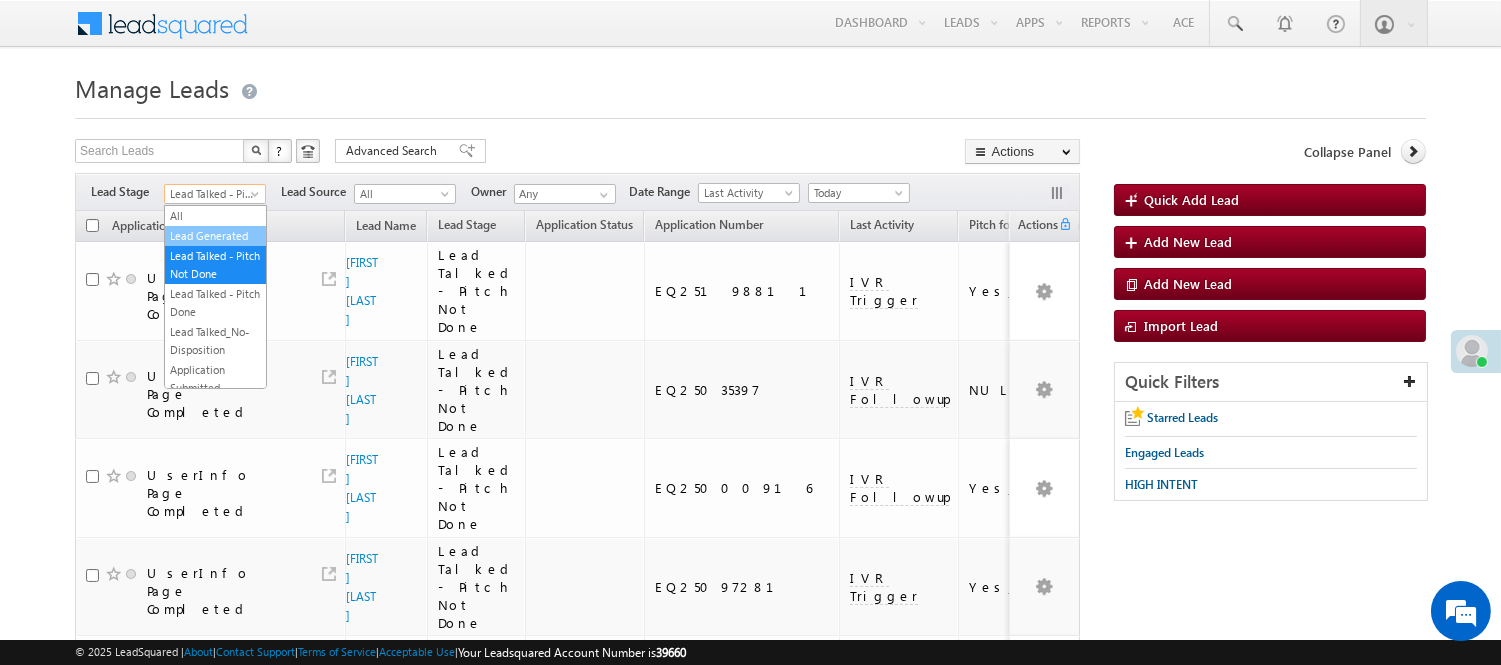click on "Lead Generated" at bounding box center [215, 236] 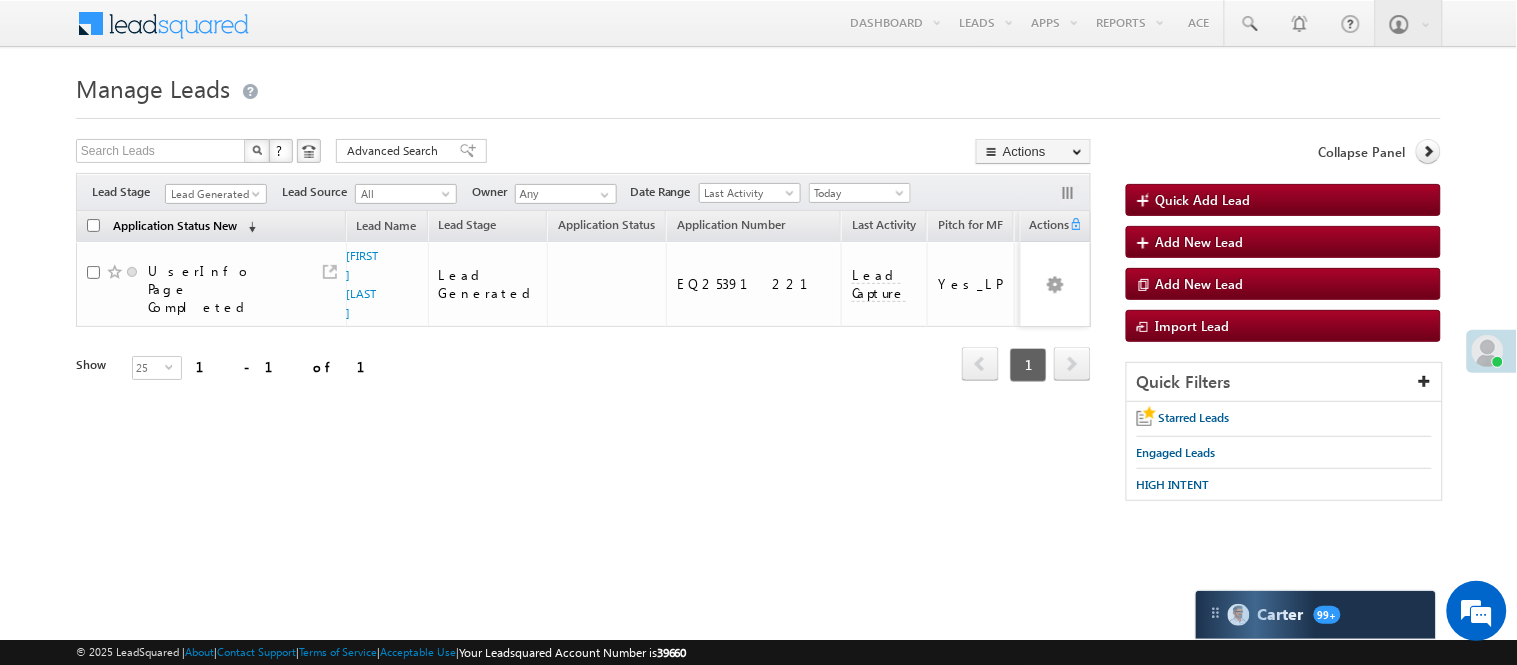 scroll, scrollTop: 0, scrollLeft: 0, axis: both 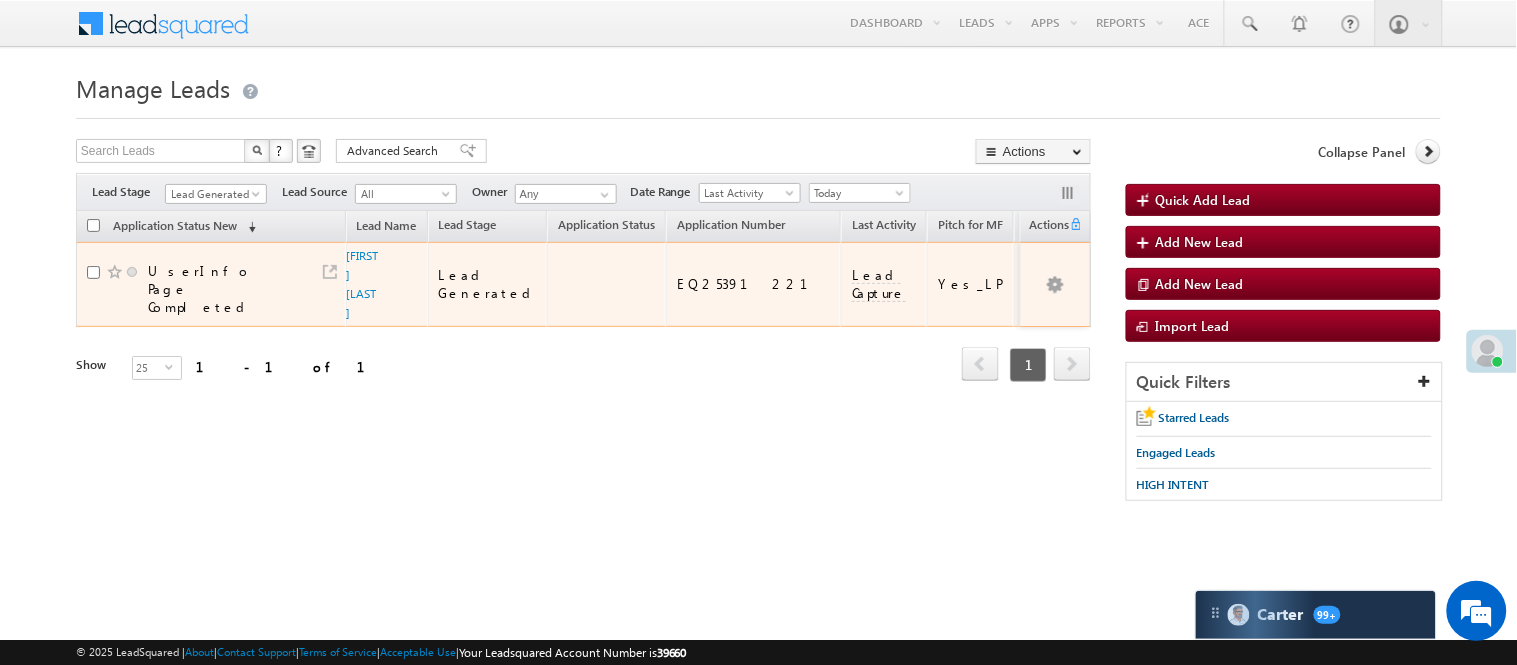 click on "[FIRST] [LAST]" at bounding box center (364, 284) 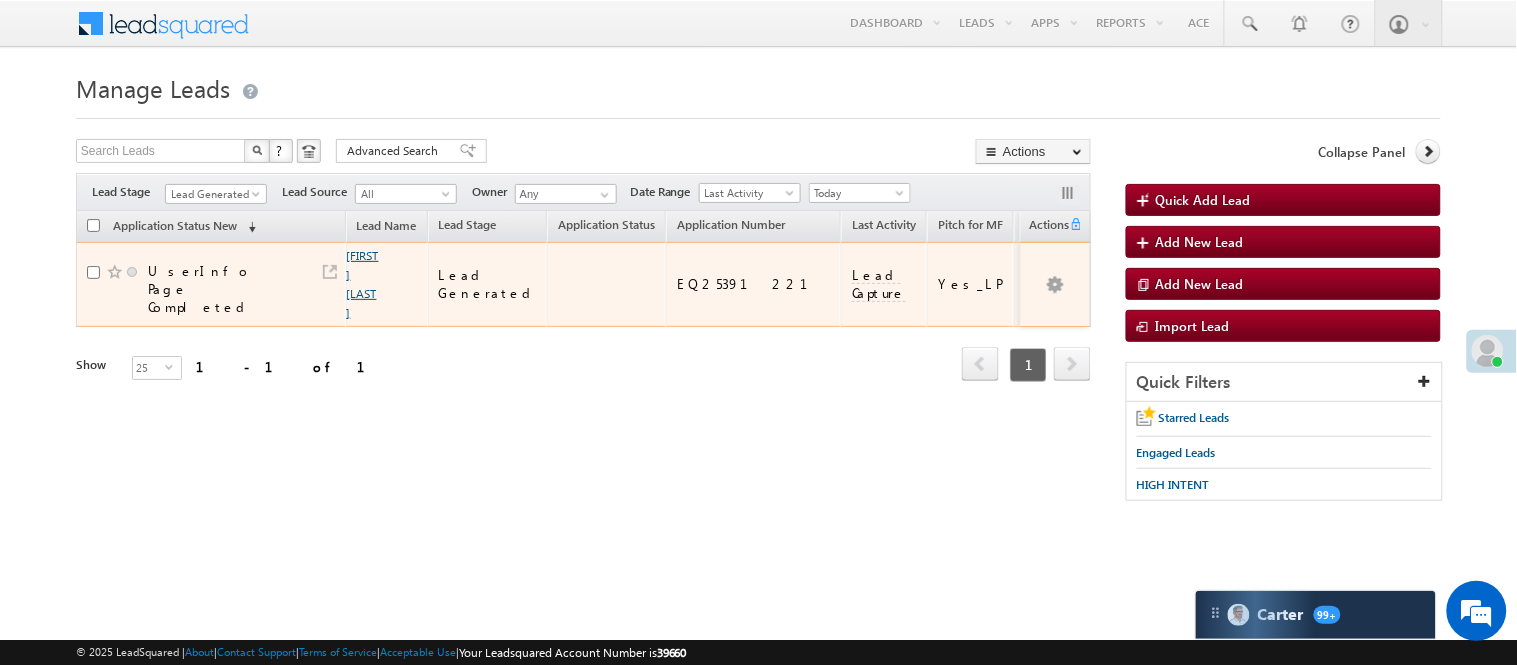 drag, startPoint x: 365, startPoint y: 266, endPoint x: 360, endPoint y: 255, distance: 12.083046 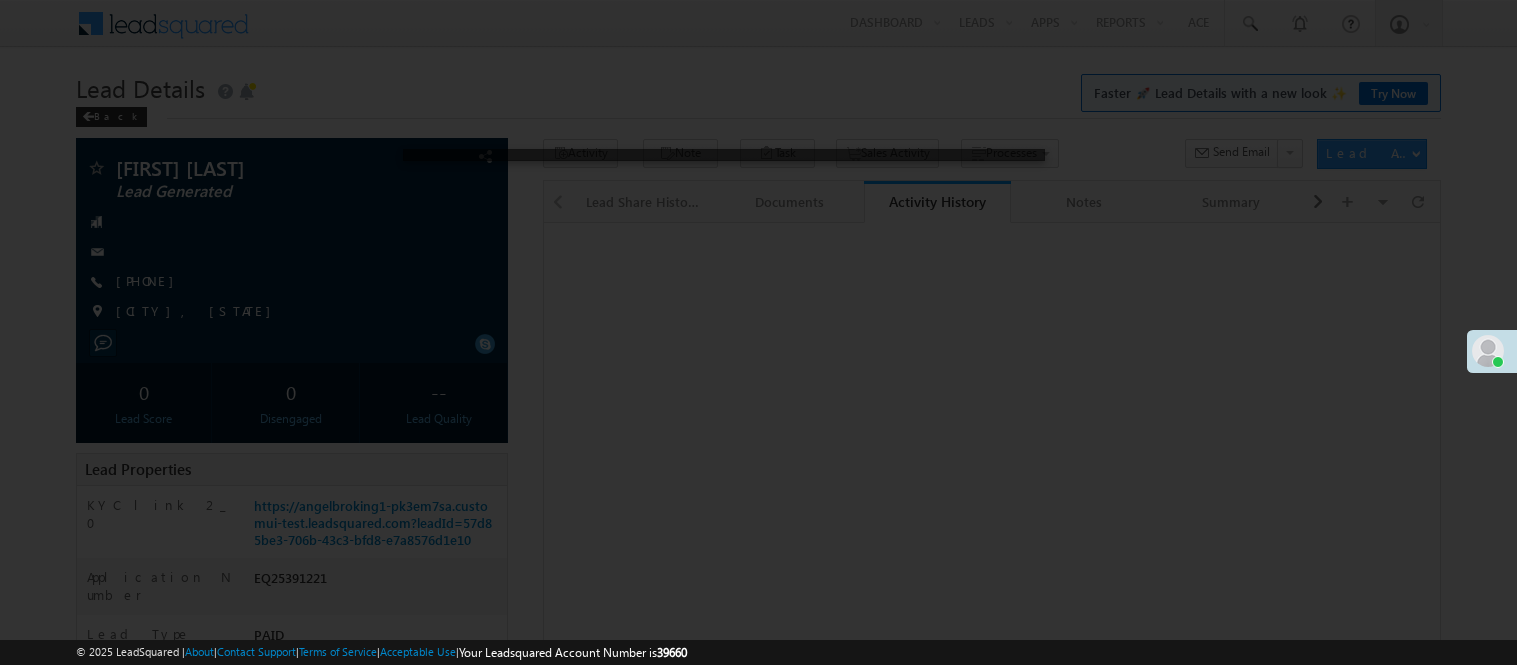 scroll, scrollTop: 0, scrollLeft: 0, axis: both 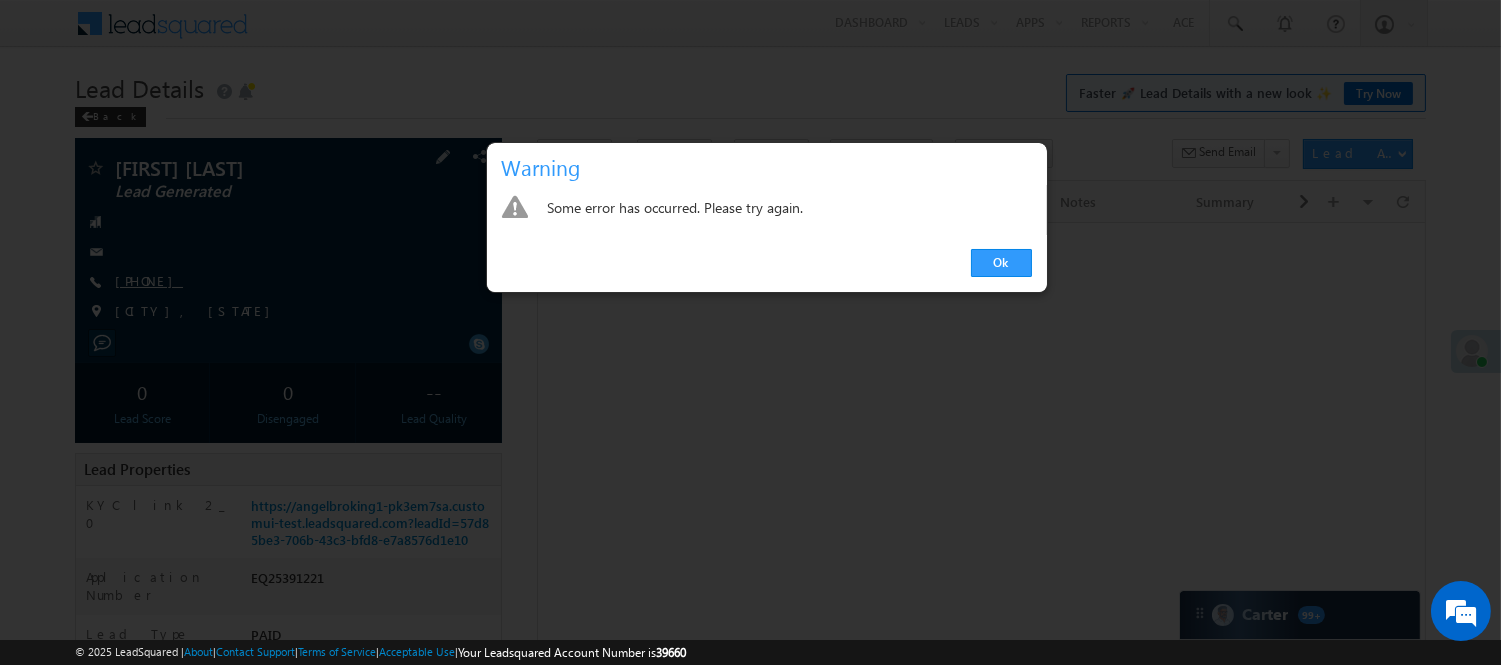 click on "Ok" at bounding box center (1001, 263) 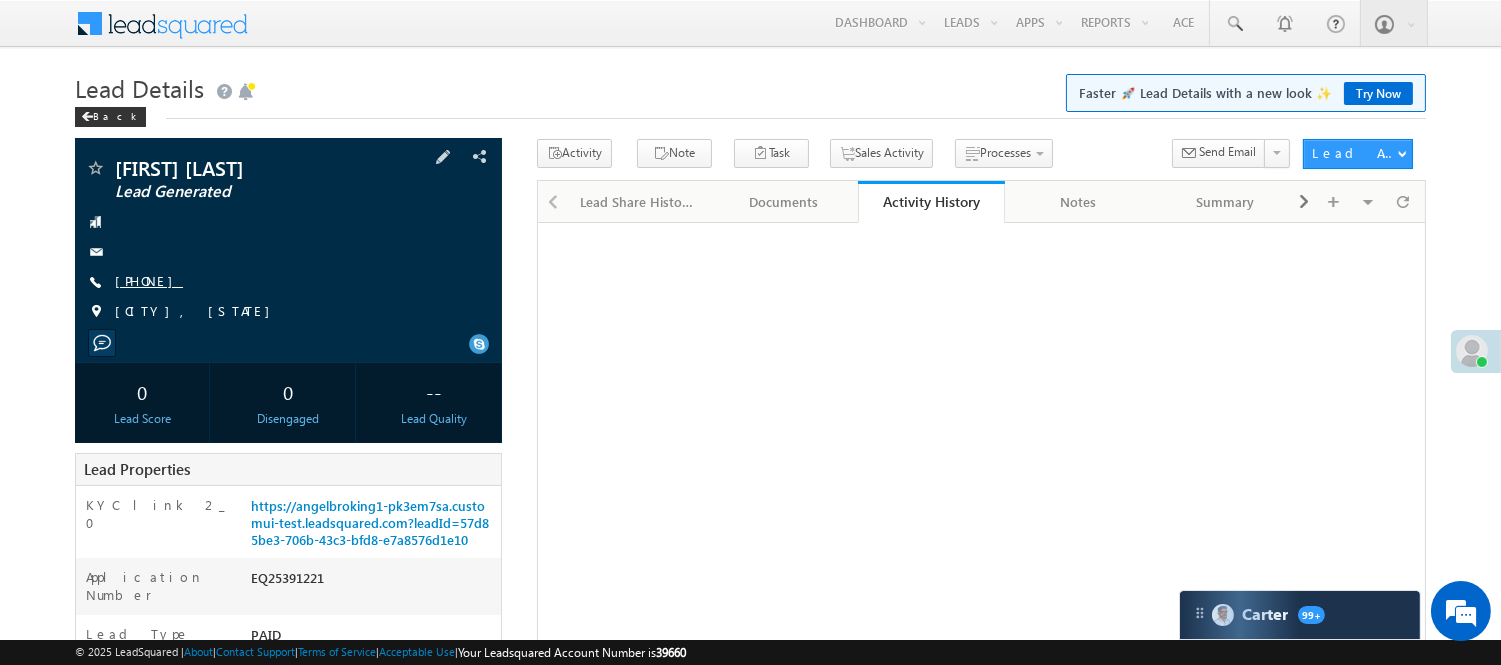 click on "[PHONE]" at bounding box center (149, 280) 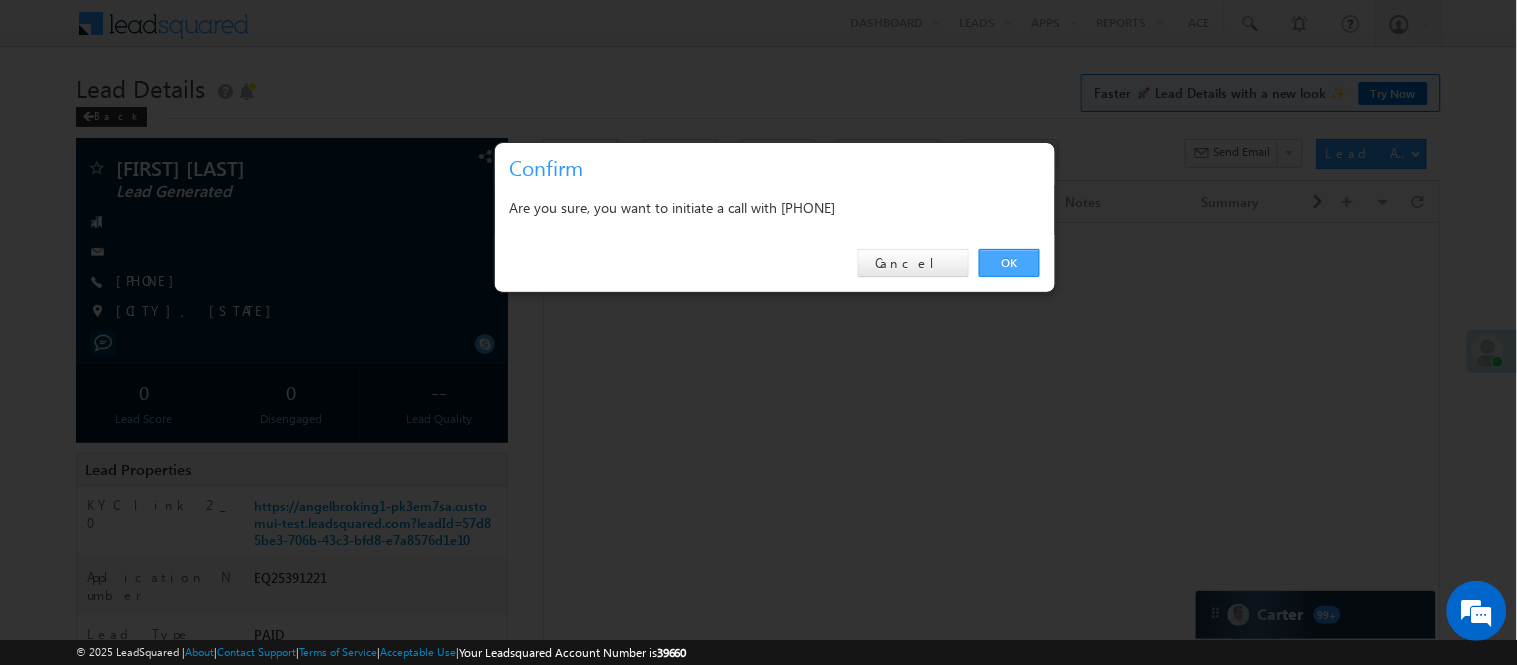 click on "OK" at bounding box center [1009, 263] 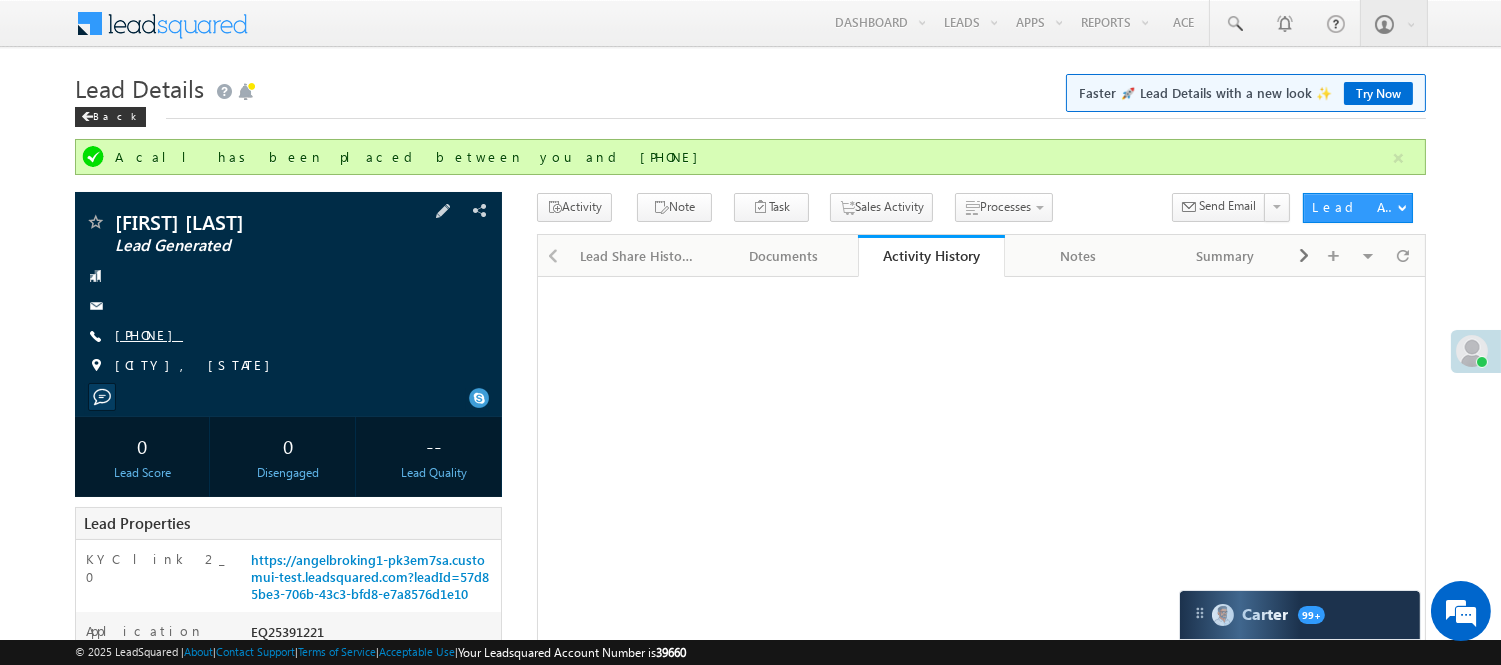 click on "+91-9568163004" at bounding box center [149, 334] 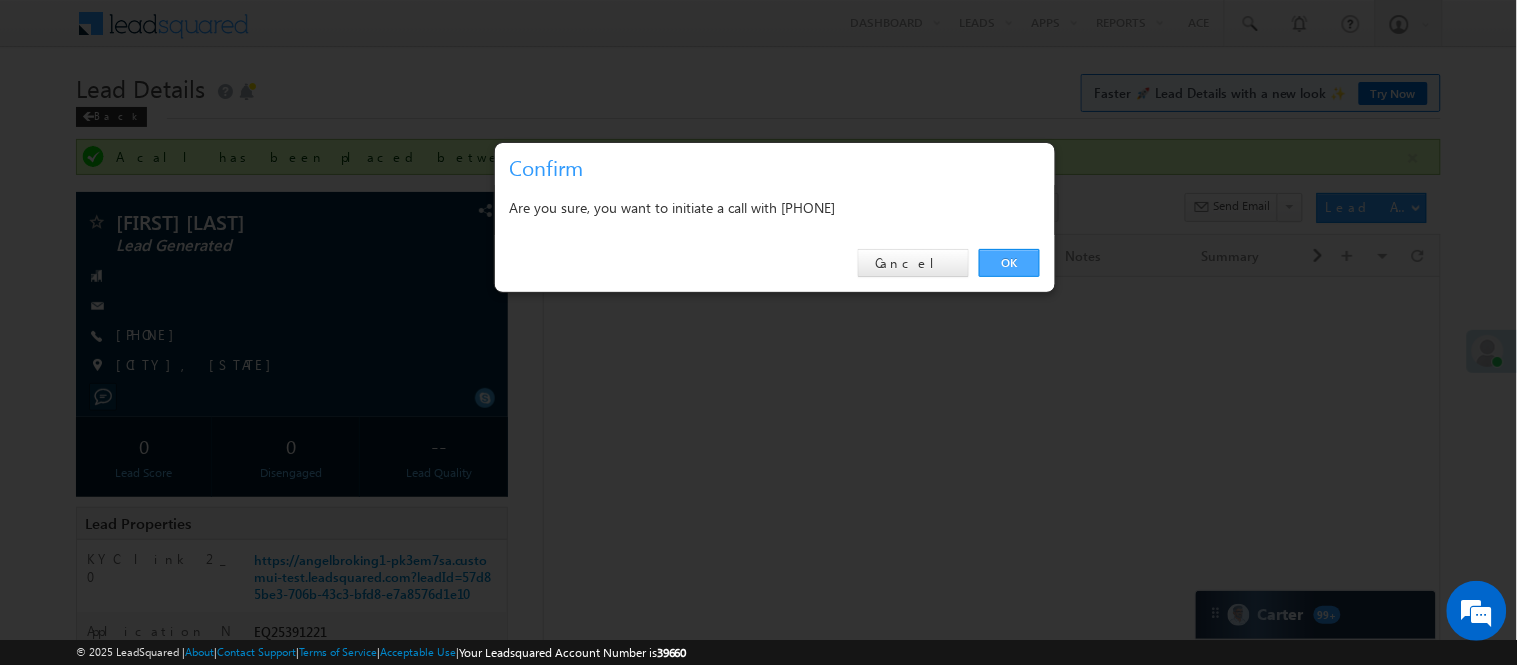 click on "OK" at bounding box center (1009, 263) 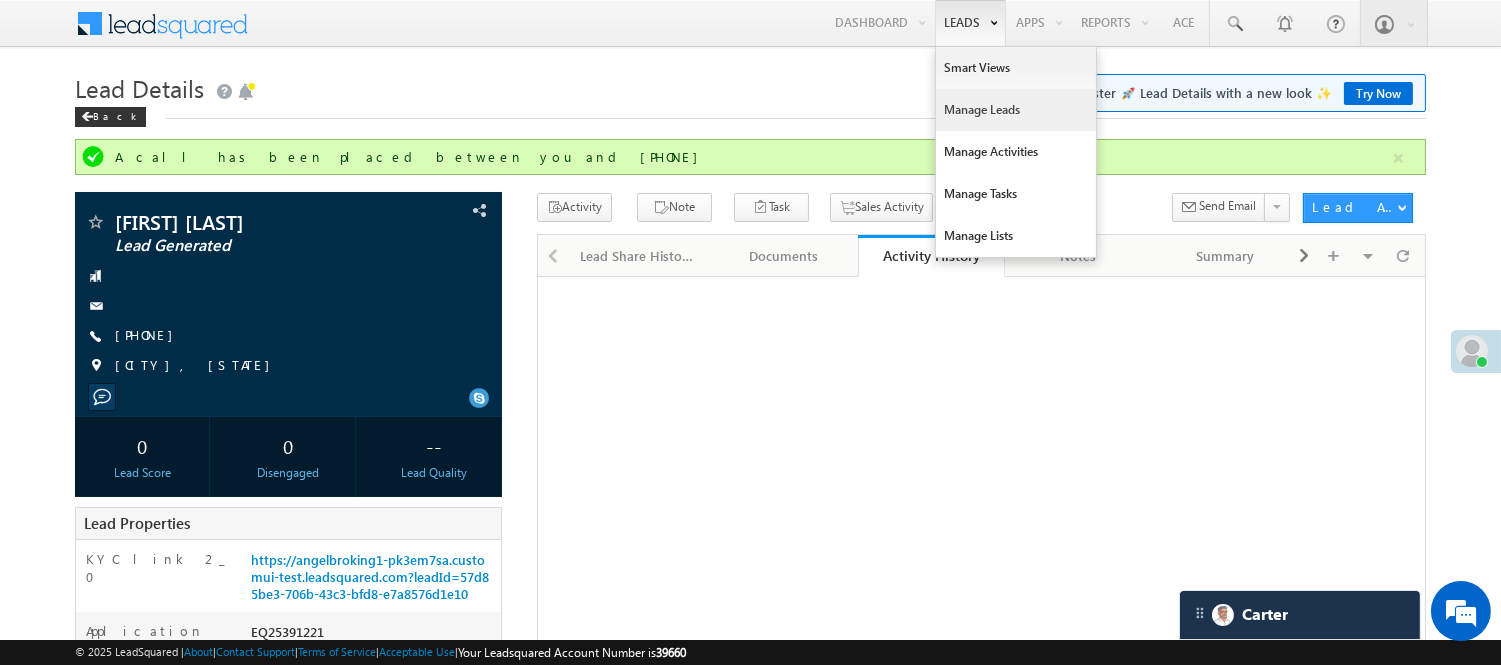click on "Manage Leads" at bounding box center (1016, 110) 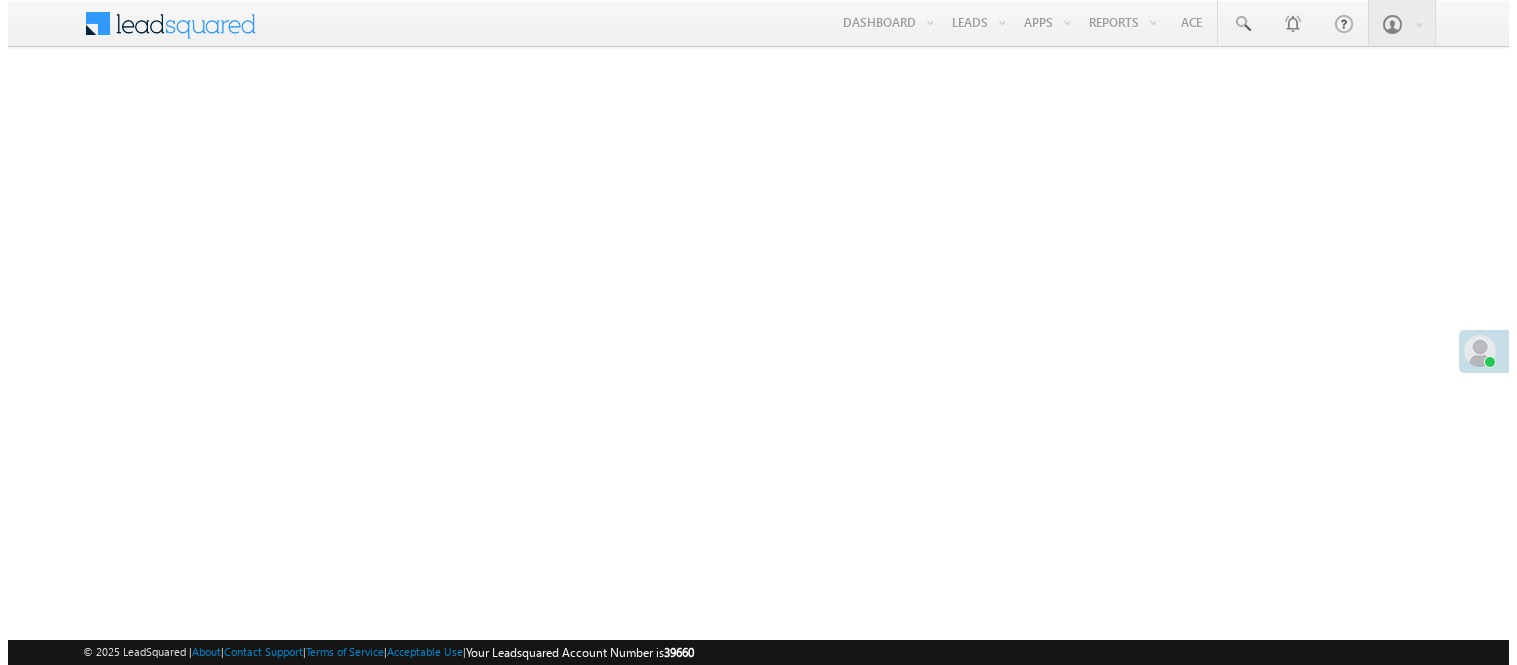 scroll, scrollTop: 0, scrollLeft: 0, axis: both 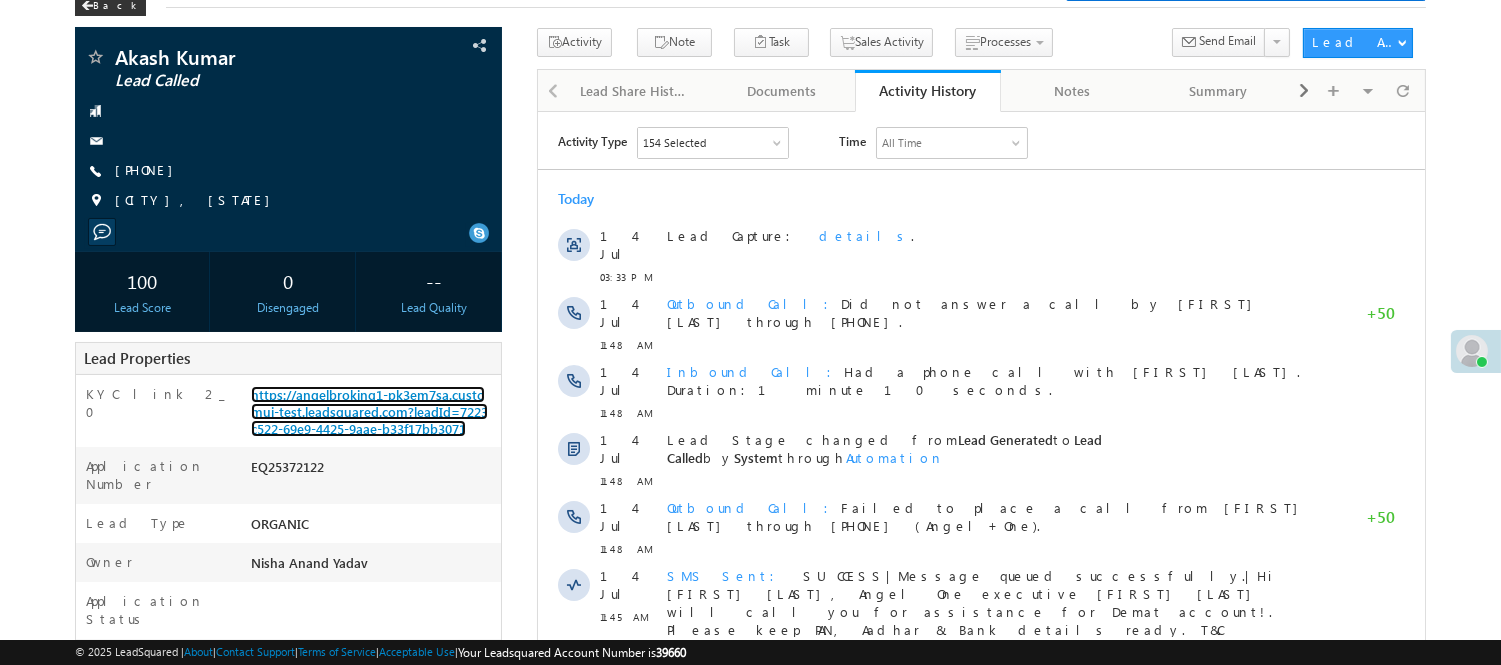 click on "https://angelbroking1-pk3em7sa.customui-test.leadsquared.com?leadId=7223c522-69e9-4425-9aae-b33f17bb3071" at bounding box center (369, 411) 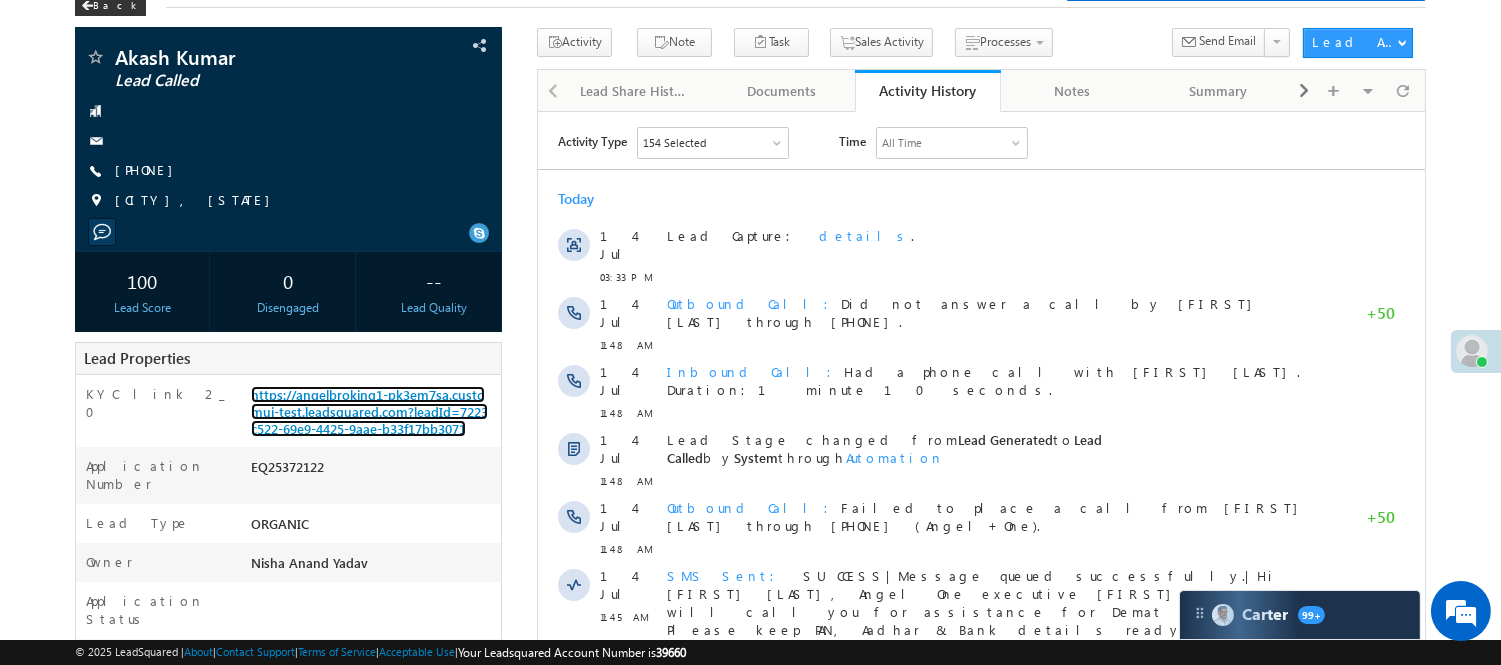 scroll, scrollTop: 0, scrollLeft: 0, axis: both 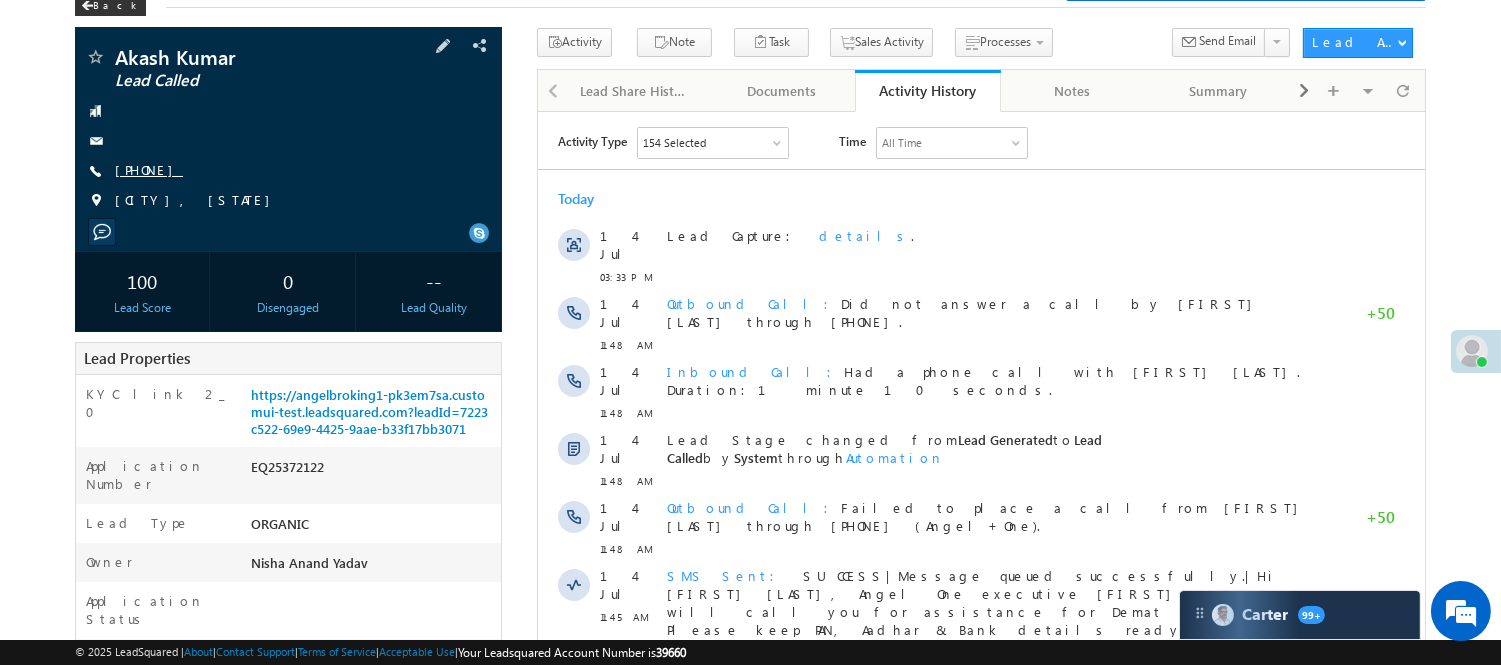 click on "+91-9718678767" at bounding box center [149, 169] 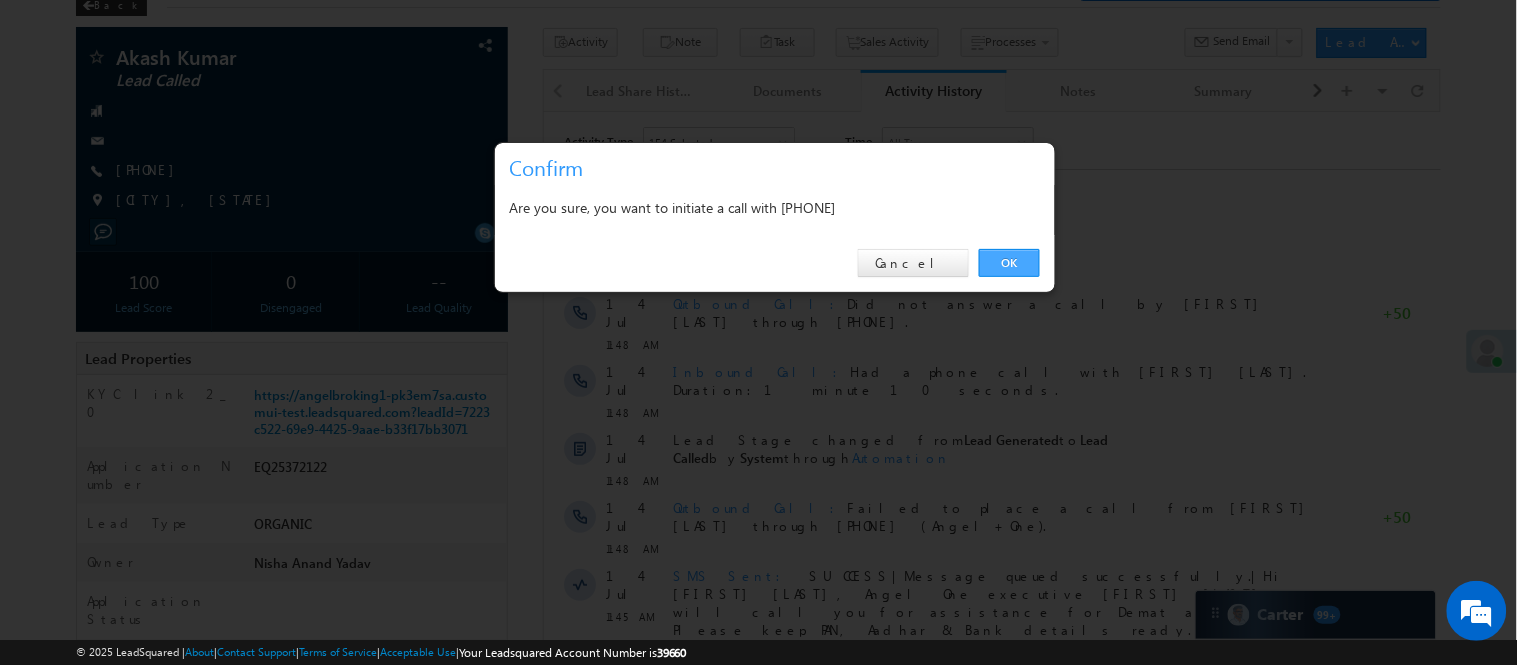 drag, startPoint x: 1022, startPoint y: 245, endPoint x: 1006, endPoint y: 263, distance: 24.083189 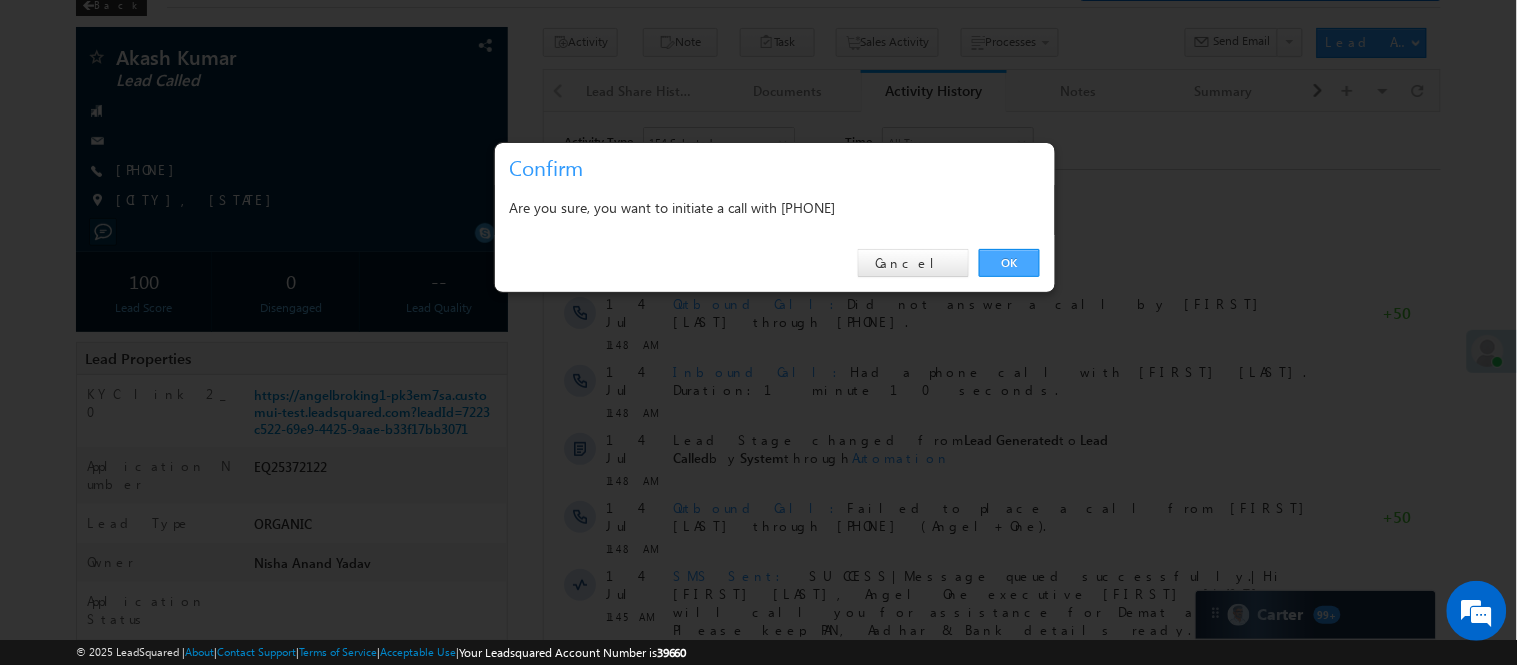 click on "OK Cancel" at bounding box center (775, 263) 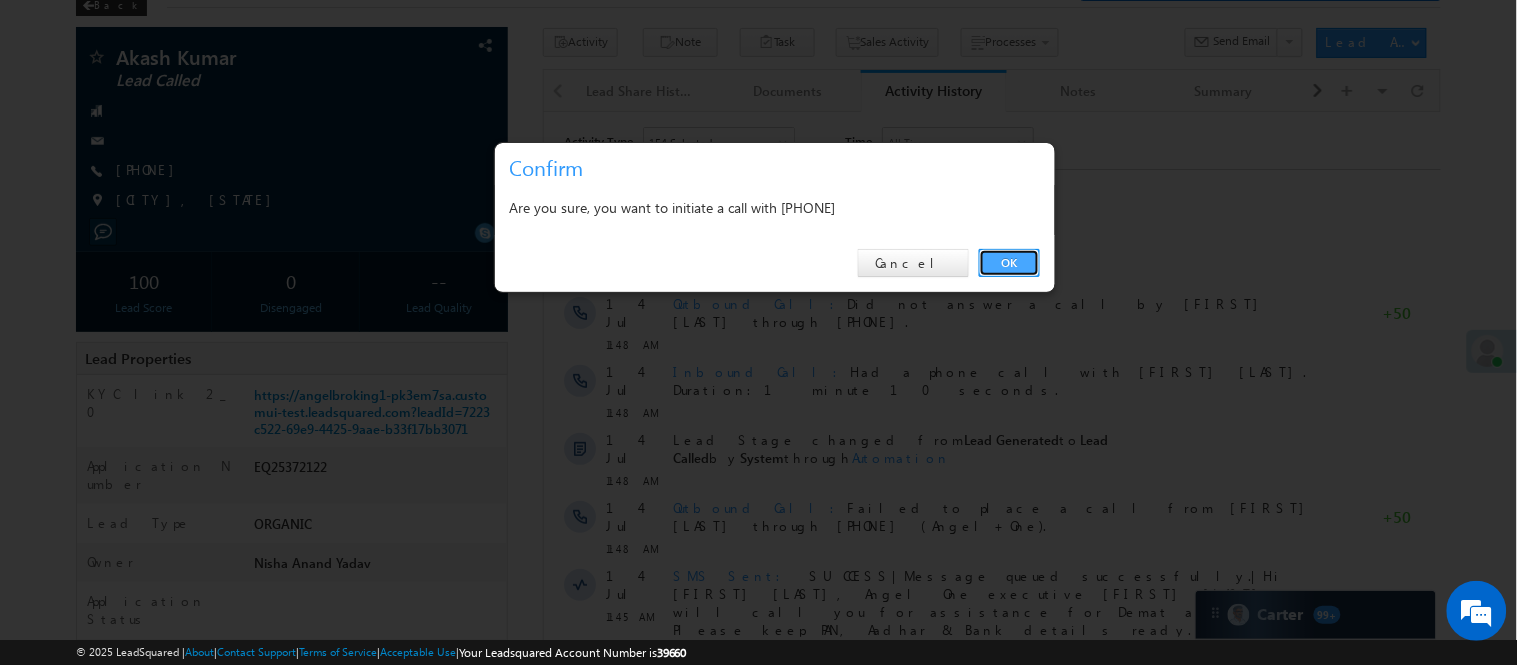 click on "OK" at bounding box center [1009, 263] 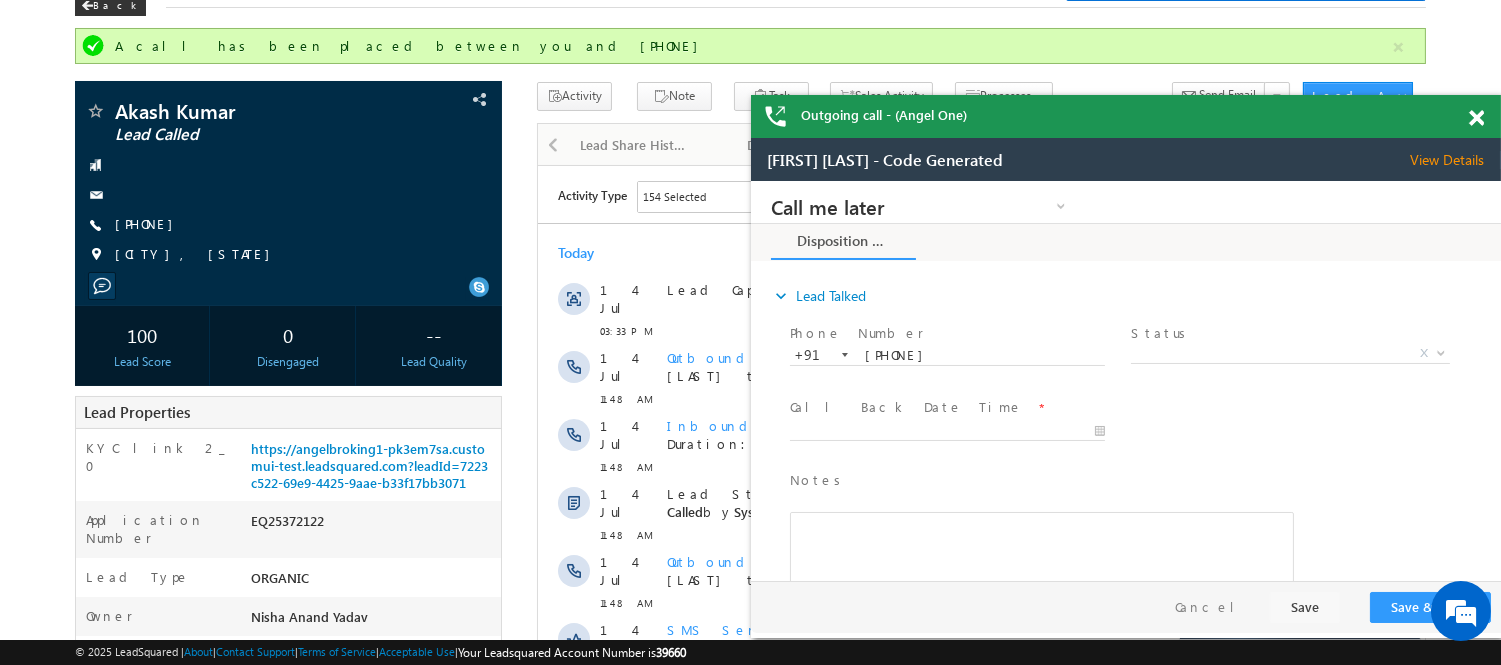 scroll, scrollTop: 0, scrollLeft: 0, axis: both 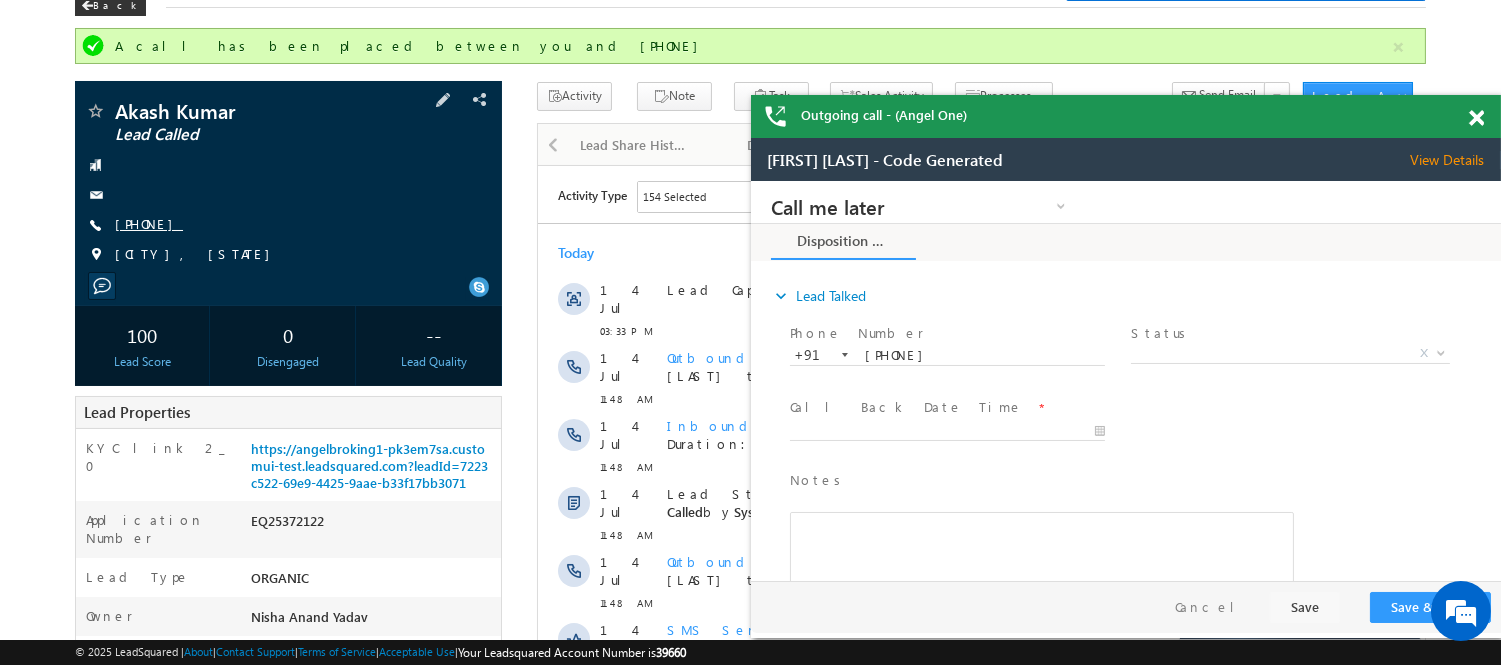 click on "+91-9718678767" at bounding box center [149, 223] 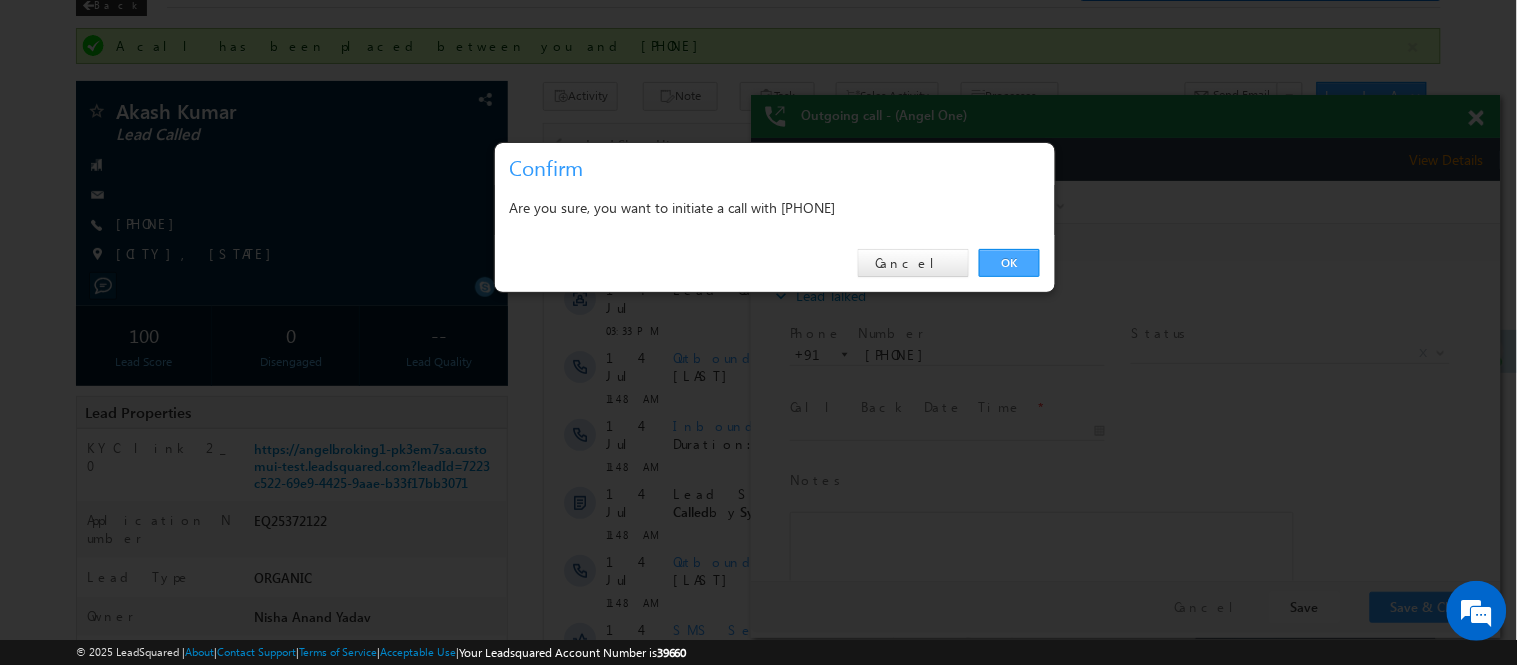 drag, startPoint x: 994, startPoint y: 272, endPoint x: 243, endPoint y: 93, distance: 772.03754 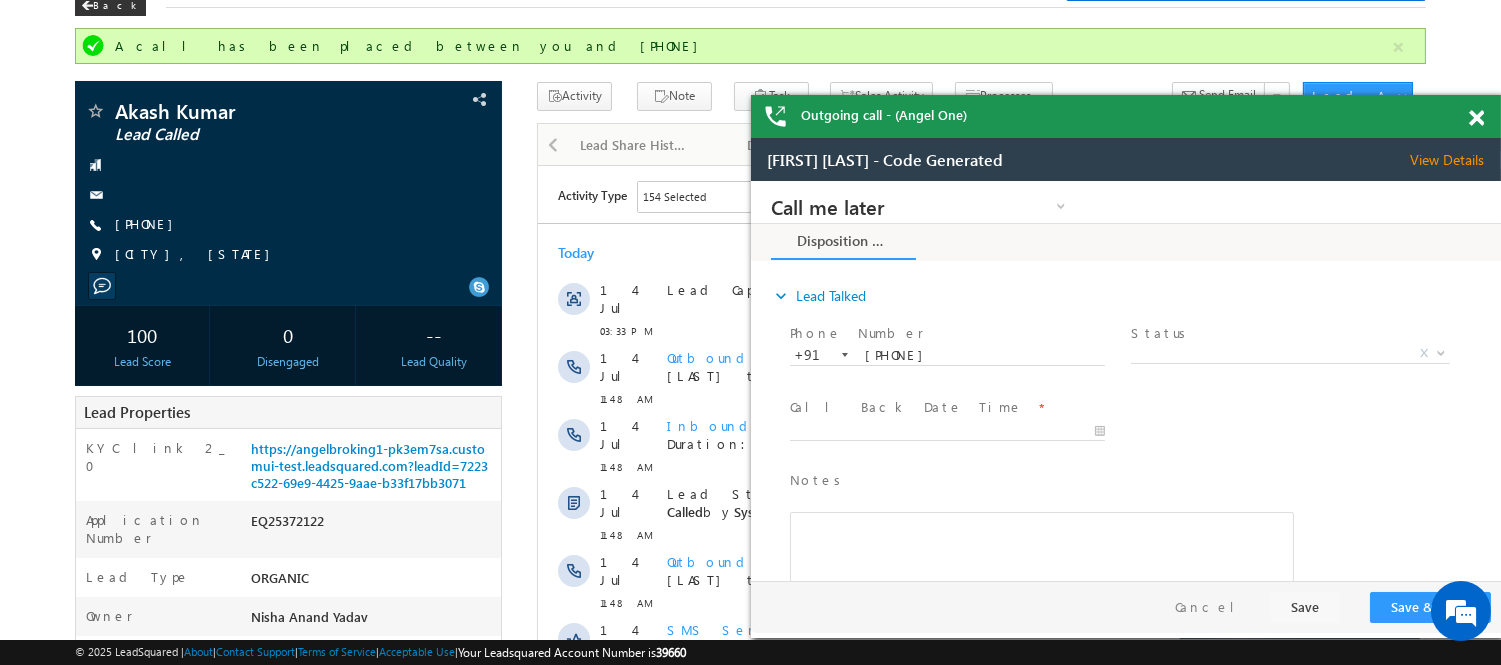 scroll, scrollTop: 0, scrollLeft: 0, axis: both 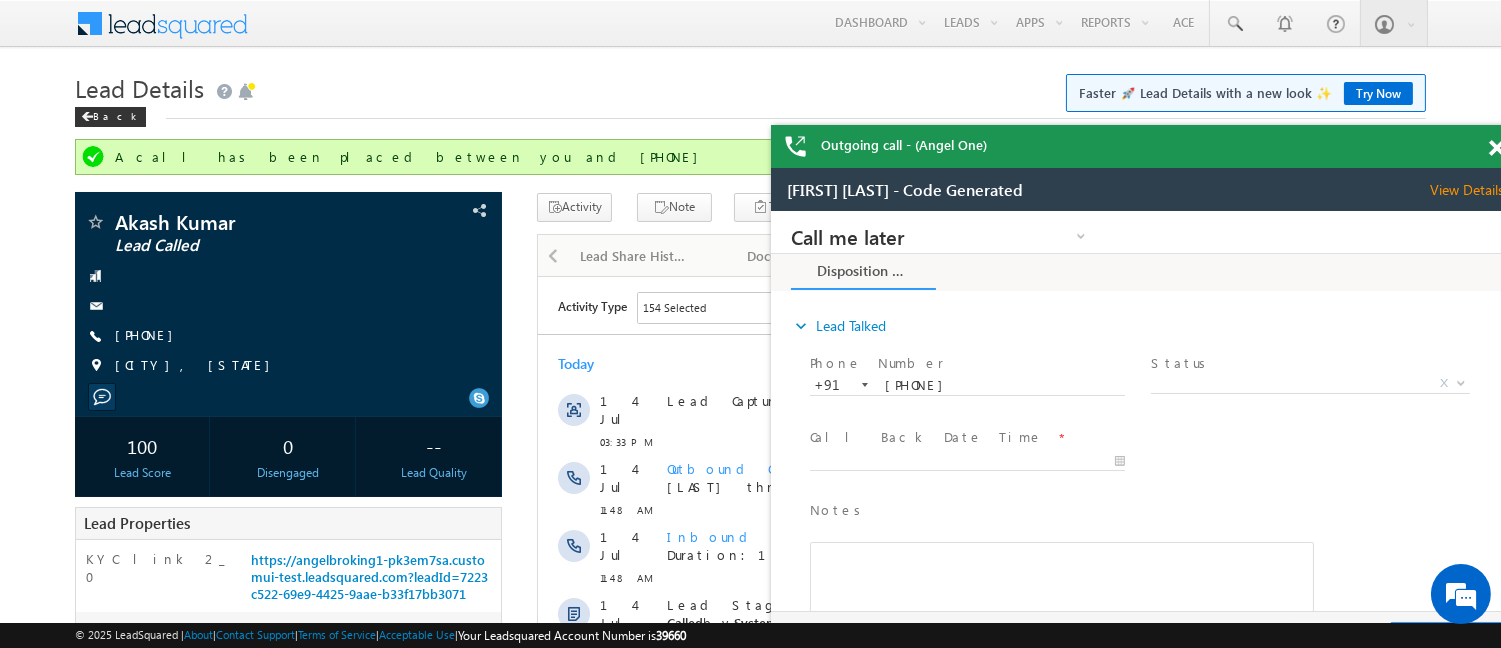 click at bounding box center (1496, 148) 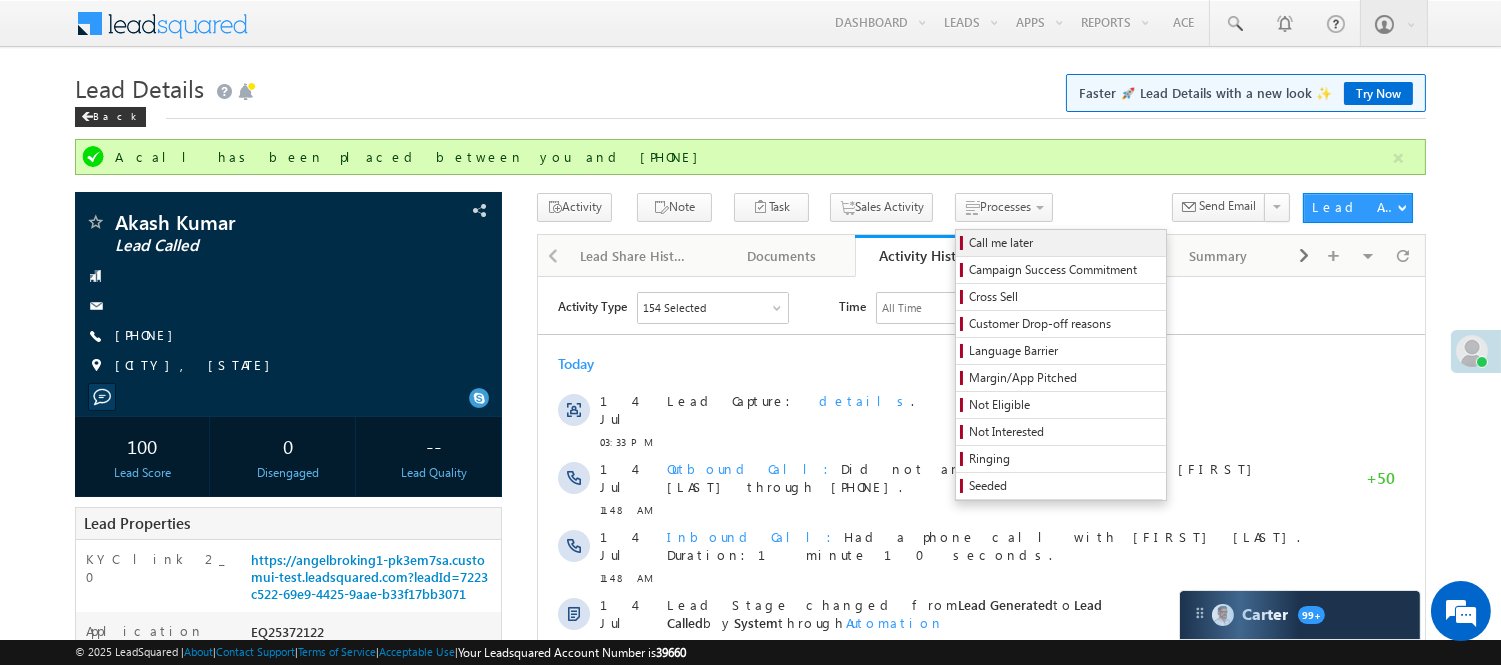 click on "Call me later" at bounding box center (1064, 243) 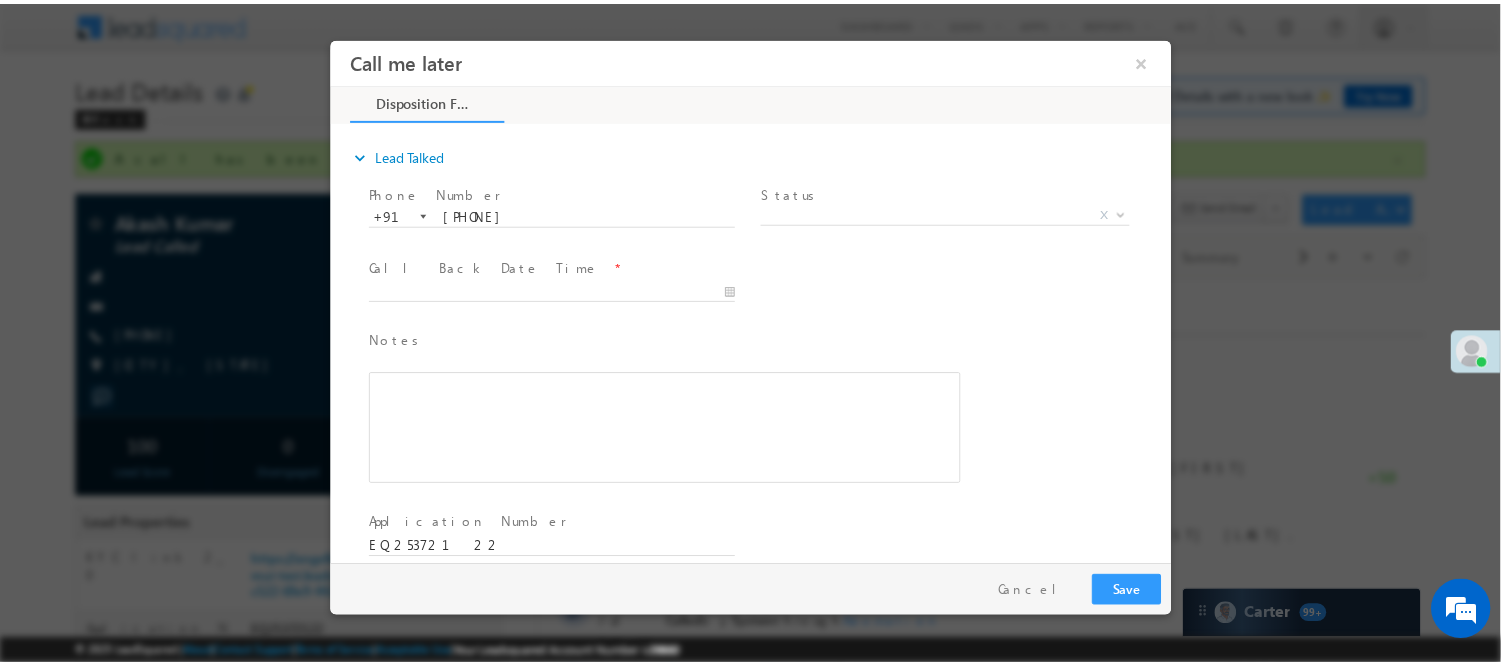 scroll, scrollTop: 0, scrollLeft: 0, axis: both 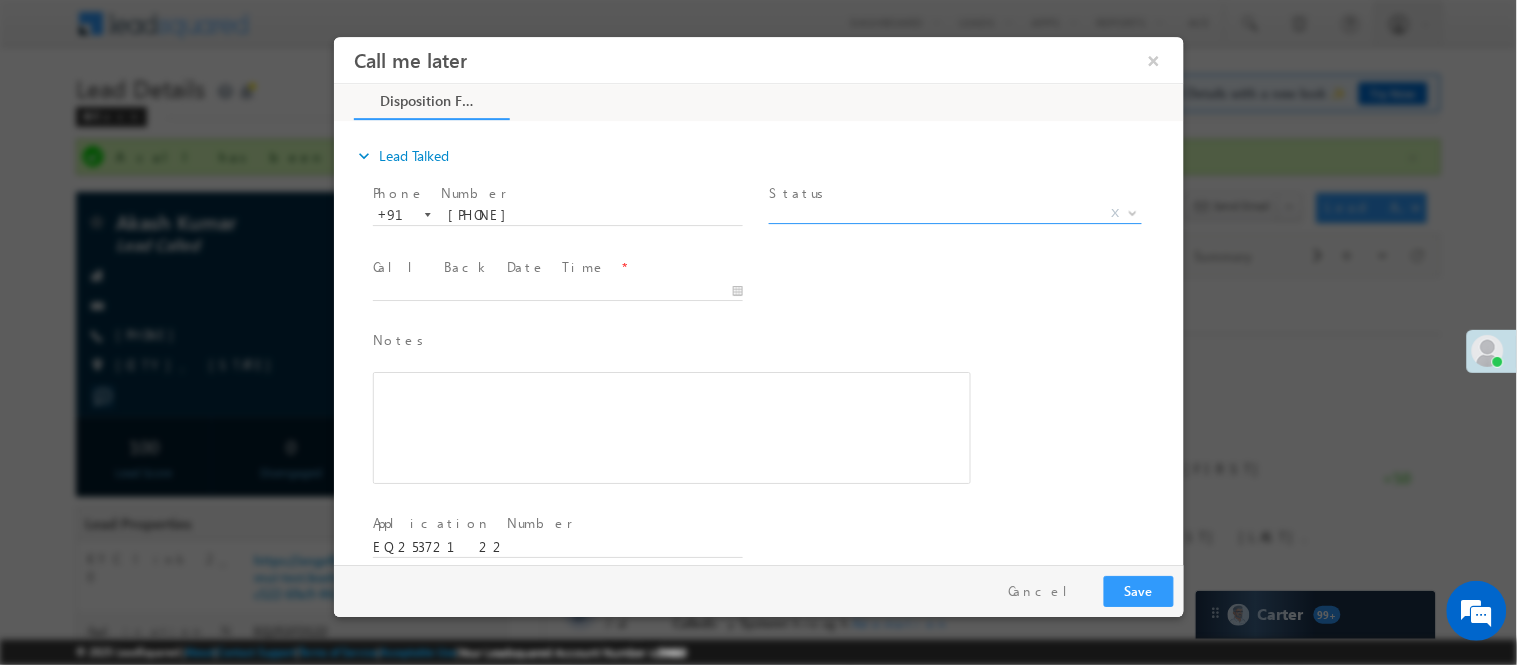 click on "X" at bounding box center [954, 213] 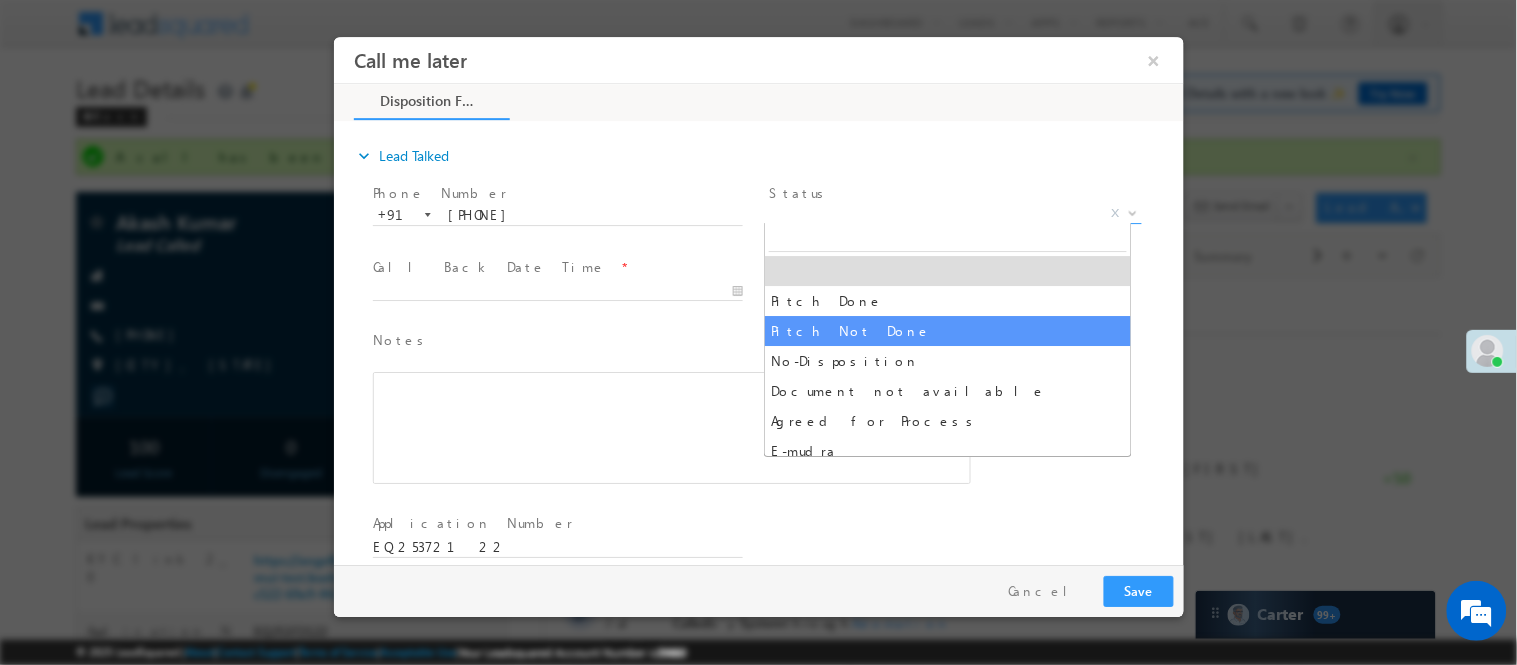 drag, startPoint x: 790, startPoint y: 345, endPoint x: 792, endPoint y: 327, distance: 18.110771 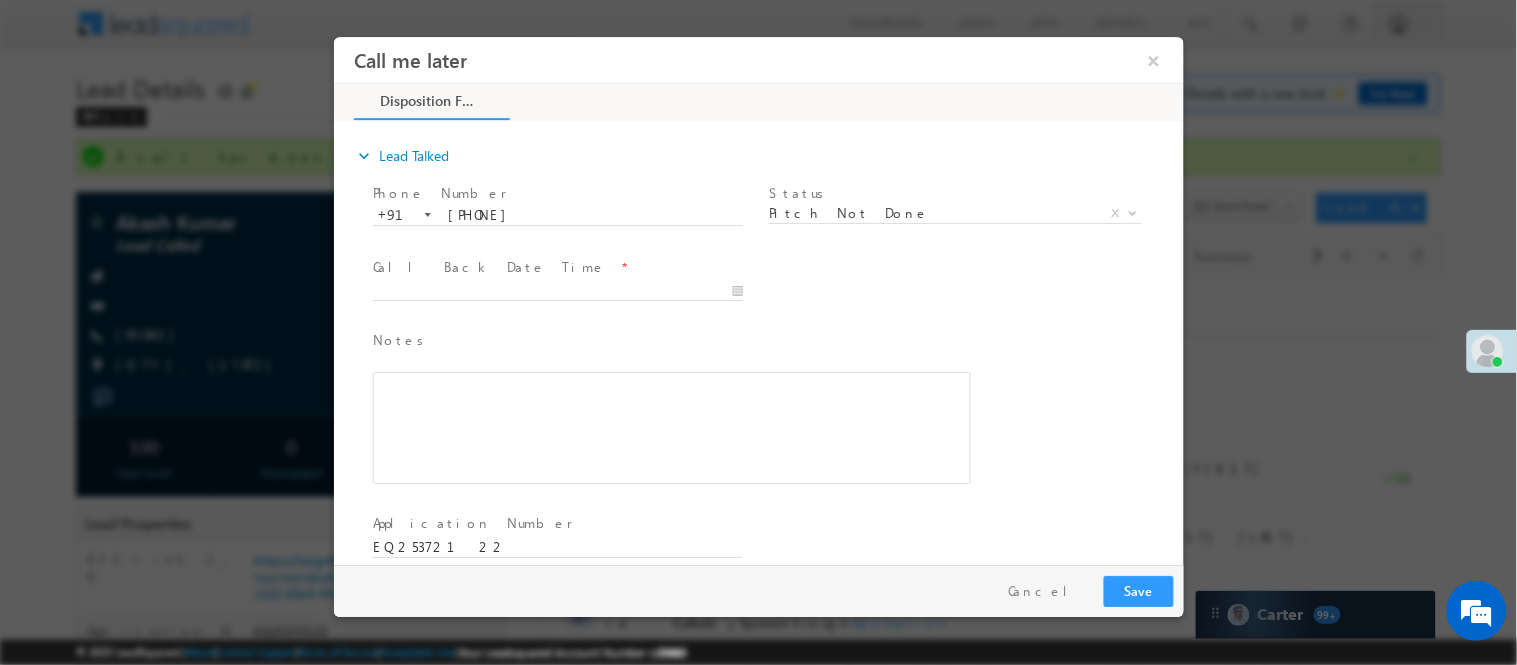 click on "Call Back Date Time
*" at bounding box center (556, 267) 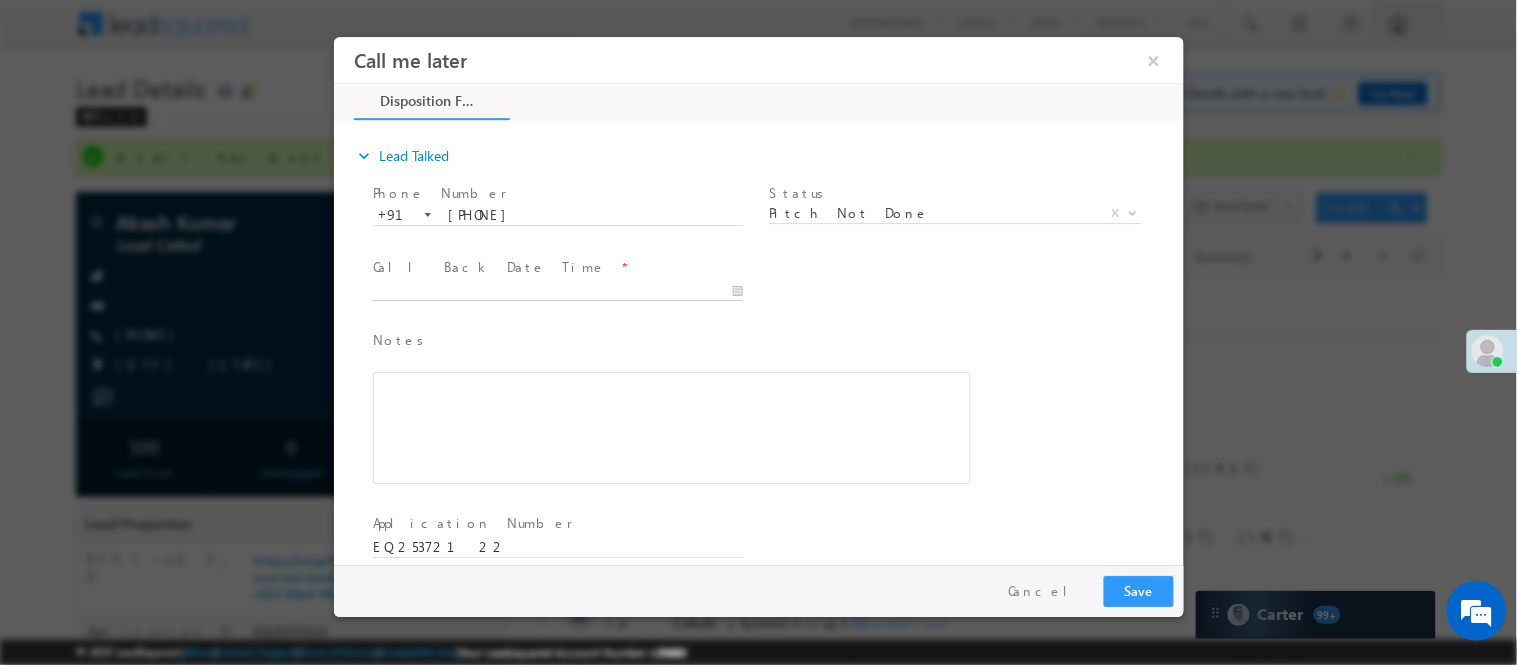 type on "07/14/25 4:23 PM" 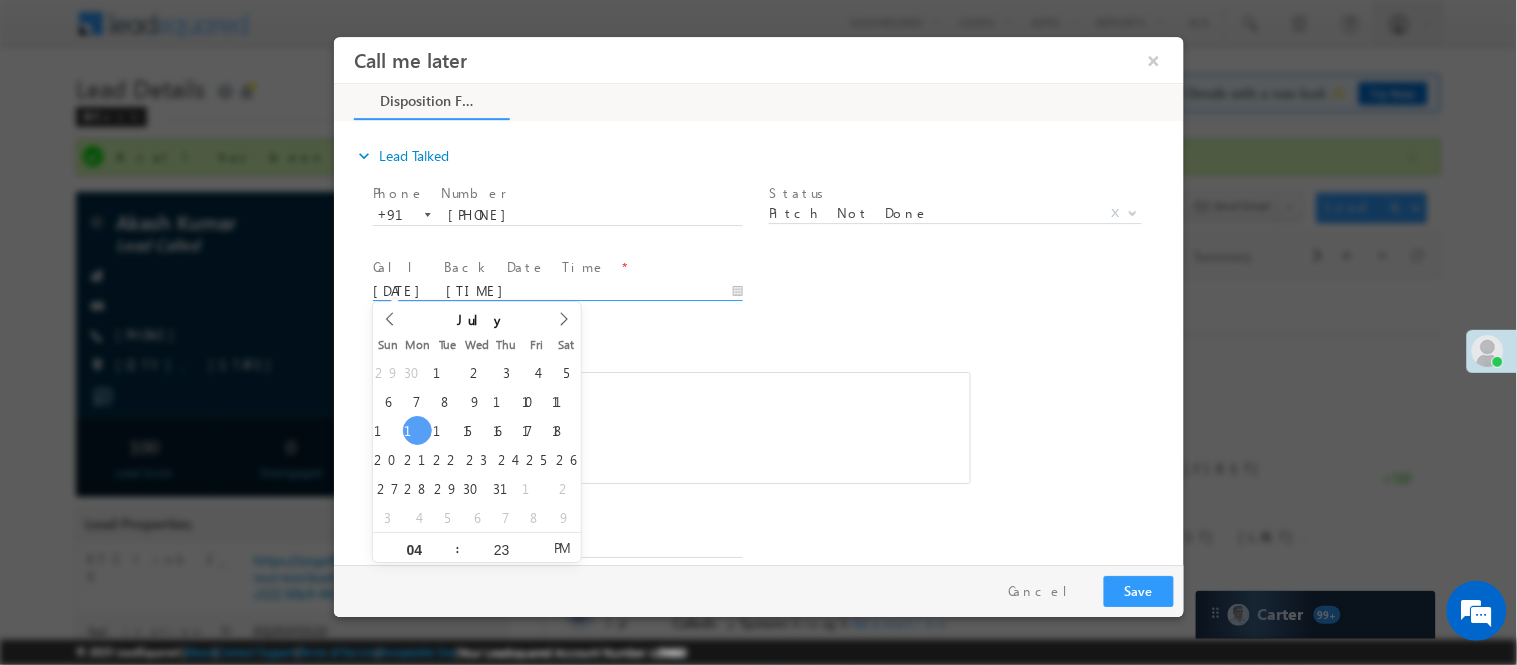 click on "07/14/25 4:23 PM" at bounding box center (557, 291) 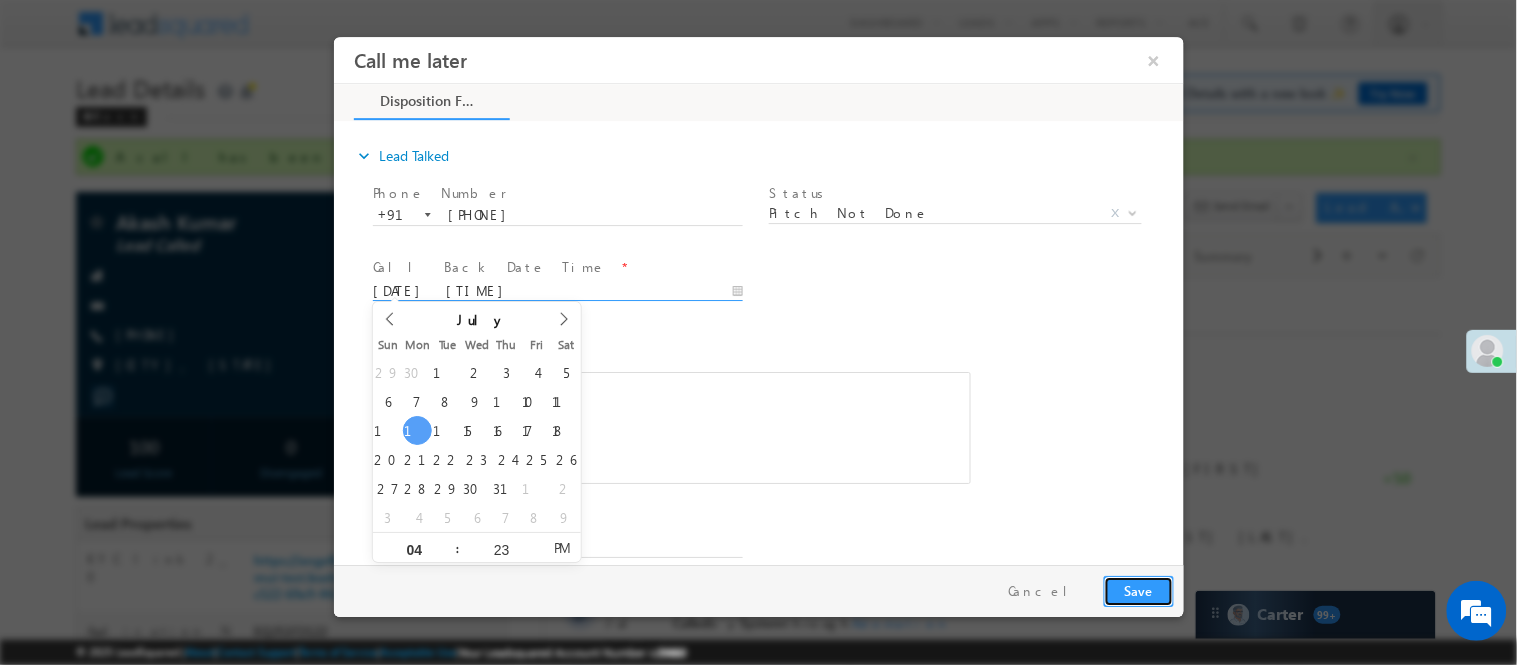 click on "Save" at bounding box center [1138, 590] 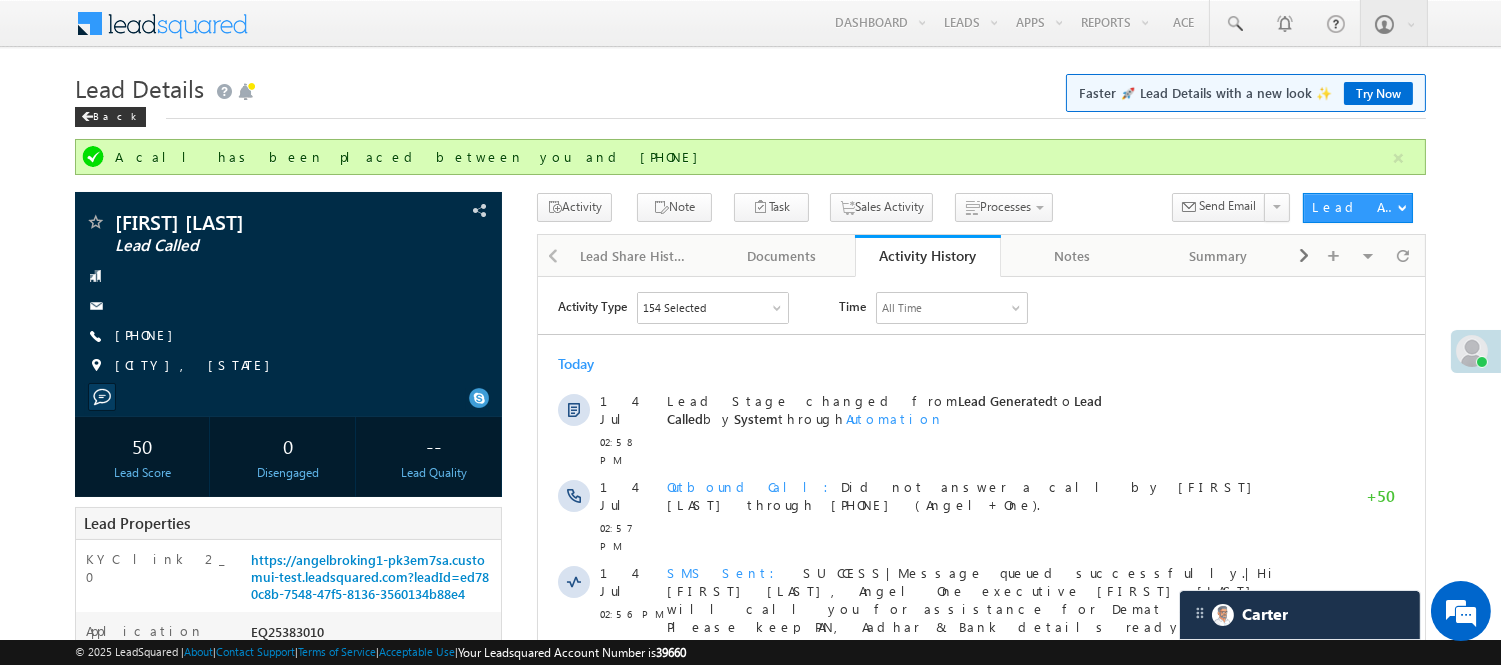 scroll, scrollTop: 0, scrollLeft: 0, axis: both 